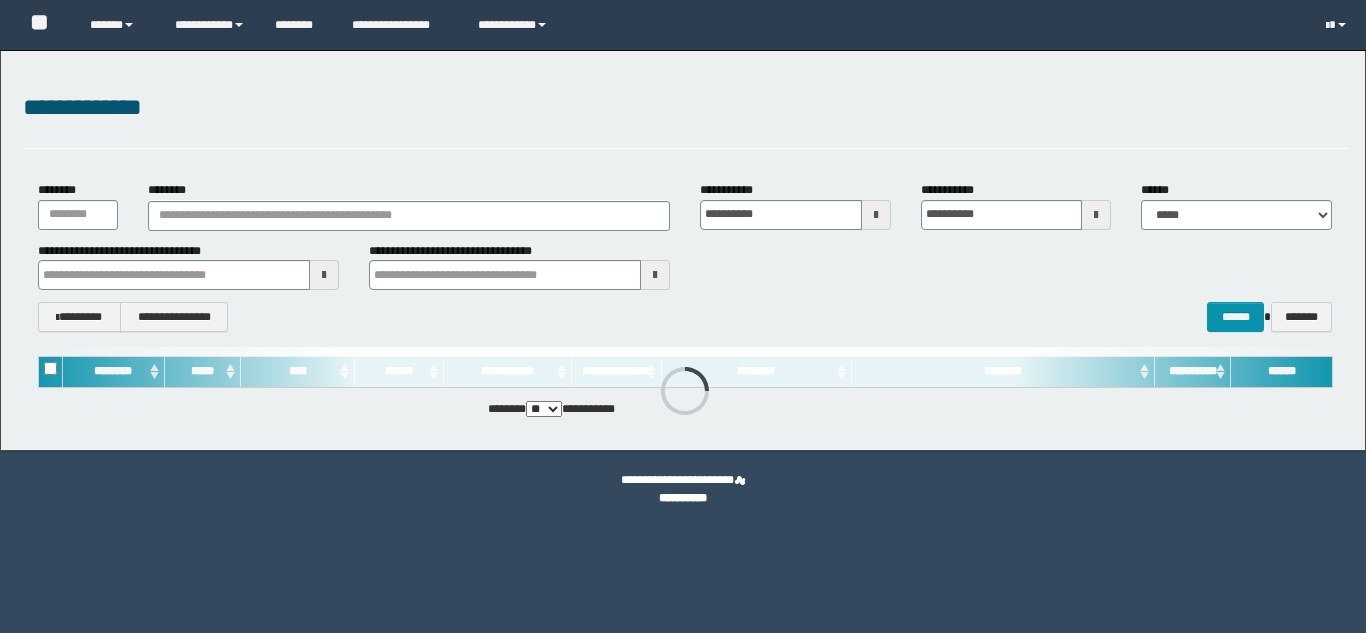scroll, scrollTop: 0, scrollLeft: 0, axis: both 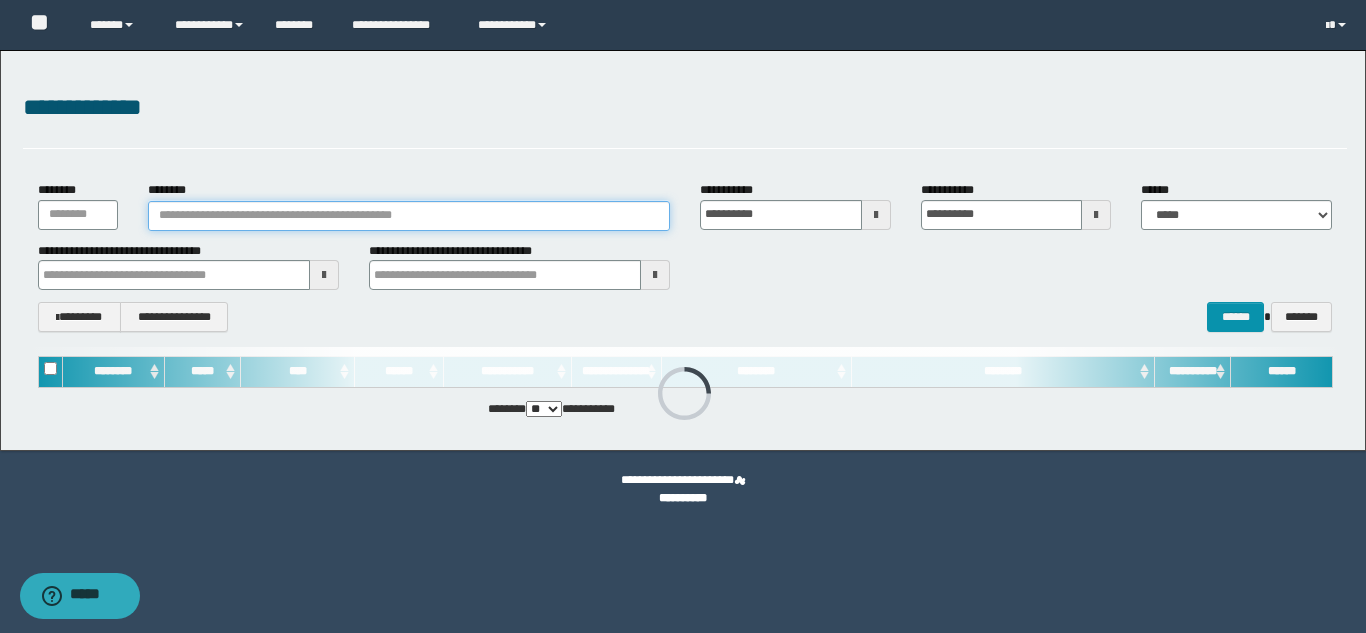 click on "********" at bounding box center (409, 216) 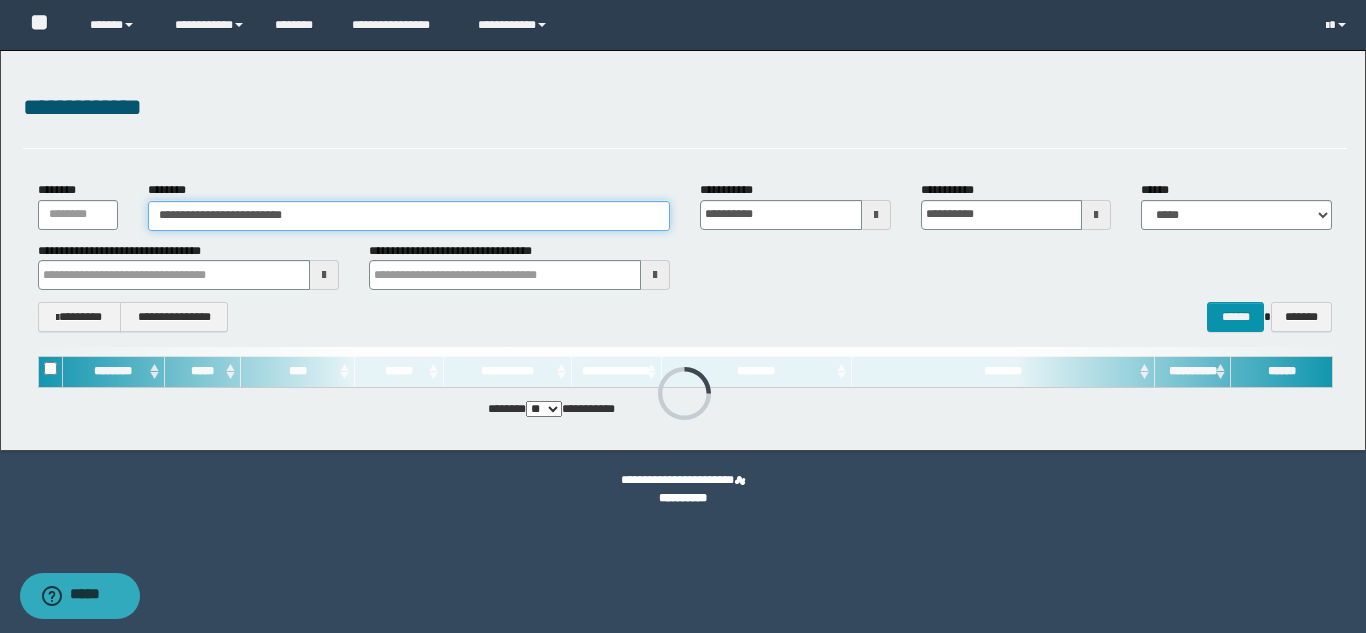 type on "**********" 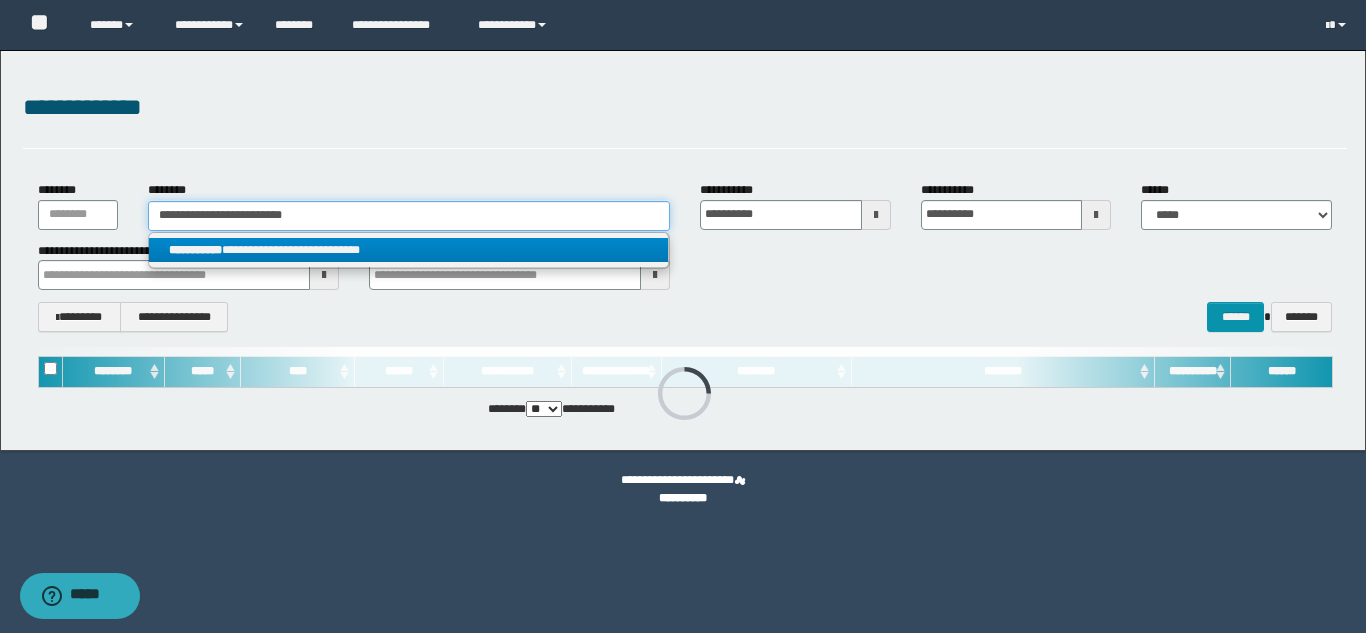 type on "**********" 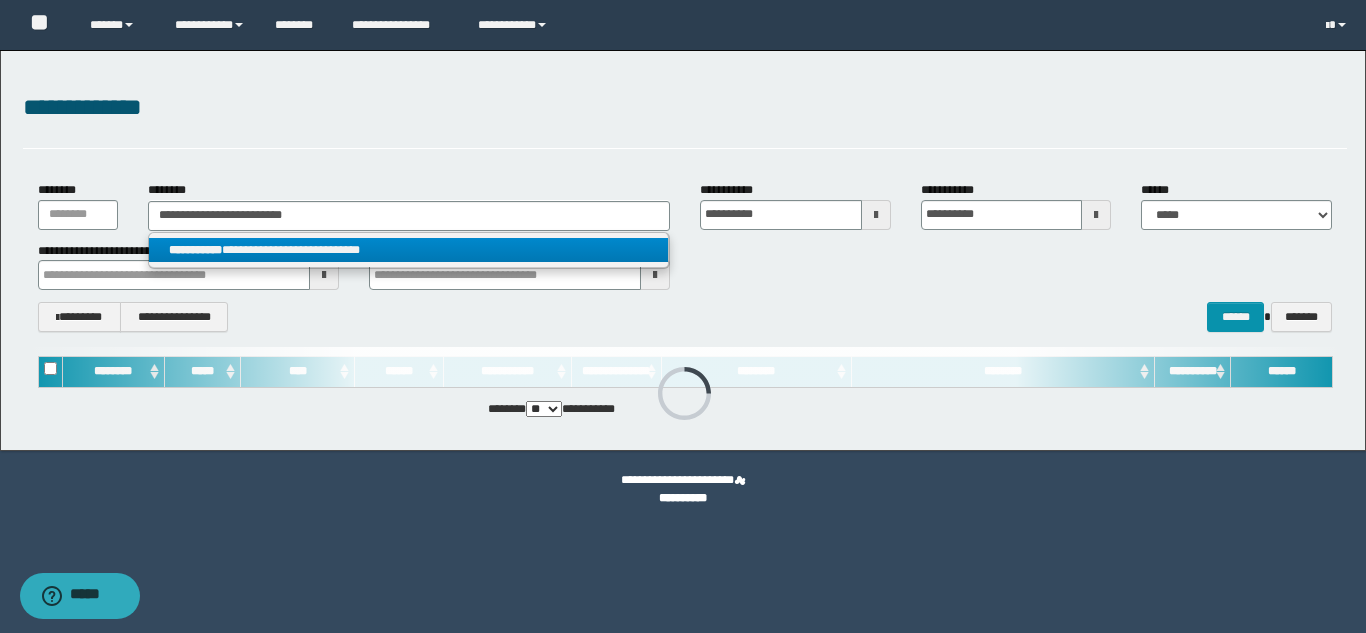click on "**********" at bounding box center [408, 250] 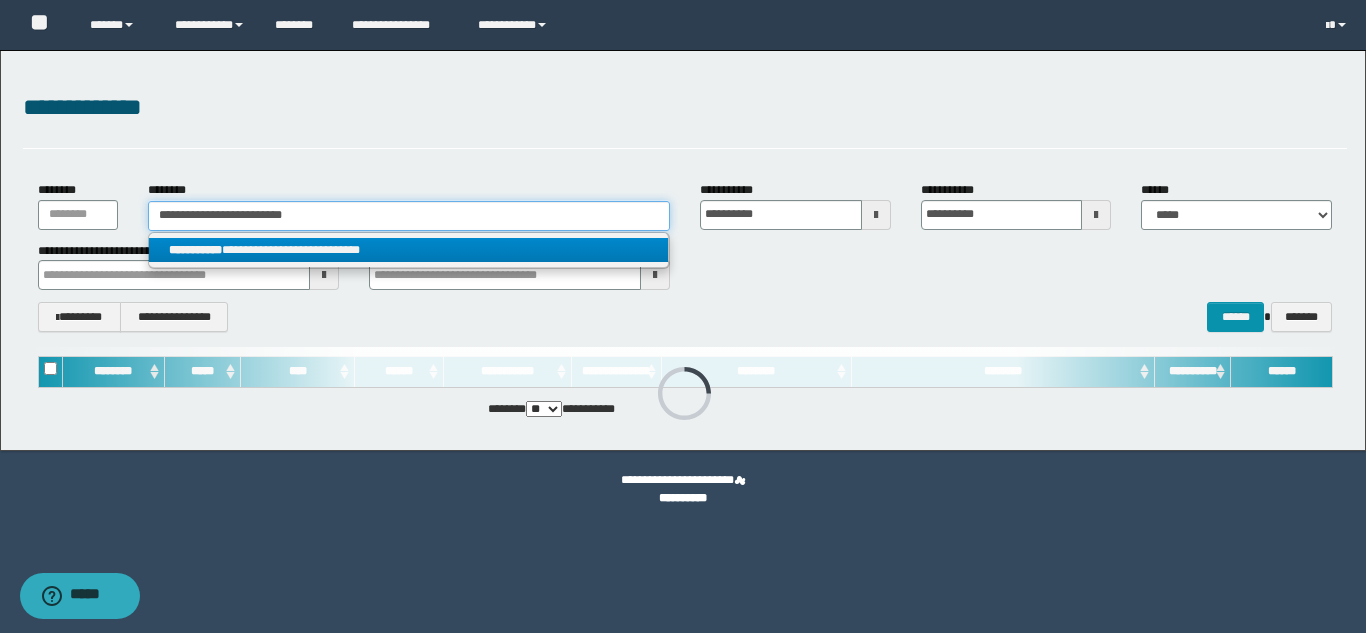 type 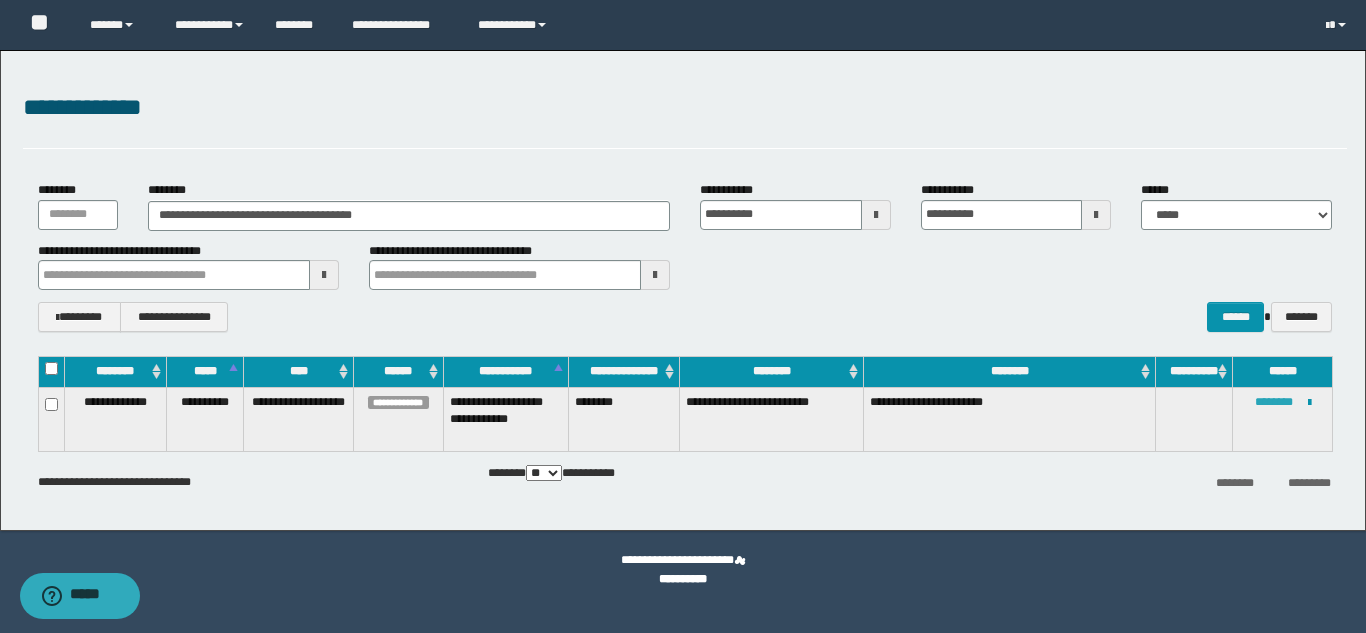 click on "********" at bounding box center (1274, 402) 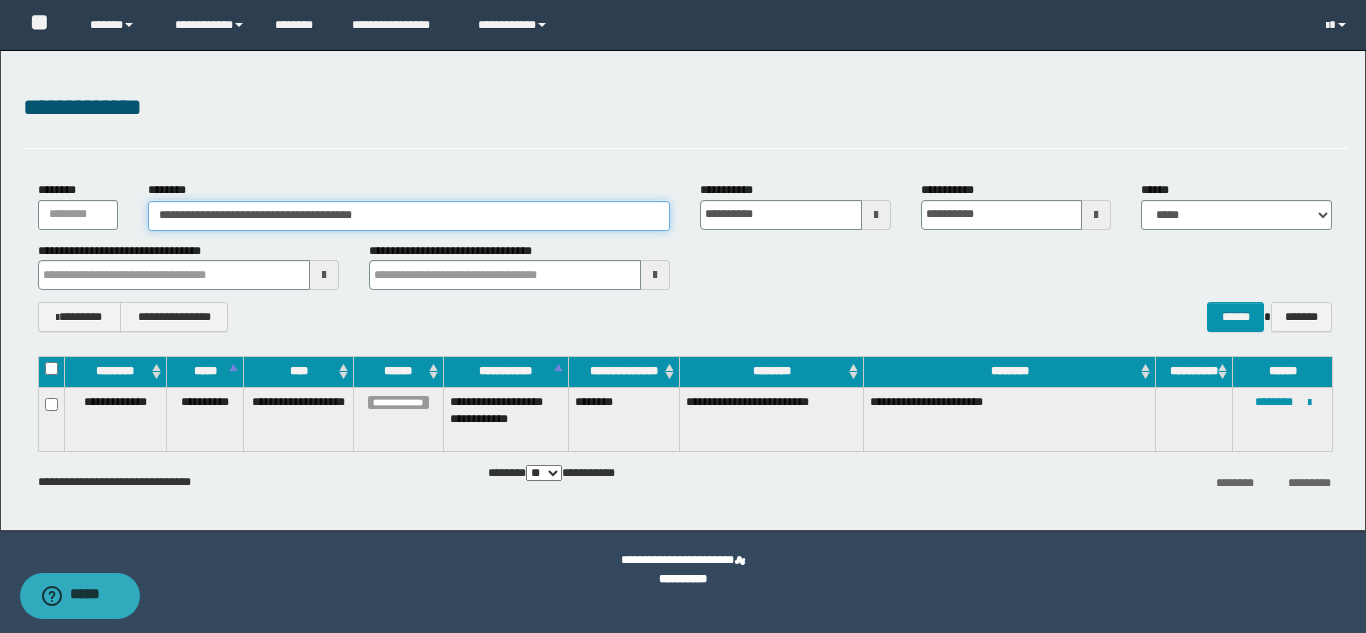 drag, startPoint x: 481, startPoint y: 221, endPoint x: 0, endPoint y: 185, distance: 482.3453 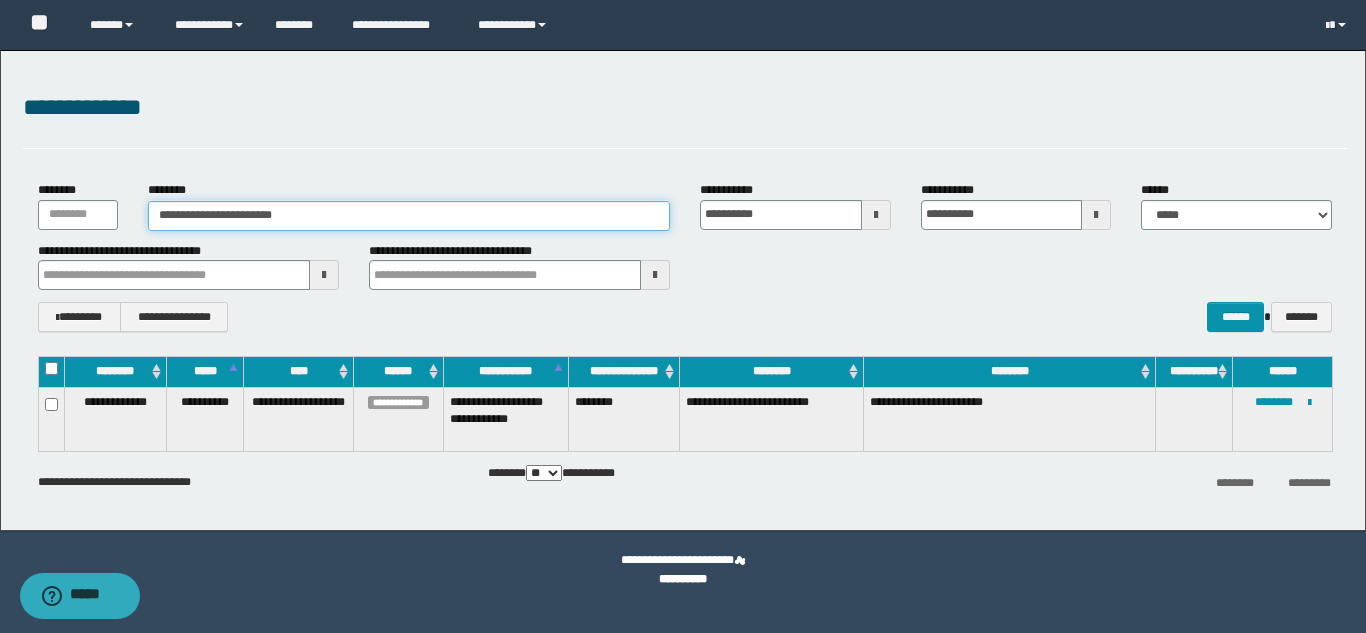 type on "**********" 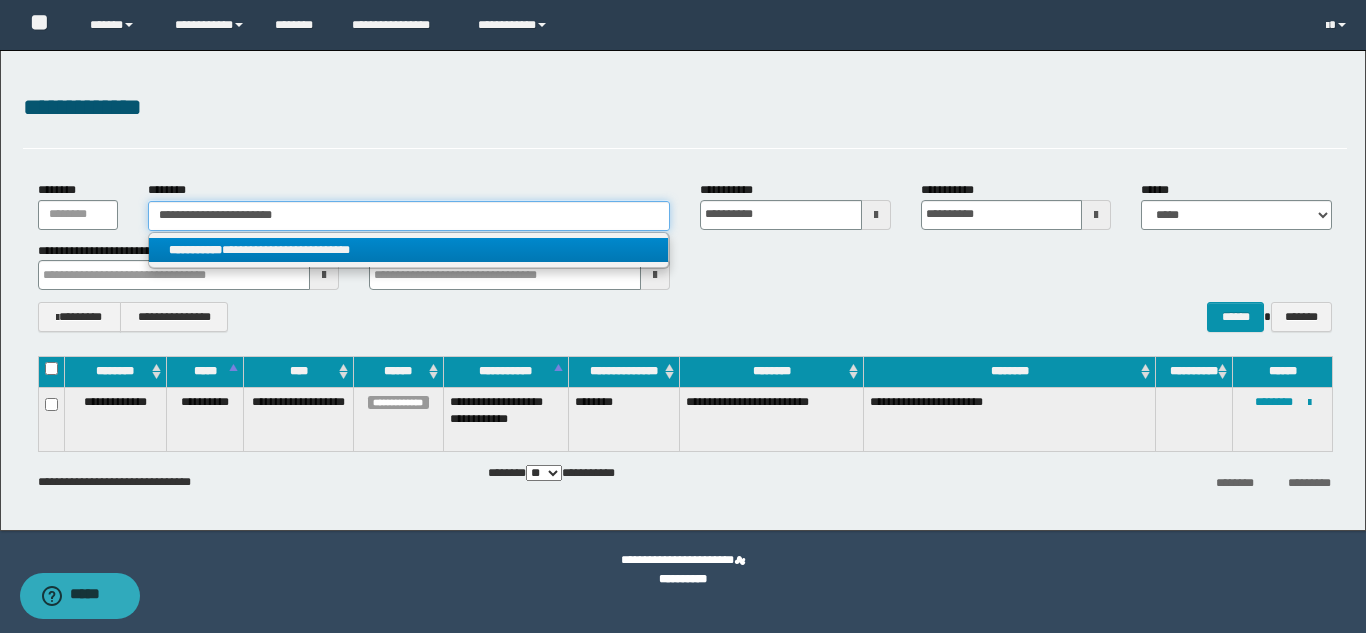 type on "**********" 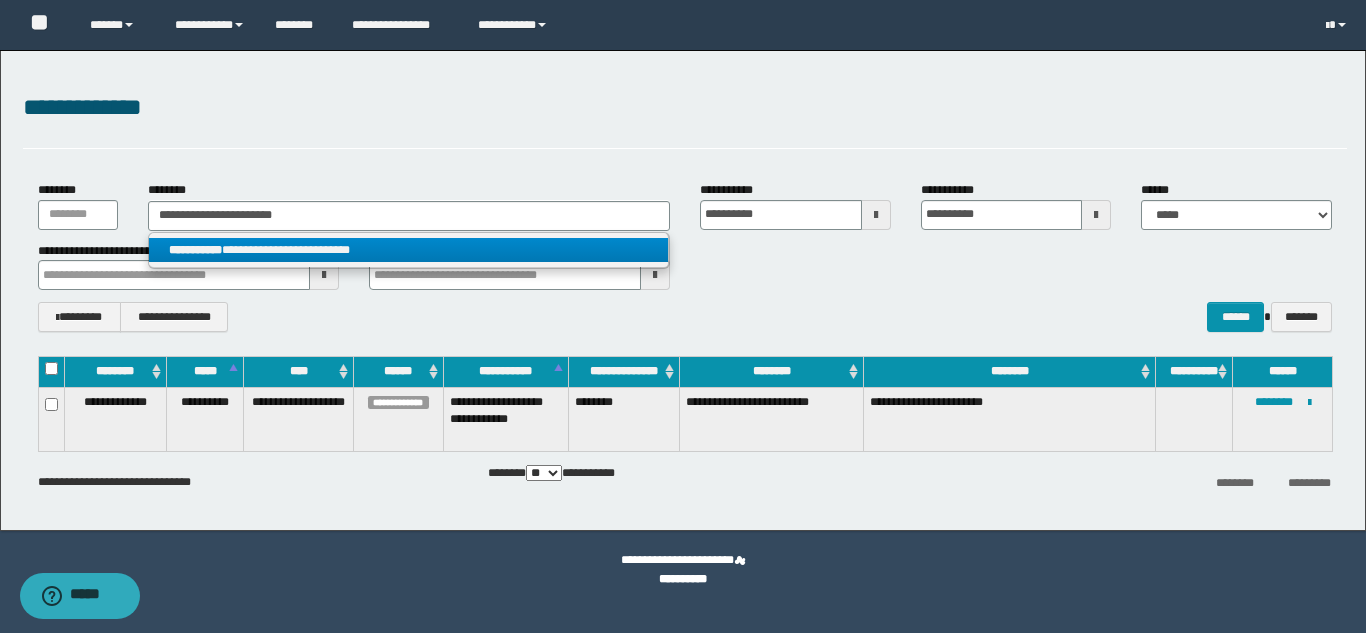 click on "**********" at bounding box center (408, 250) 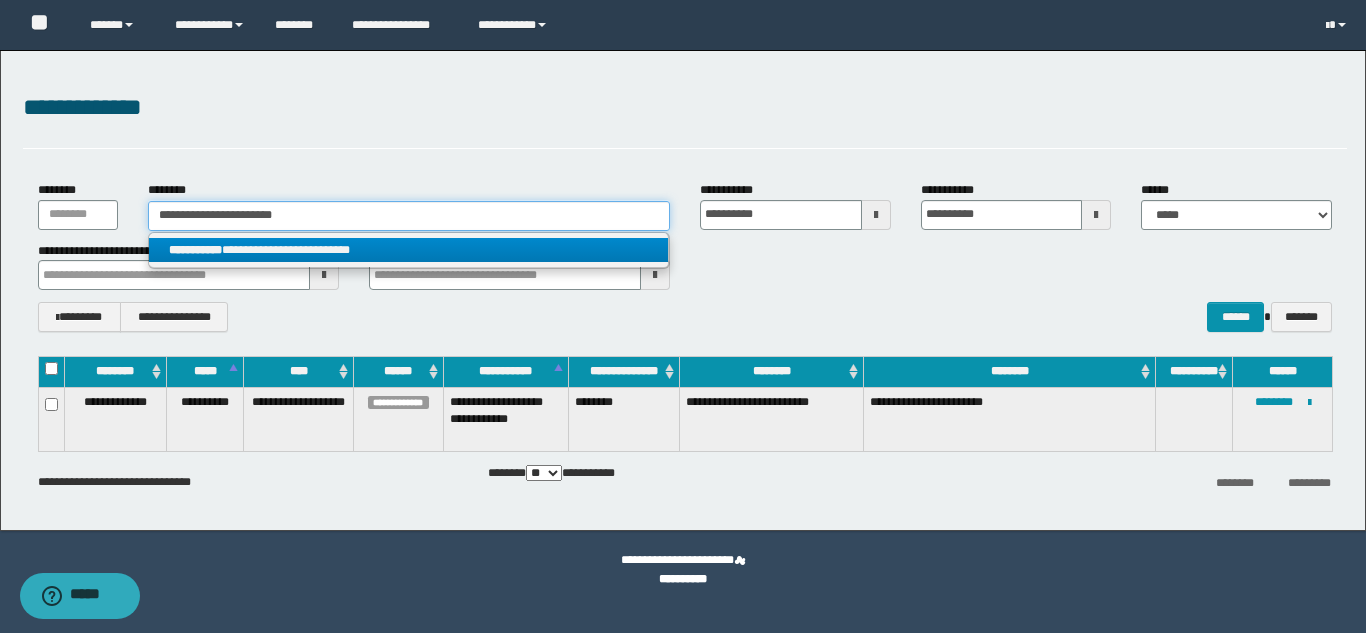 type 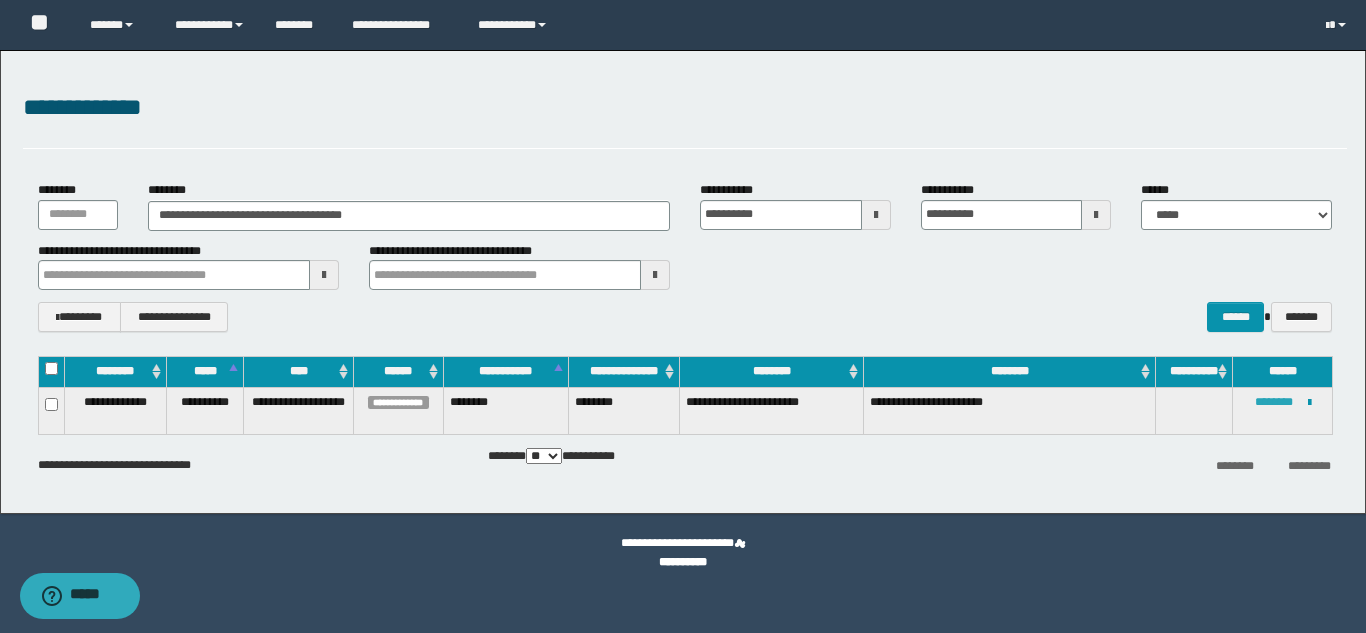 click on "********" at bounding box center [1274, 402] 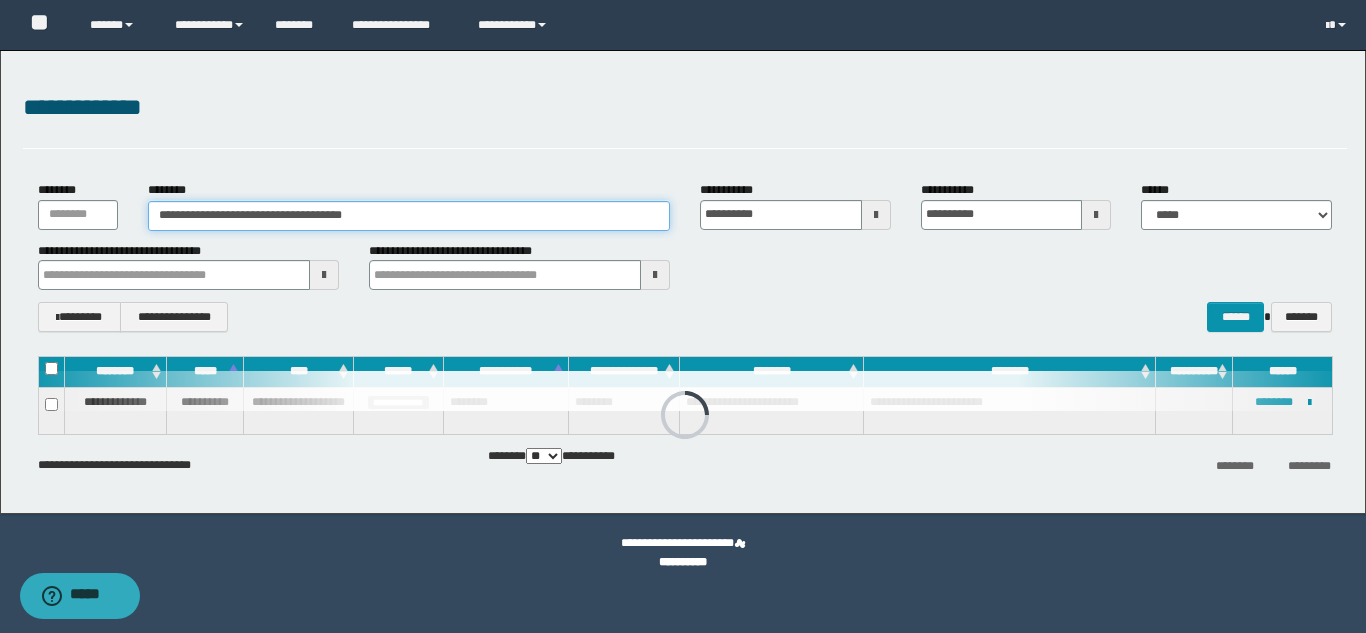 drag, startPoint x: 498, startPoint y: 212, endPoint x: 0, endPoint y: 162, distance: 500.50375 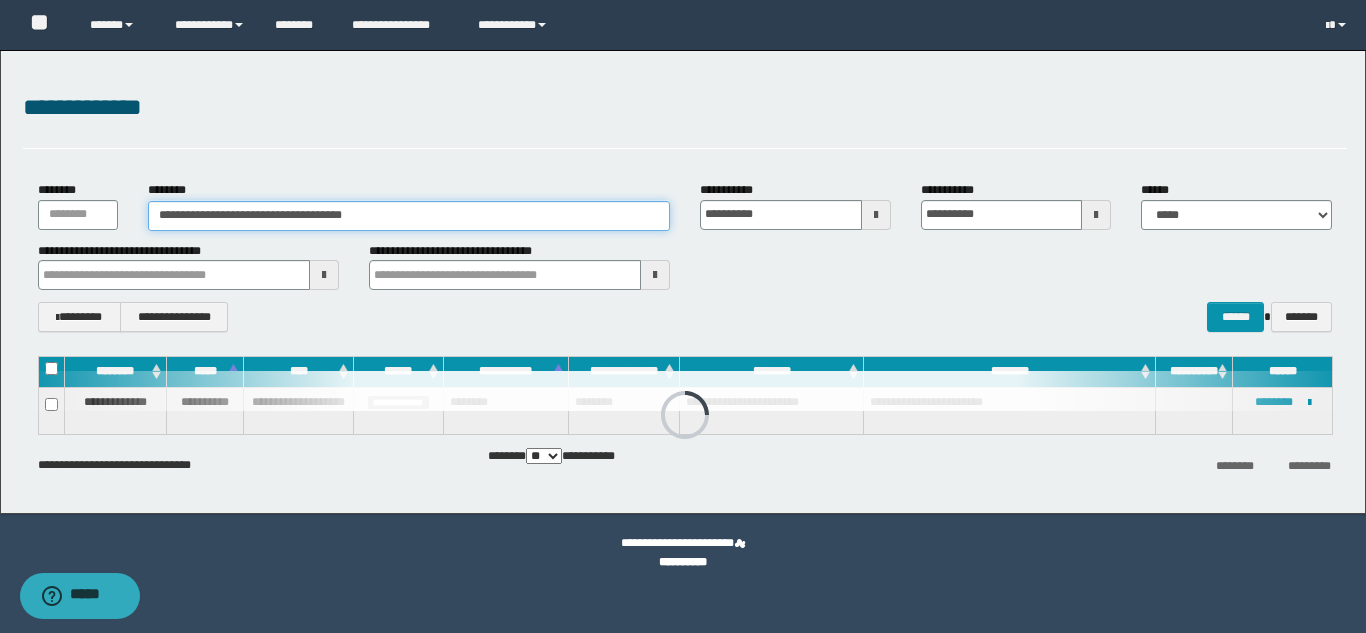 click on "**********" at bounding box center [683, 282] 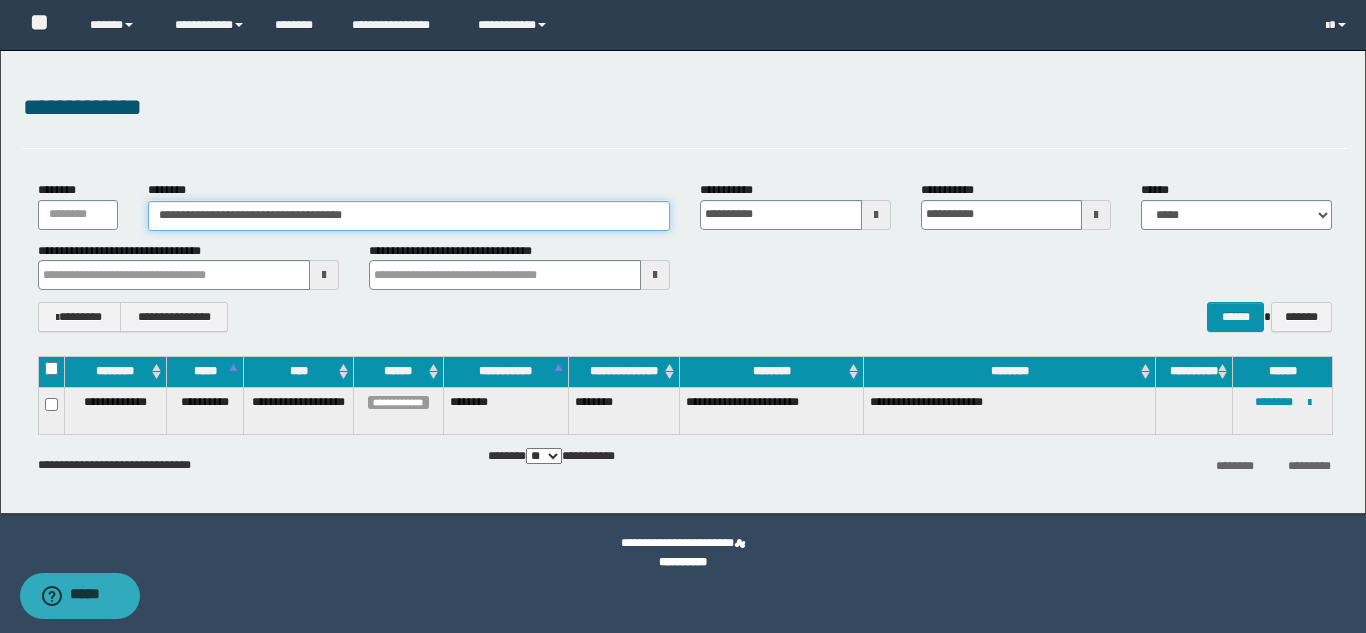 paste 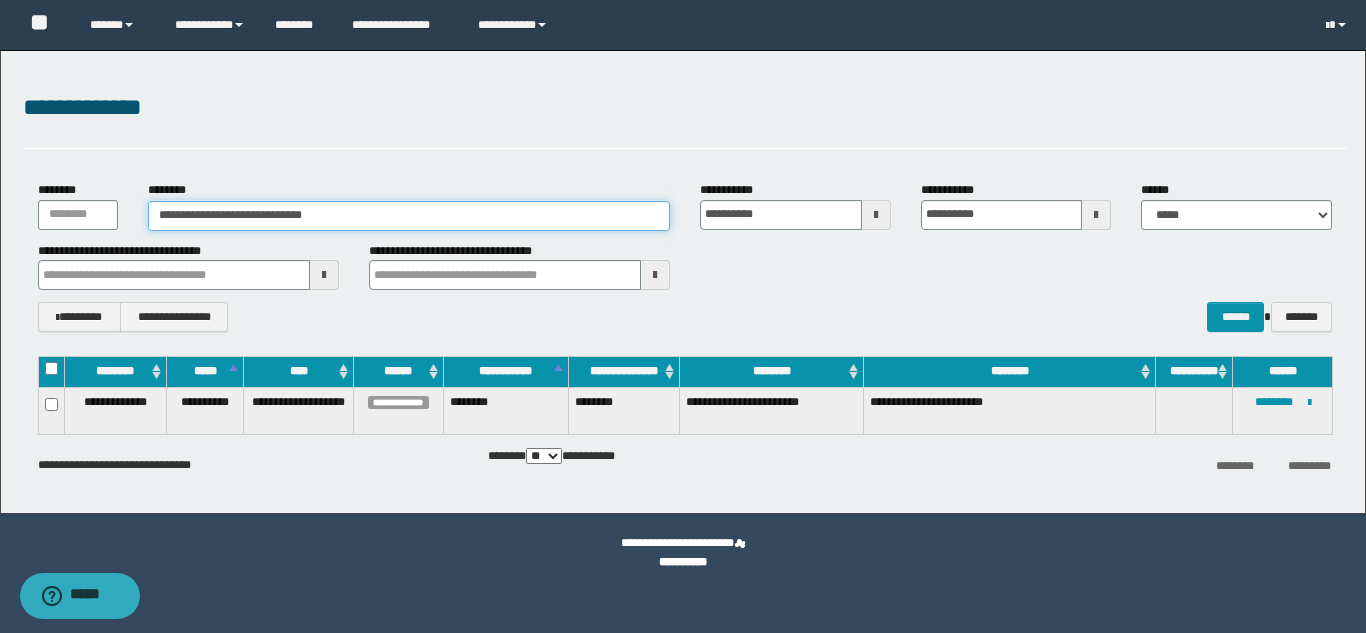 type on "**********" 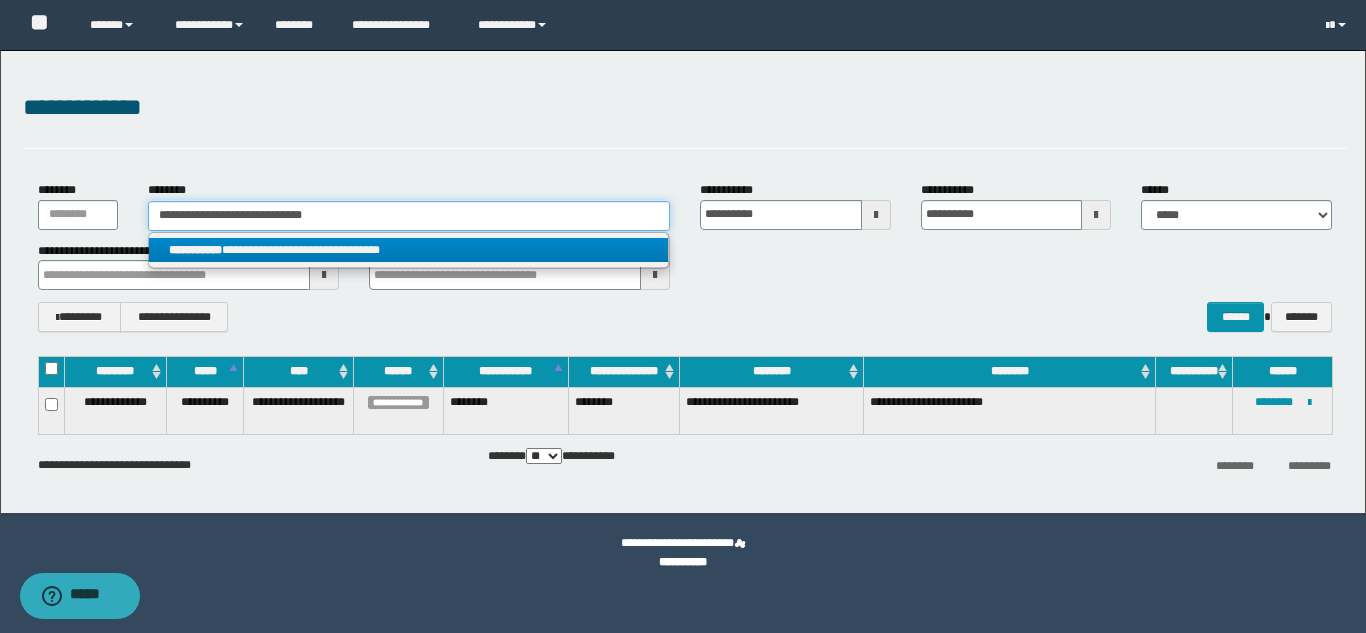 type on "**********" 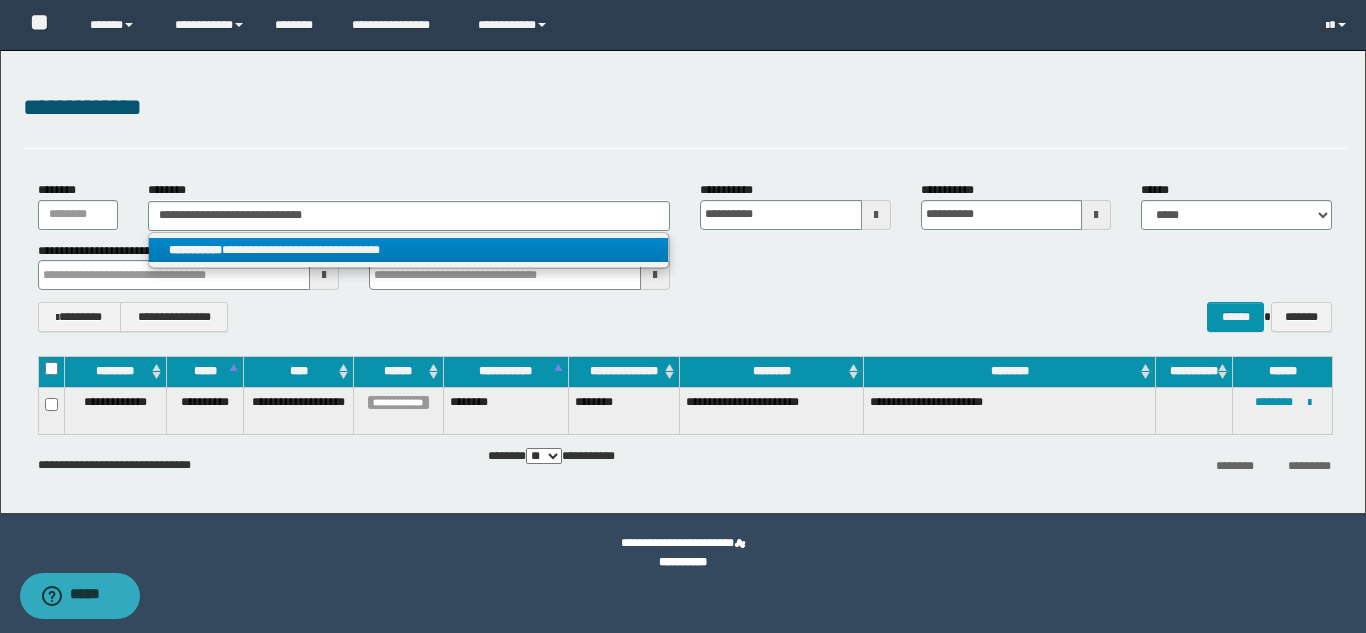 click on "**********" at bounding box center [408, 250] 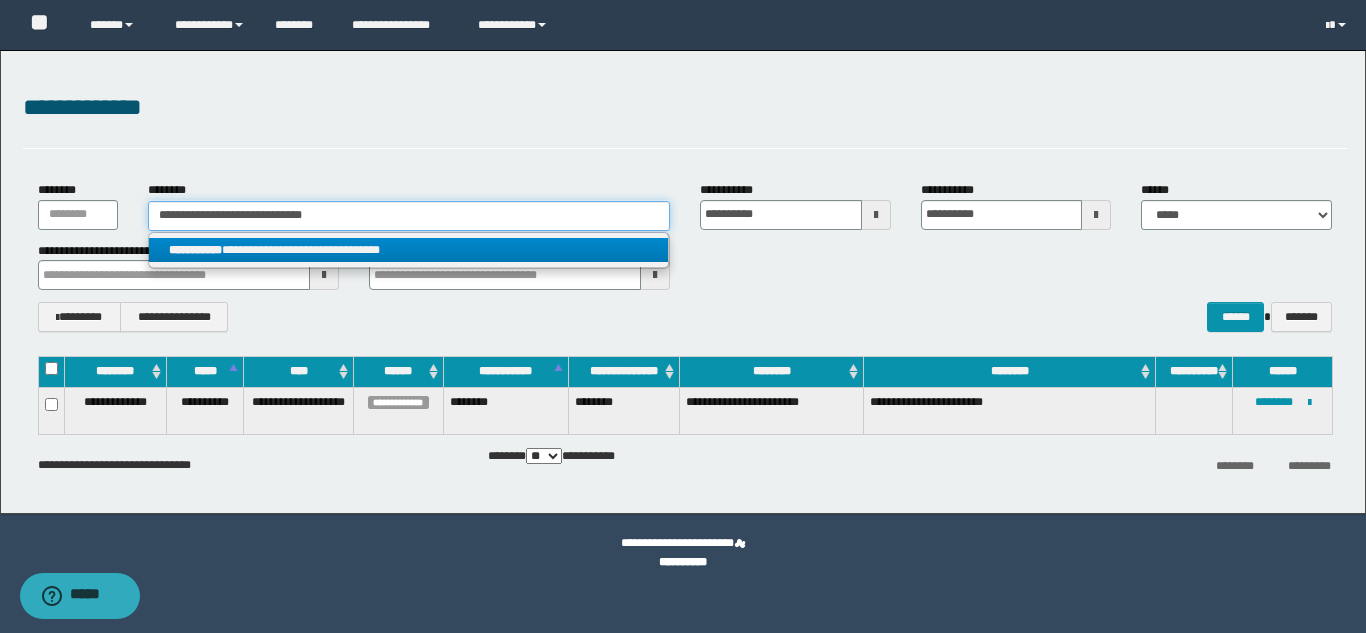 type 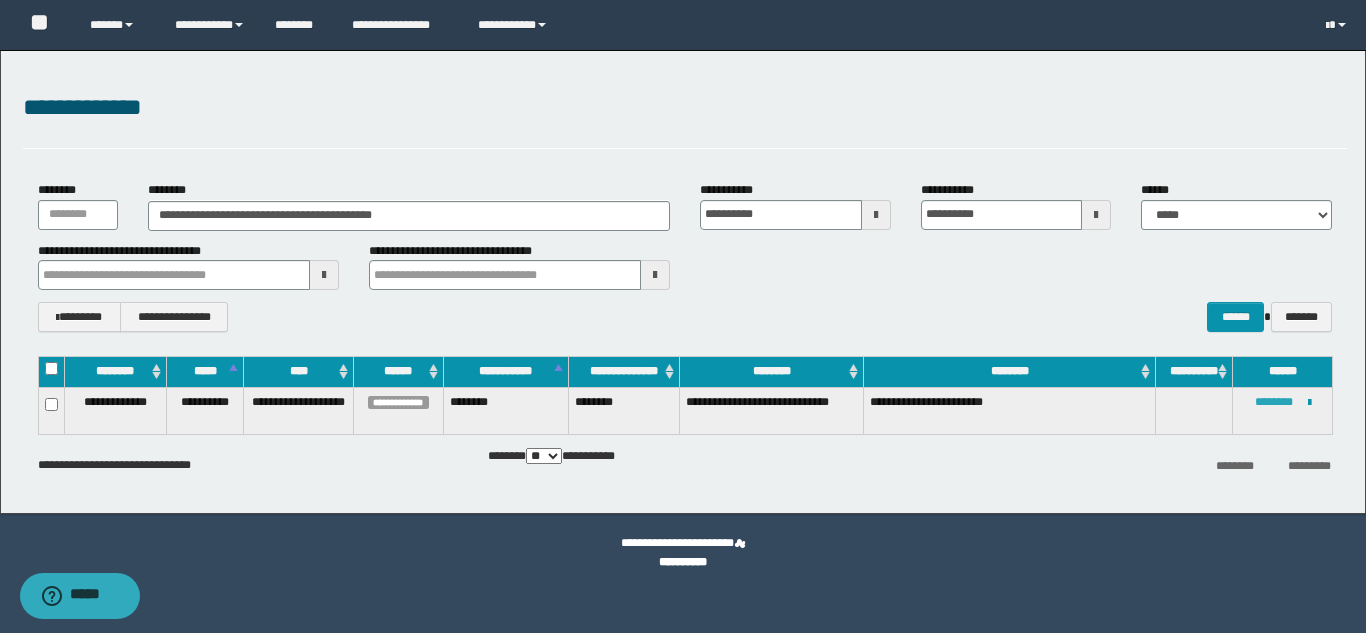click on "********" at bounding box center [1274, 402] 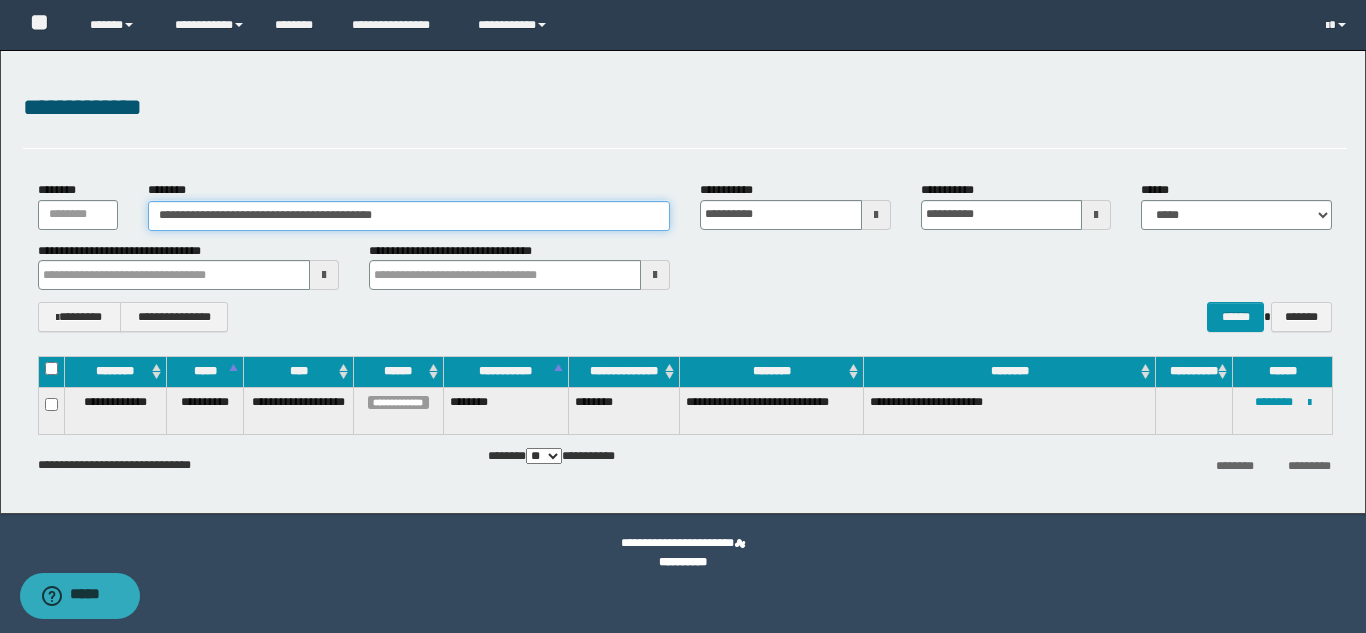 drag, startPoint x: 489, startPoint y: 224, endPoint x: 111, endPoint y: 201, distance: 378.6991 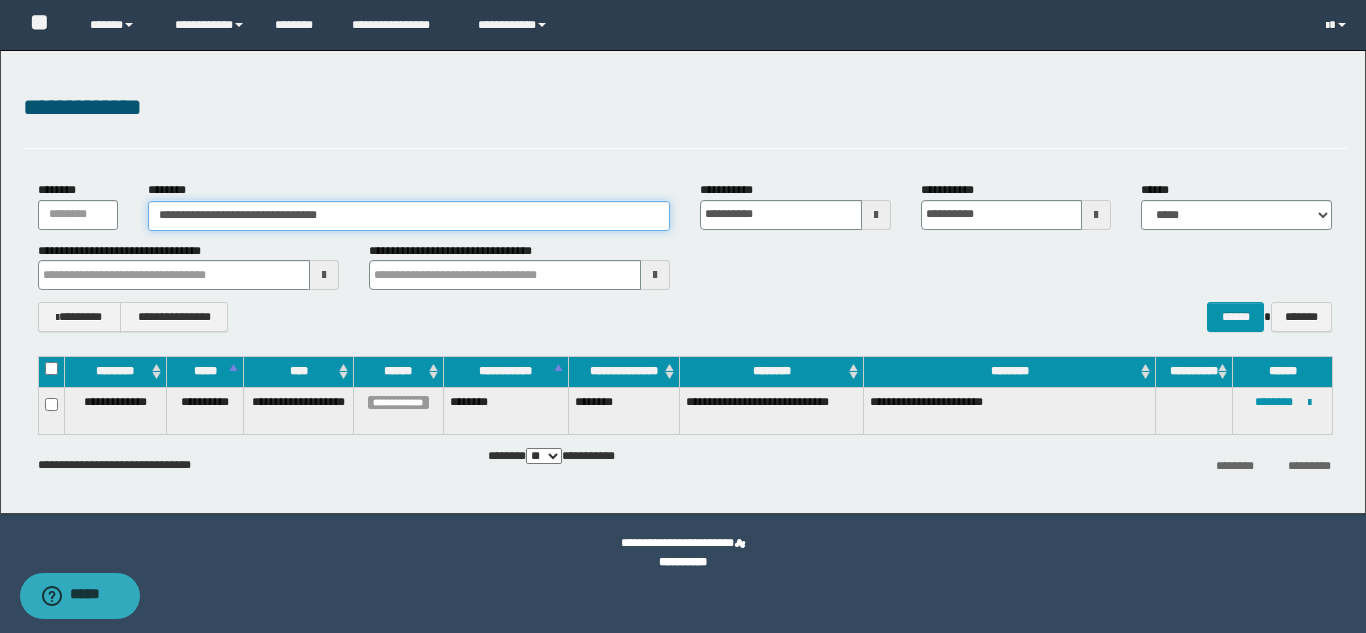 type on "**********" 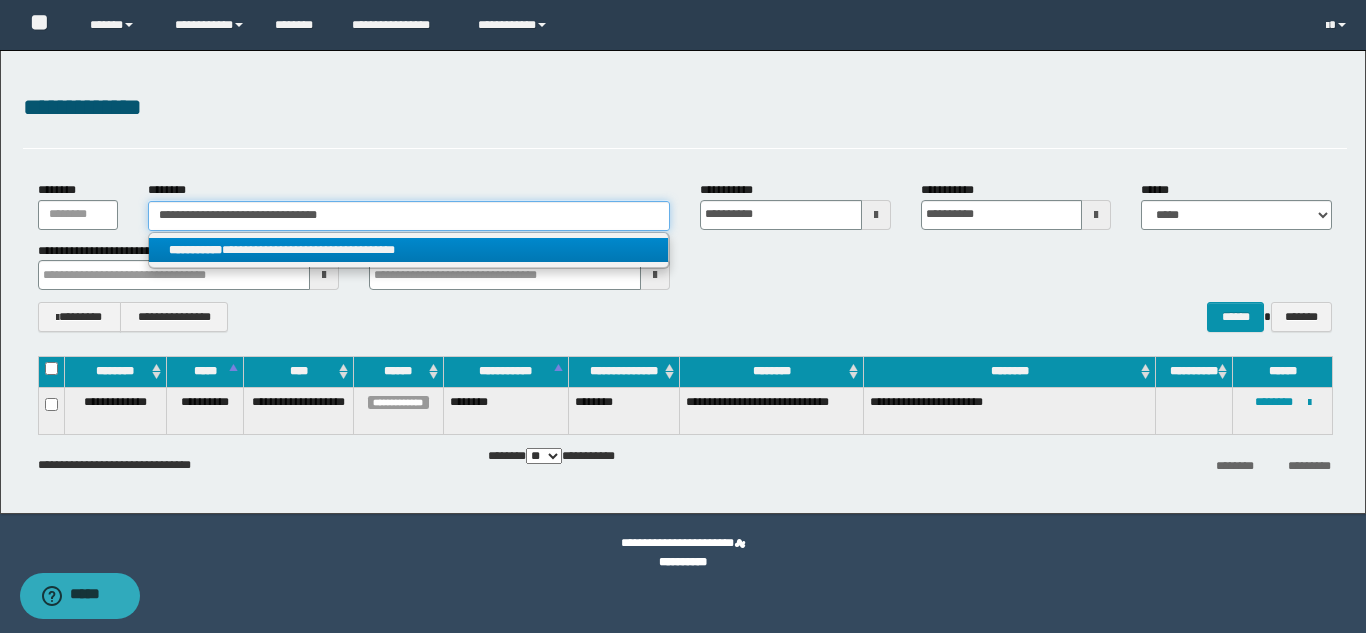 type on "**********" 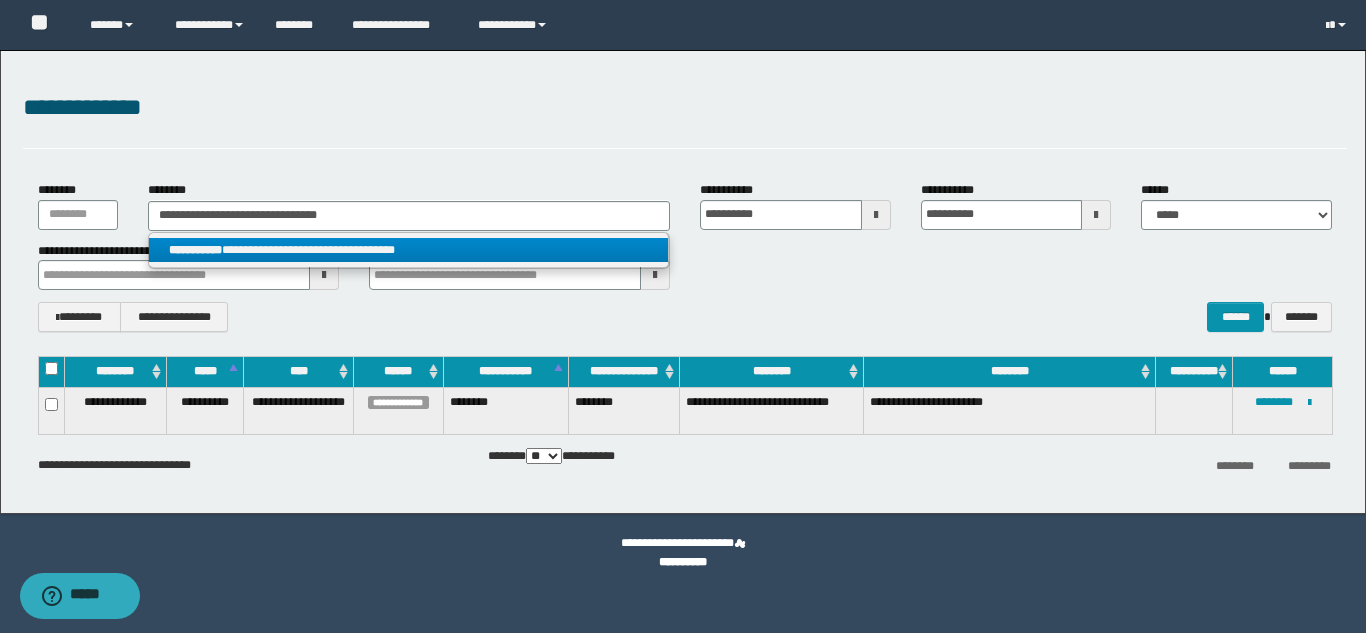 click on "**********" at bounding box center (408, 250) 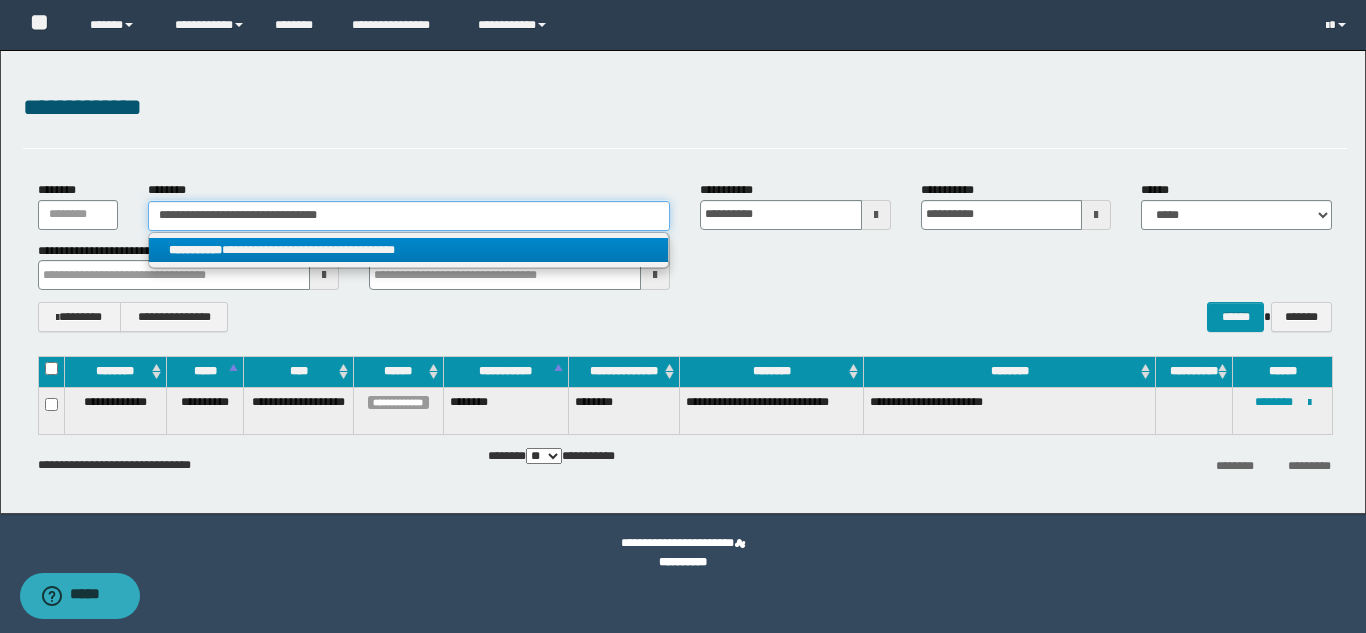 type 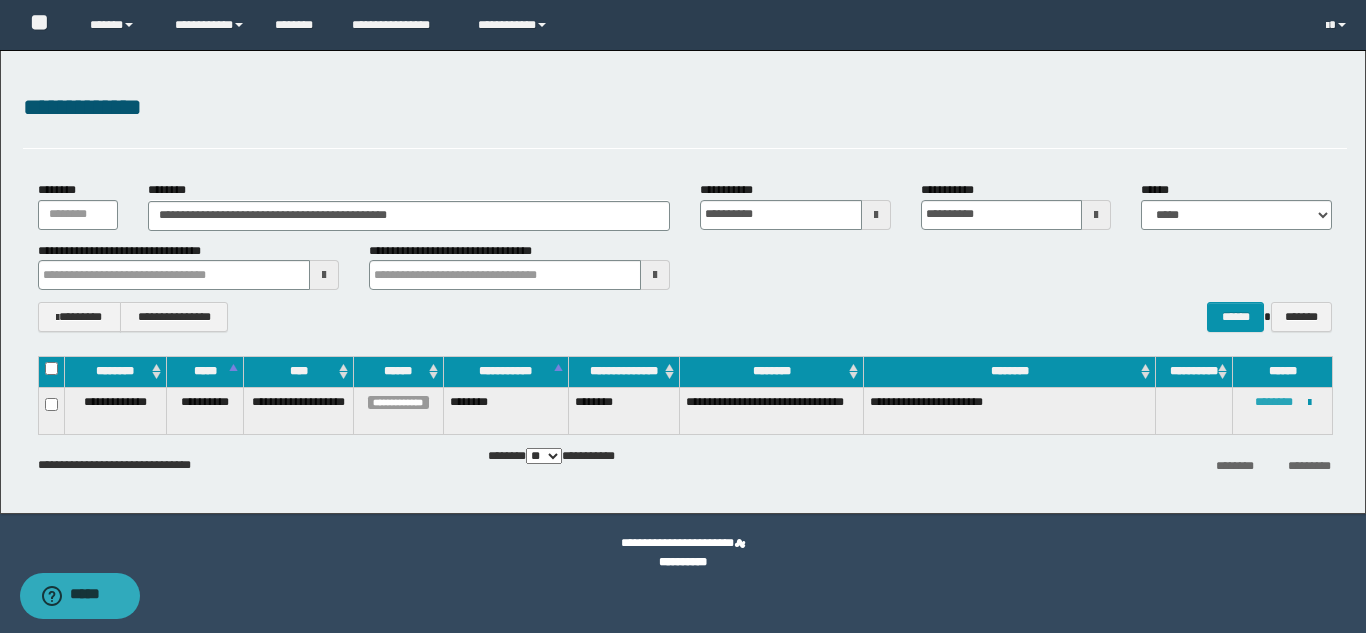 click on "********" at bounding box center [1274, 402] 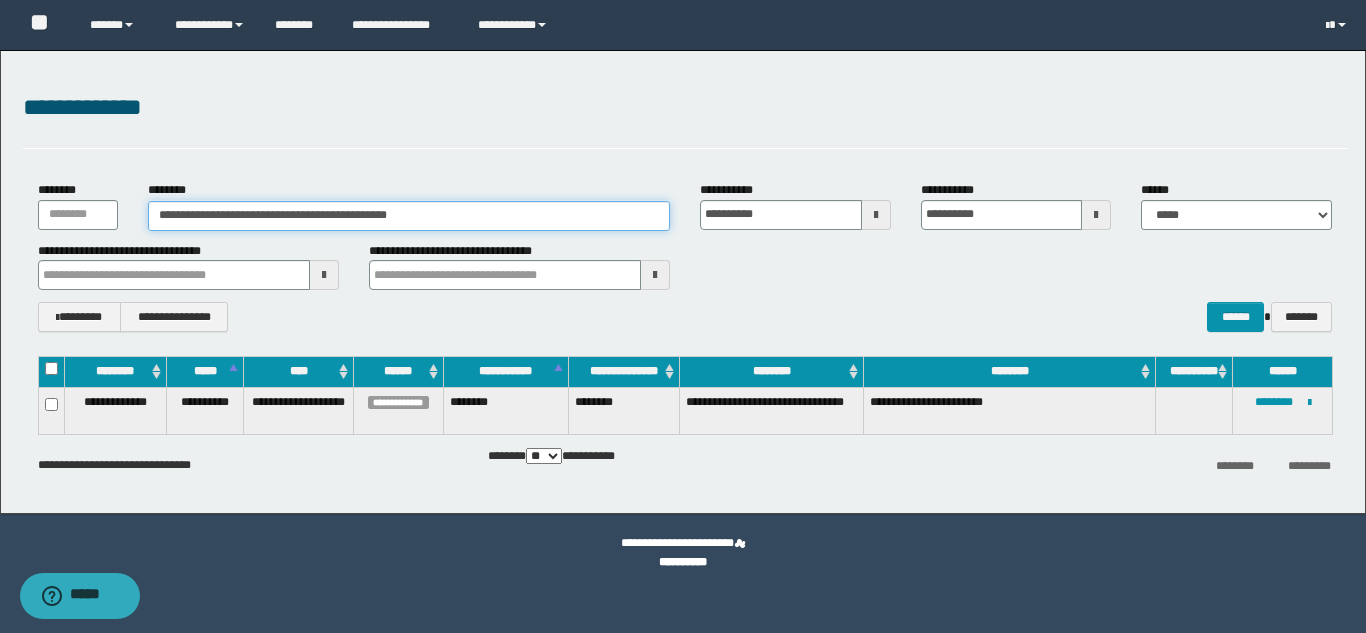 drag, startPoint x: 529, startPoint y: 211, endPoint x: 18, endPoint y: 177, distance: 512.1299 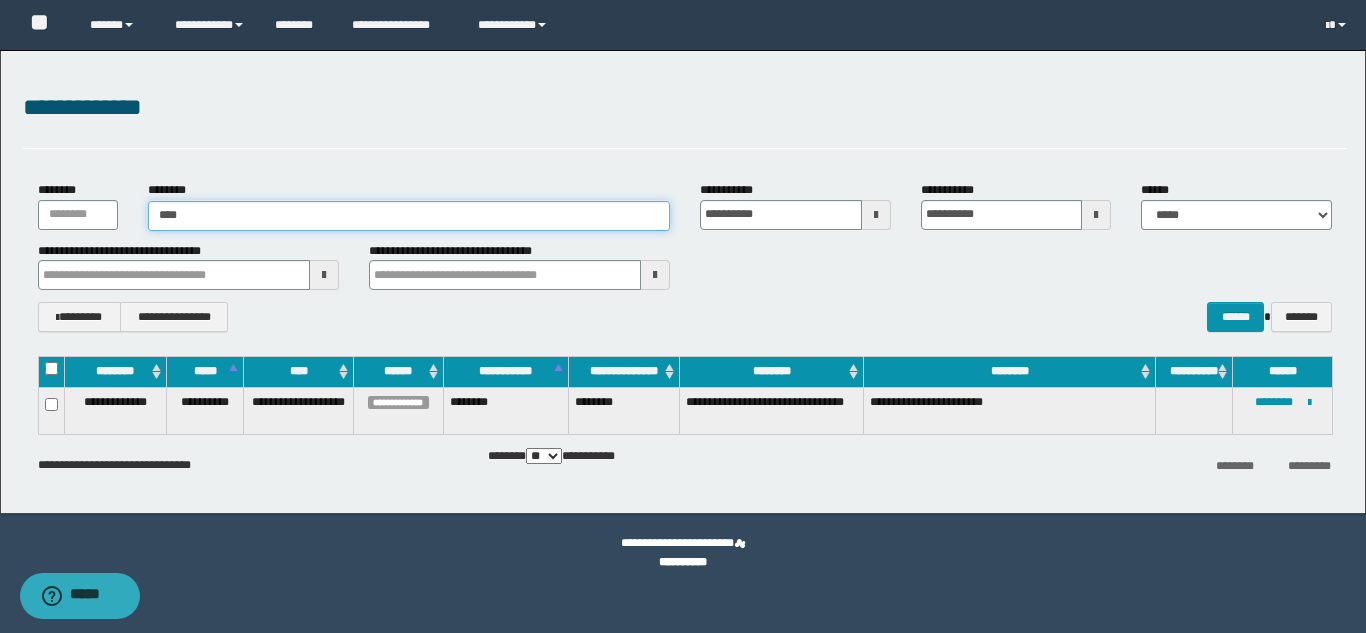 type on "*****" 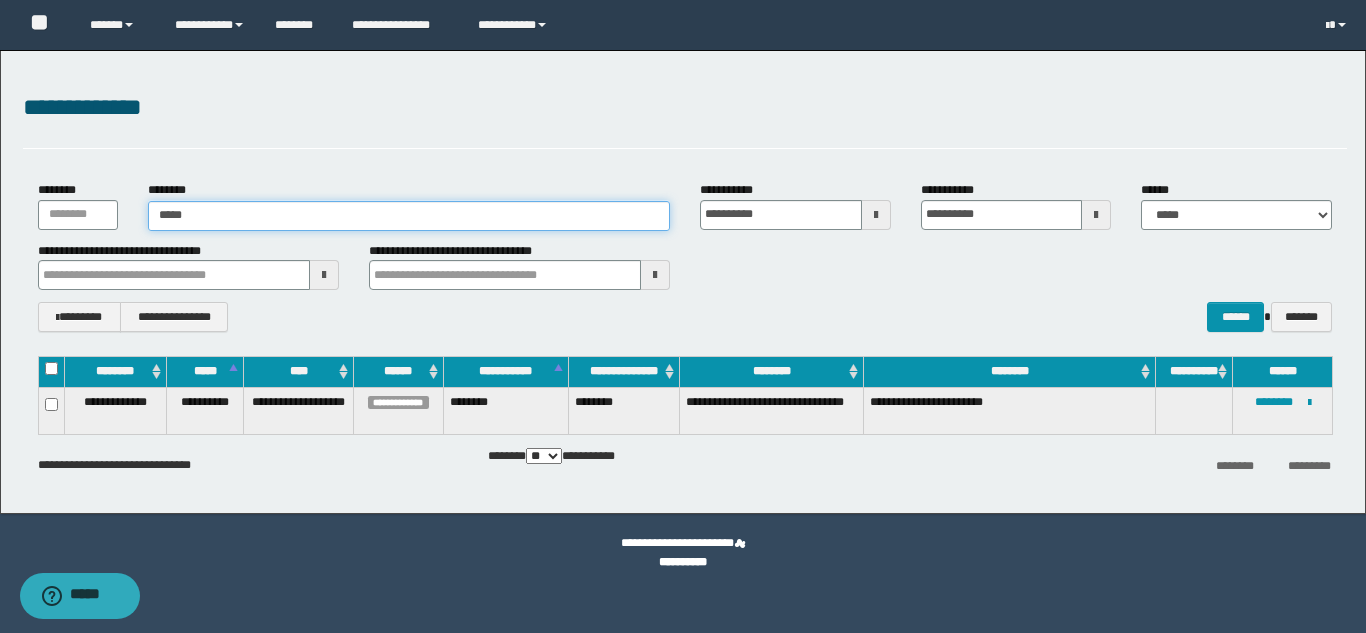 type on "*****" 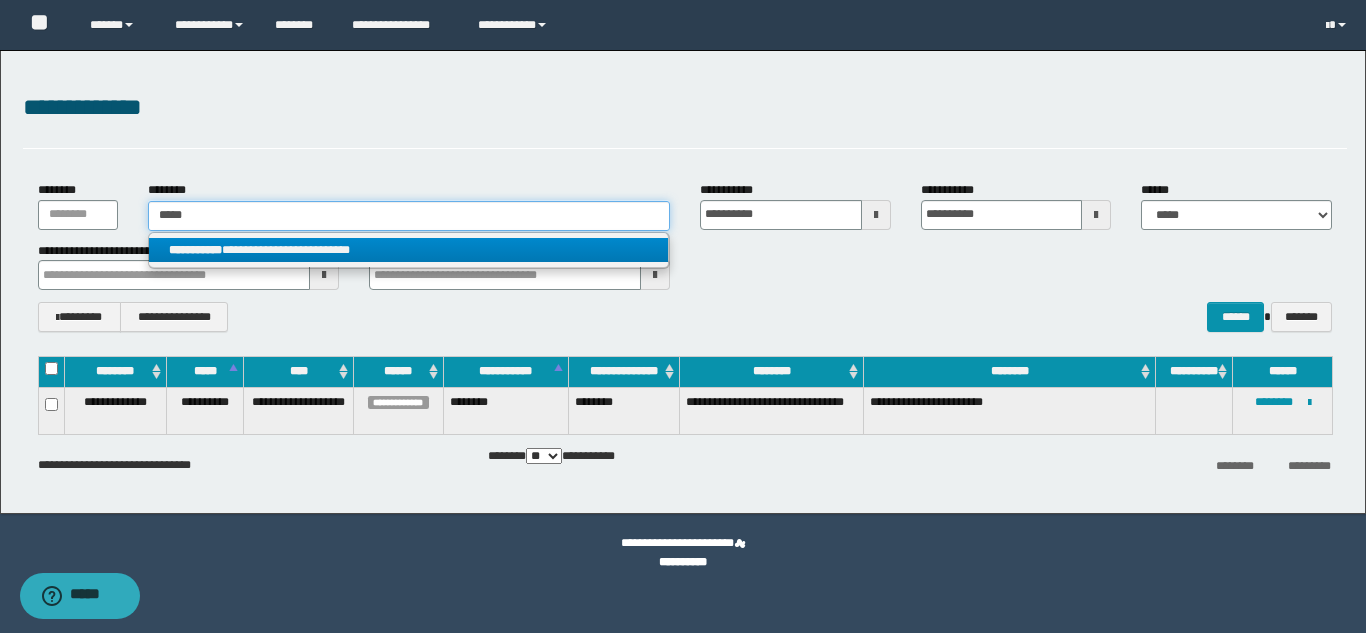 type on "*****" 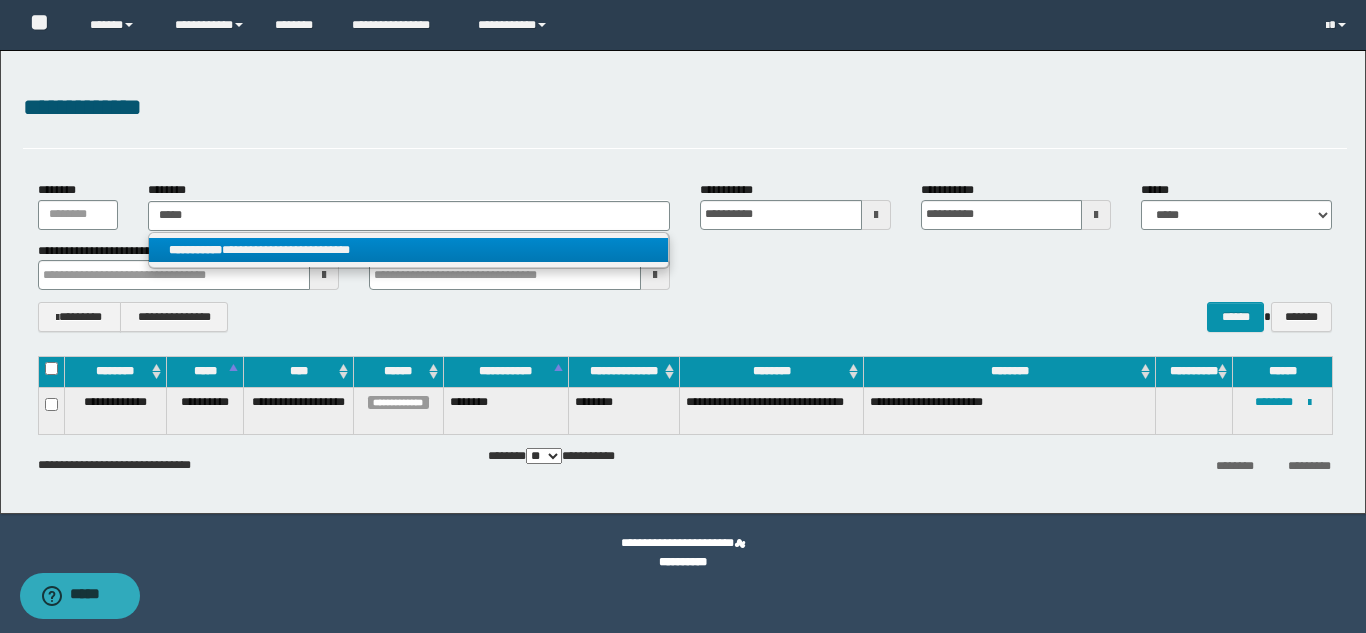 click on "**********" at bounding box center (195, 250) 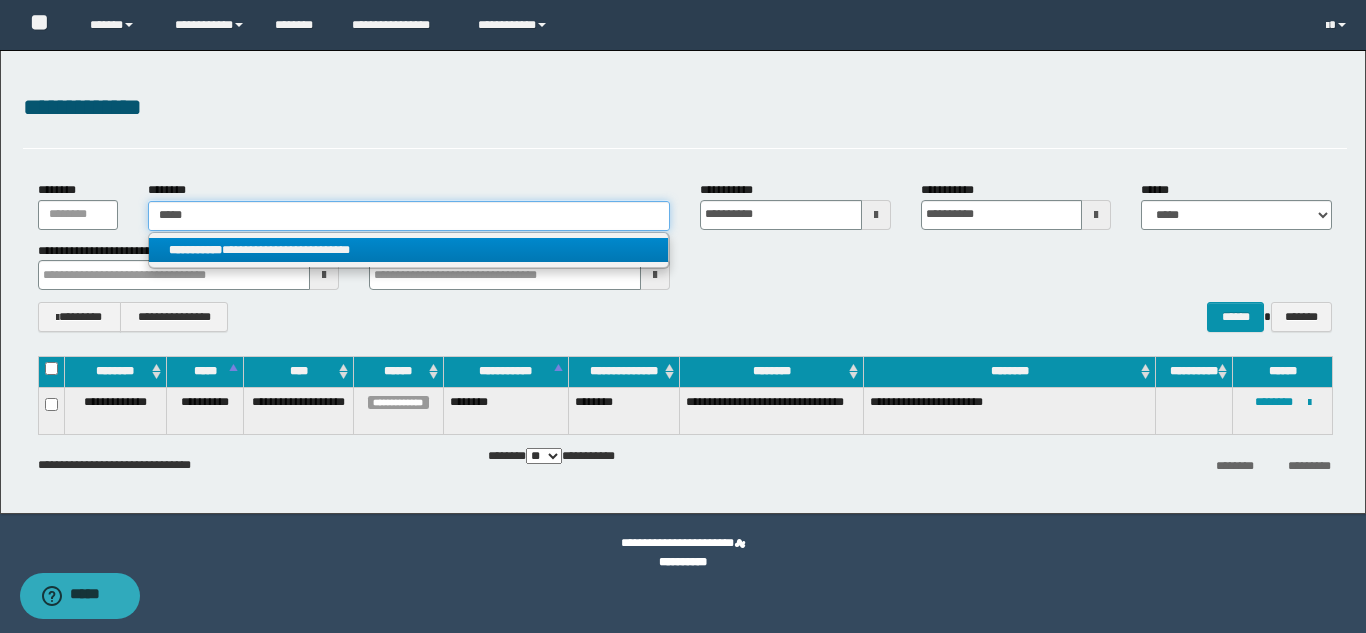 type 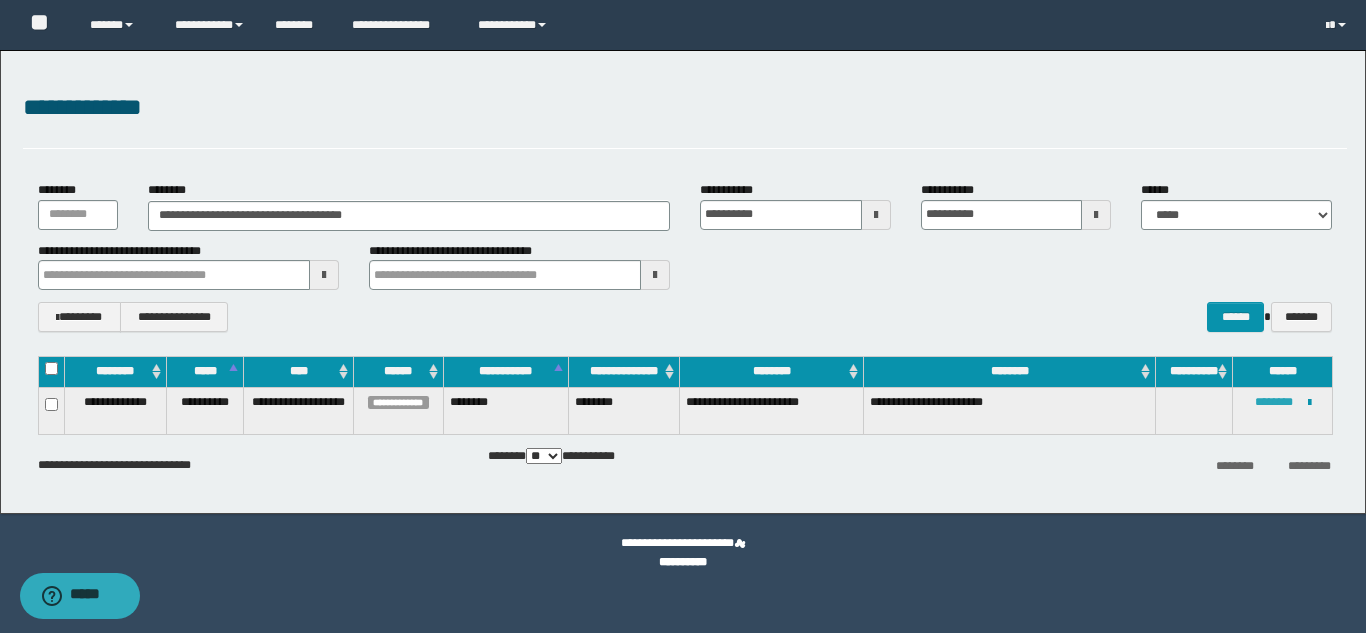 click on "********" at bounding box center [1274, 402] 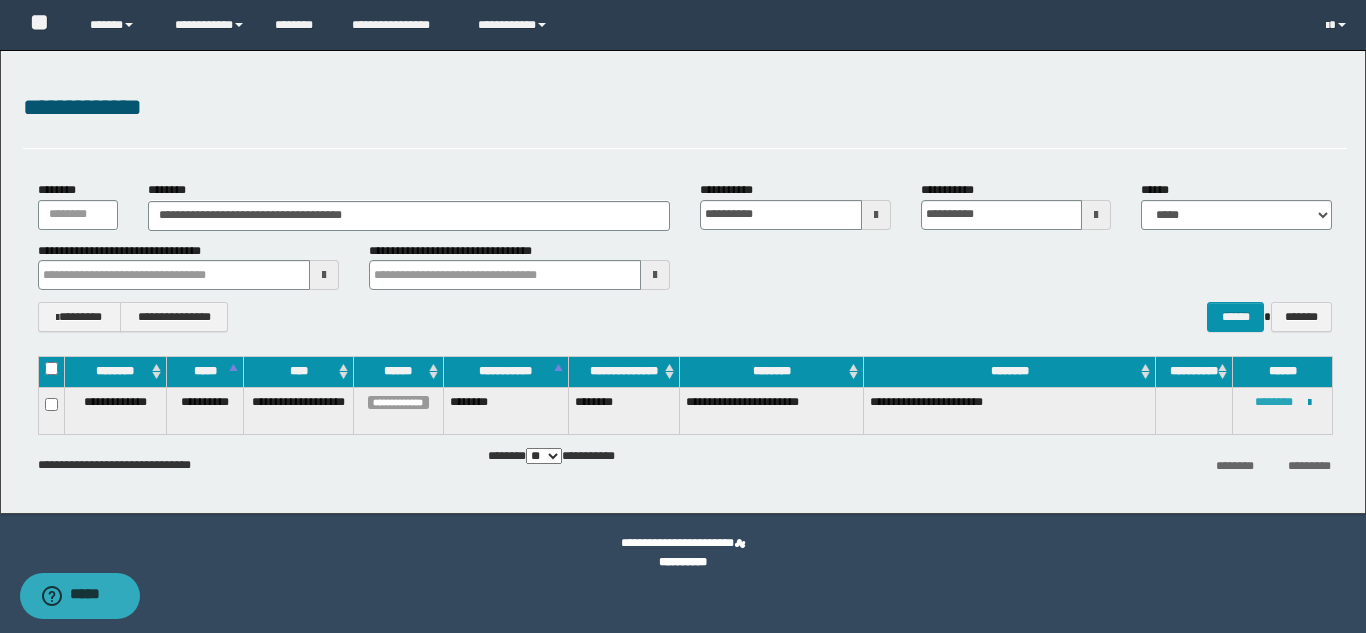 click on "********" at bounding box center (1274, 402) 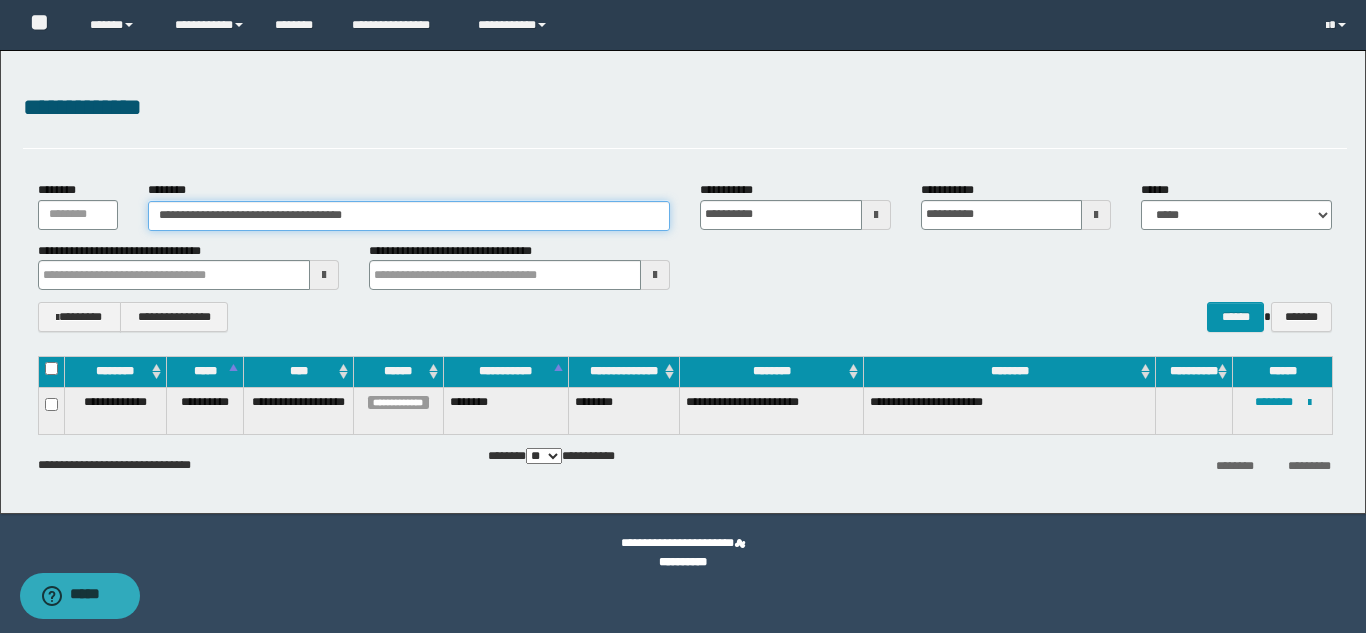 drag, startPoint x: 404, startPoint y: 224, endPoint x: 0, endPoint y: 224, distance: 404 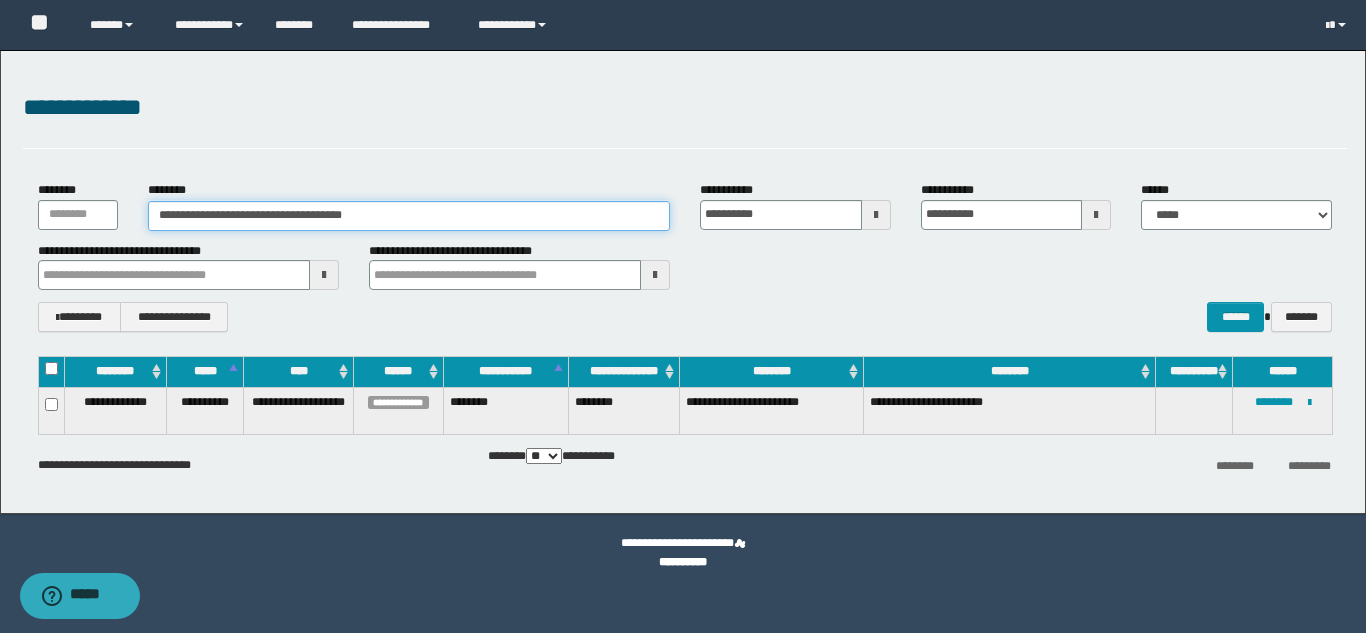 paste 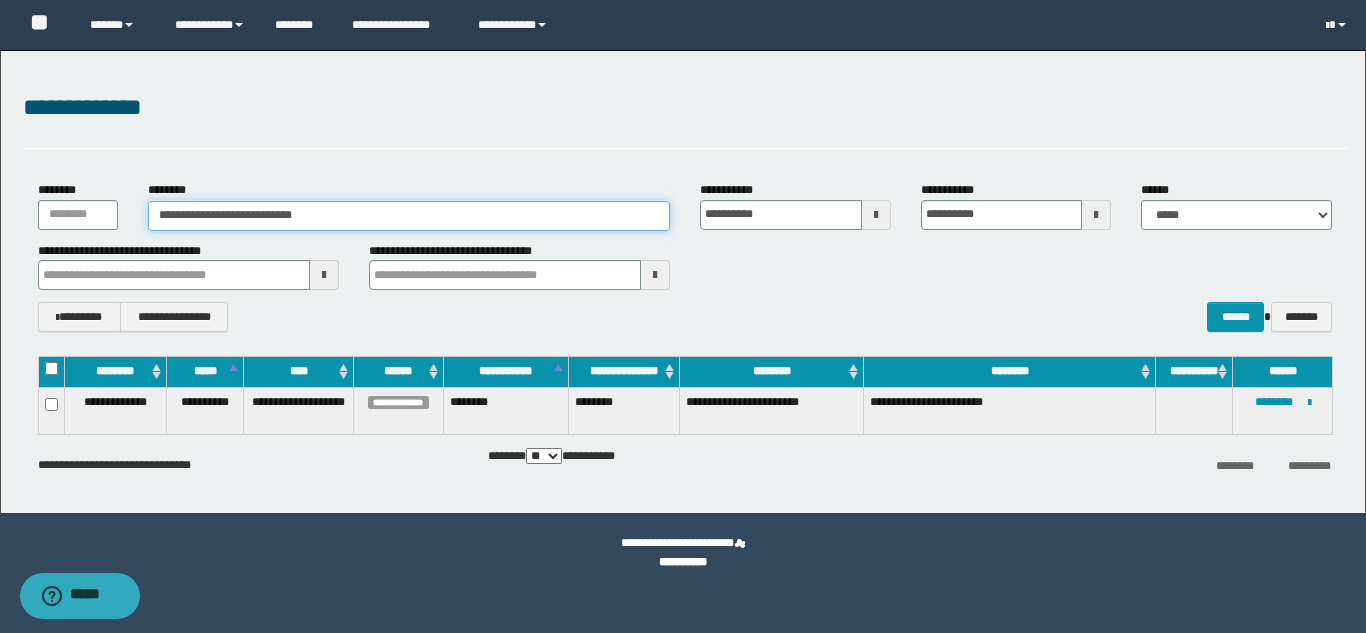 type on "**********" 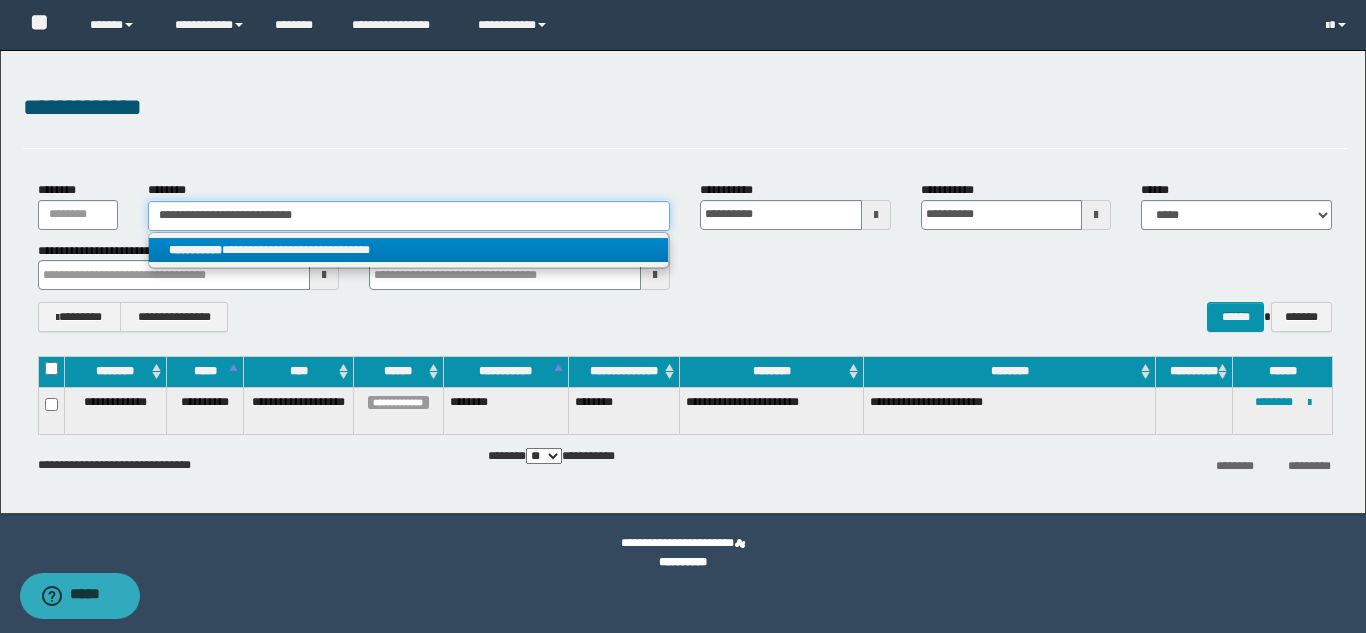 type on "**********" 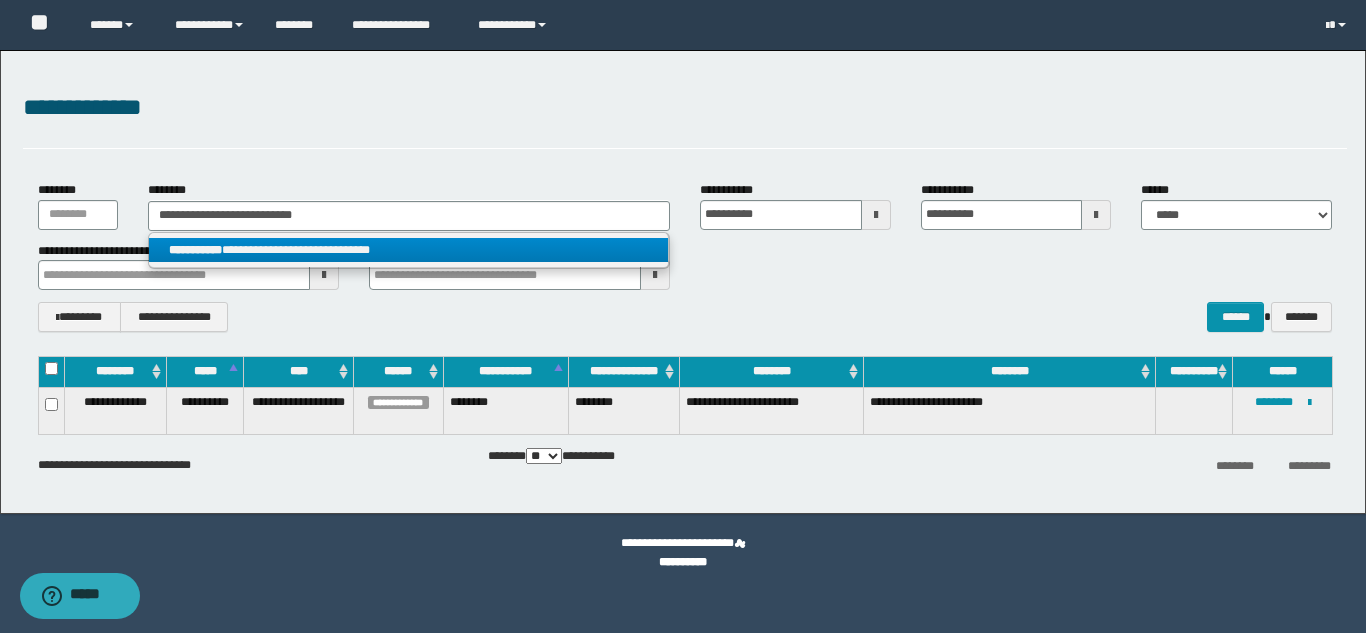 click on "**********" at bounding box center (408, 250) 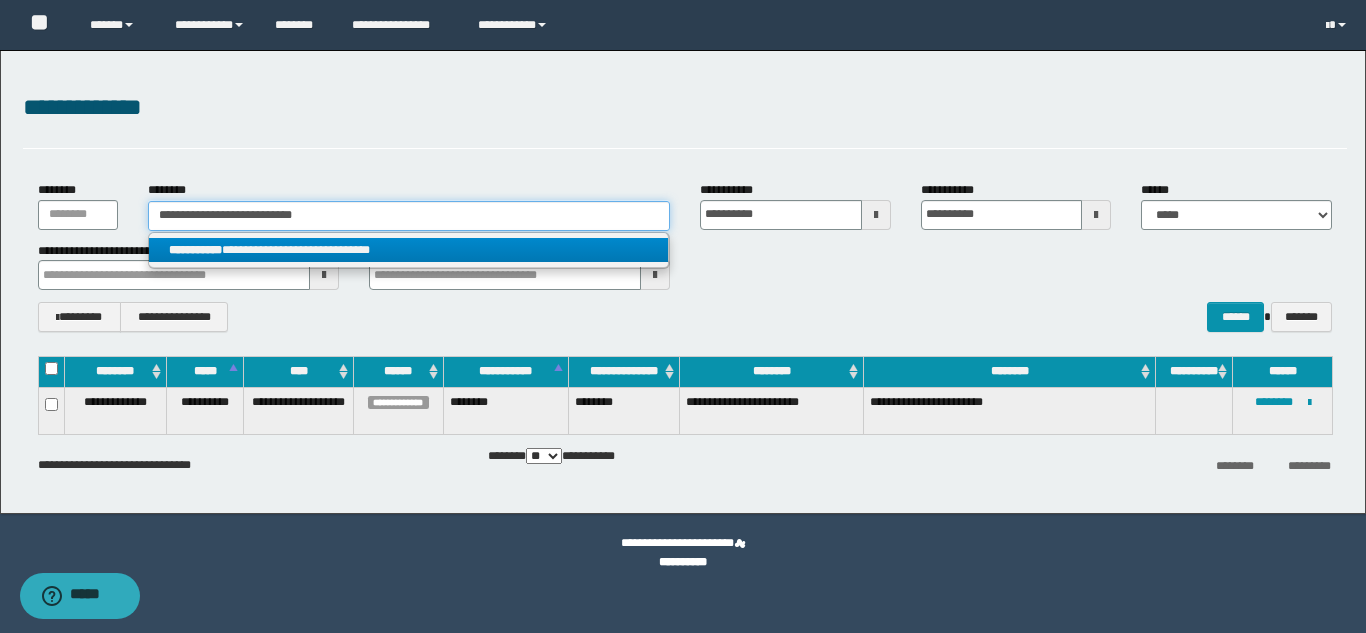 type 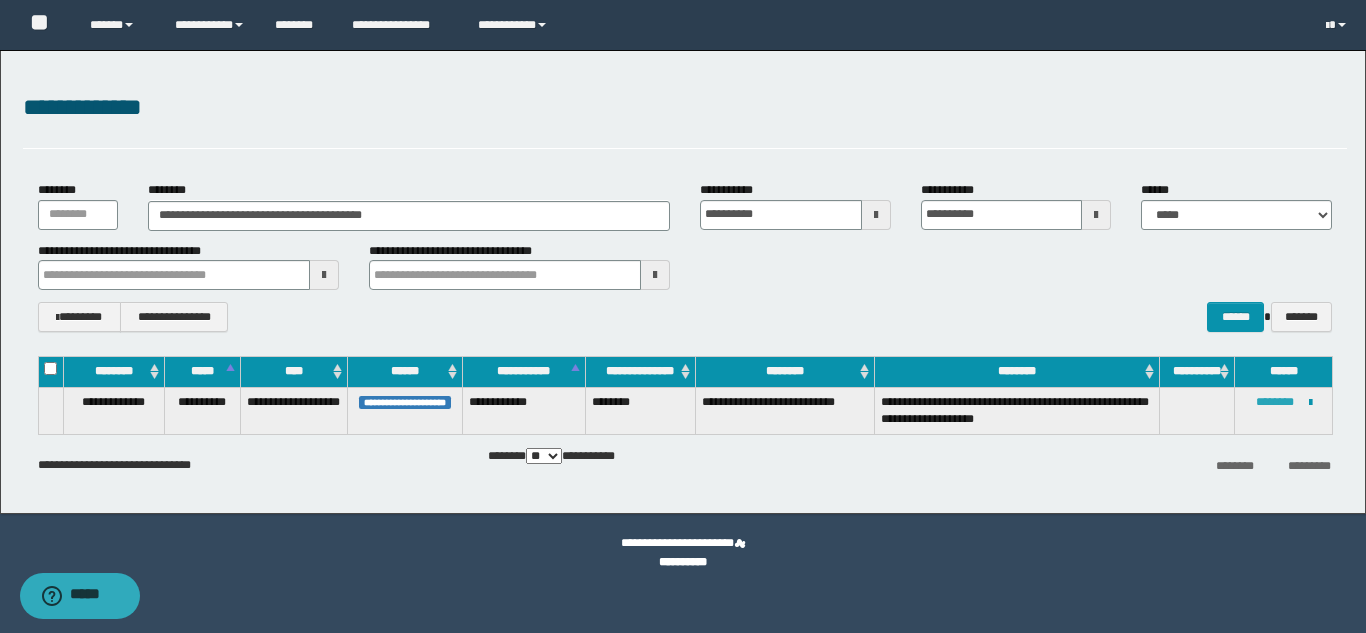 click on "********" at bounding box center (1275, 402) 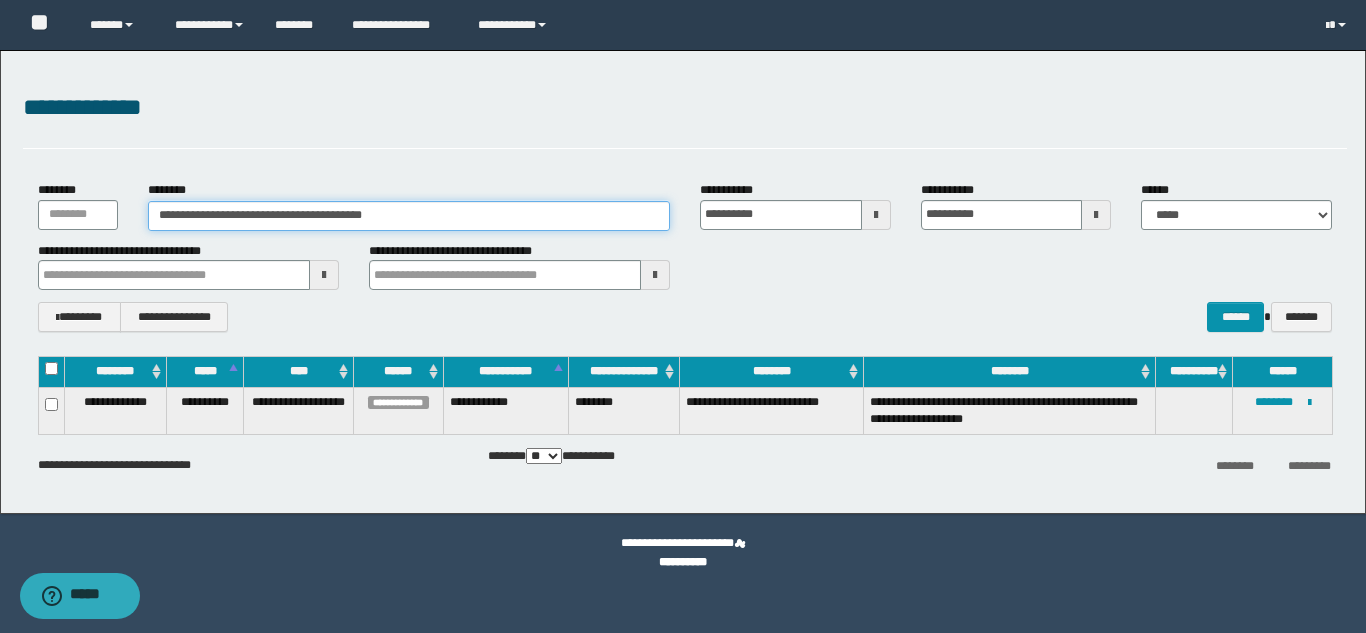 drag, startPoint x: 479, startPoint y: 221, endPoint x: 44, endPoint y: 180, distance: 436.92792 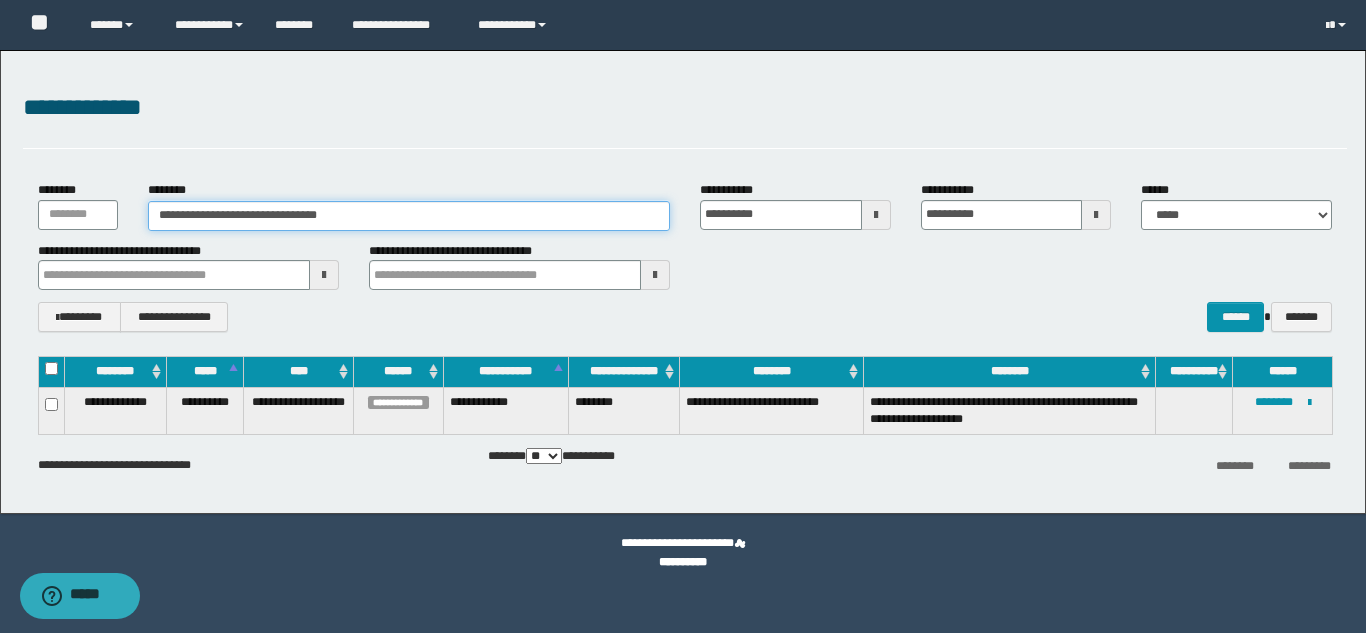 type on "**********" 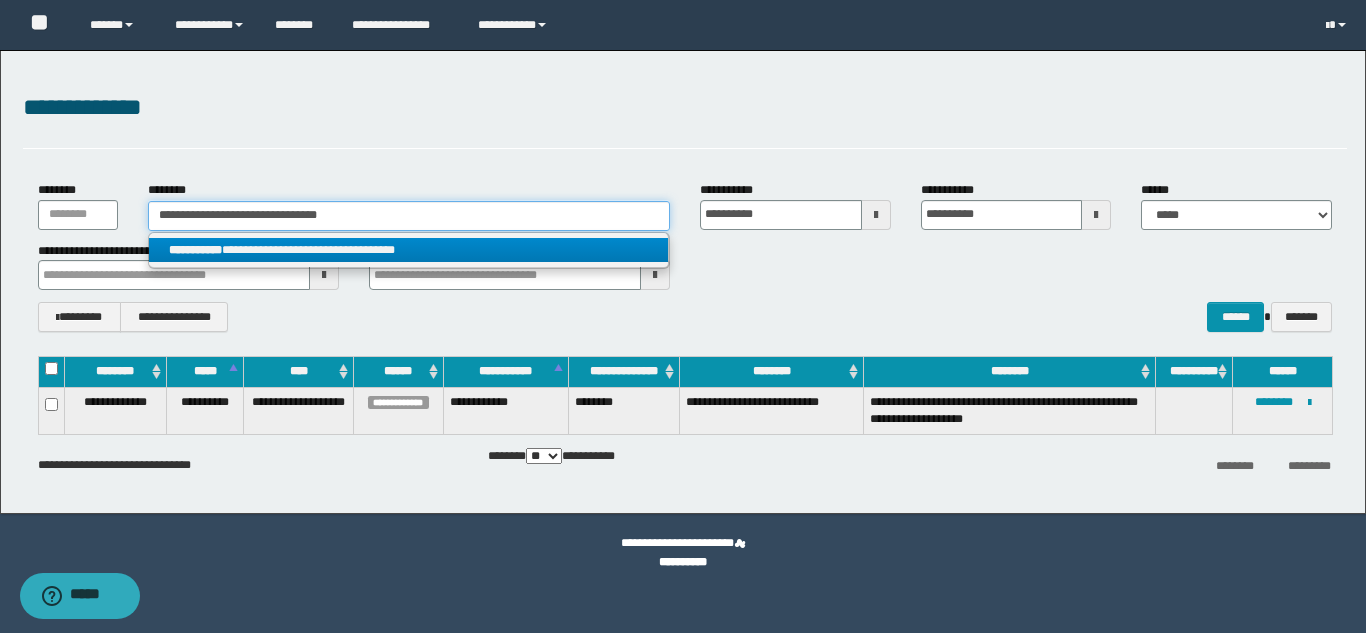 type on "**********" 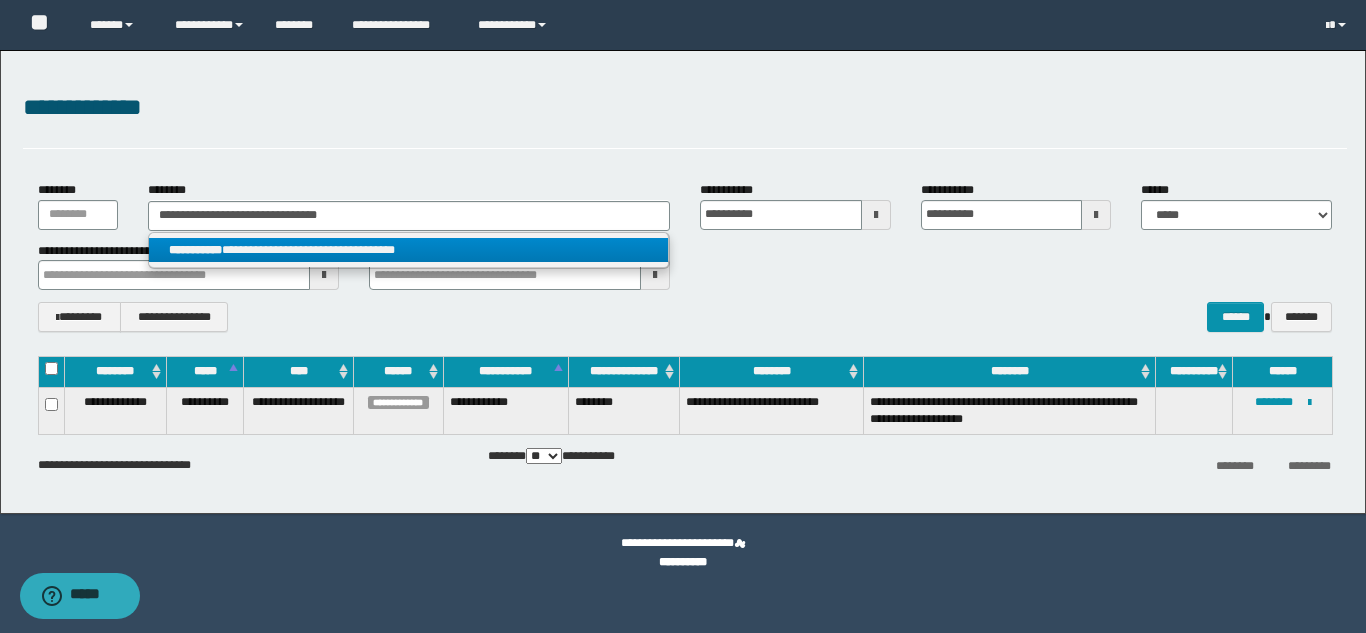 click on "**********" at bounding box center (408, 250) 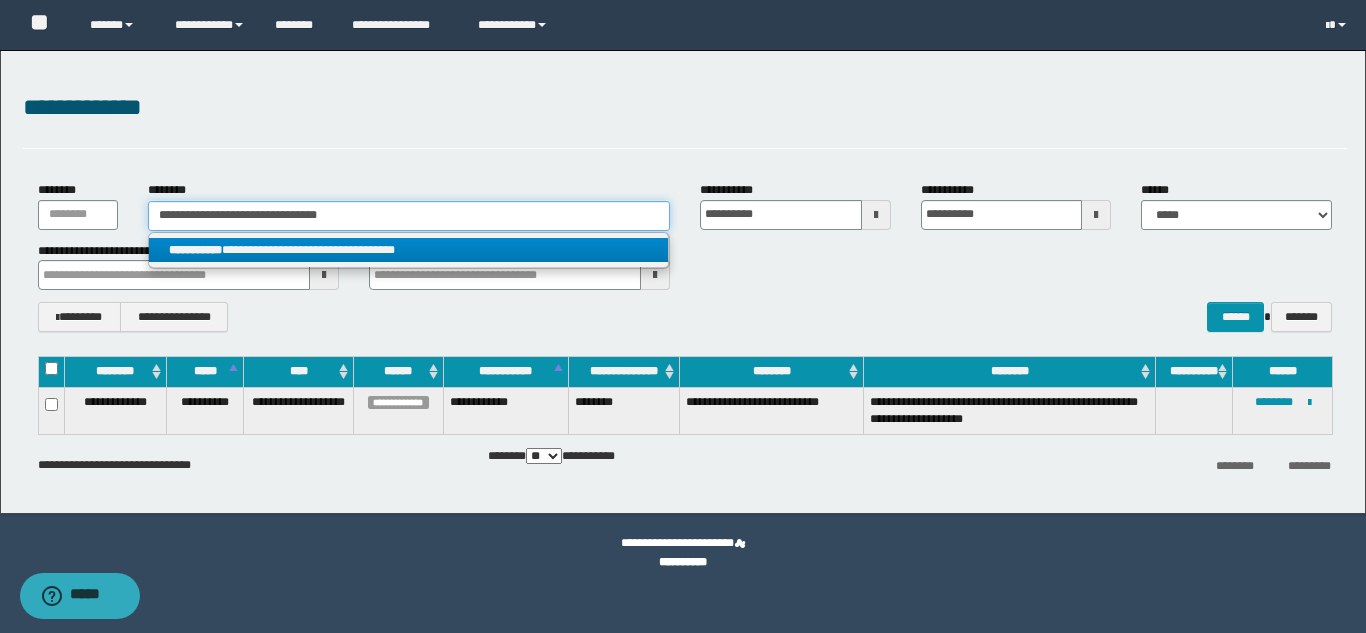 type 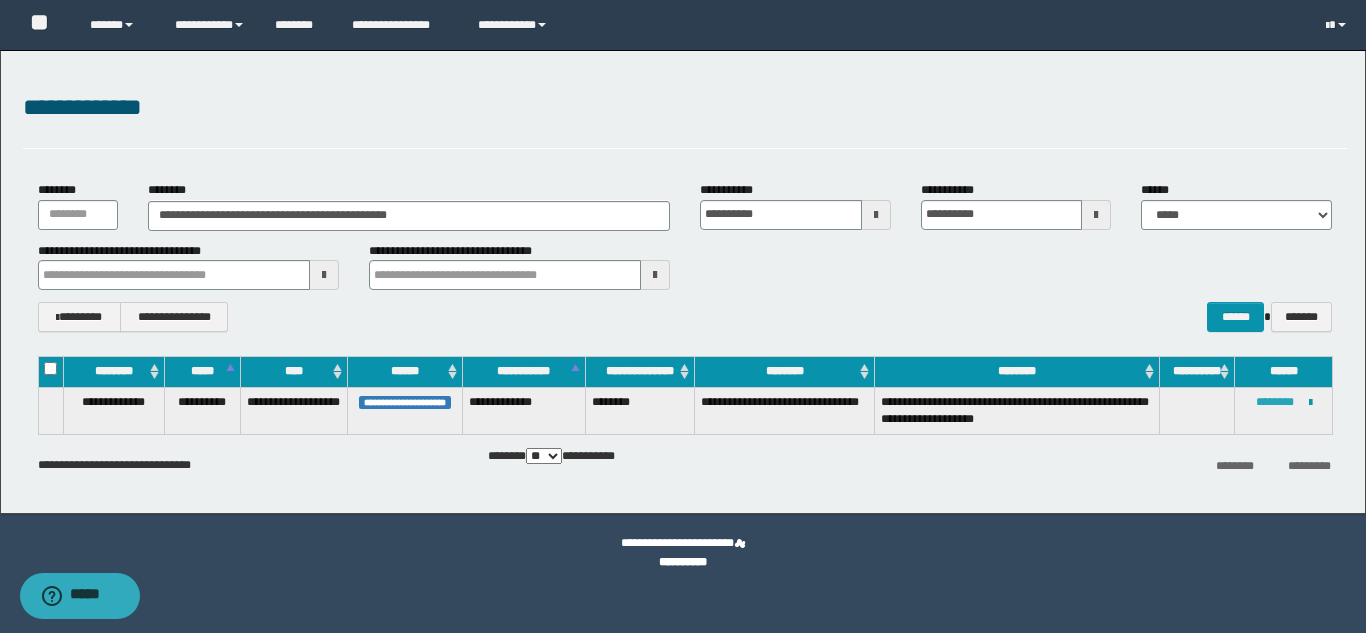 click on "********" at bounding box center (1275, 402) 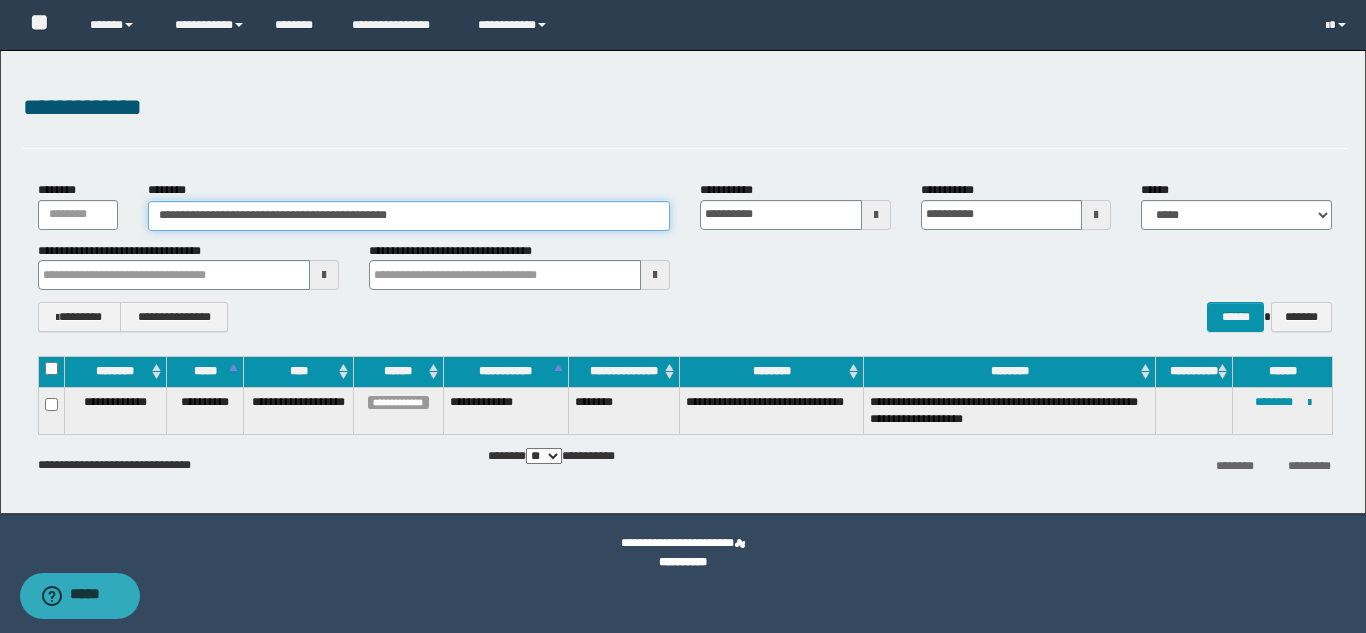 drag, startPoint x: 493, startPoint y: 216, endPoint x: 462, endPoint y: 208, distance: 32.01562 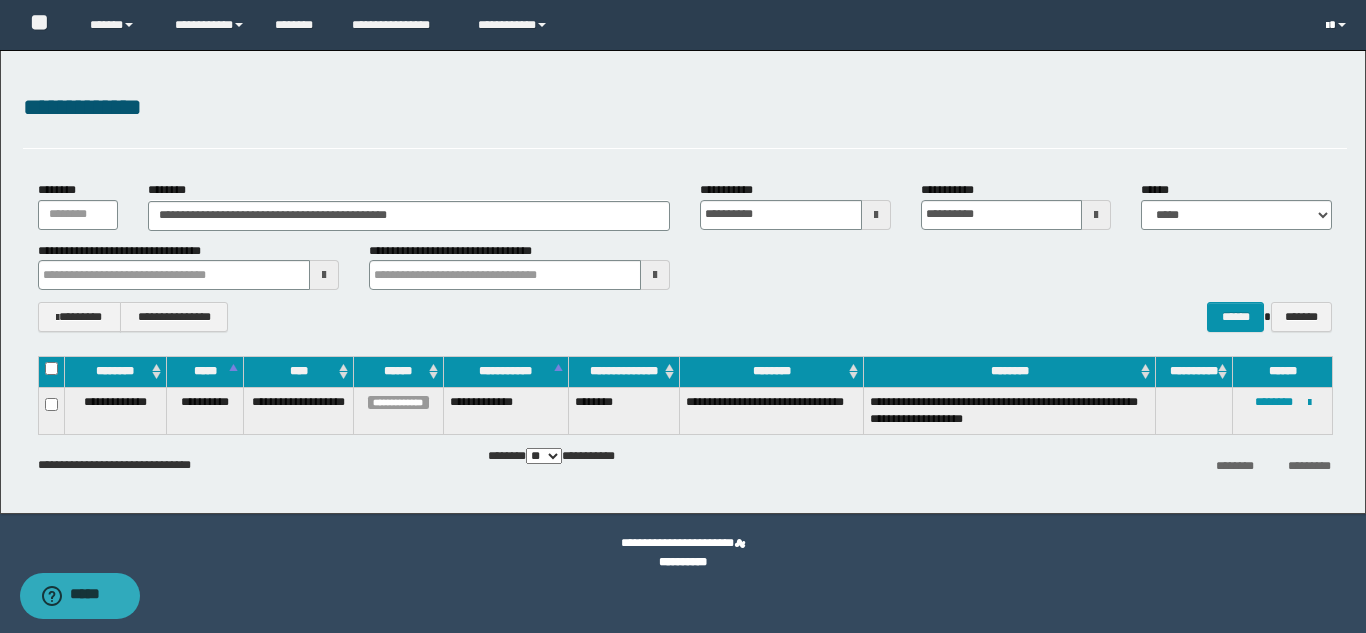 click at bounding box center [1327, 26] 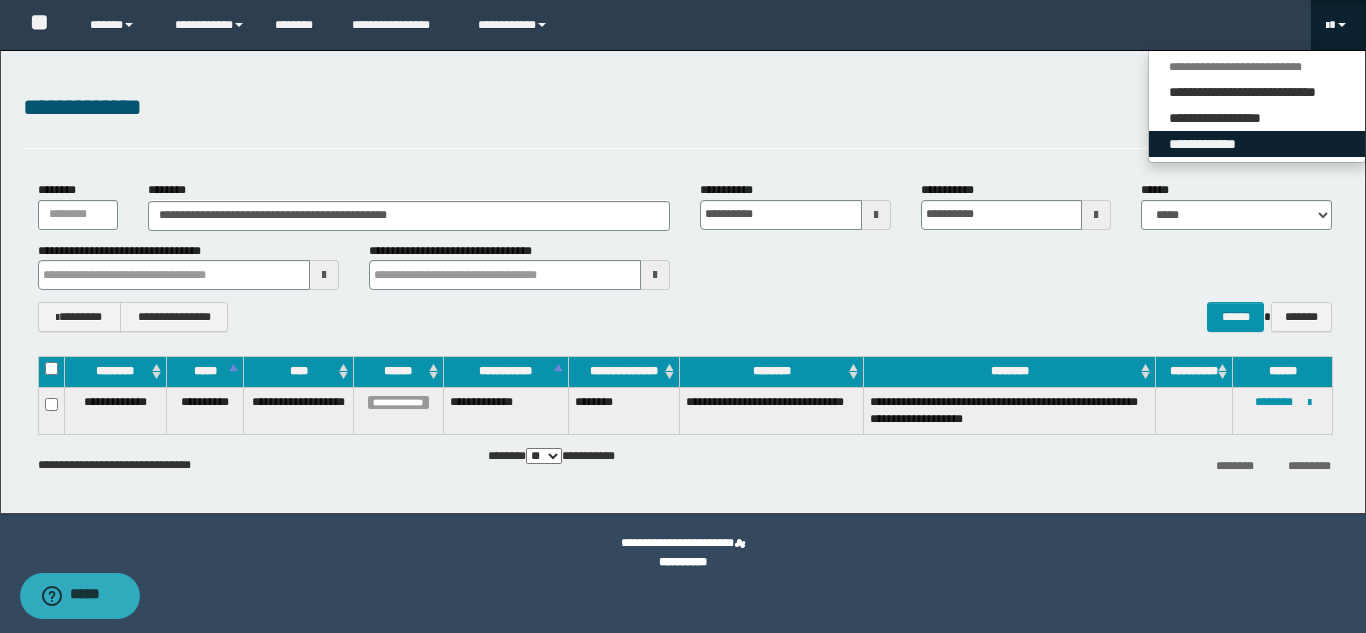 click on "**********" at bounding box center (1257, 144) 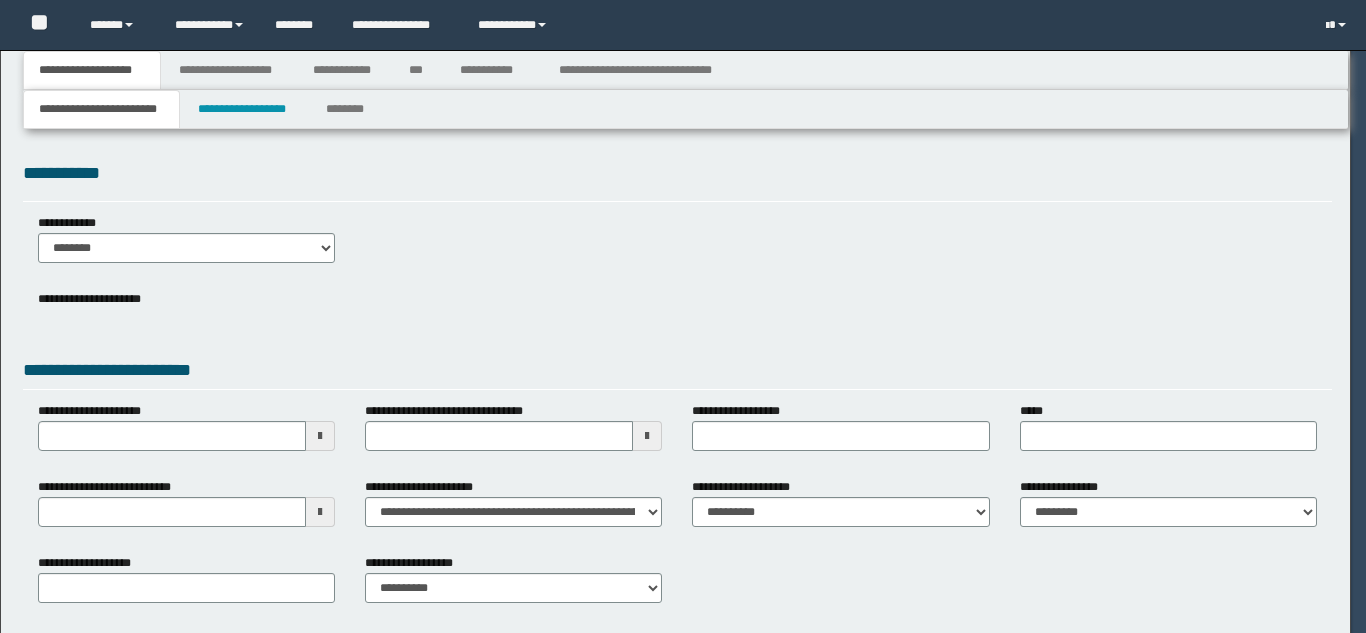 scroll, scrollTop: 0, scrollLeft: 0, axis: both 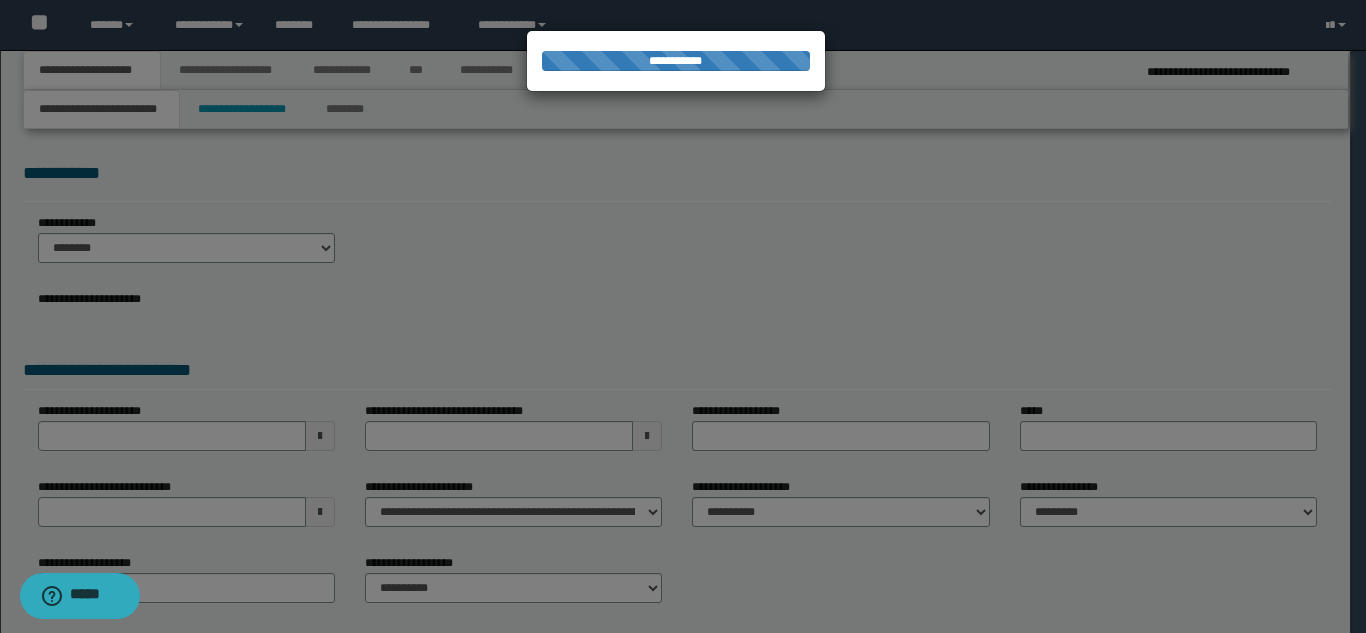 select on "*" 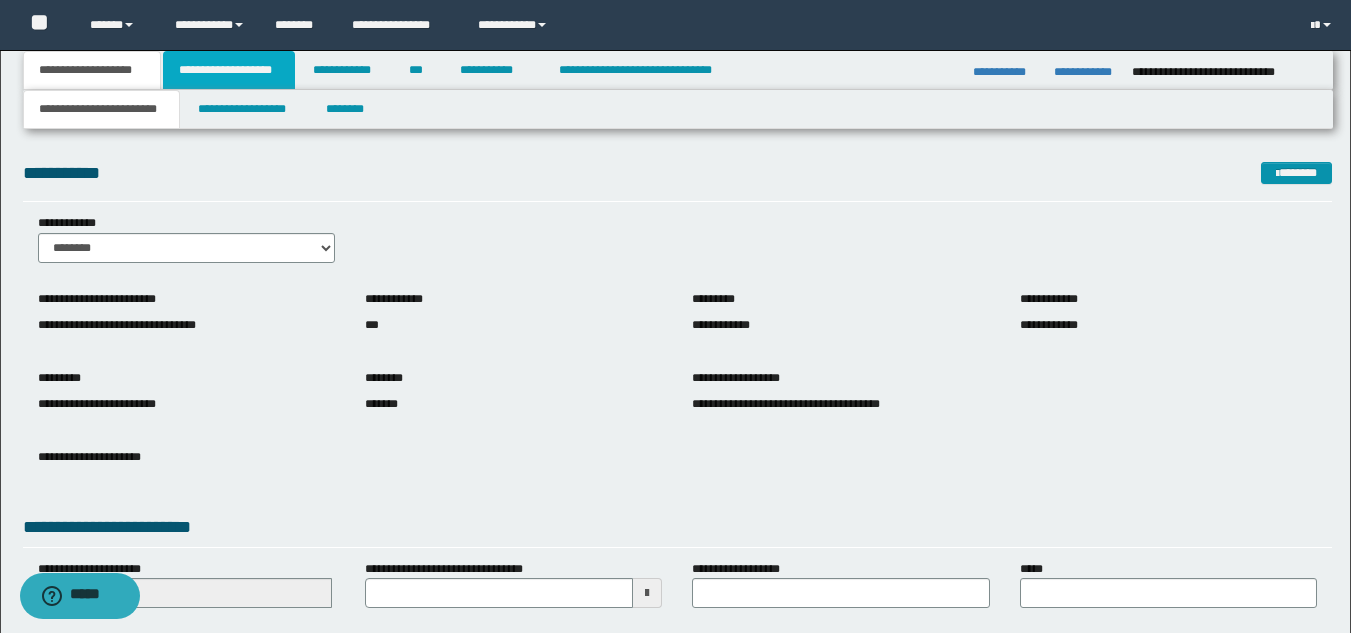 click on "**********" at bounding box center [229, 70] 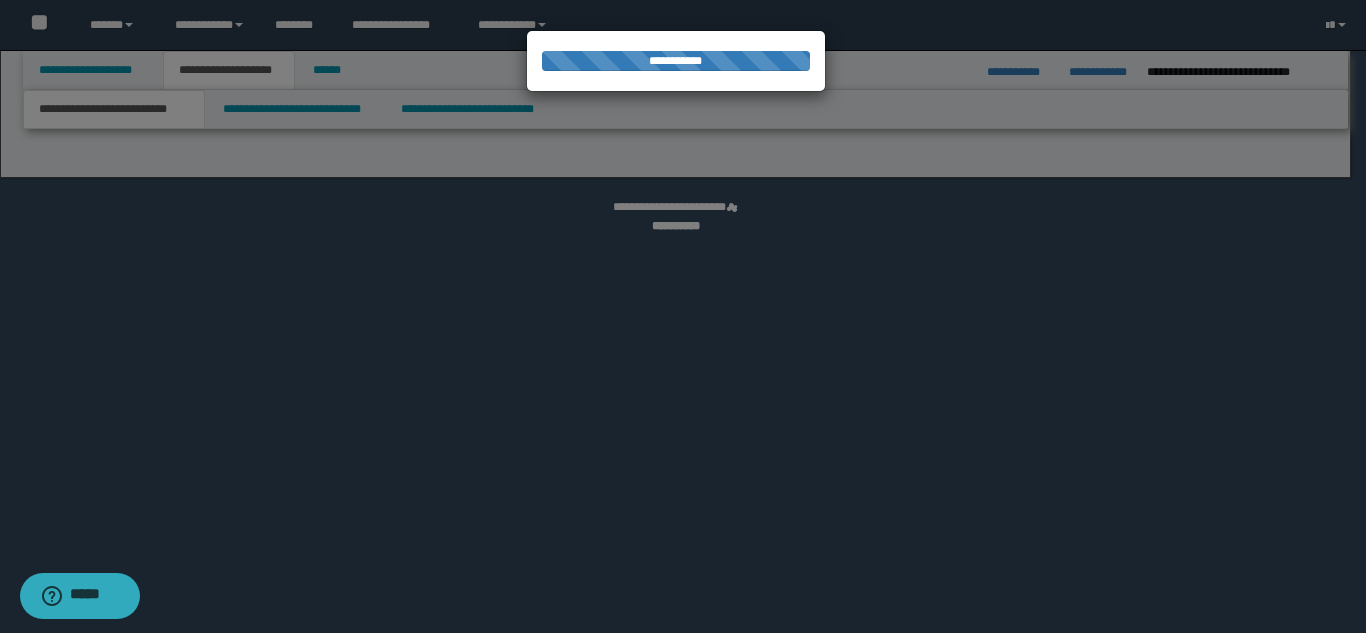 click at bounding box center (683, 316) 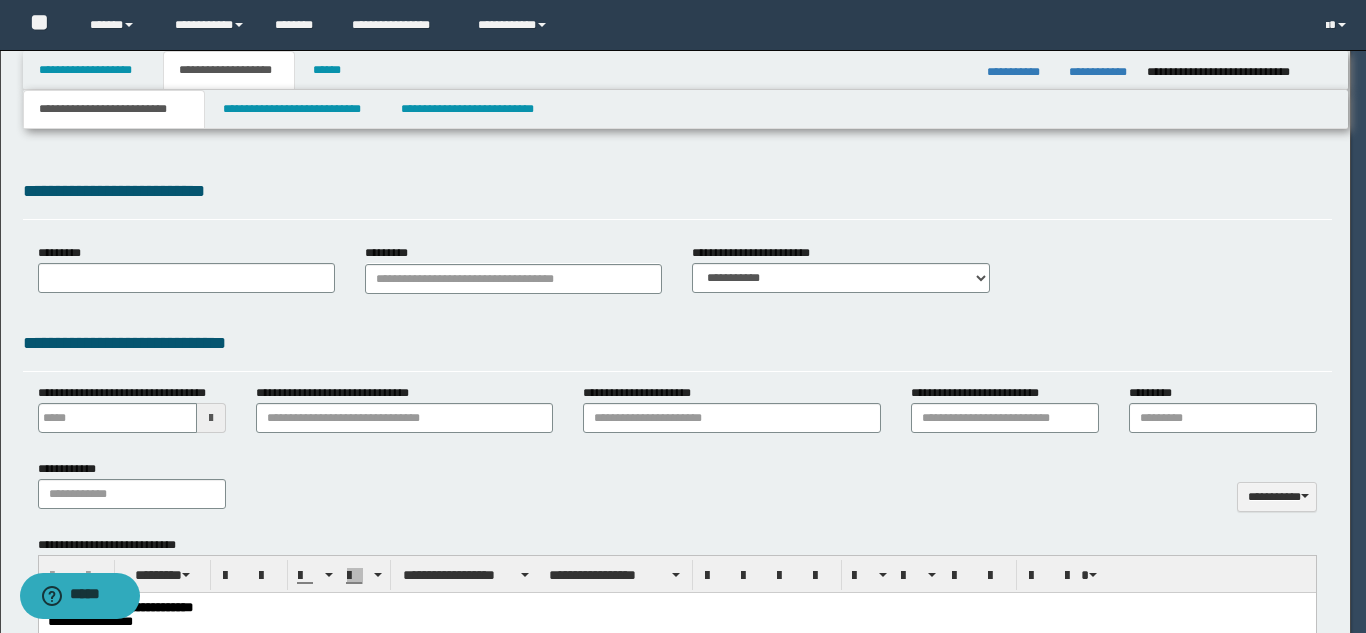 scroll, scrollTop: 0, scrollLeft: 0, axis: both 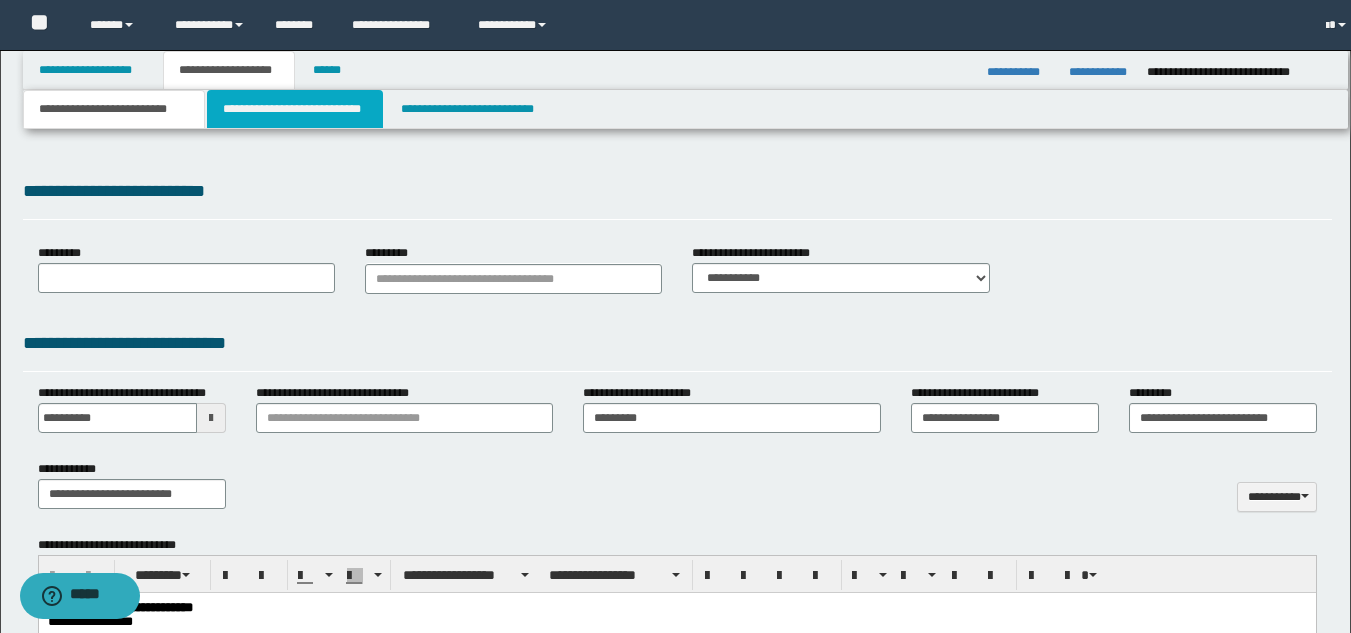 type on "**********" 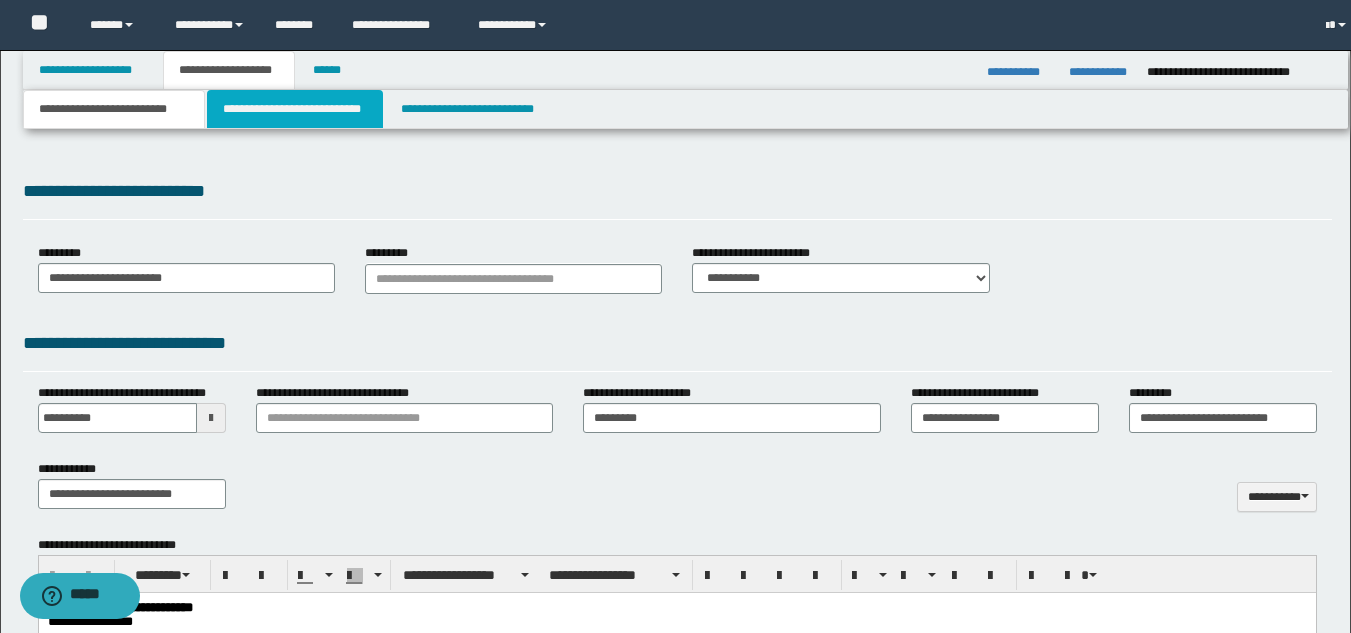 click on "**********" at bounding box center (295, 109) 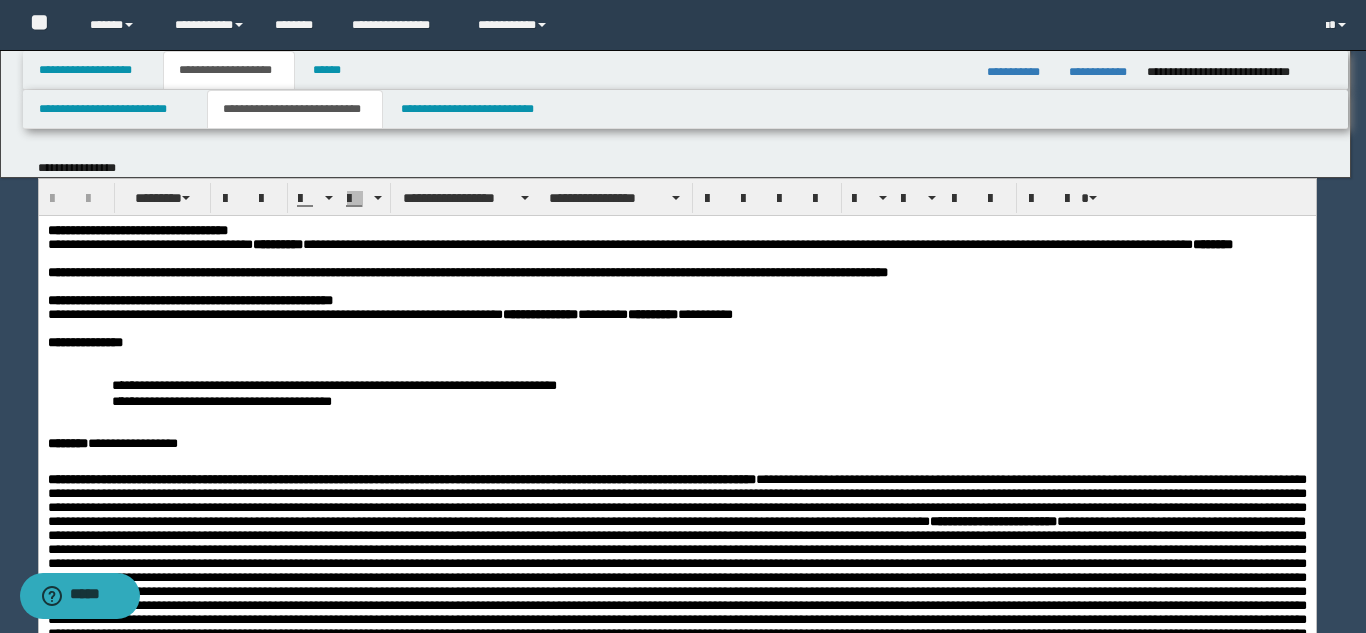 scroll, scrollTop: 0, scrollLeft: 0, axis: both 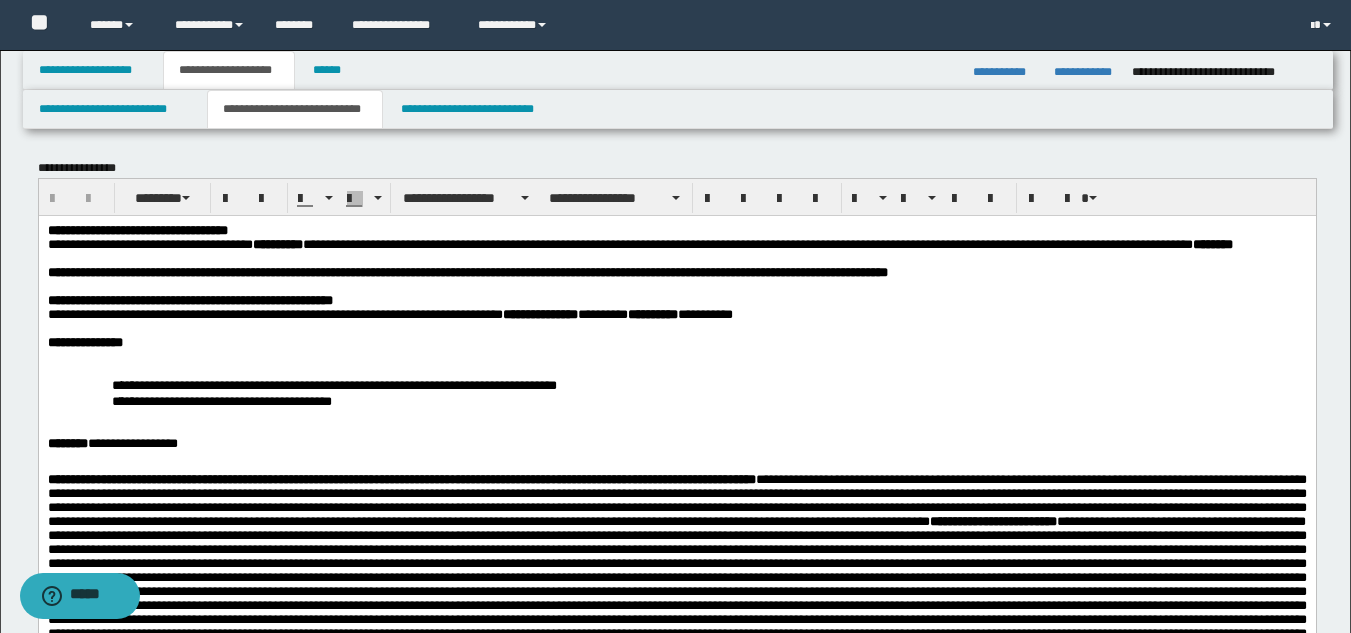click on "**********" at bounding box center (676, 617) 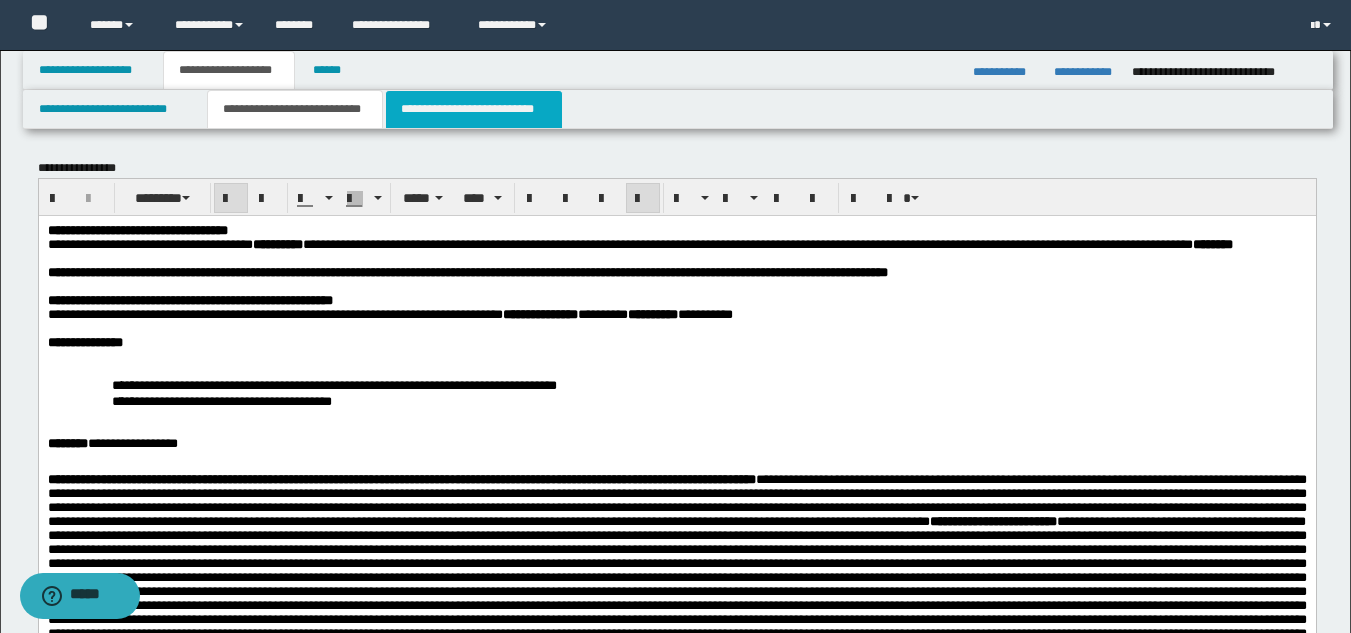 click on "**********" at bounding box center [474, 109] 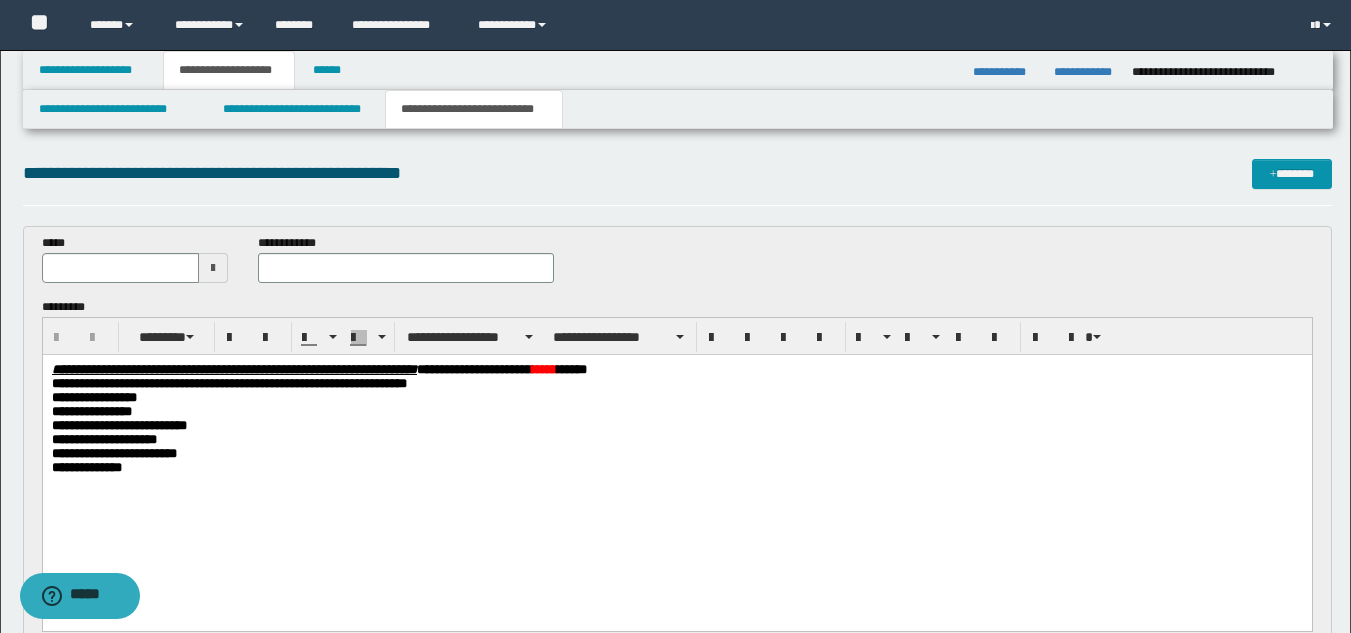 scroll, scrollTop: 0, scrollLeft: 0, axis: both 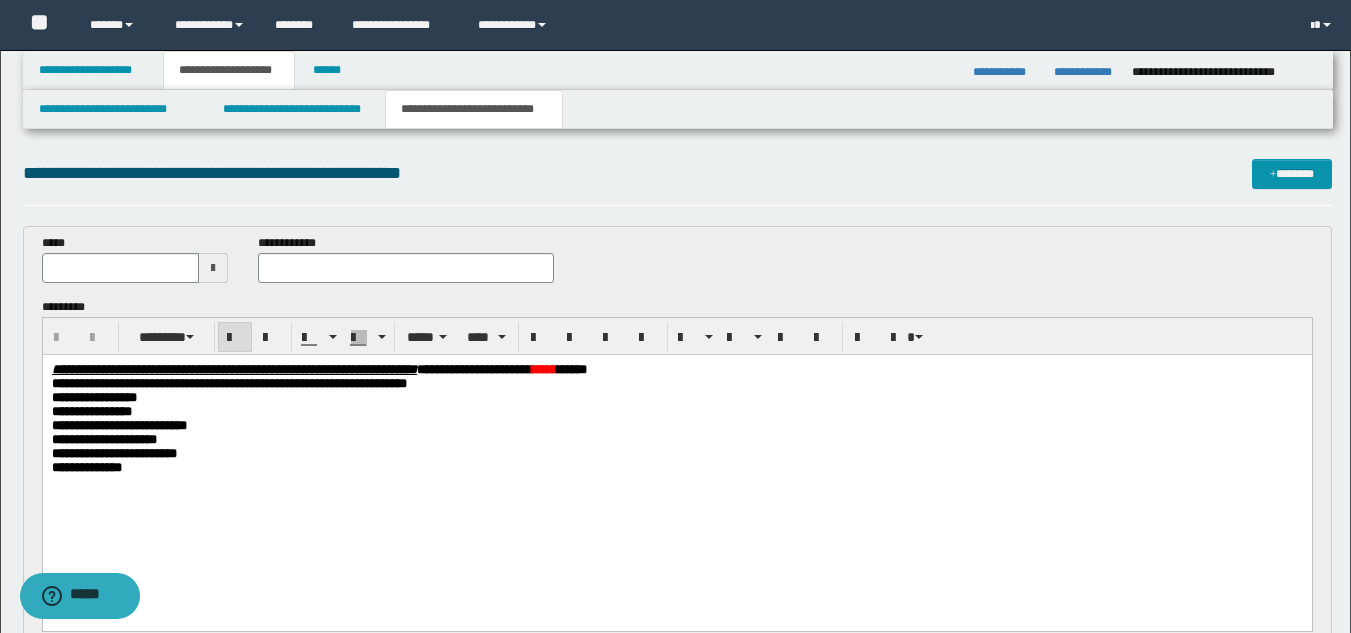 click on "**********" at bounding box center [676, 468] 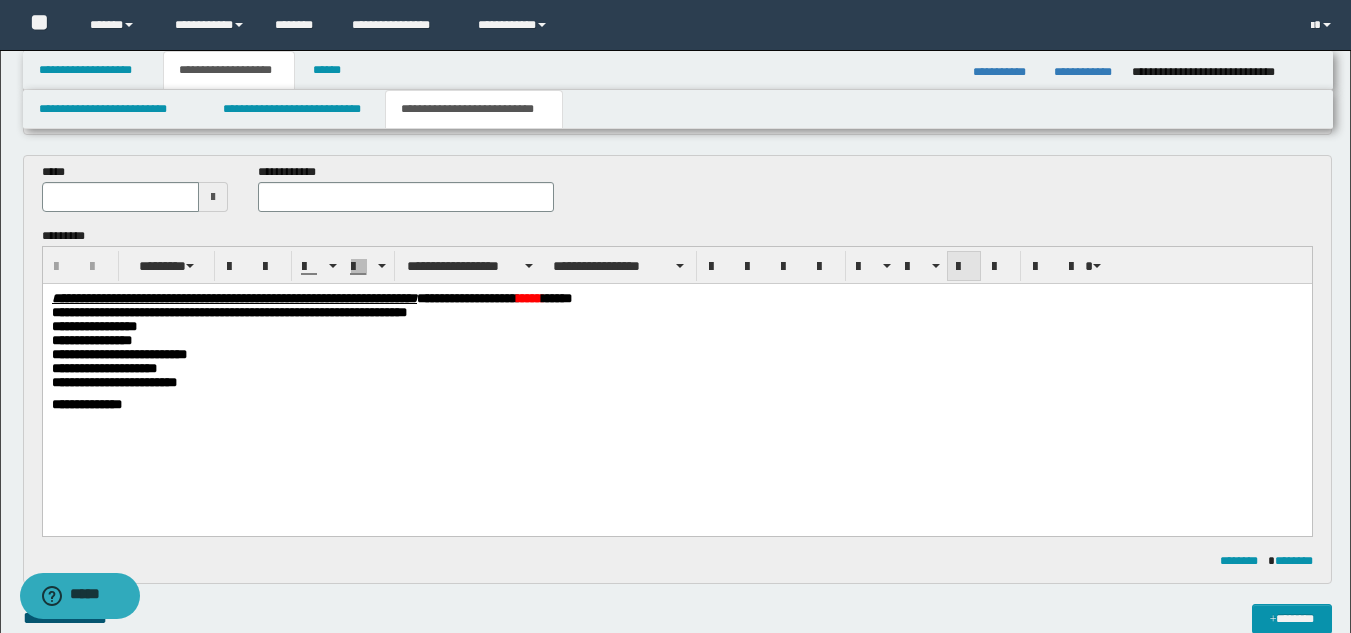 scroll, scrollTop: 561, scrollLeft: 0, axis: vertical 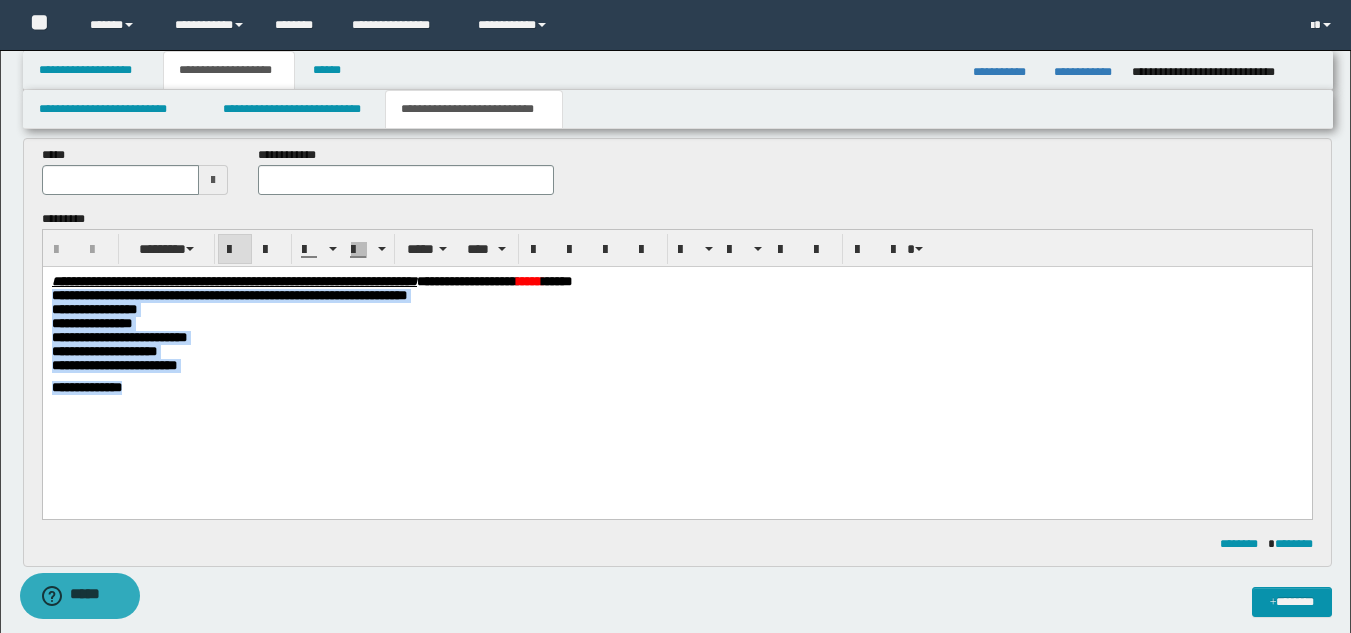 drag, startPoint x: 54, startPoint y: 300, endPoint x: 164, endPoint y: 435, distance: 174.14075 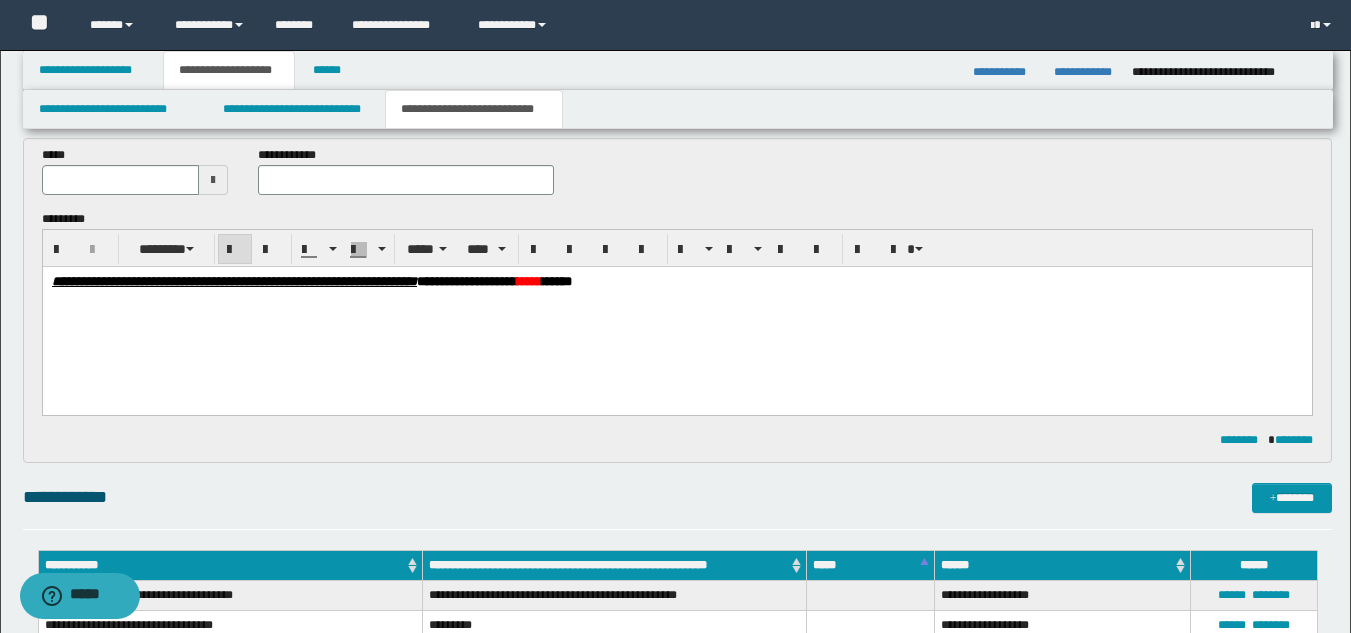 type 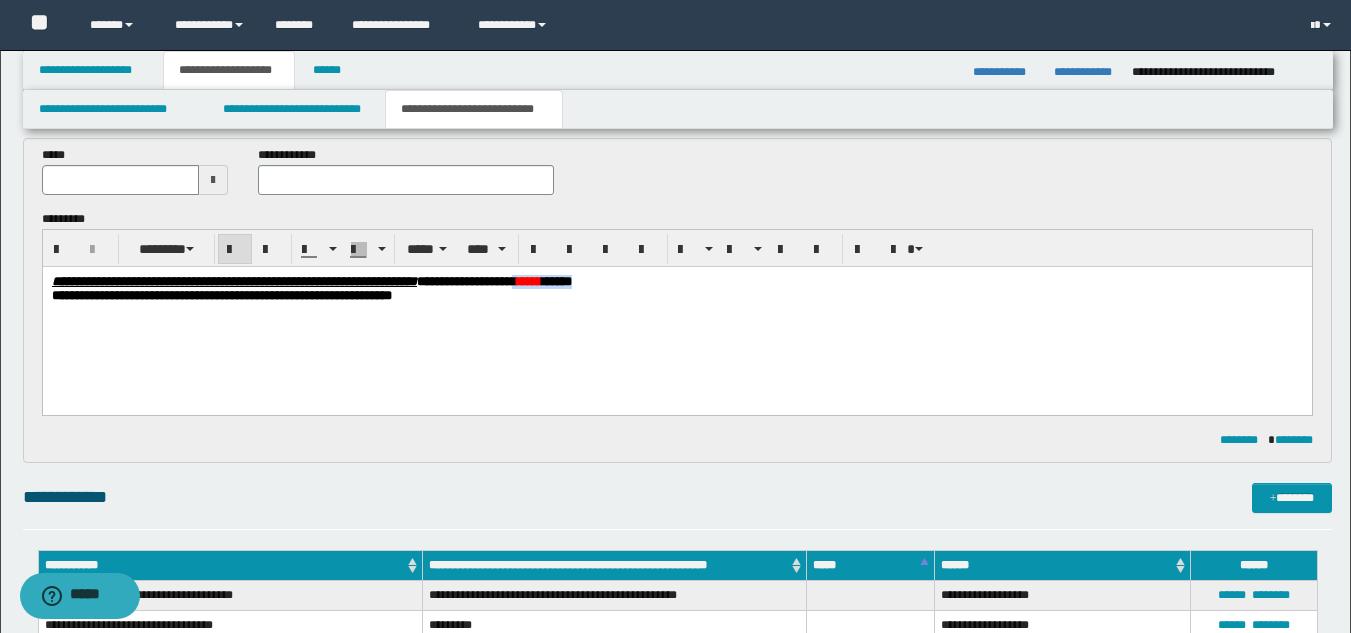 drag, startPoint x: 737, startPoint y: 280, endPoint x: 879, endPoint y: 280, distance: 142 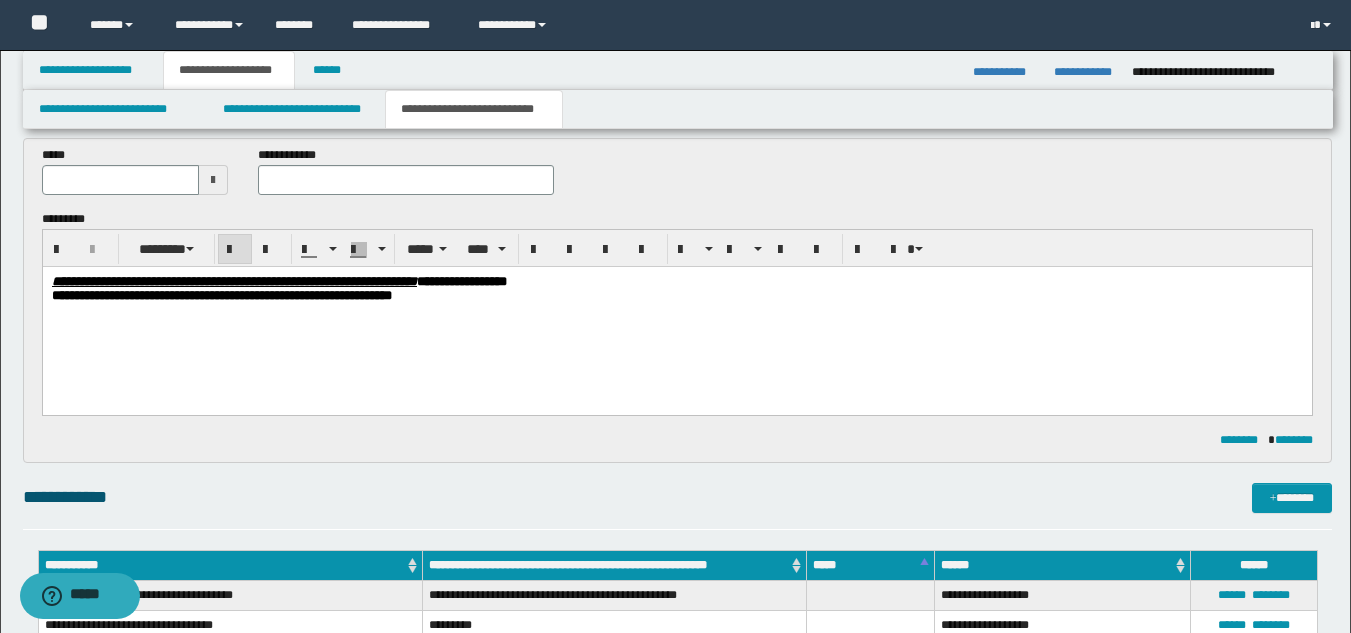 click on "**********" at bounding box center (221, 294) 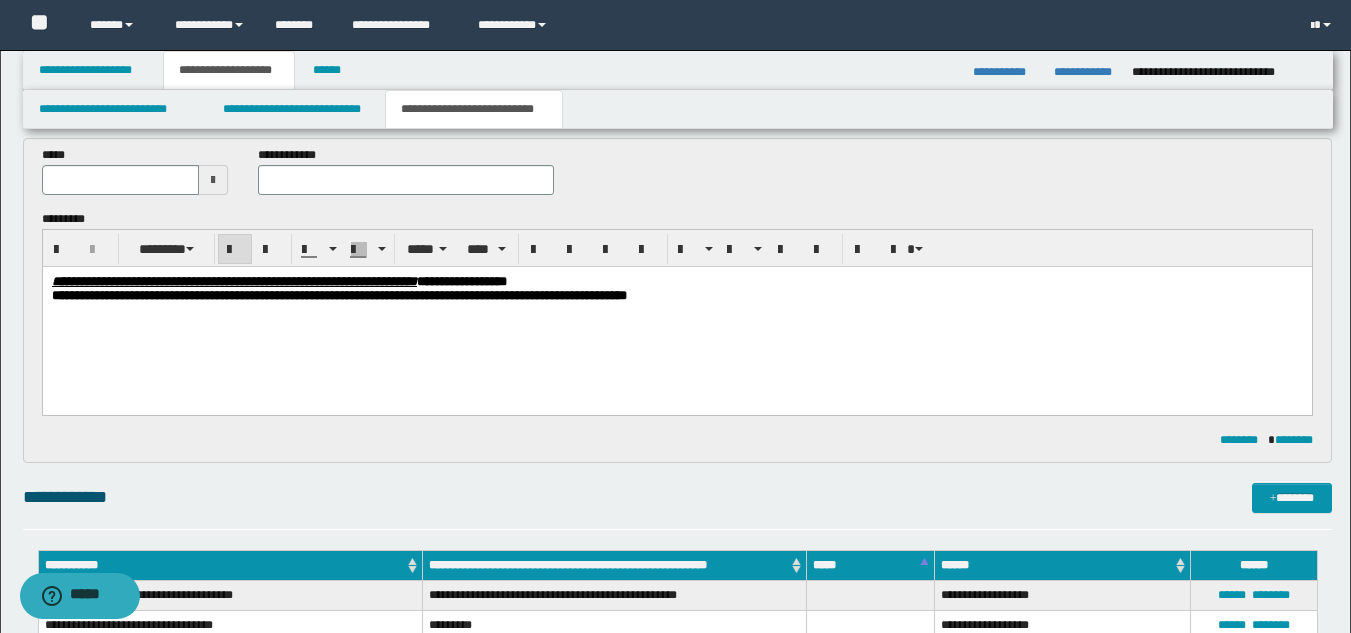 click on "**********" at bounding box center (338, 294) 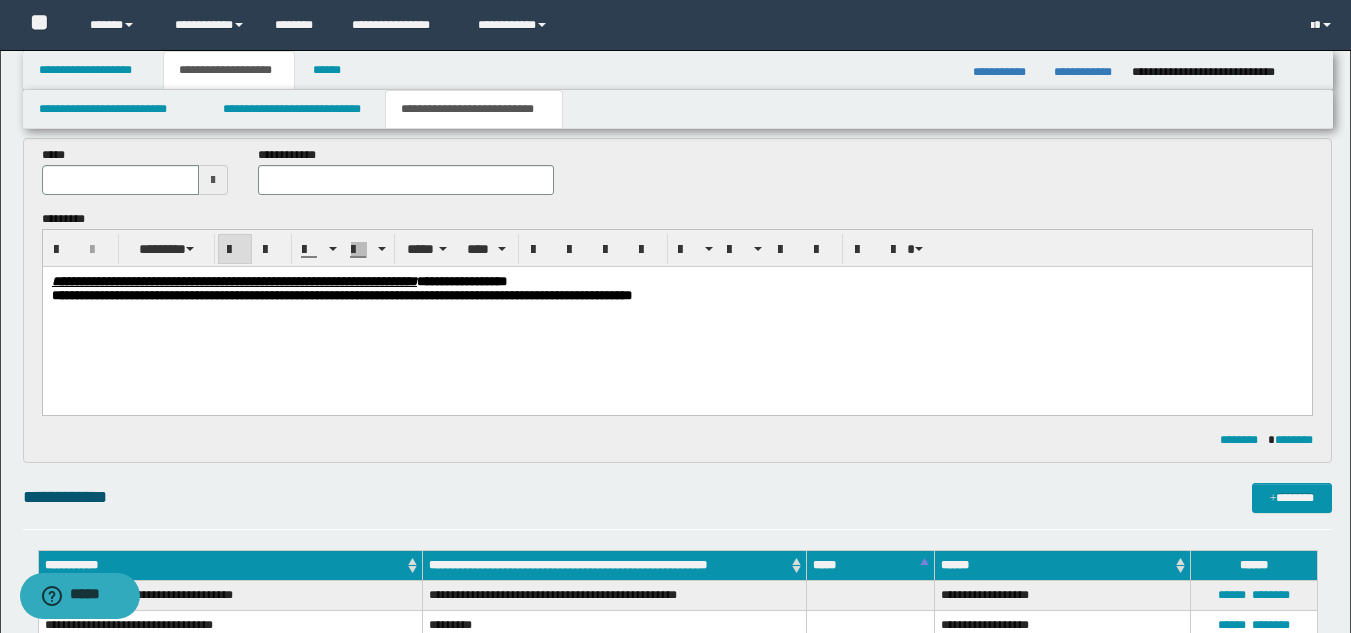 click on "**********" at bounding box center [341, 294] 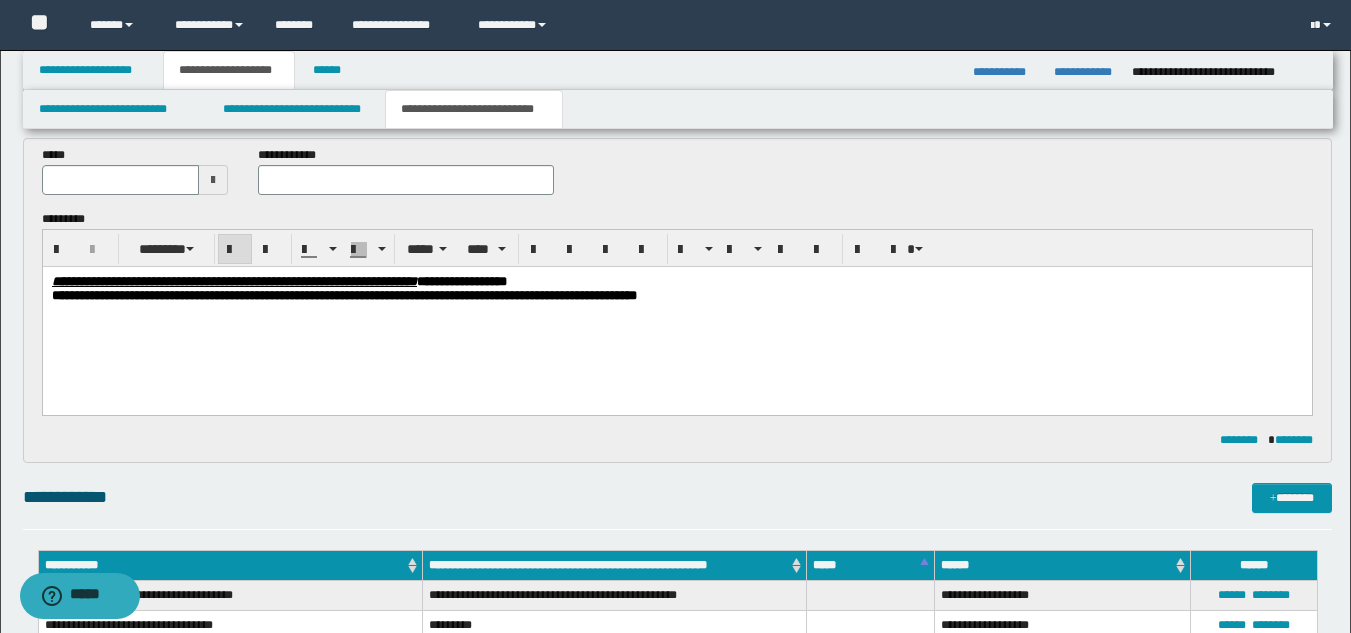 click on "**********" at bounding box center [343, 294] 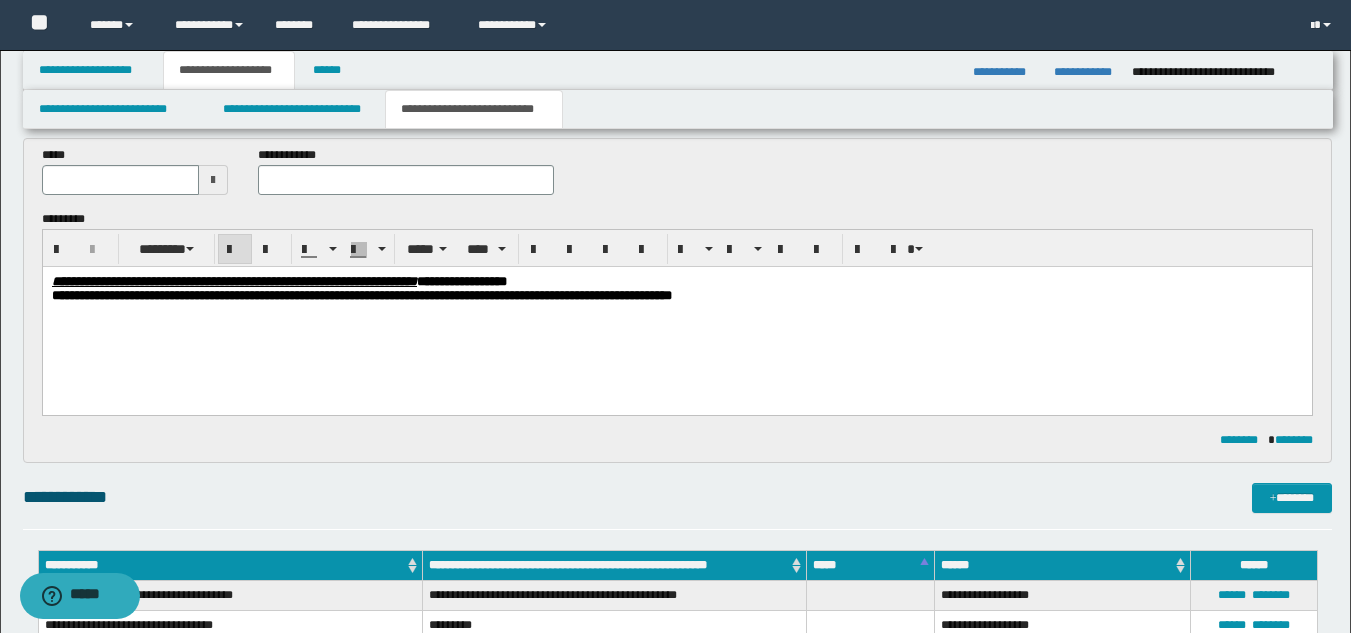 click on "**********" at bounding box center (361, 294) 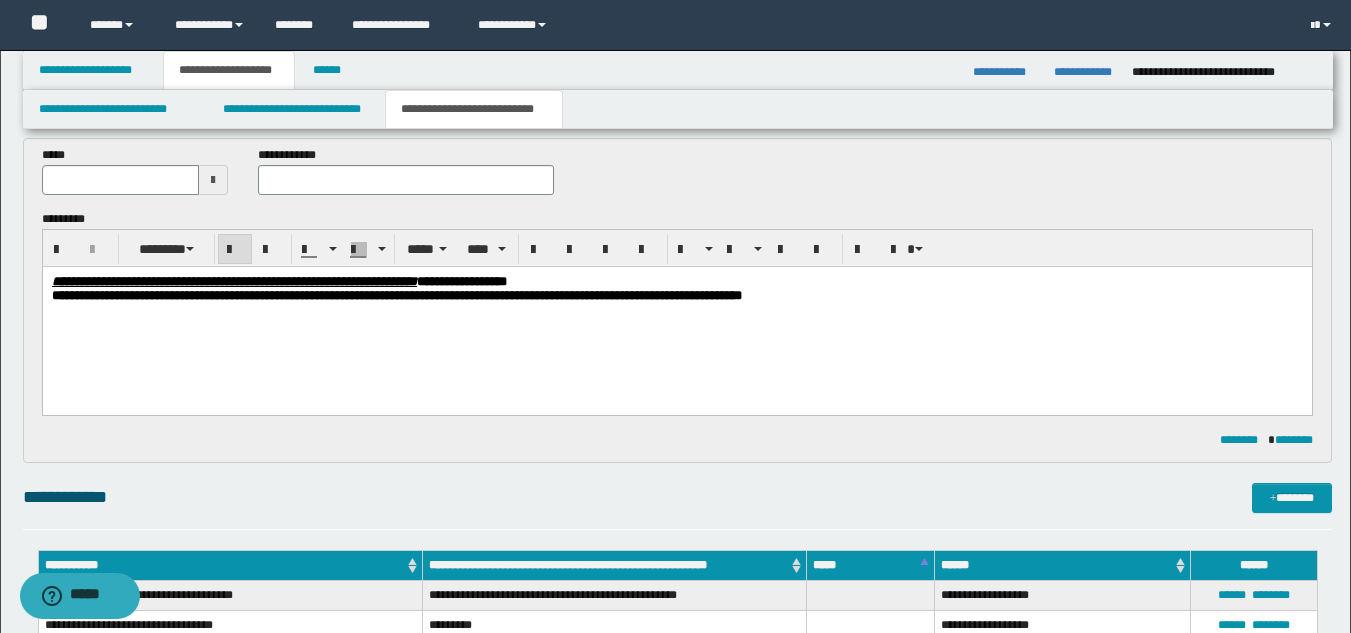 click on "**********" at bounding box center [396, 294] 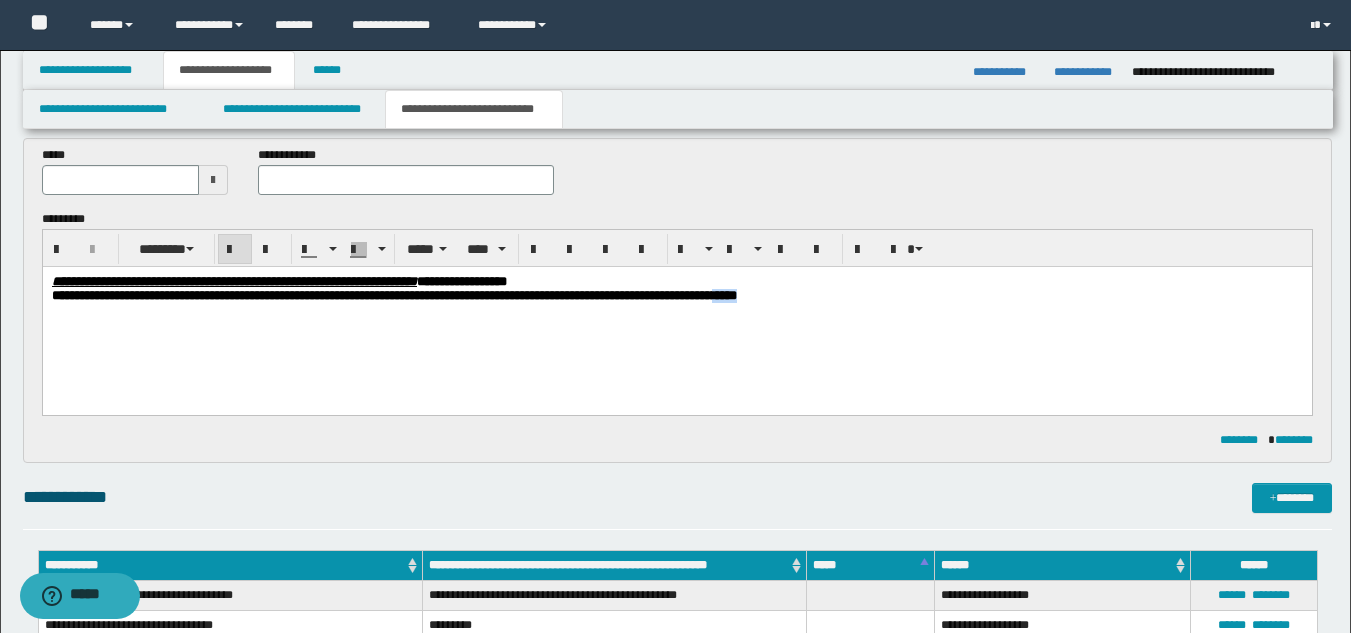 drag, startPoint x: 916, startPoint y: 297, endPoint x: 952, endPoint y: 295, distance: 36.05551 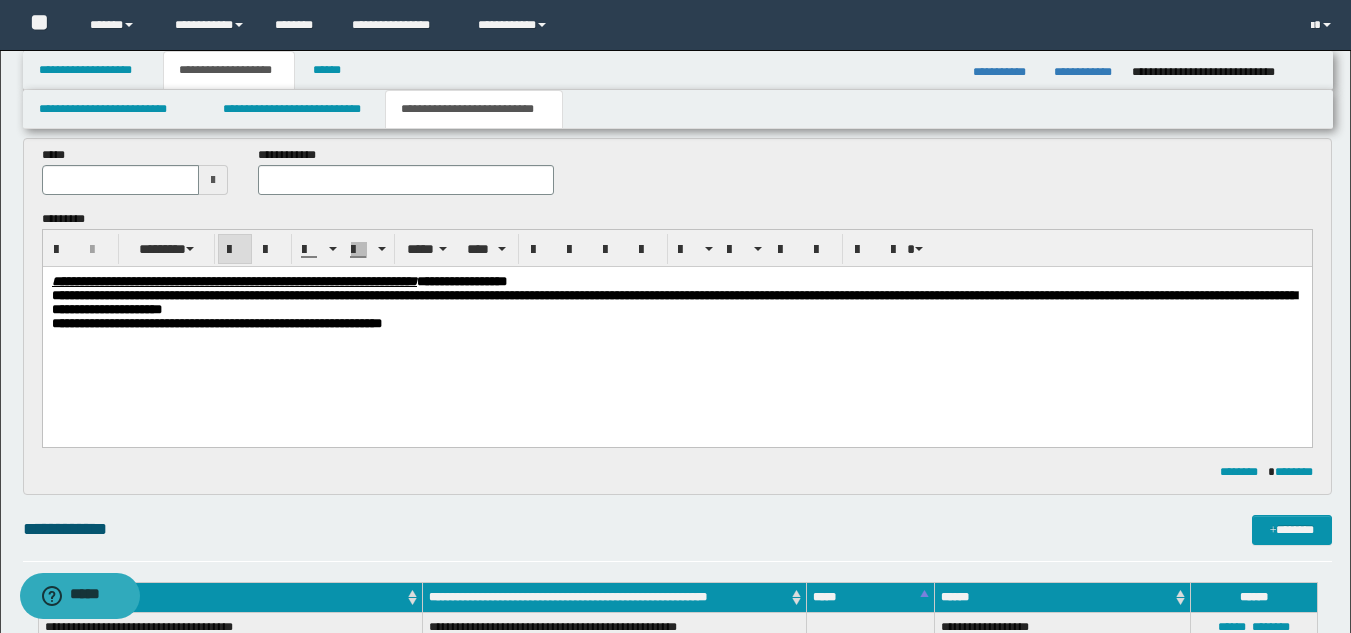 click on "**********" at bounding box center [676, 302] 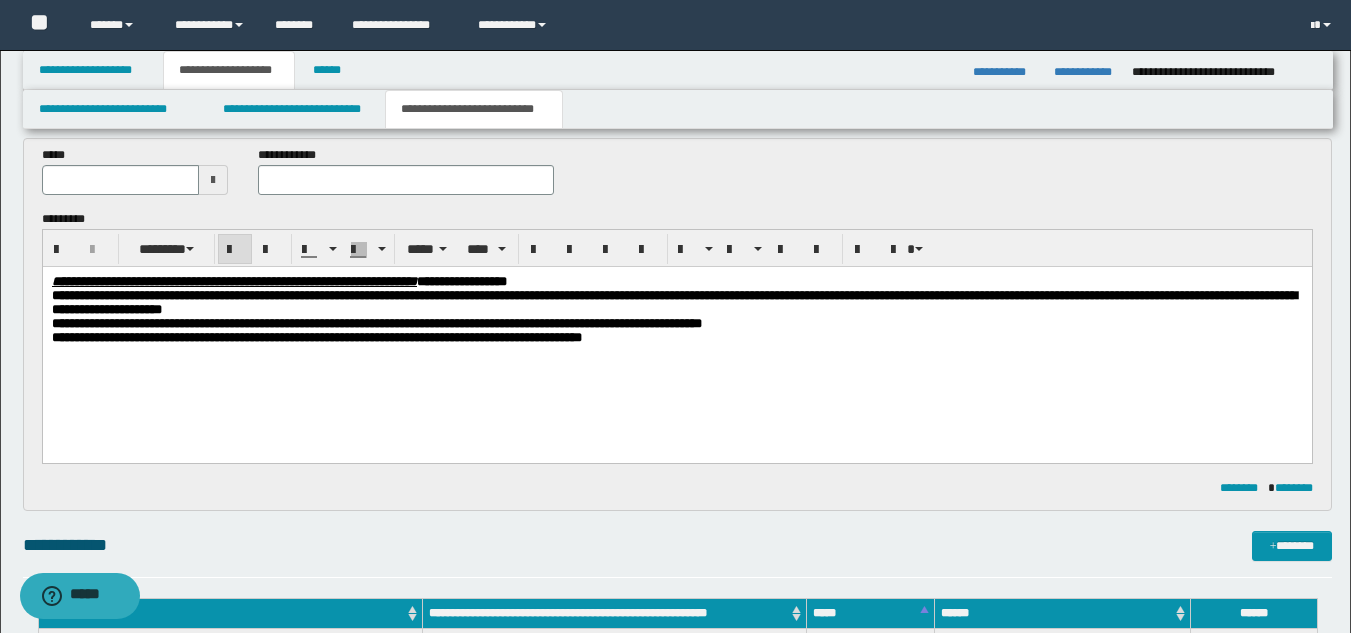 click on "**********" at bounding box center [316, 336] 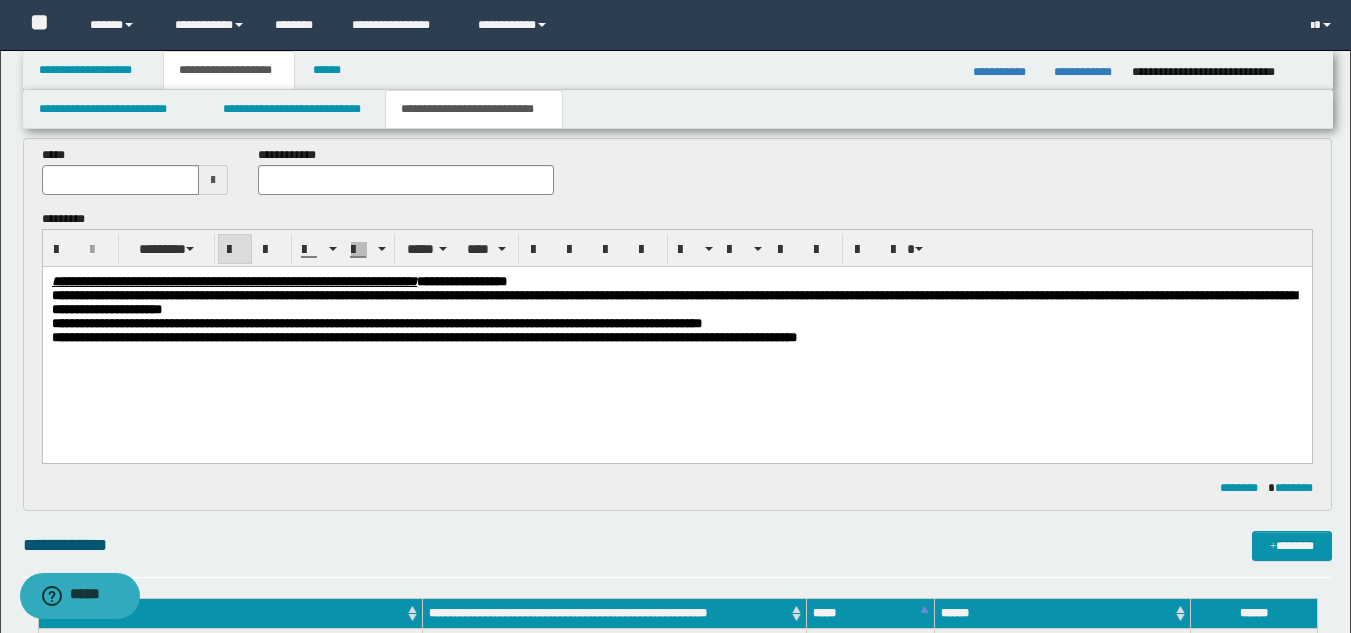 click on "**********" at bounding box center [423, 336] 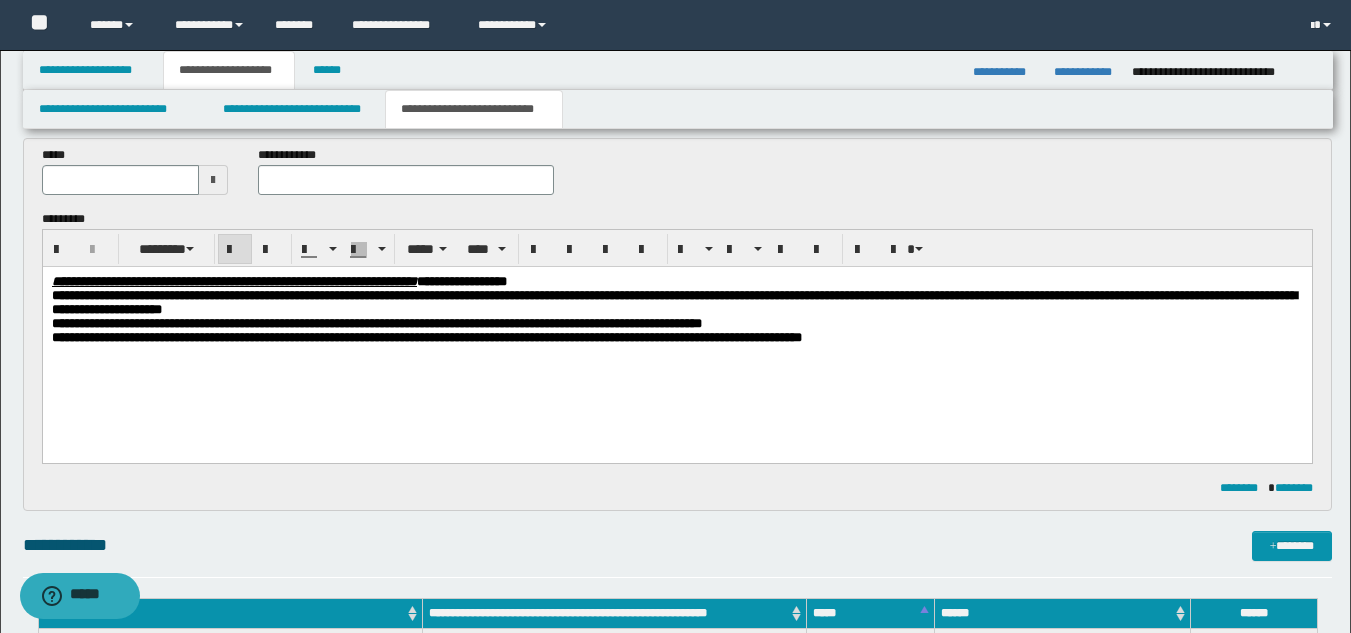 click on "**********" at bounding box center [676, 334] 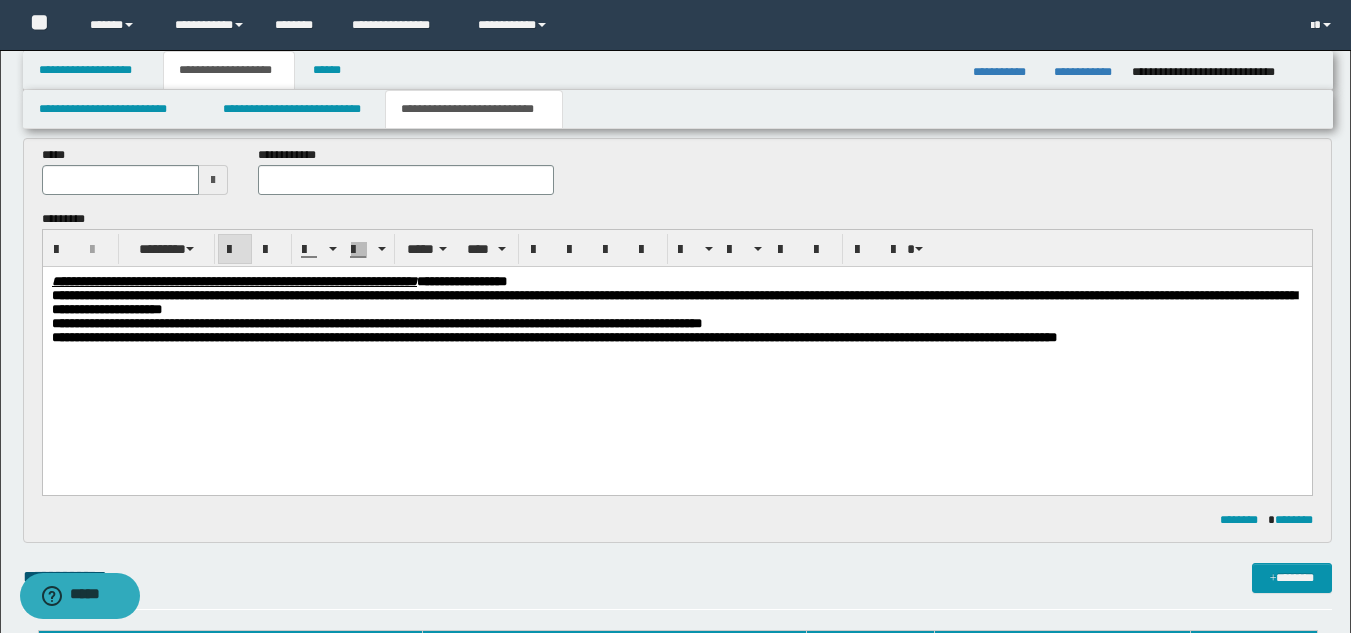 click on "**********" at bounding box center [553, 336] 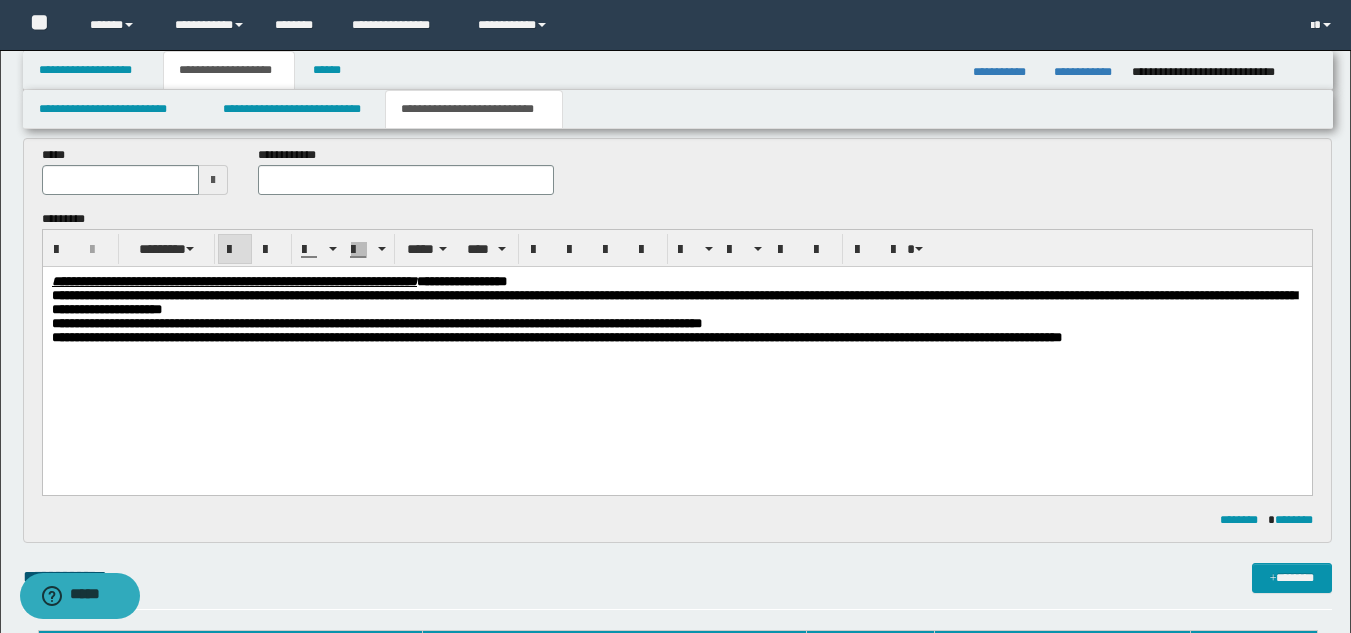 click on "**********" at bounding box center (556, 336) 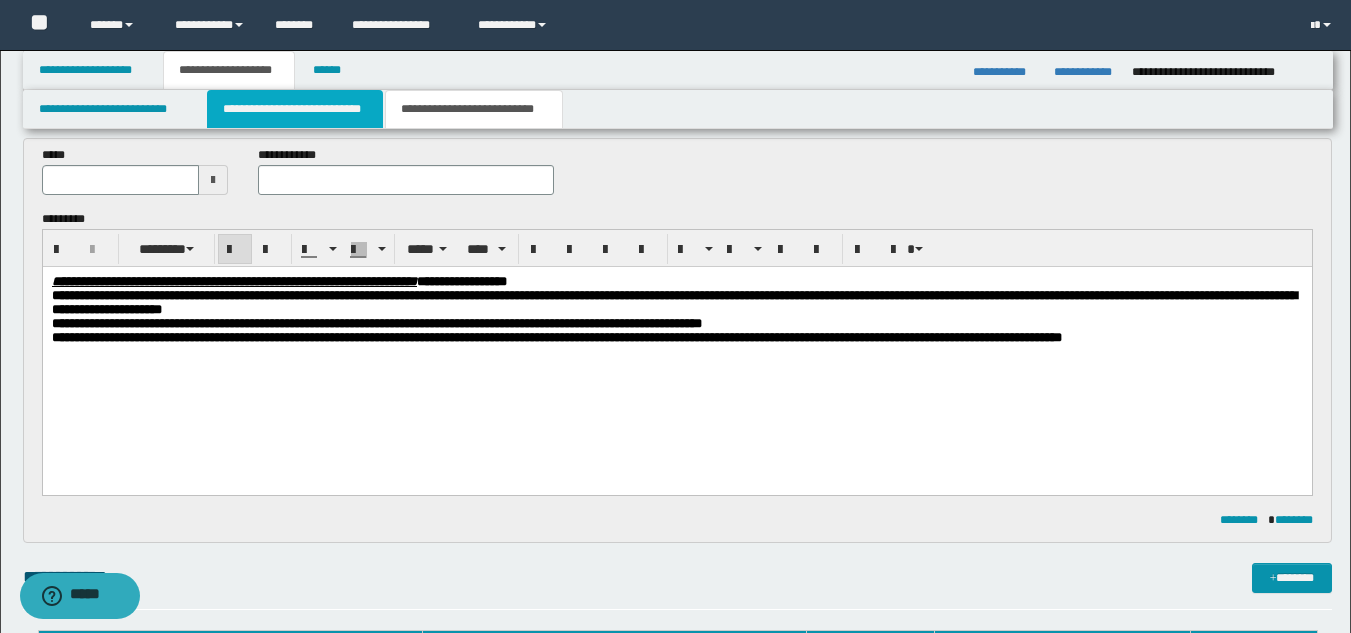 drag, startPoint x: 355, startPoint y: 110, endPoint x: 534, endPoint y: 121, distance: 179.33768 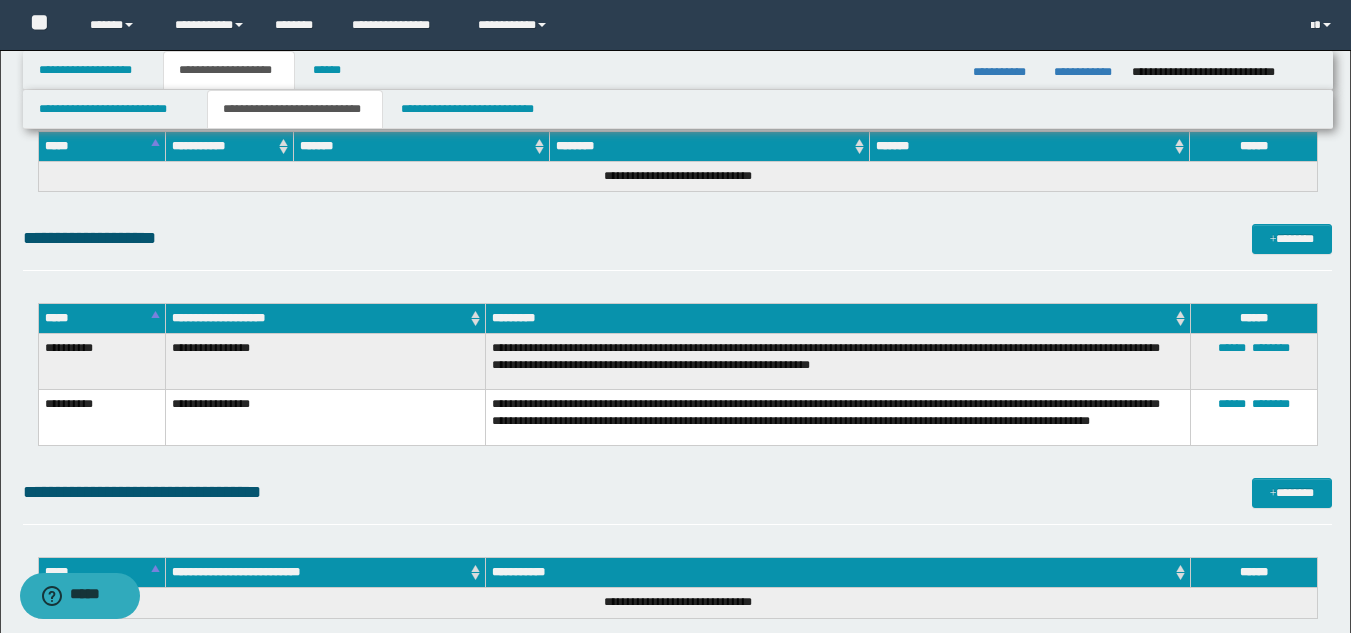 scroll, scrollTop: 2268, scrollLeft: 0, axis: vertical 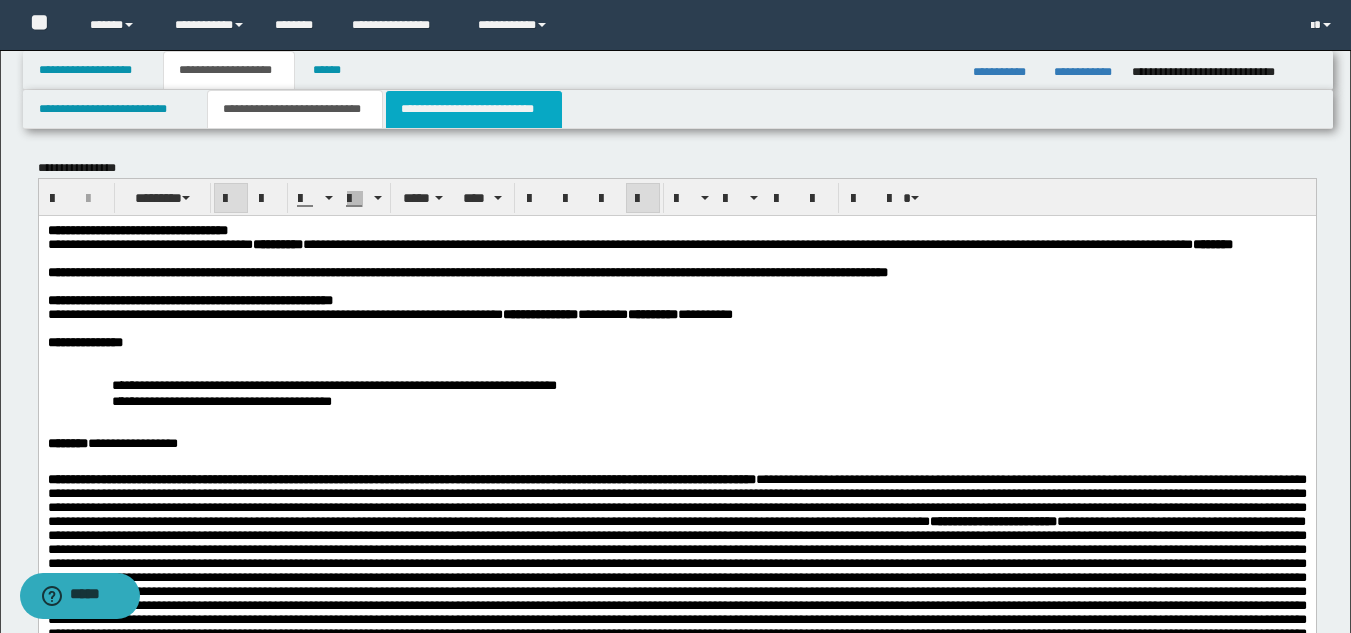 click on "**********" at bounding box center [474, 109] 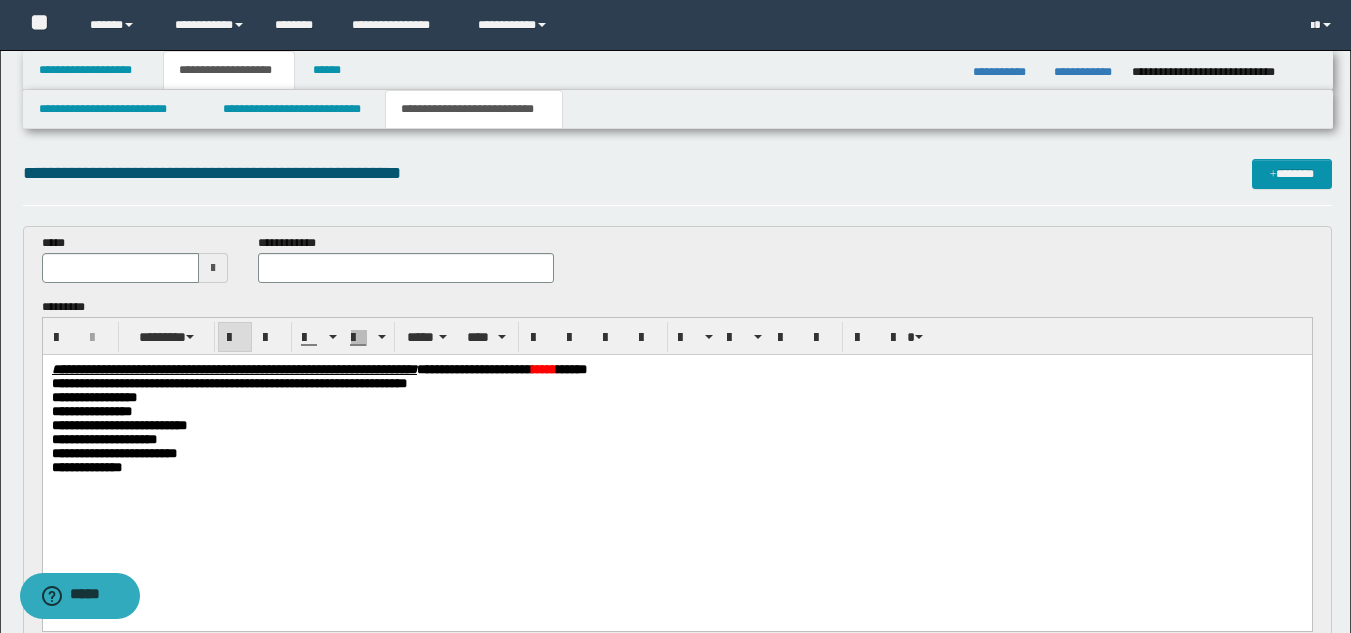 click on "**********" at bounding box center (676, 426) 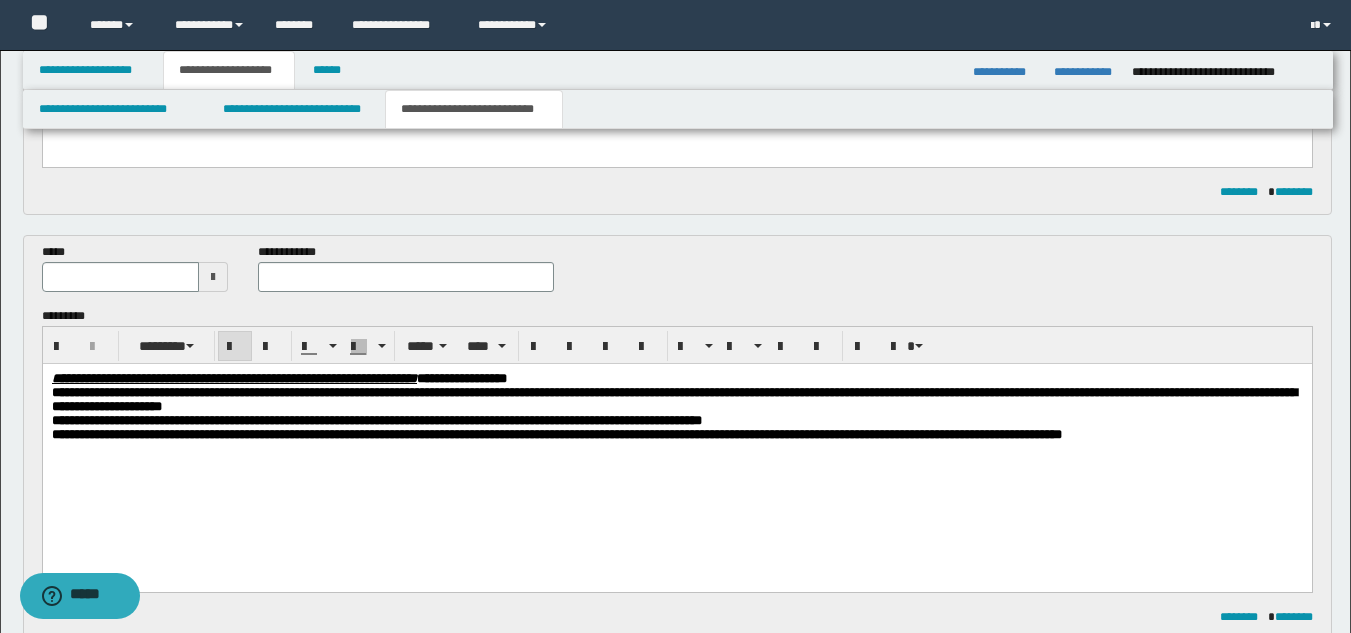 scroll, scrollTop: 473, scrollLeft: 0, axis: vertical 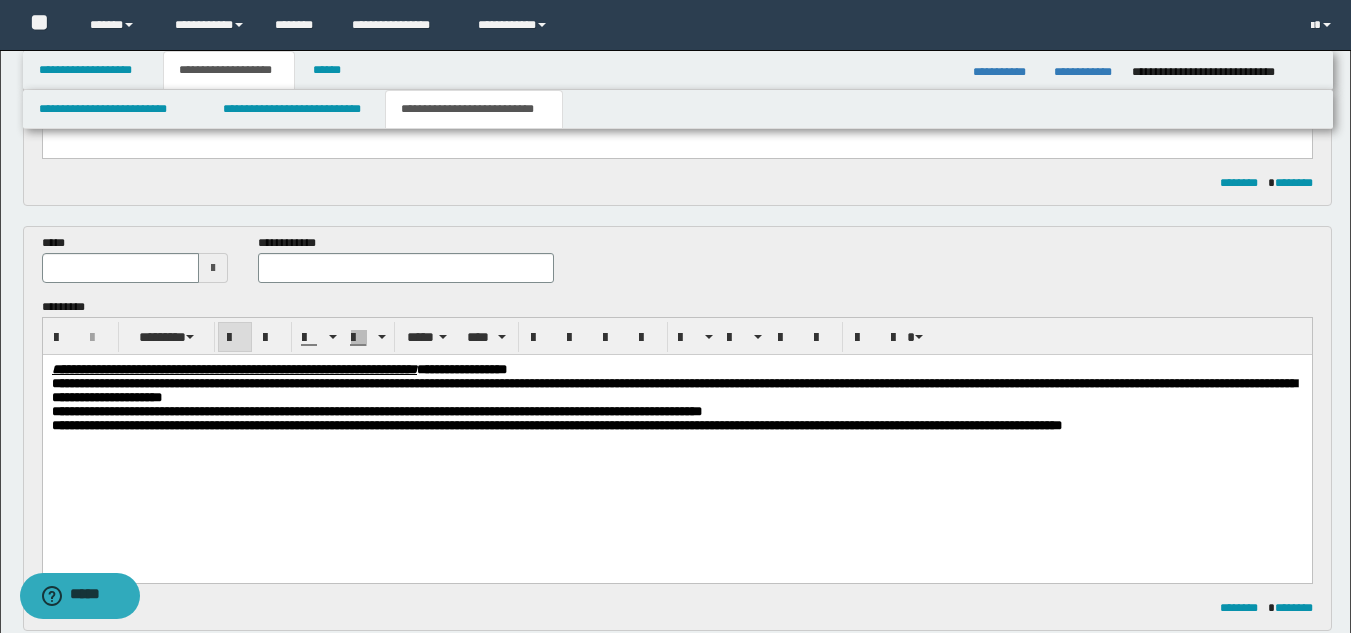click at bounding box center (213, 268) 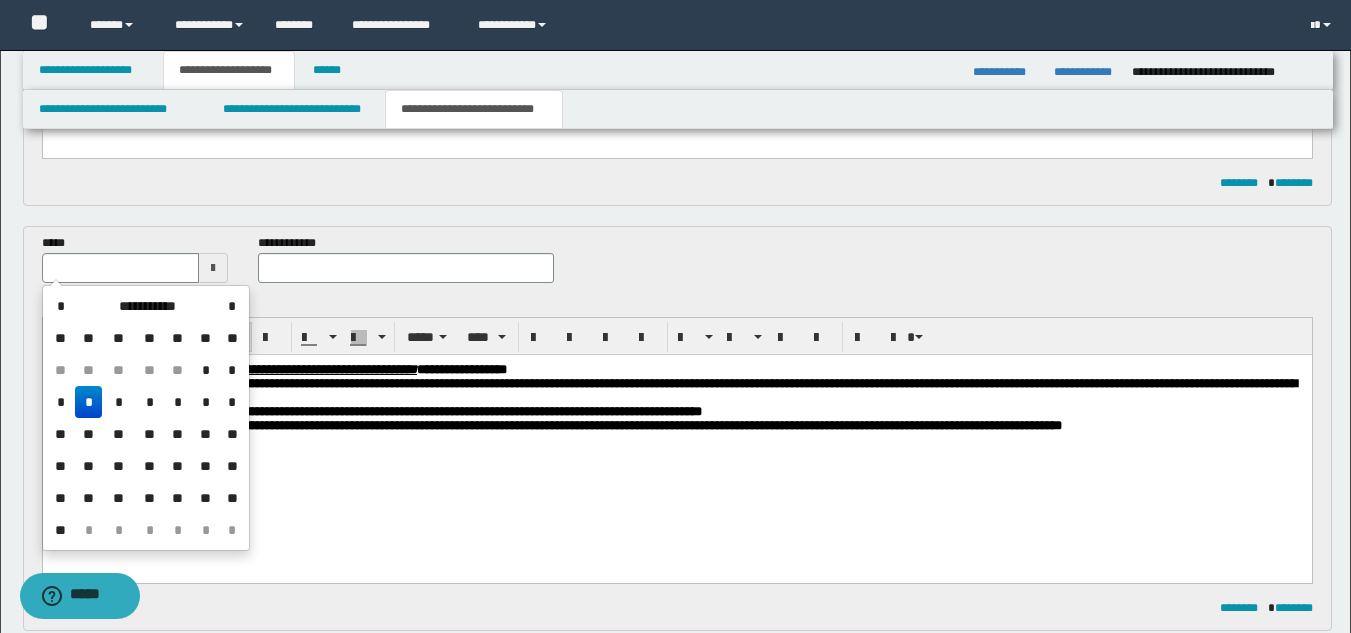 click on "*" at bounding box center [89, 402] 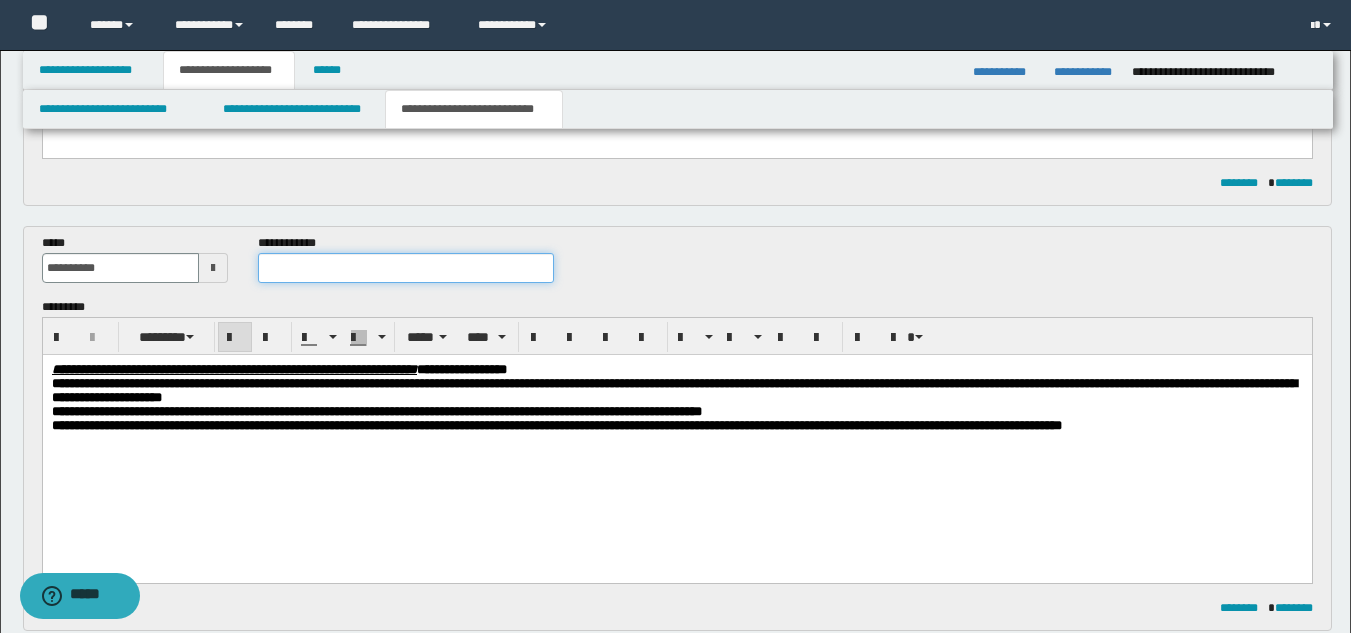 click at bounding box center [405, 268] 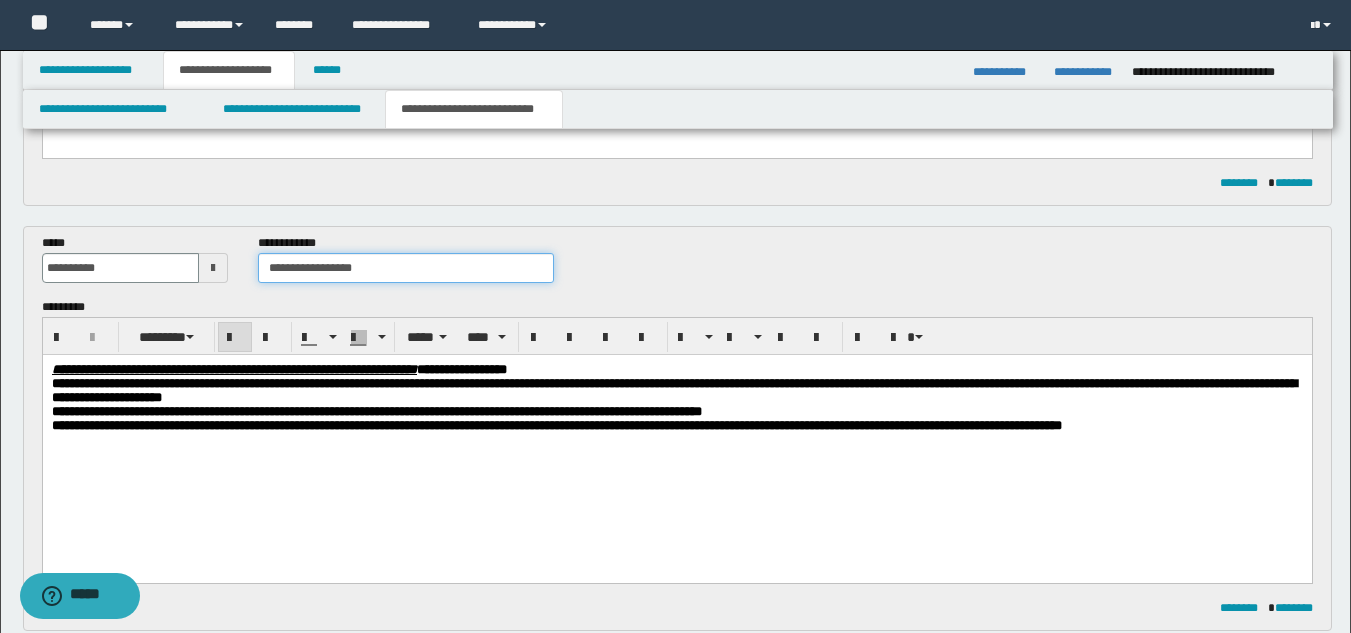 type on "**********" 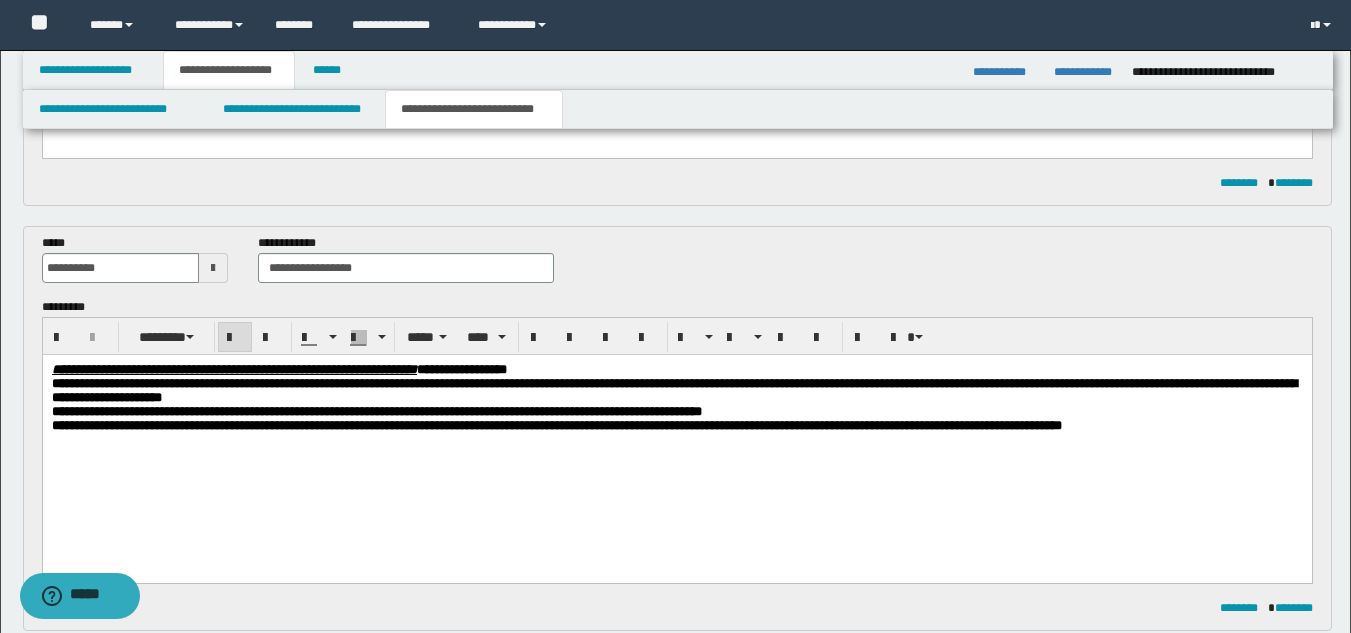 click on "**********" at bounding box center (676, 425) 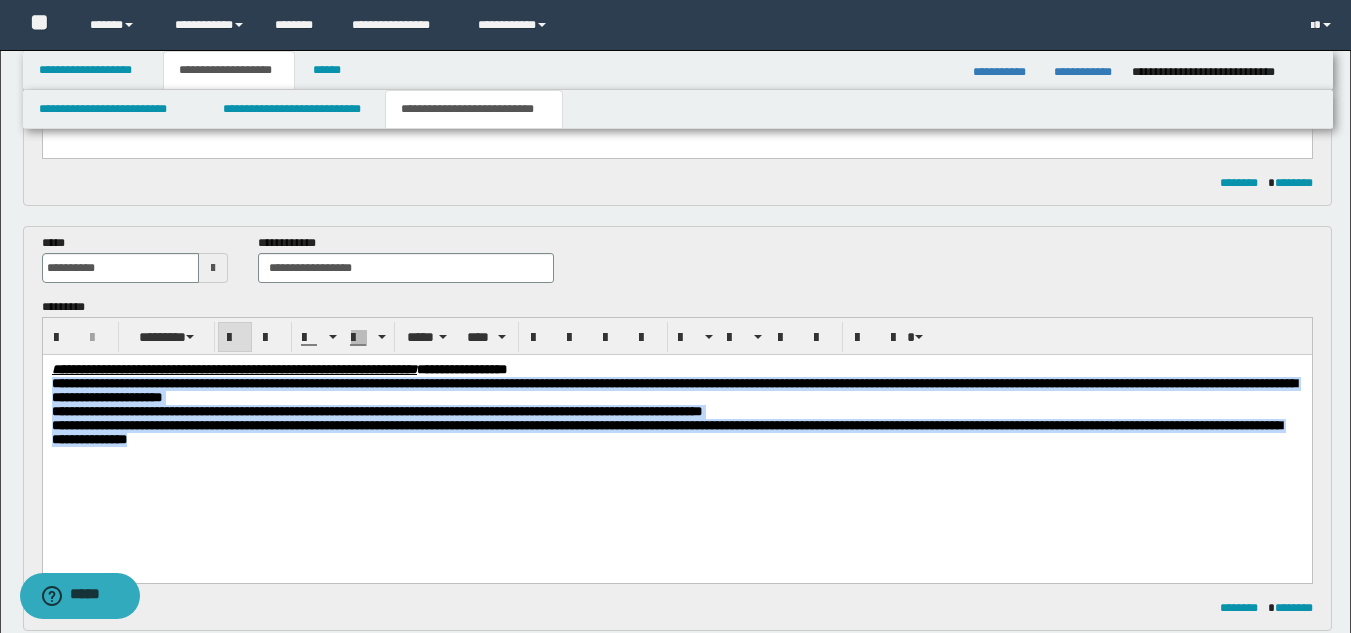drag, startPoint x: 51, startPoint y: 383, endPoint x: 520, endPoint y: 464, distance: 475.94327 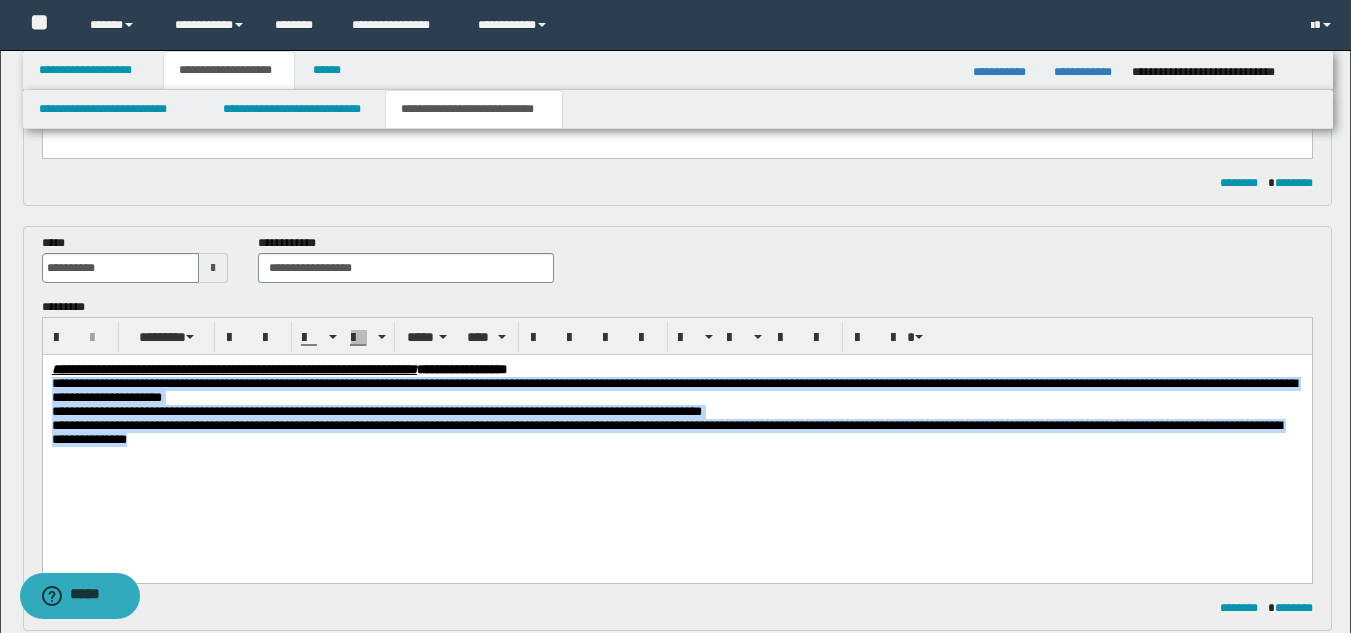 drag, startPoint x: 497, startPoint y: 479, endPoint x: 604, endPoint y: 477, distance: 107.01869 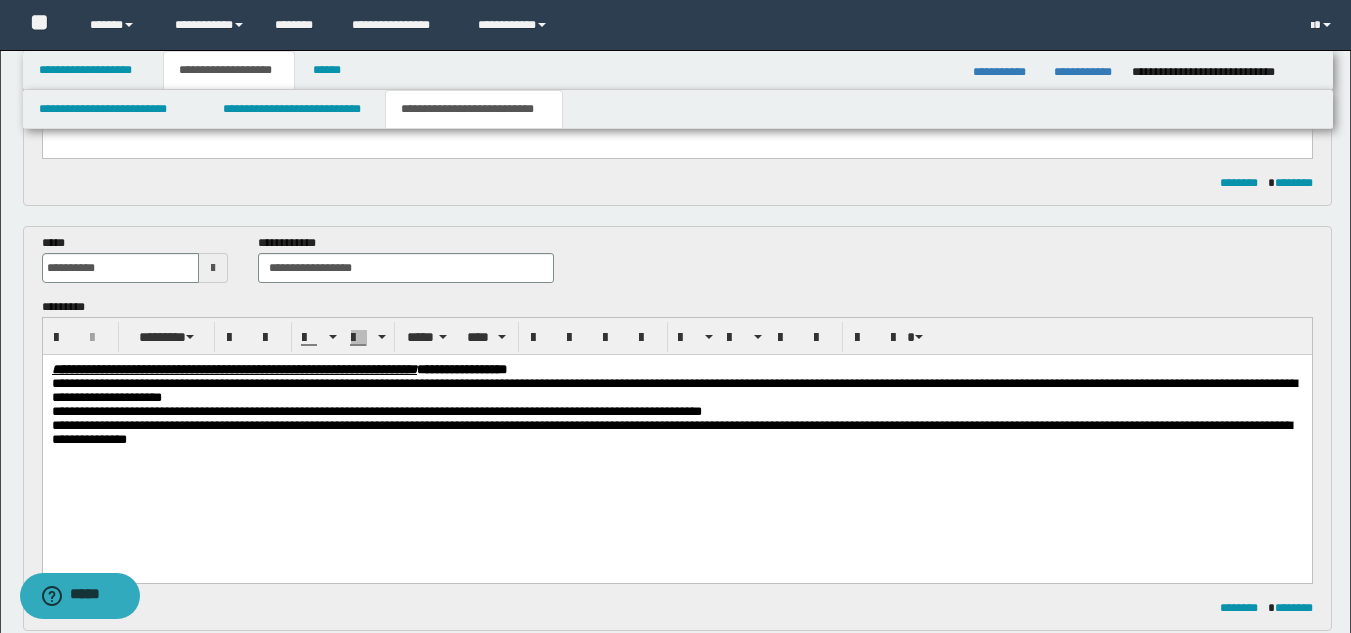 click on "**********" at bounding box center [676, 432] 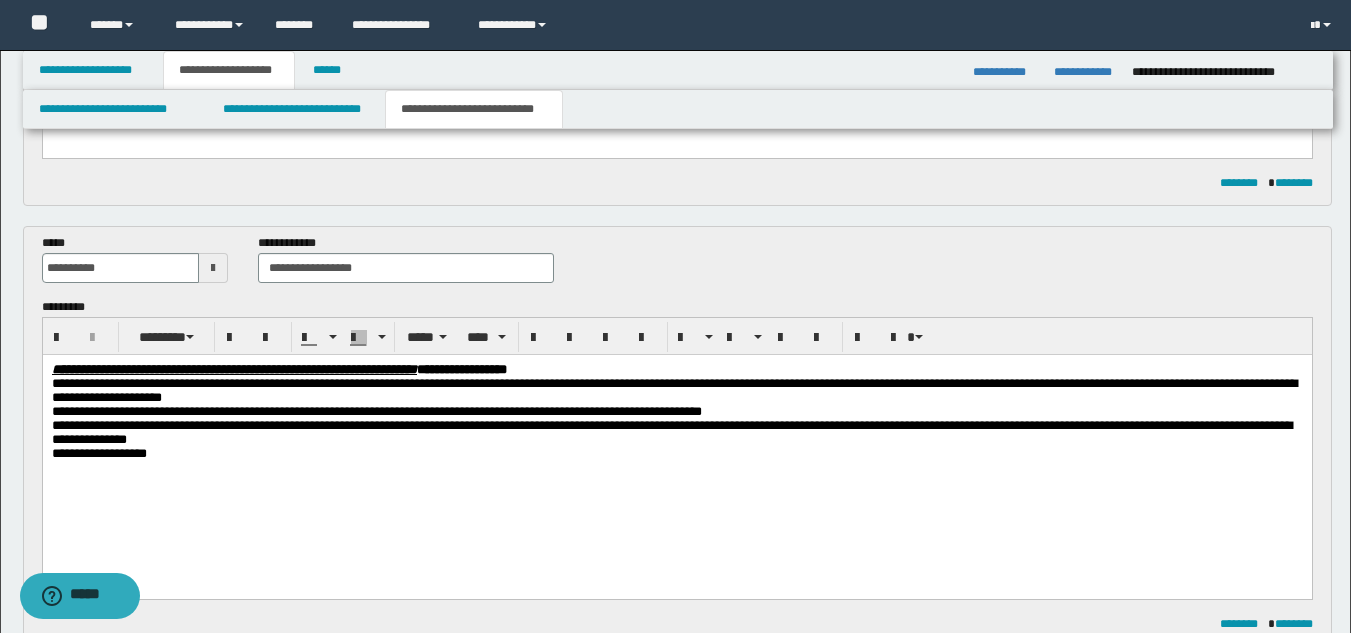 click on "**********" at bounding box center [676, 443] 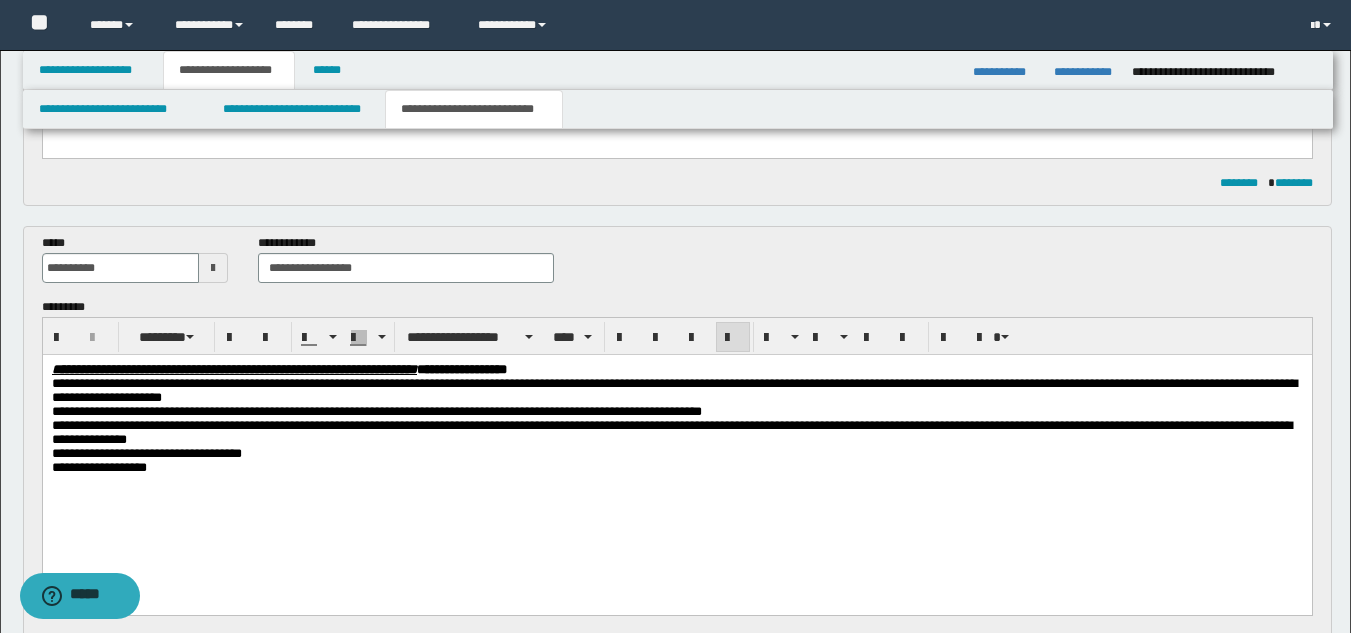 click on "**********" at bounding box center (677, 466) 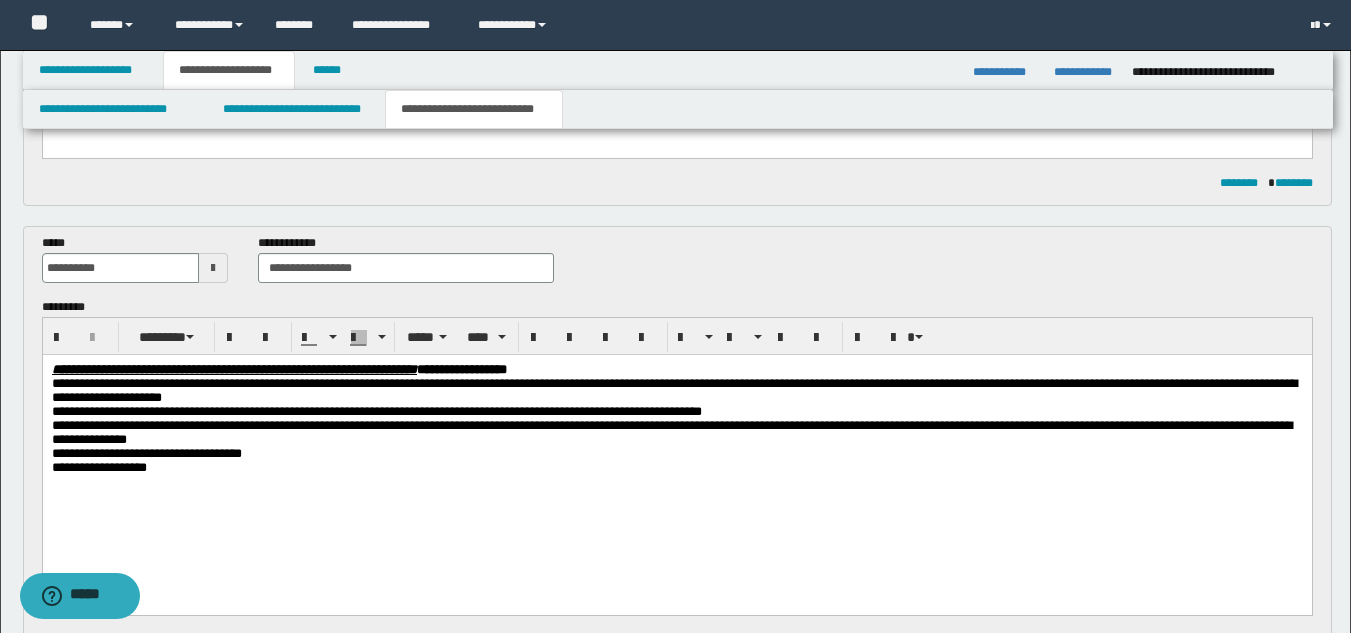 drag, startPoint x: 46, startPoint y: 474, endPoint x: 53, endPoint y: 487, distance: 14.764823 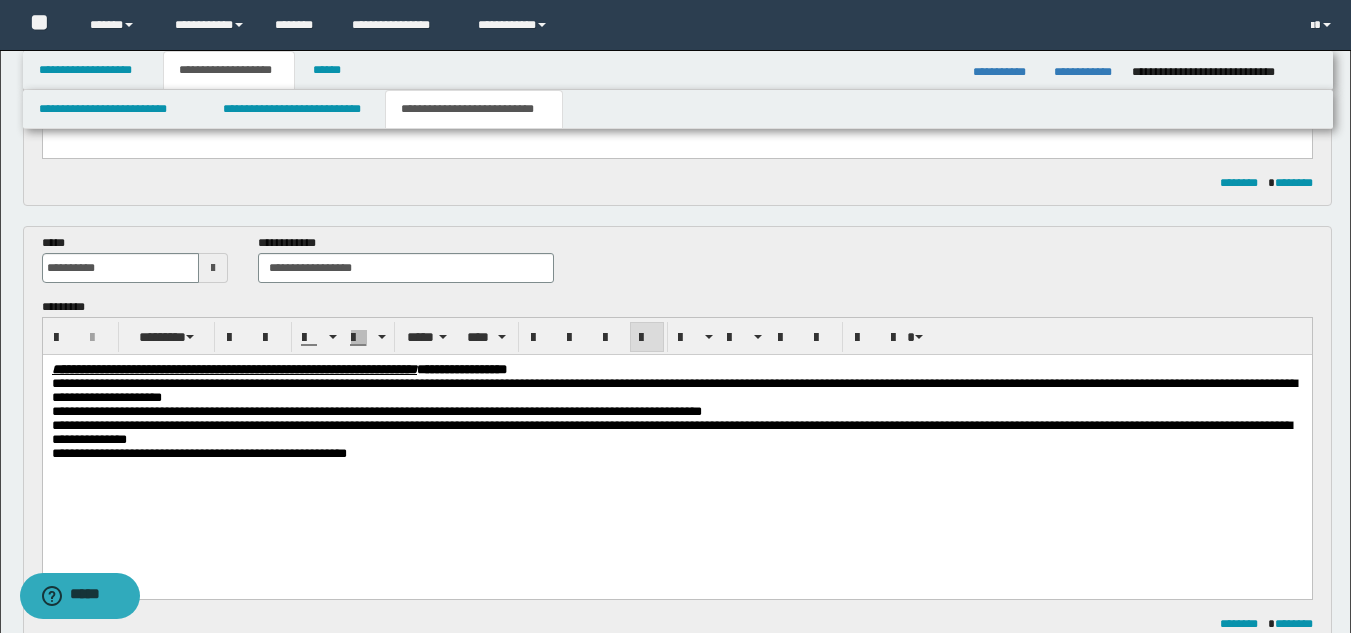 click on "**********" at bounding box center [298, 452] 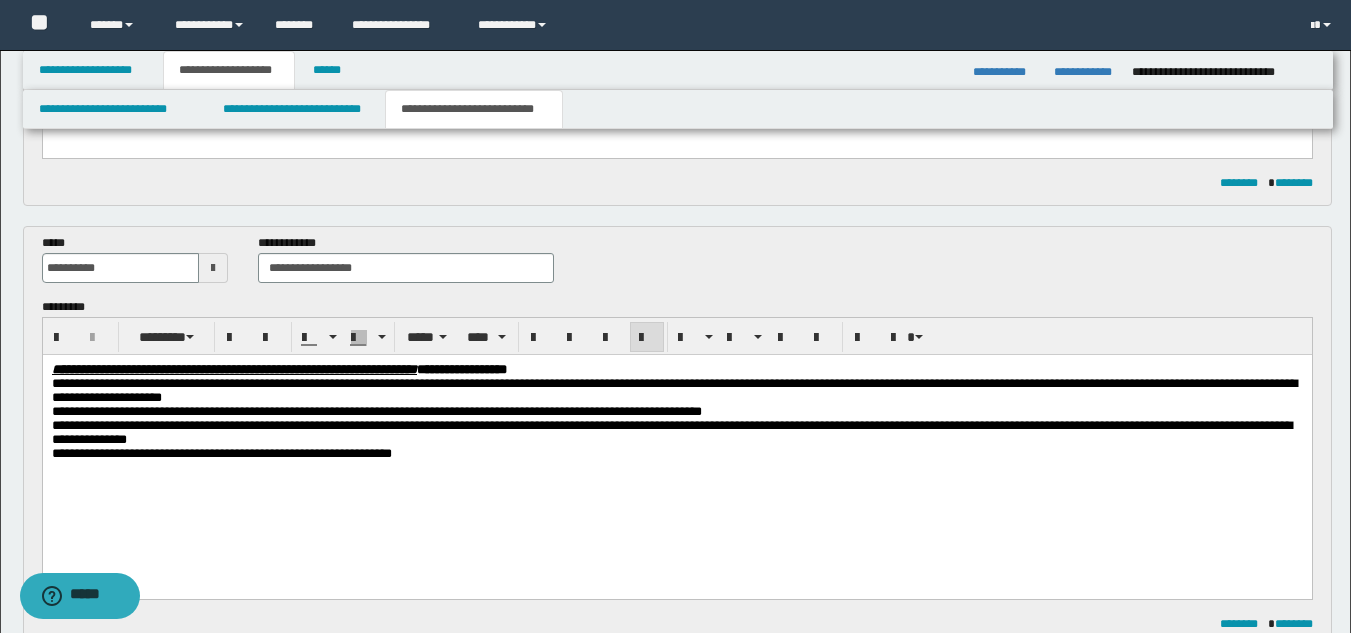 click on "**********" at bounding box center [676, 453] 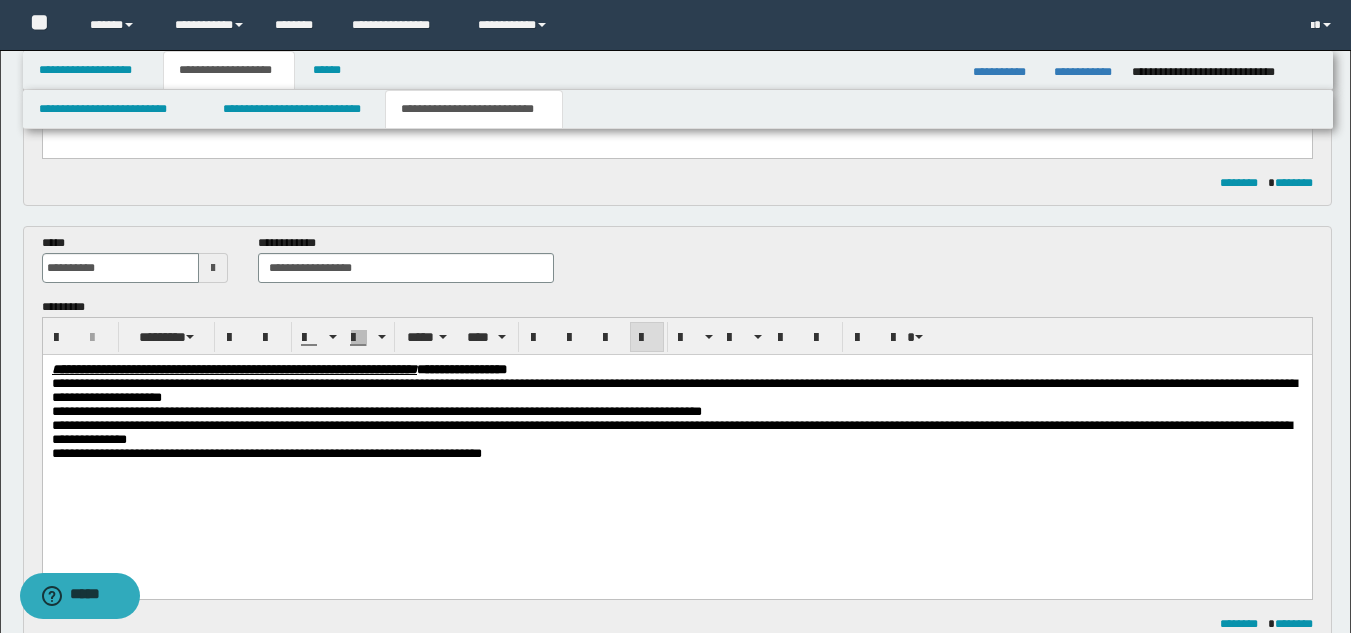 click on "**********" at bounding box center [671, 431] 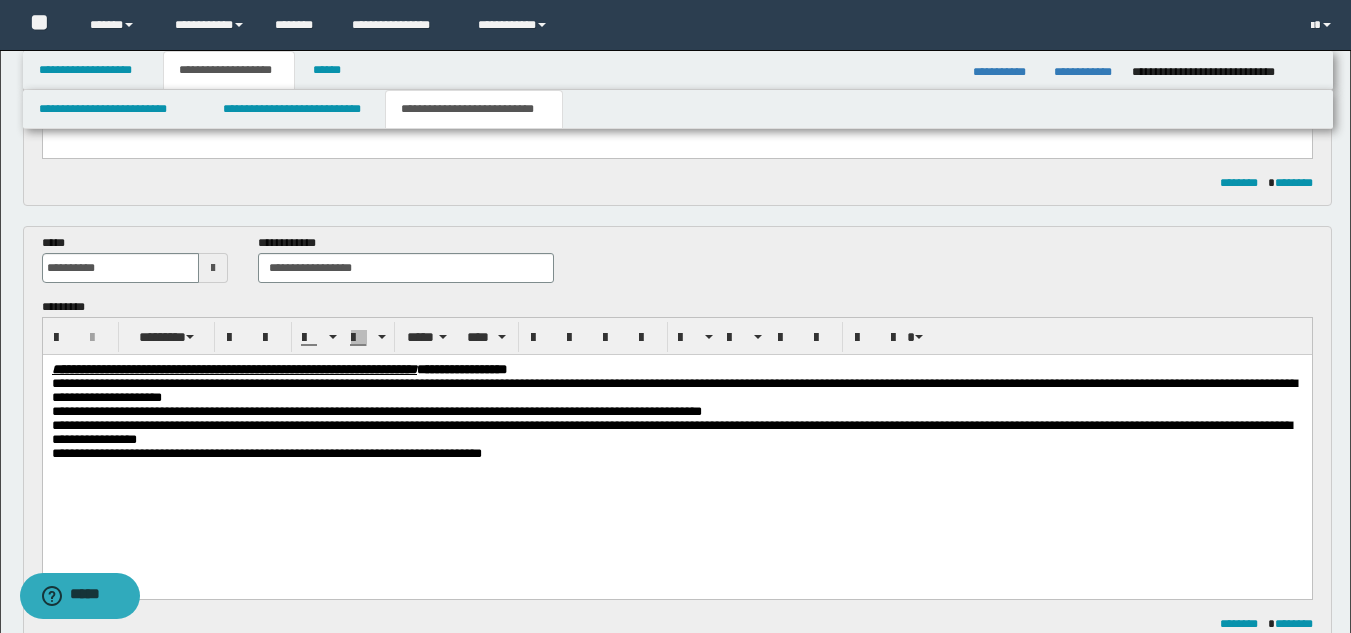 click on "**********" at bounding box center [671, 431] 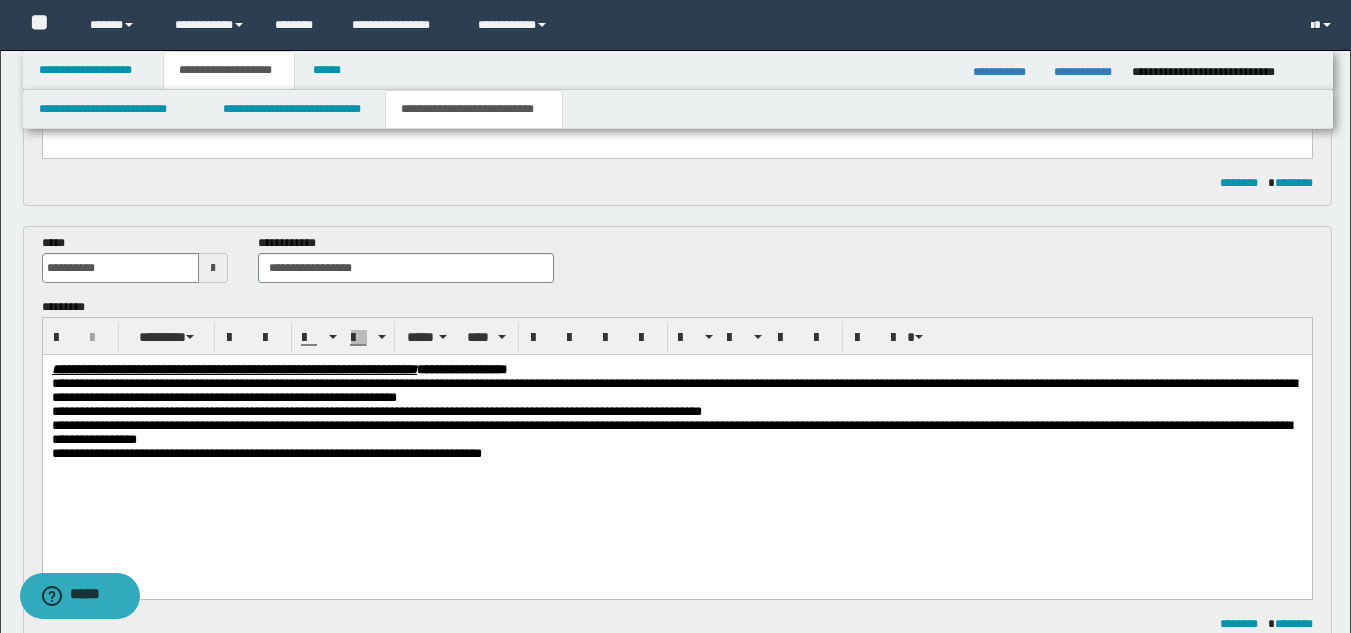 click on "**********" at bounding box center [366, 452] 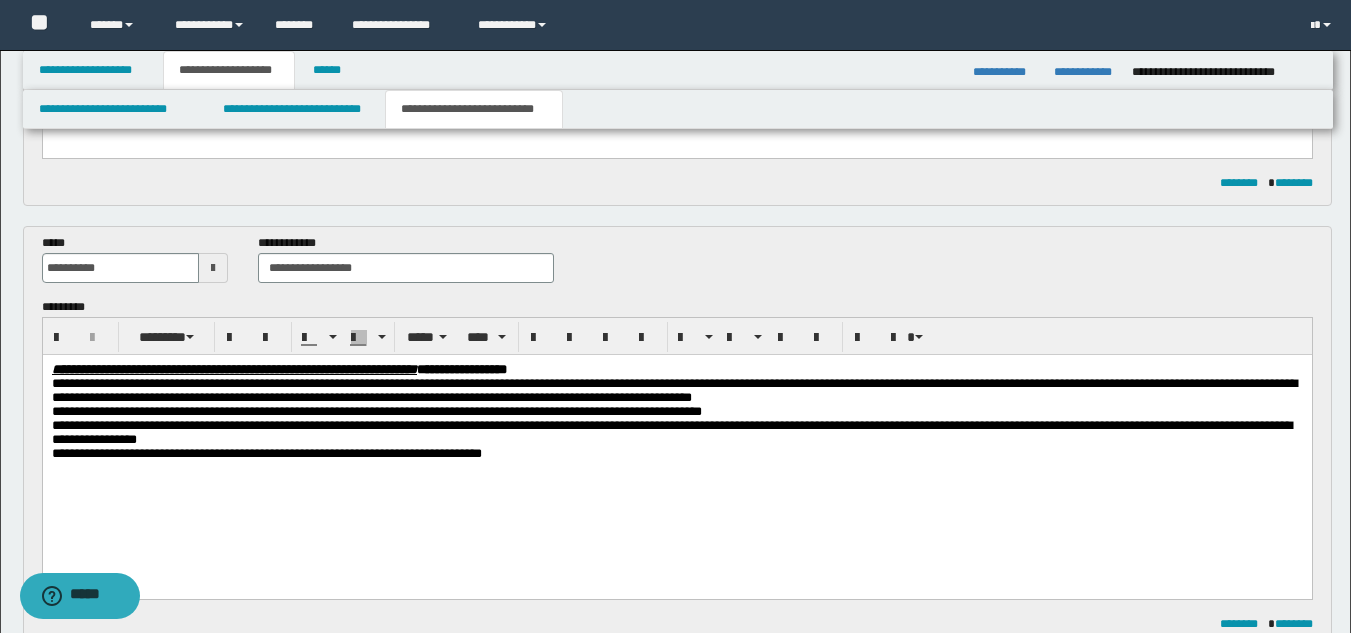 click on "**********" at bounding box center [673, 389] 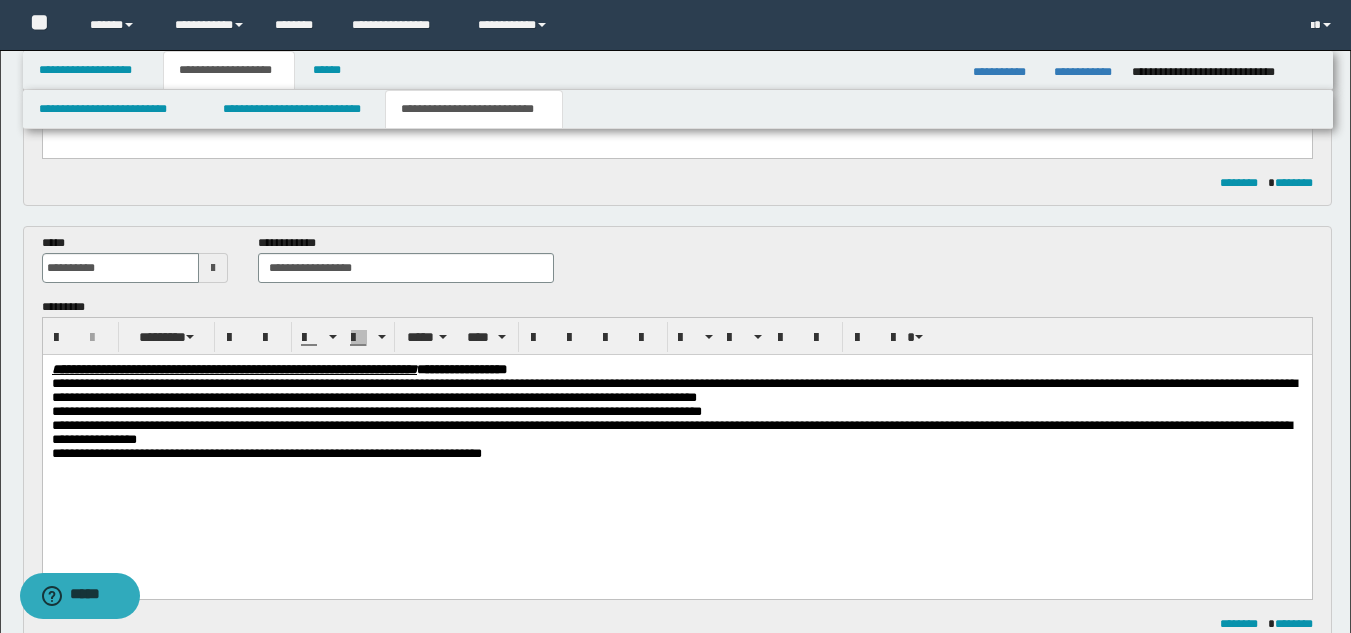 click on "**********" at bounding box center [673, 389] 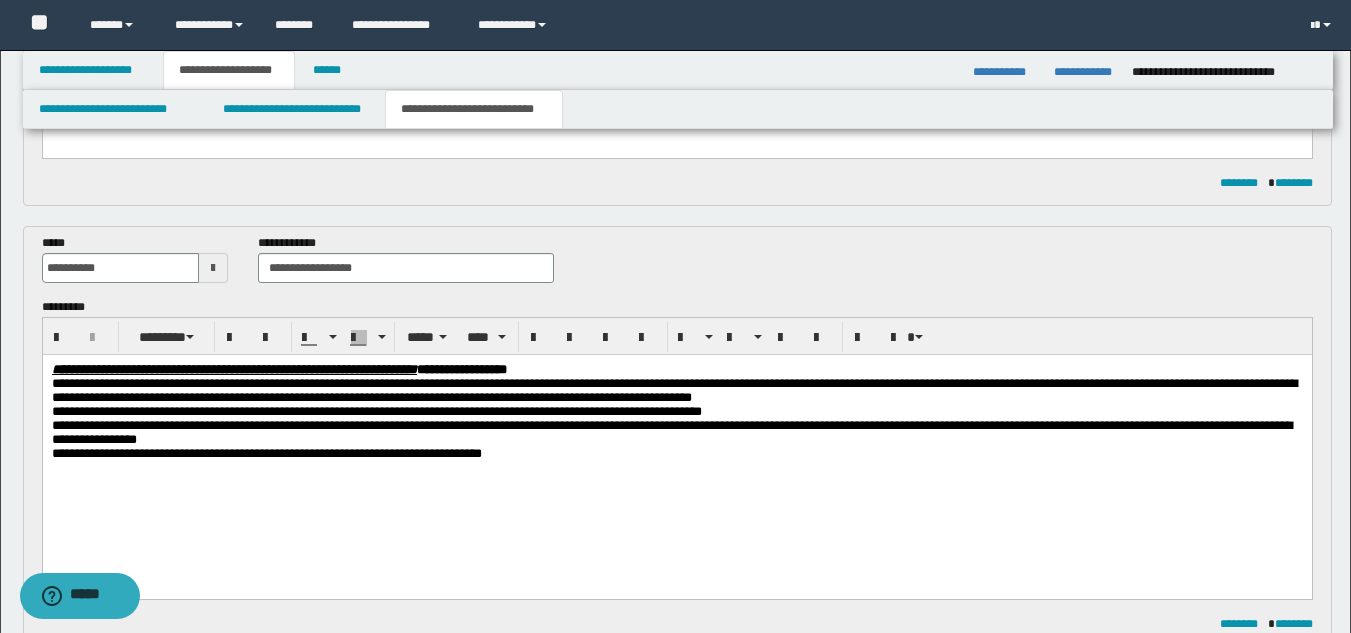 click on "**********" at bounding box center (671, 431) 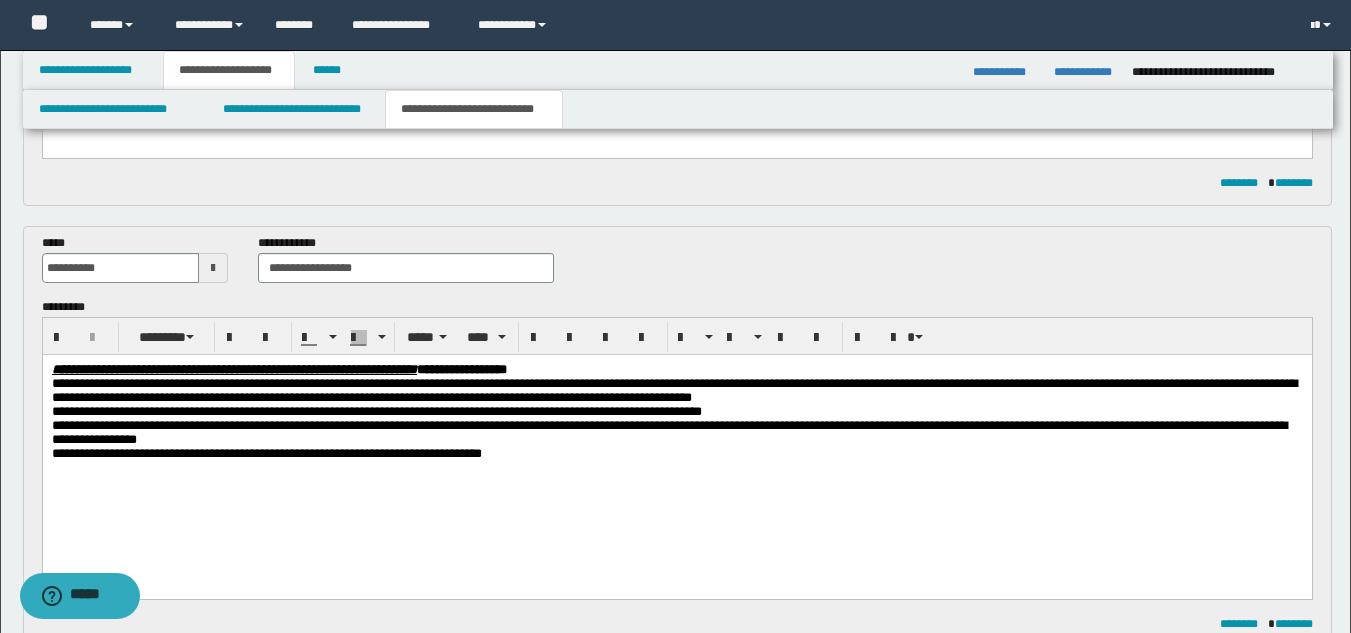 drag, startPoint x: 298, startPoint y: 451, endPoint x: 320, endPoint y: 461, distance: 24.166092 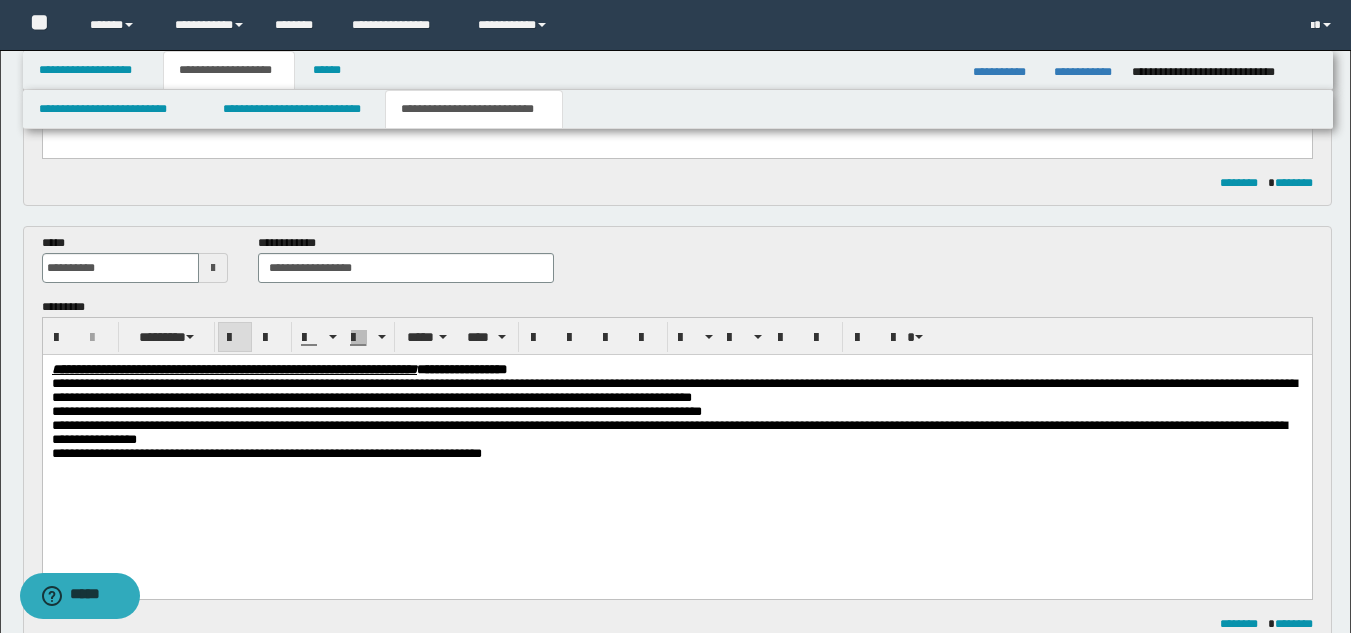 drag, startPoint x: 464, startPoint y: 478, endPoint x: 443, endPoint y: 478, distance: 21 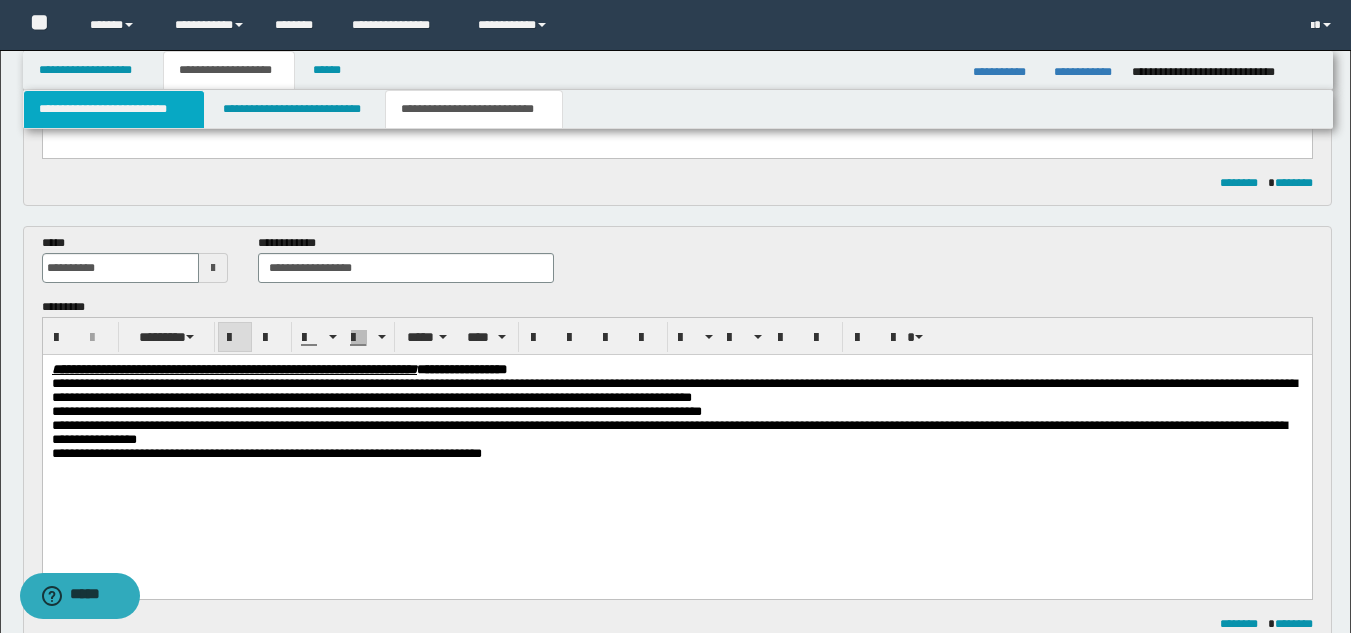 click on "**********" at bounding box center (114, 109) 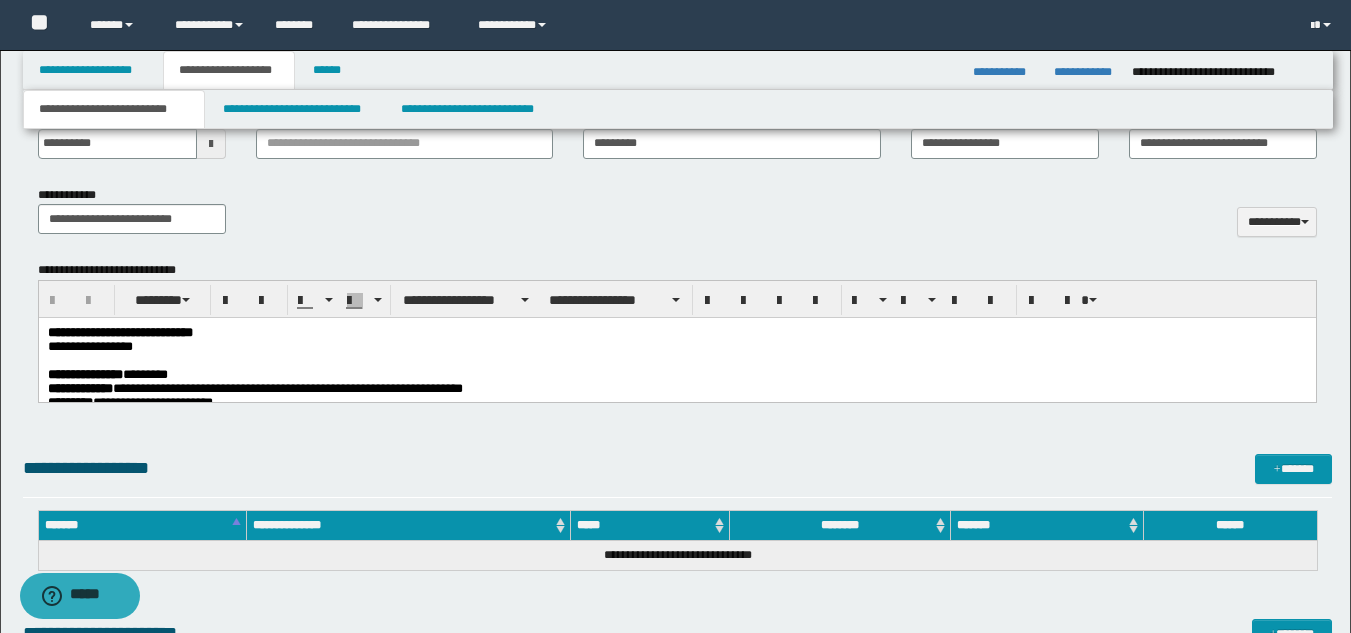 drag, startPoint x: 1365, startPoint y: 196, endPoint x: 1196, endPoint y: 81, distance: 204.41624 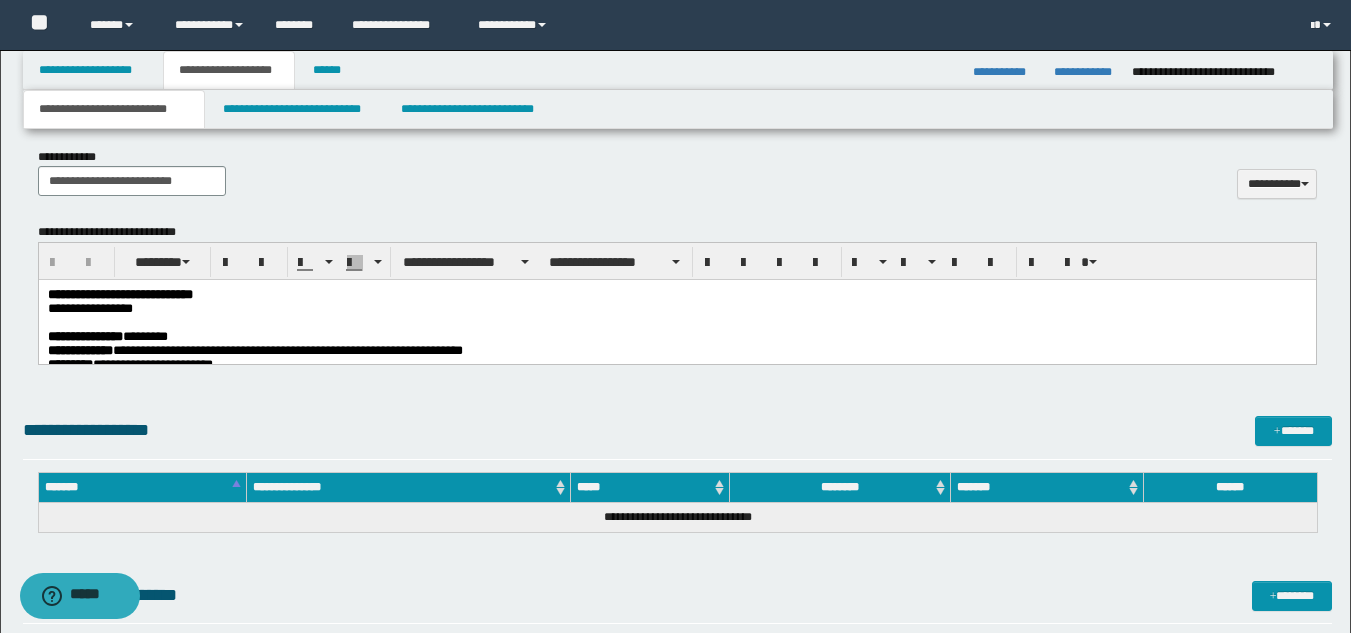 click at bounding box center [676, 323] 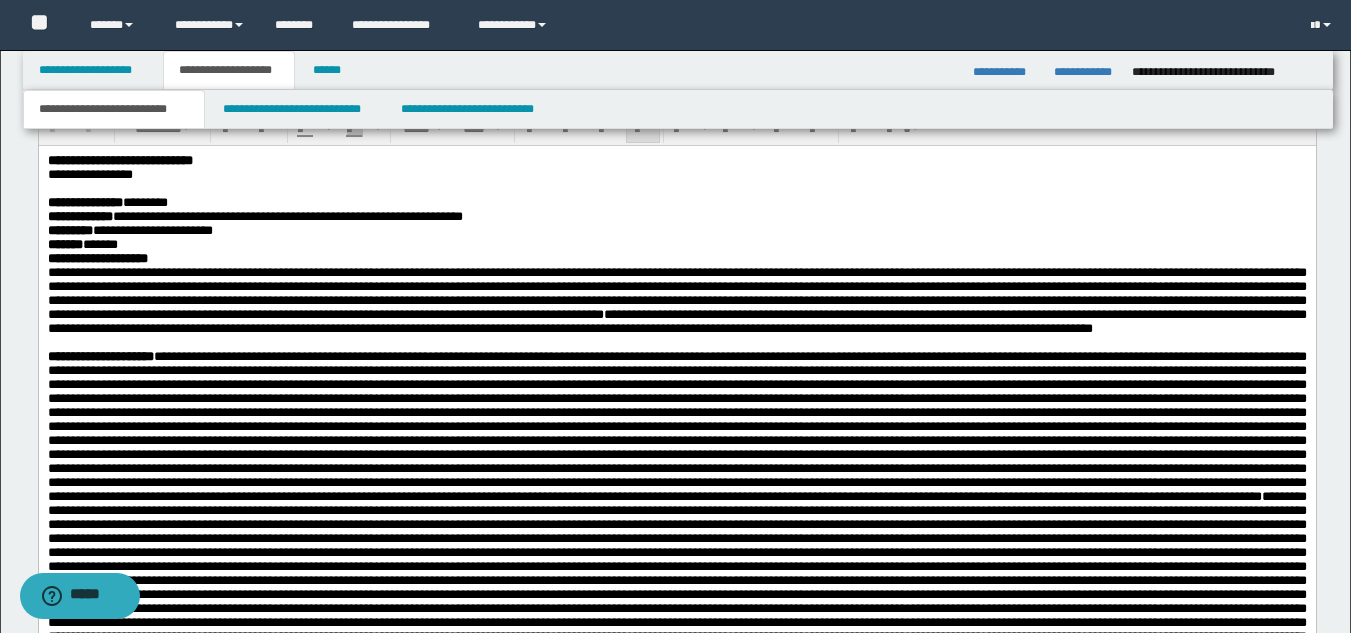 scroll, scrollTop: 1132, scrollLeft: 0, axis: vertical 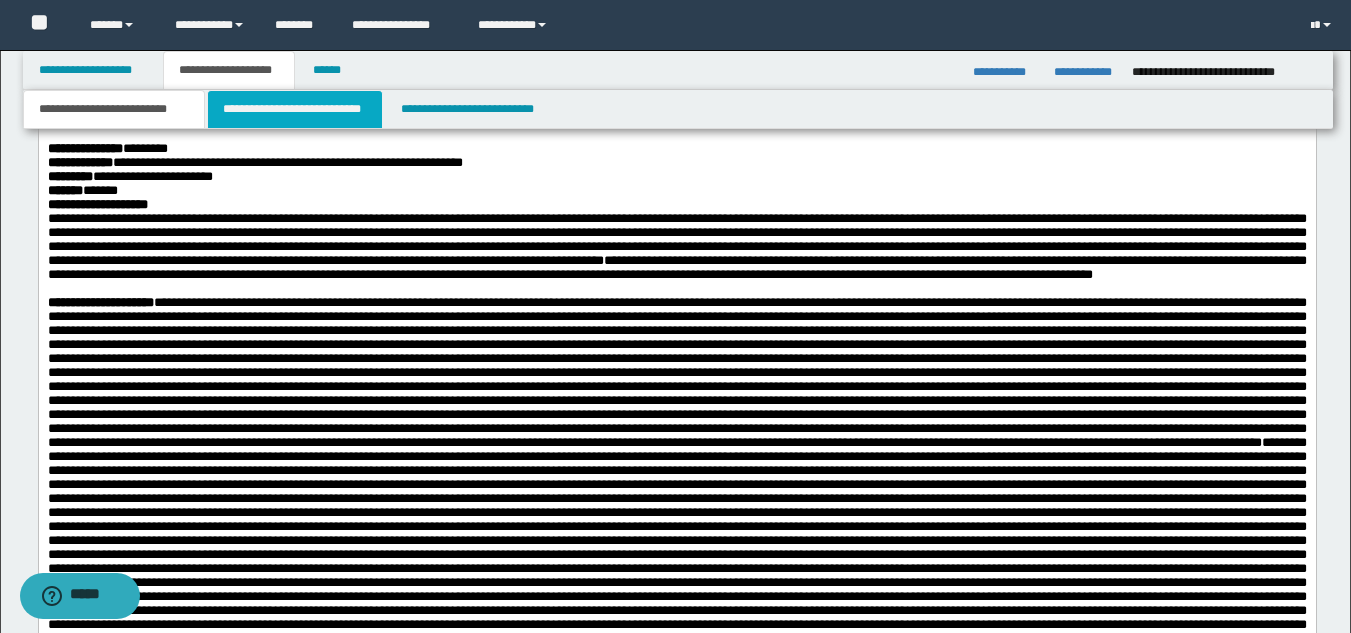 click on "**********" at bounding box center (295, 109) 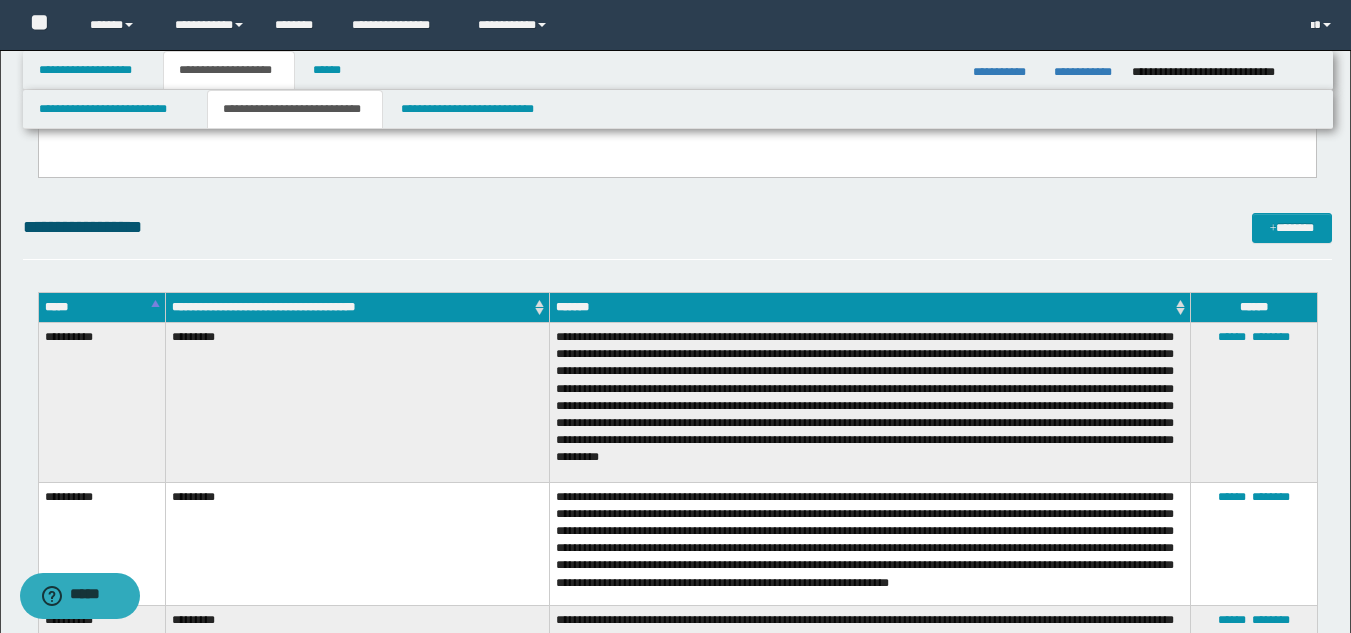 scroll, scrollTop: 1356, scrollLeft: 0, axis: vertical 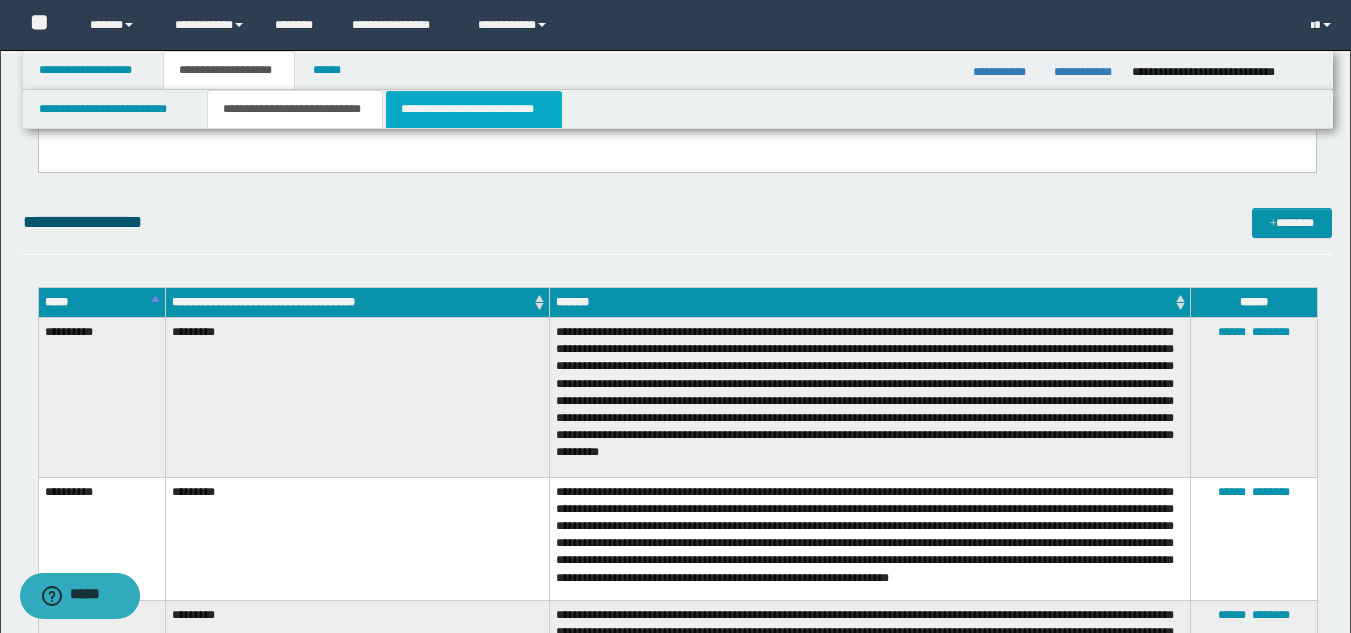 click on "**********" at bounding box center (474, 109) 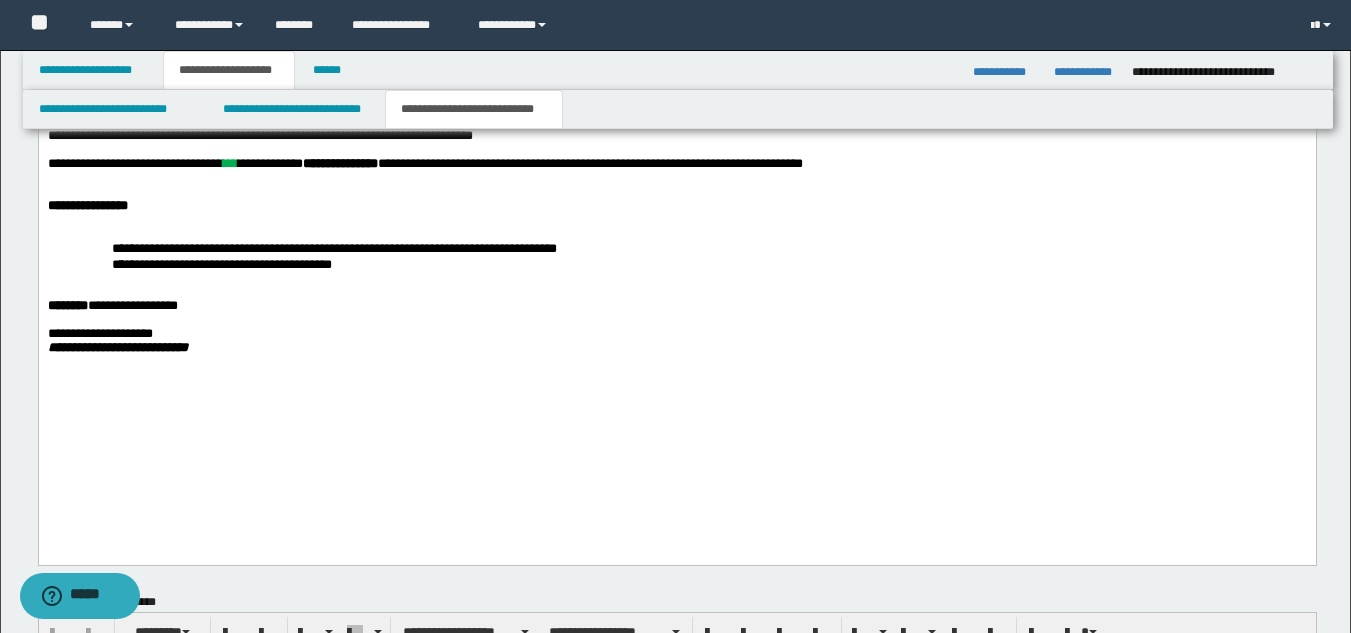 scroll, scrollTop: 1795, scrollLeft: 0, axis: vertical 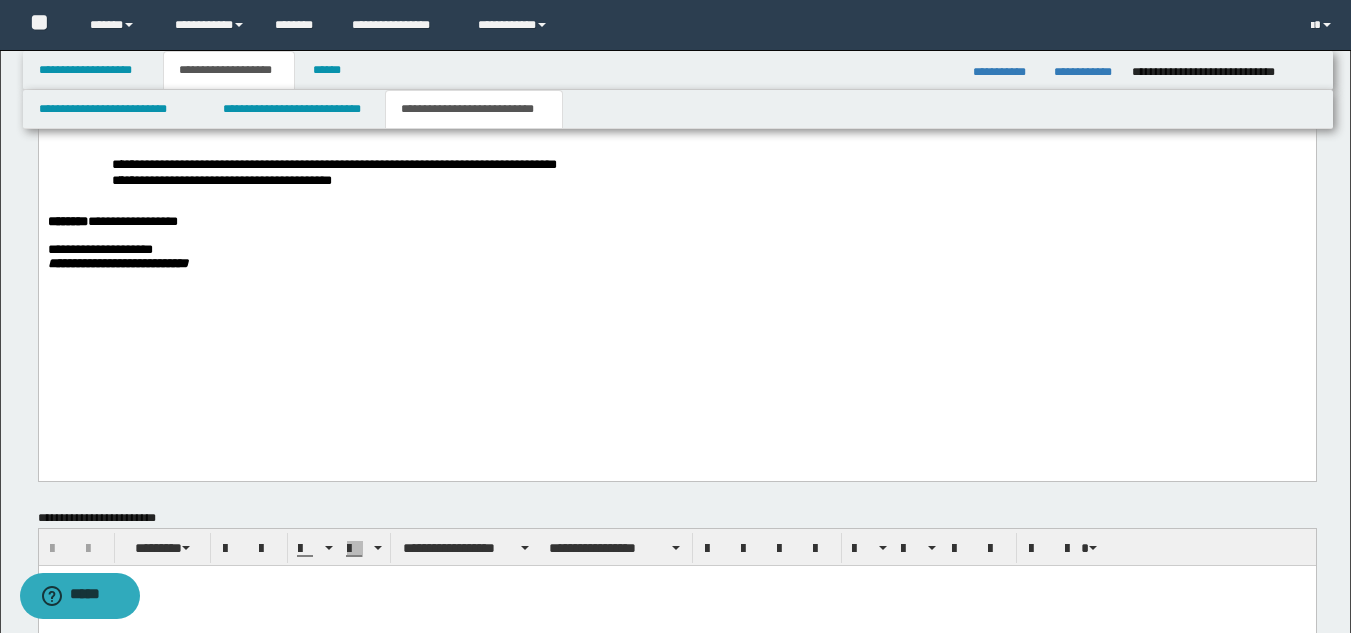 drag, startPoint x: 1356, startPoint y: 353, endPoint x: 1241, endPoint y: 801, distance: 462.5246 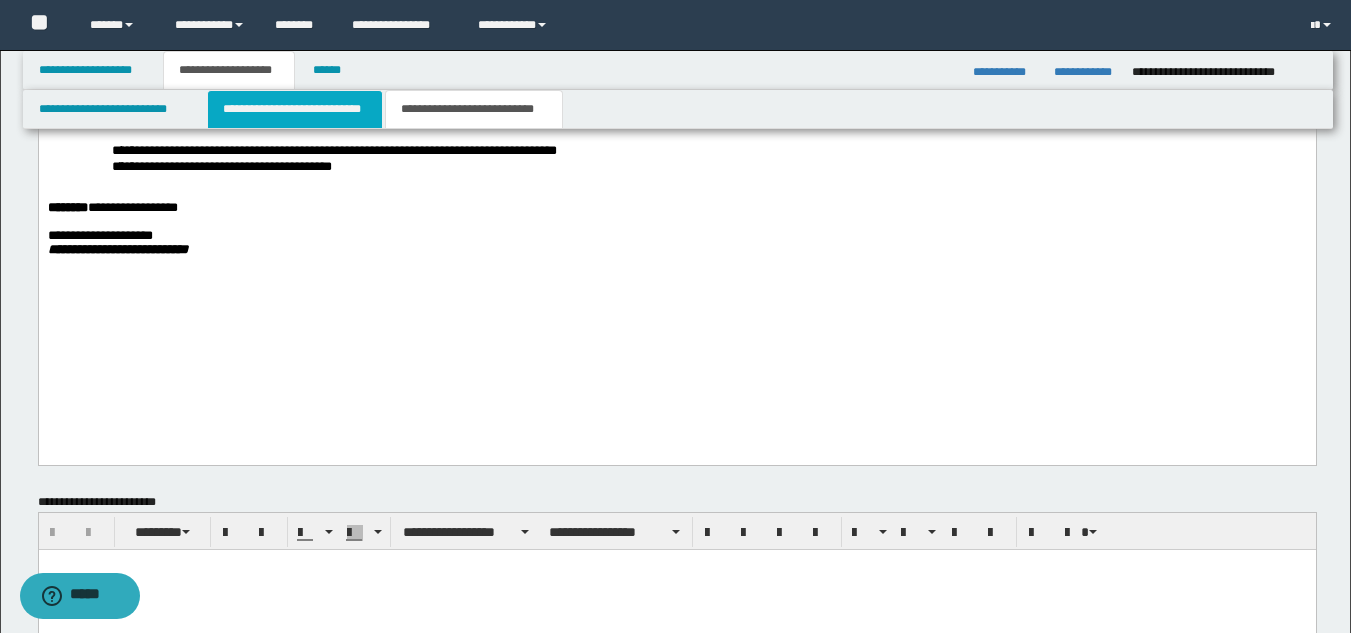 click on "**********" at bounding box center (295, 109) 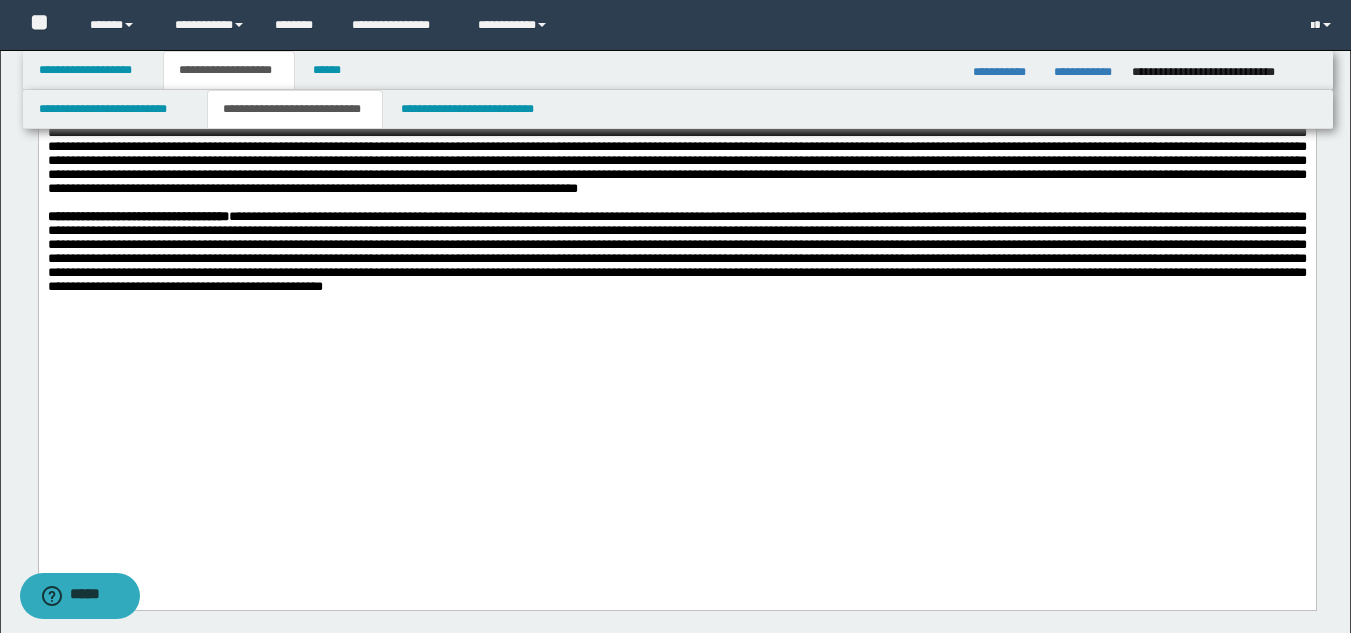 scroll, scrollTop: 690, scrollLeft: 0, axis: vertical 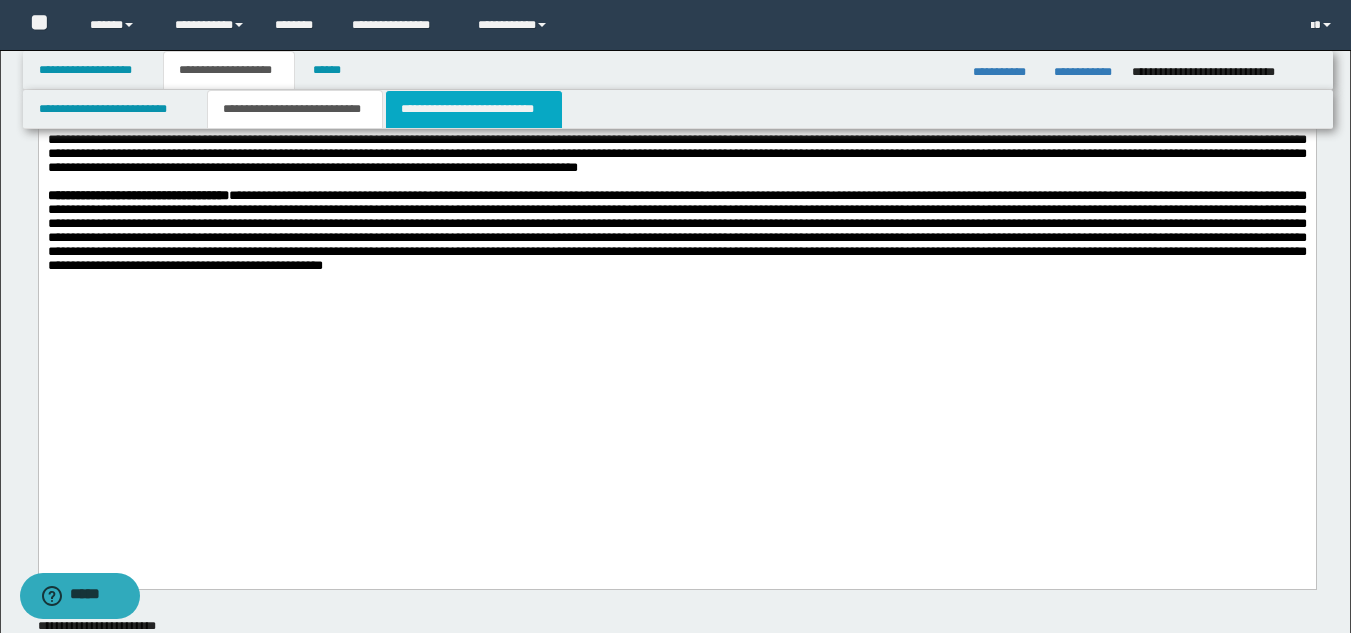 click on "**********" at bounding box center [474, 109] 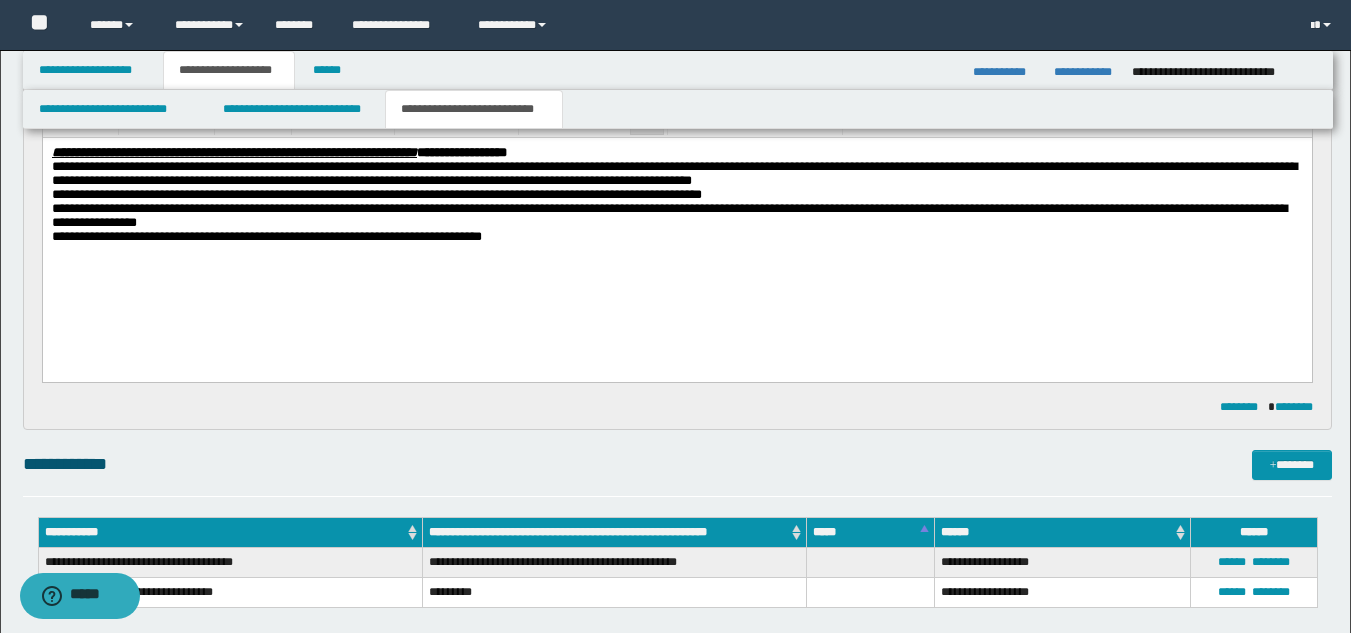 click on "**********" at bounding box center (676, 236) 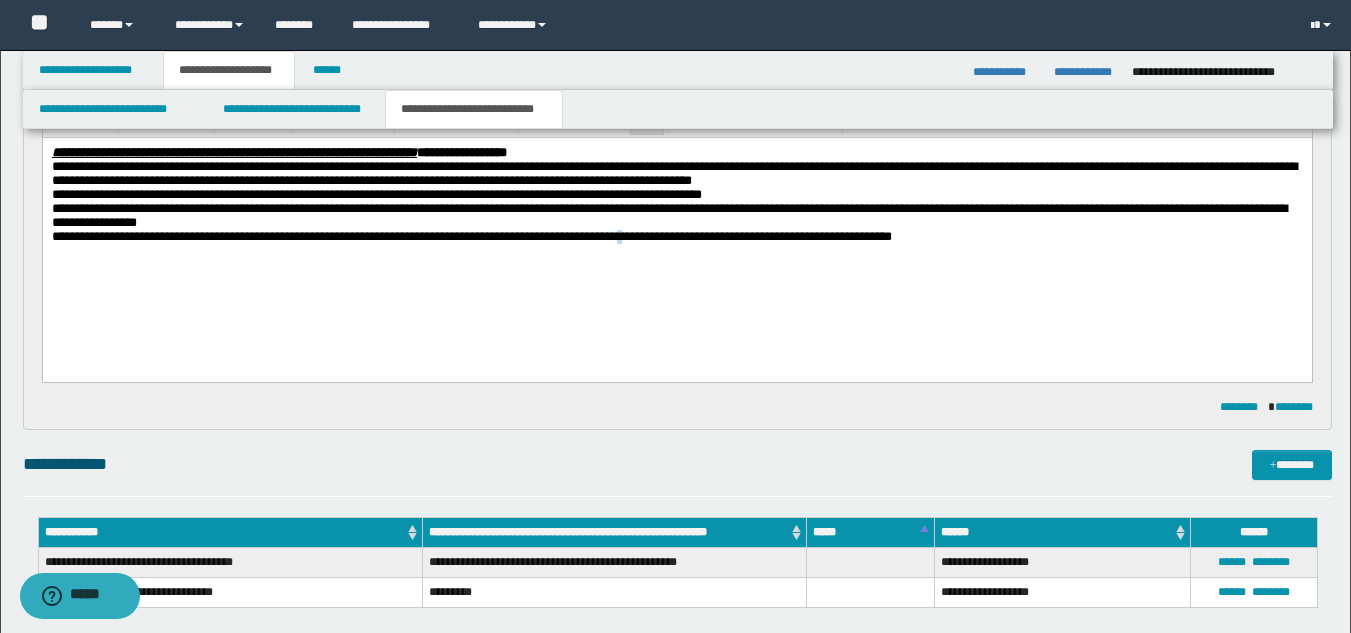 click on "**********" at bounding box center [571, 235] 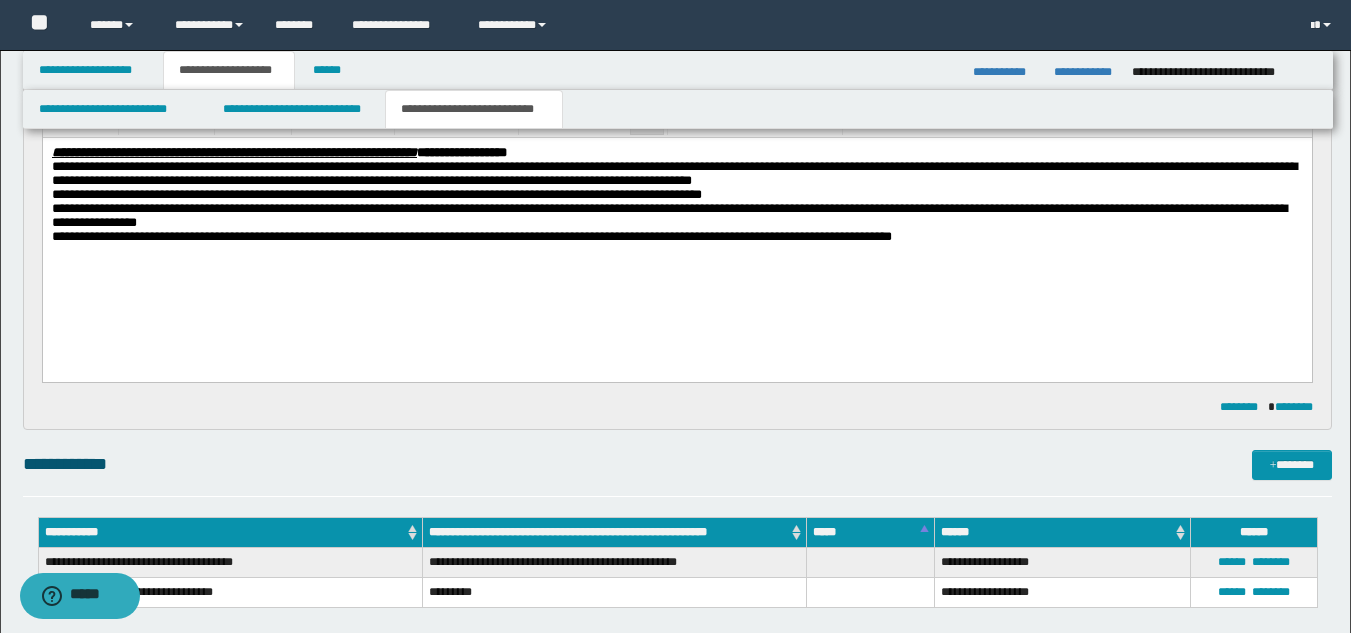 drag, startPoint x: 651, startPoint y: 240, endPoint x: 642, endPoint y: 269, distance: 30.364452 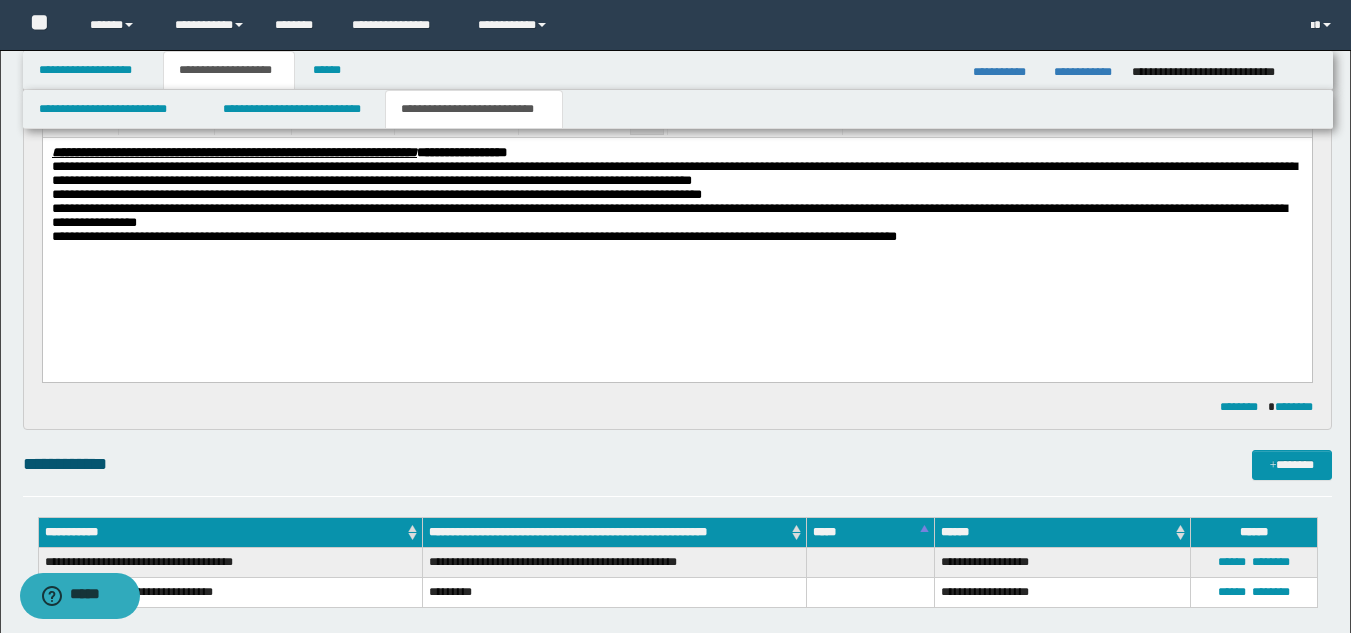 drag, startPoint x: 639, startPoint y: 252, endPoint x: 586, endPoint y: 347, distance: 108.78419 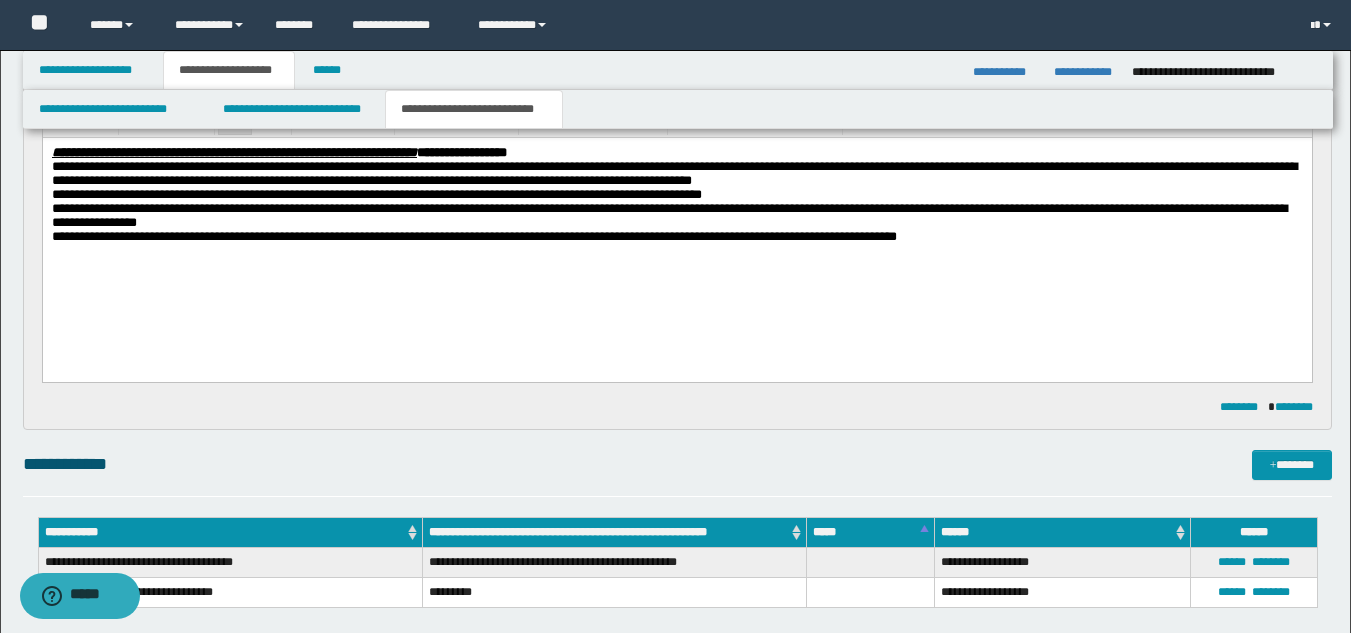 click at bounding box center (676, 250) 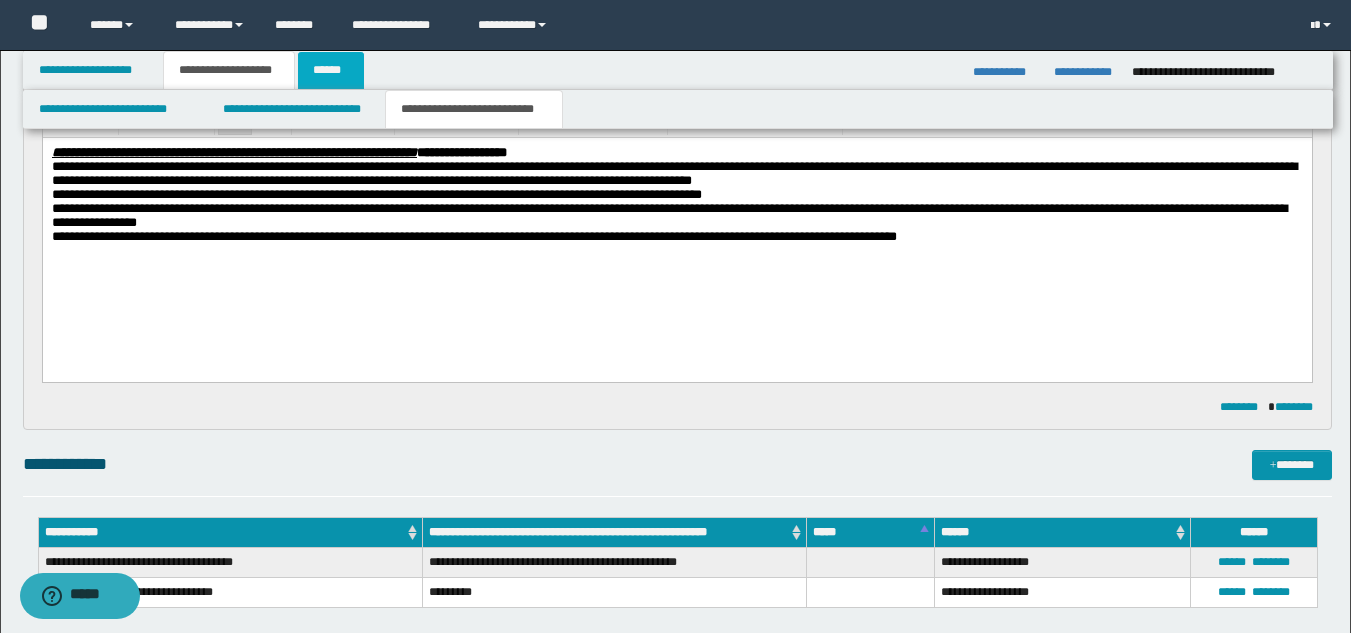click on "******" at bounding box center (331, 70) 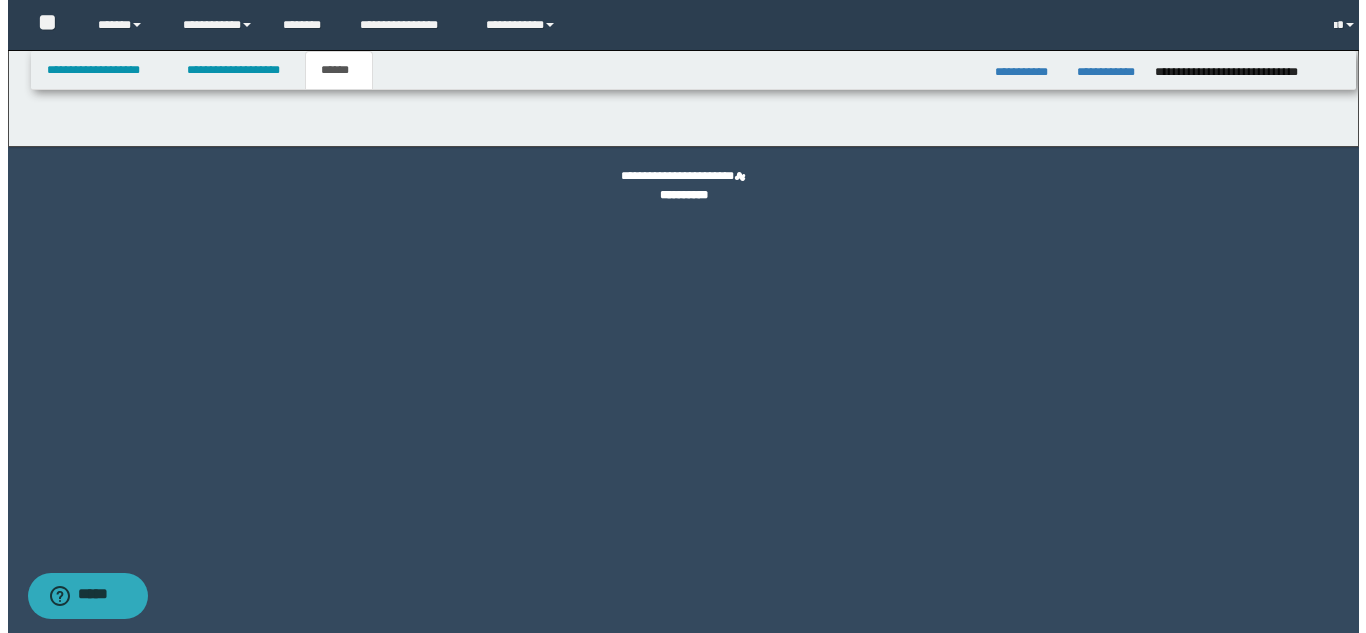scroll, scrollTop: 0, scrollLeft: 0, axis: both 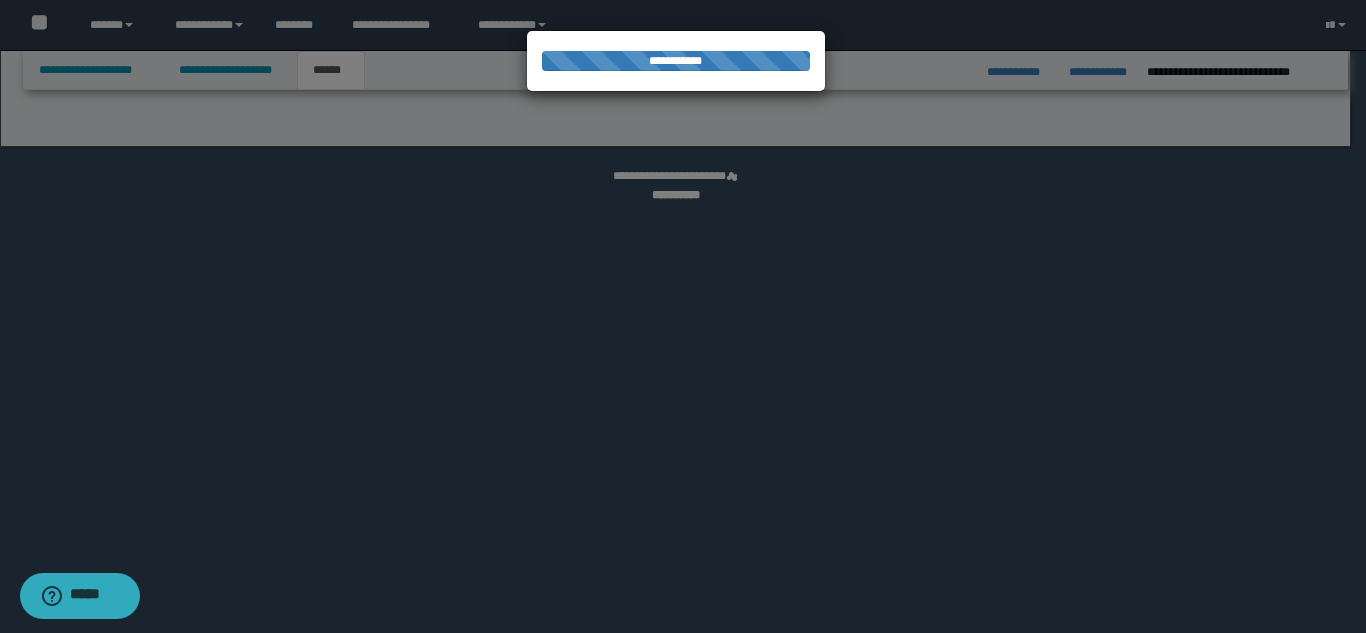 select on "*" 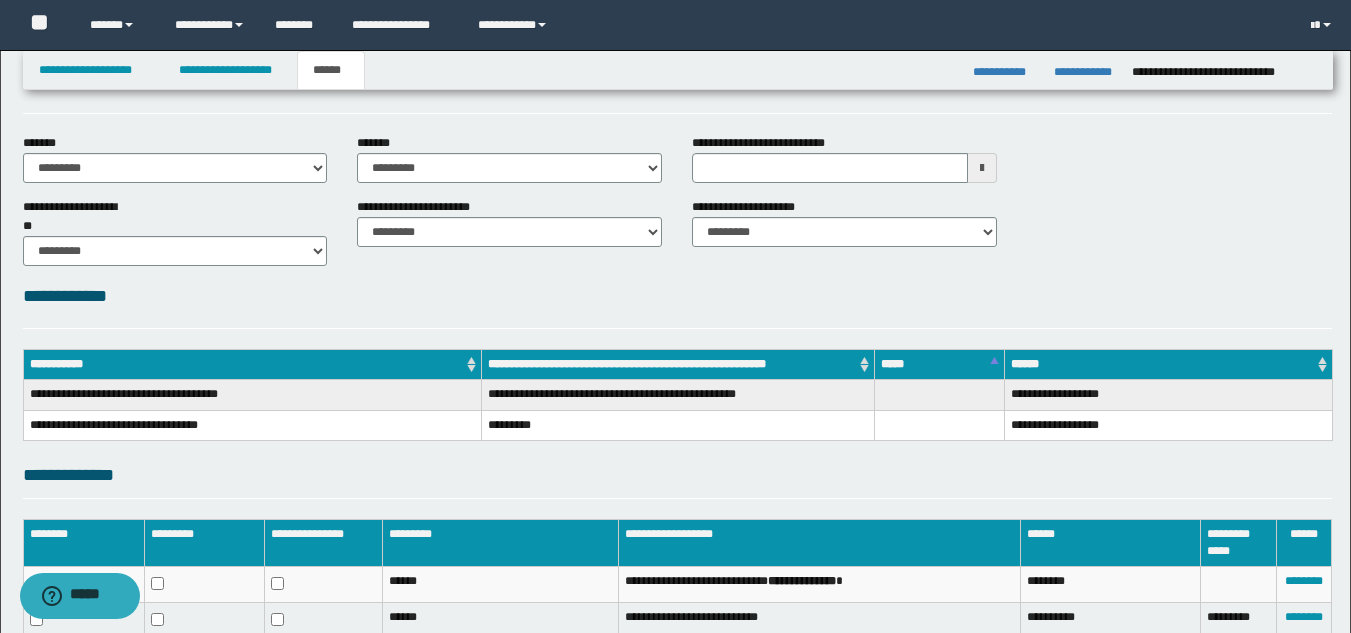scroll, scrollTop: 331, scrollLeft: 0, axis: vertical 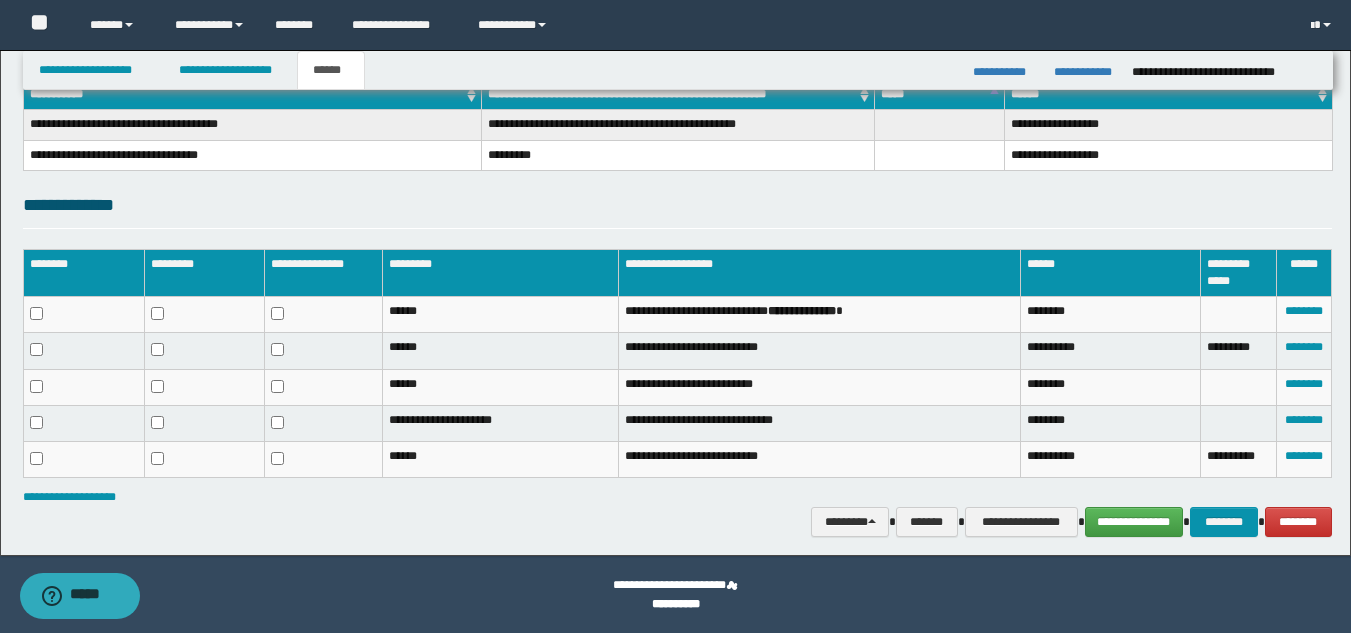 click on "********" at bounding box center [1303, 351] 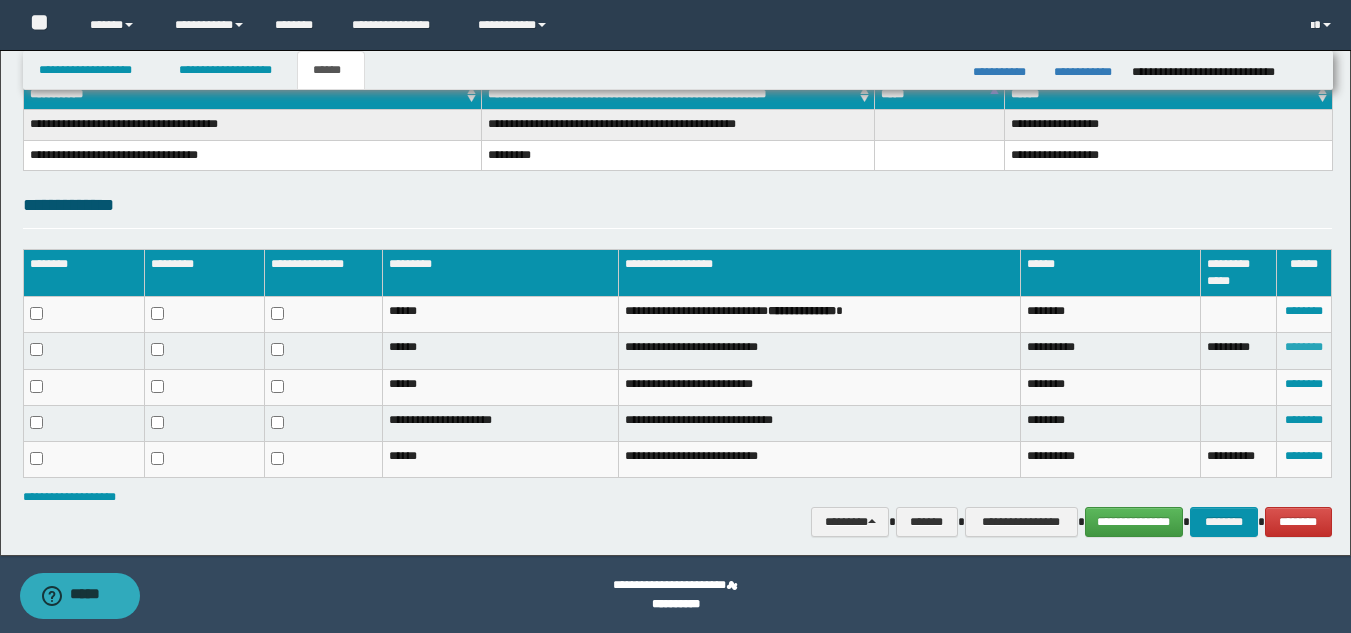click on "********" at bounding box center [1304, 347] 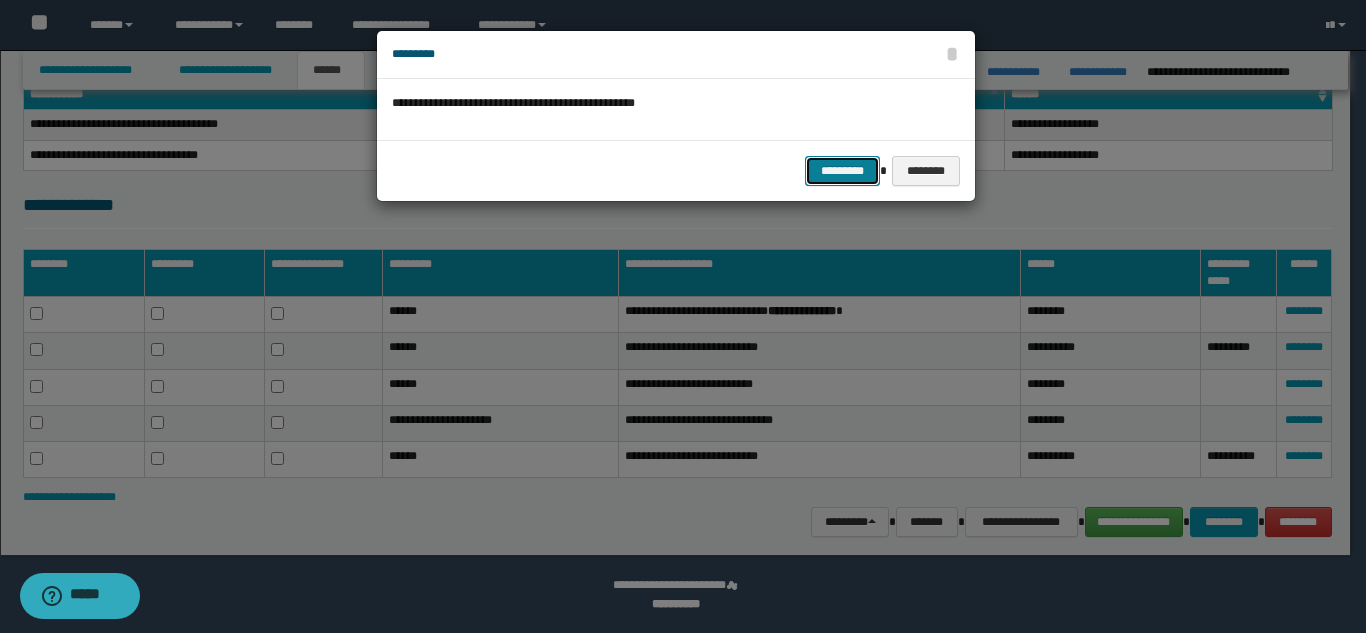 click on "*********" at bounding box center (842, 171) 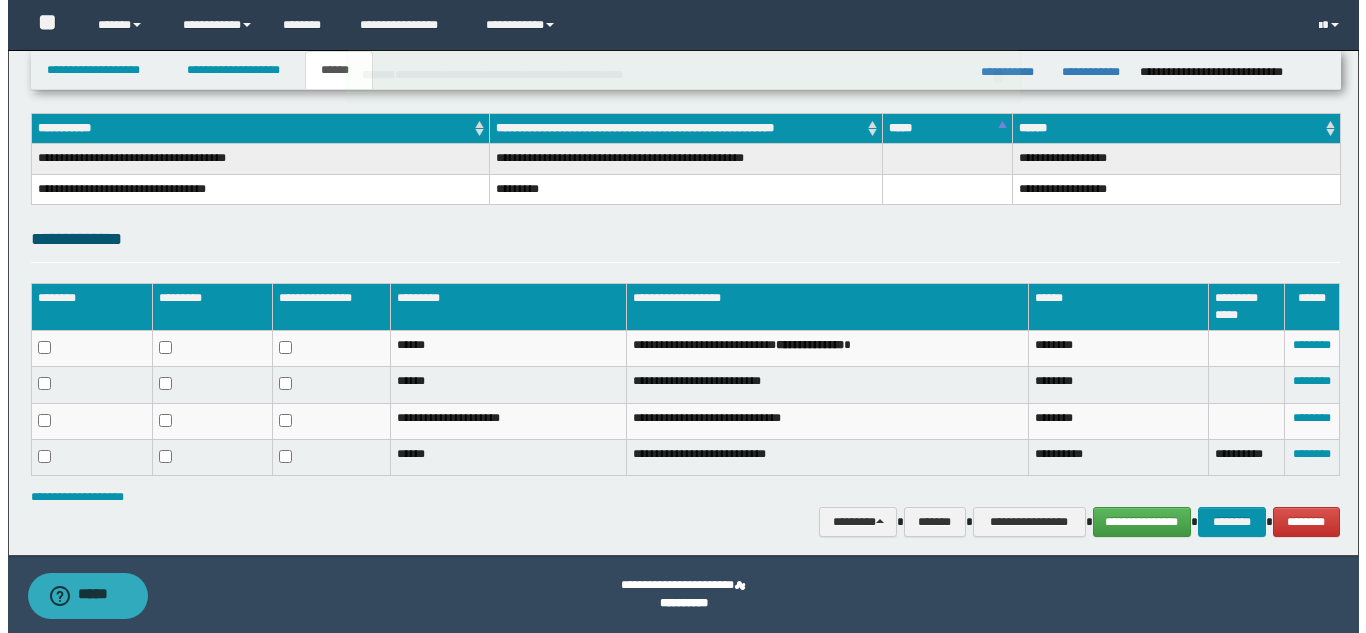 scroll, scrollTop: 297, scrollLeft: 0, axis: vertical 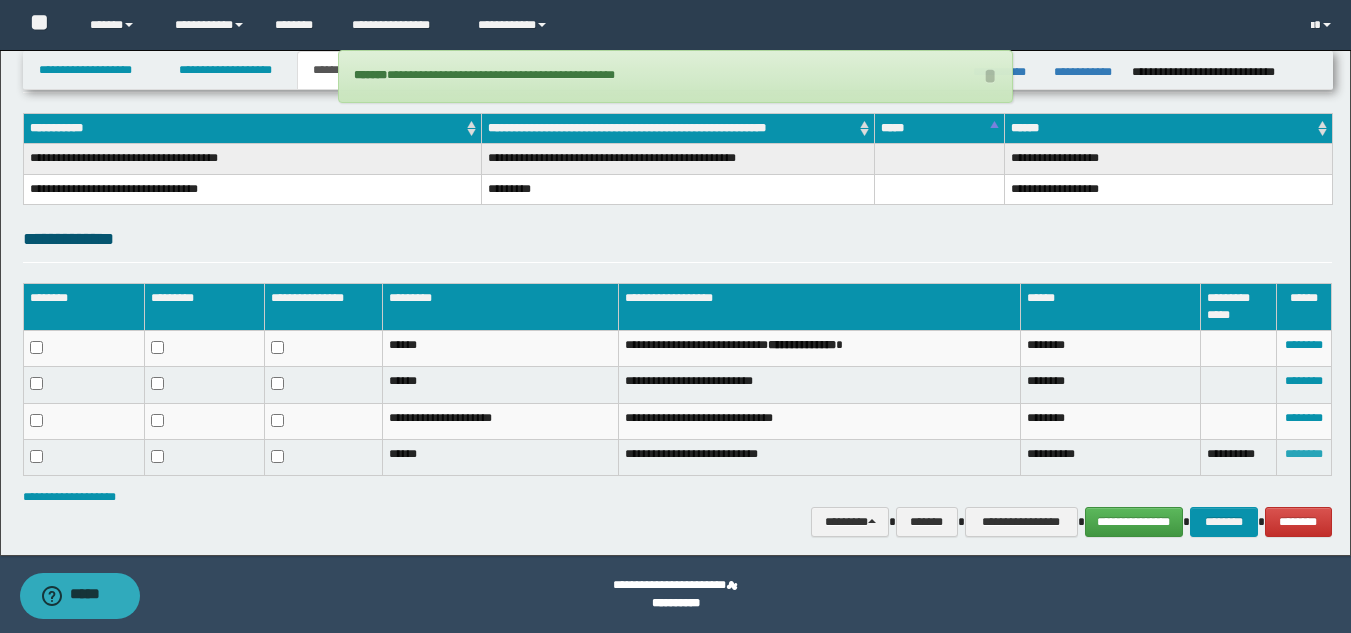click on "********" at bounding box center [1304, 454] 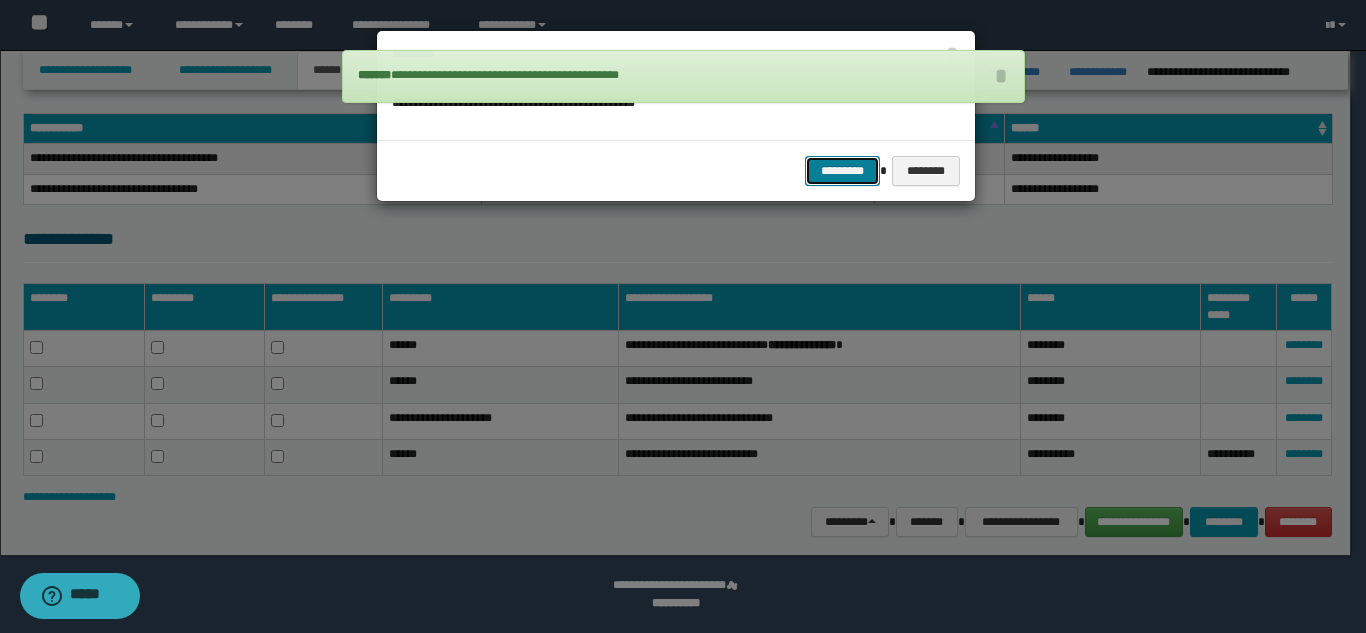 click on "*********" at bounding box center (842, 171) 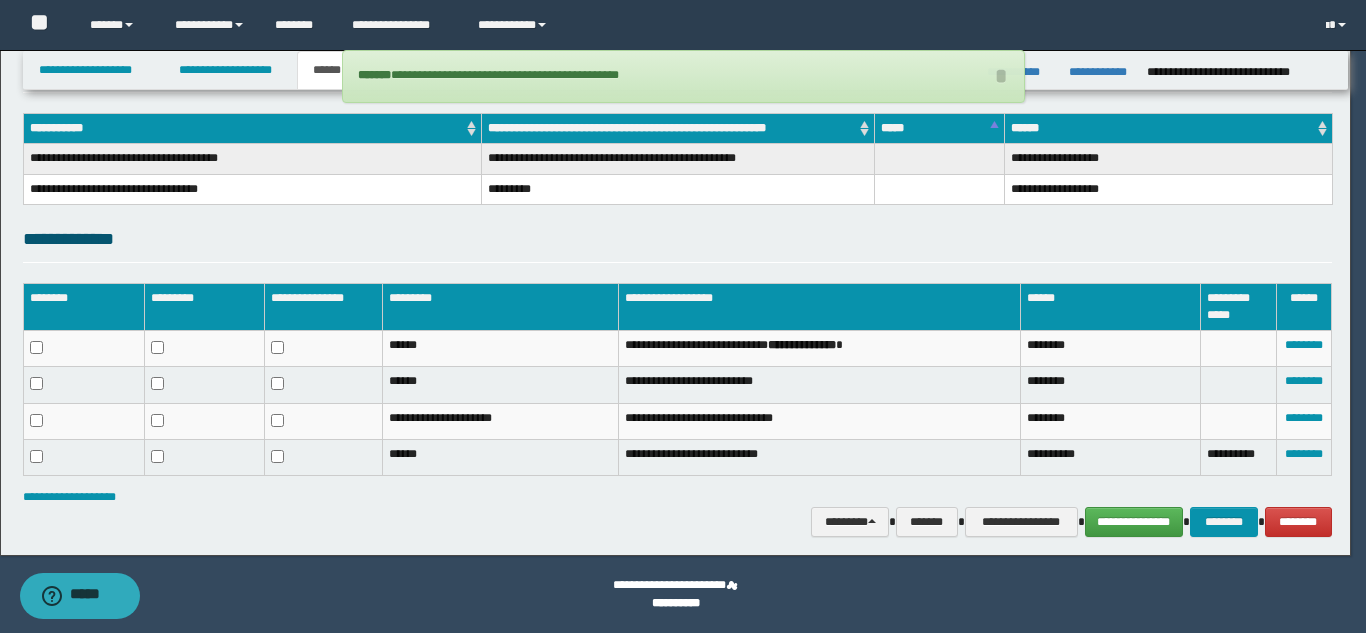 scroll, scrollTop: 263, scrollLeft: 0, axis: vertical 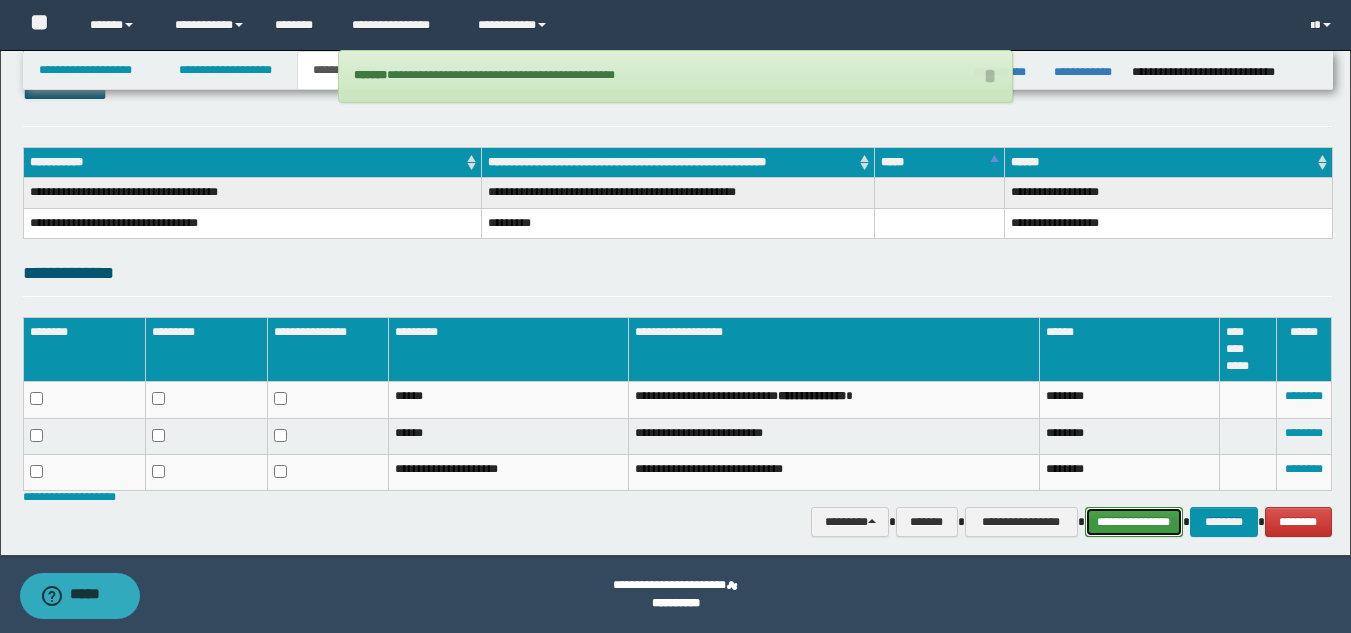 click on "**********" at bounding box center (1134, 522) 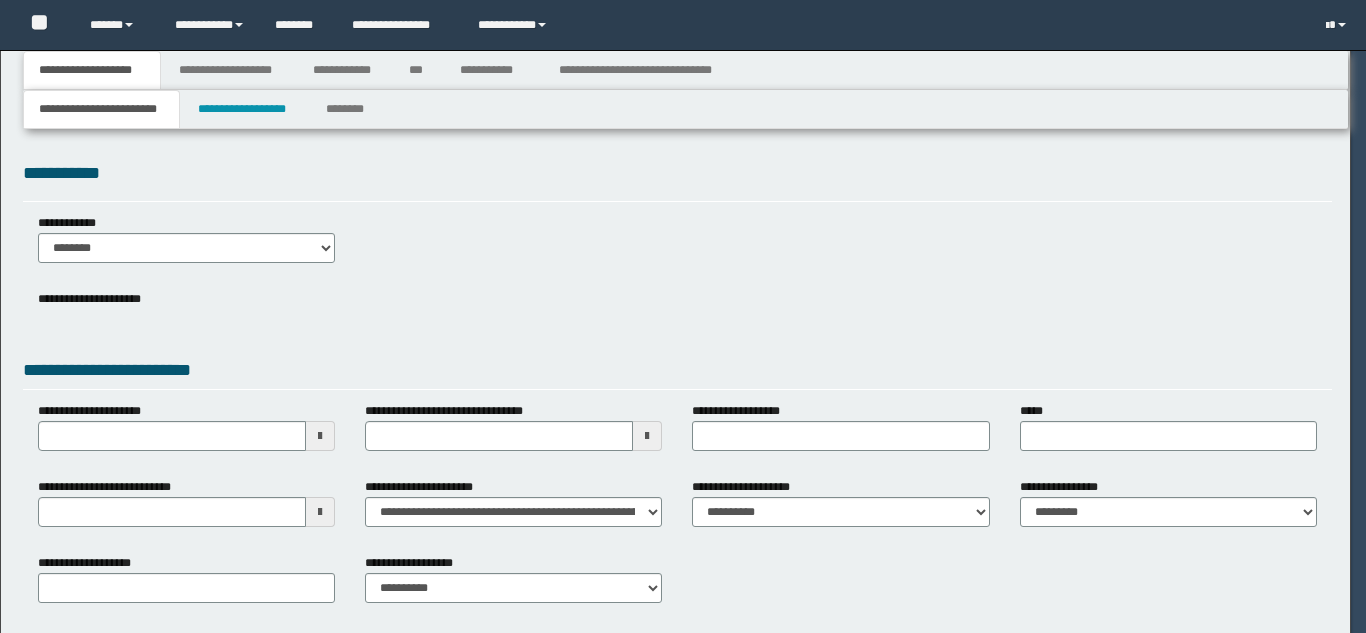 scroll, scrollTop: 0, scrollLeft: 0, axis: both 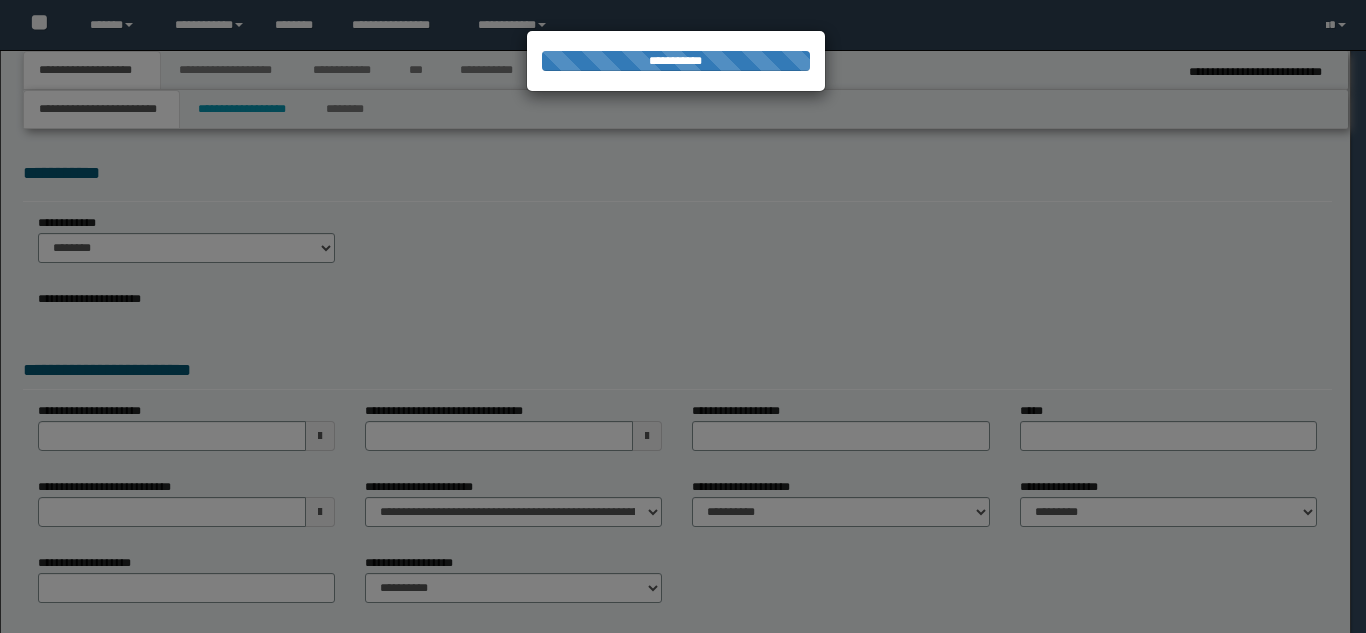 select on "*" 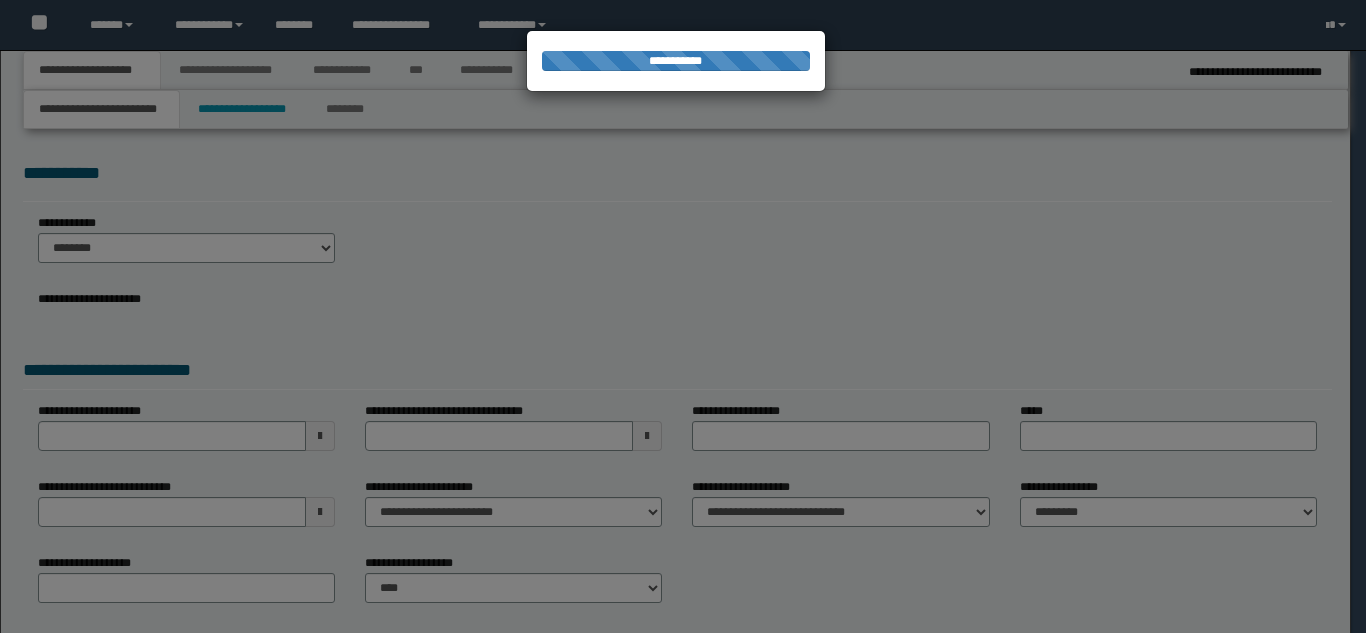 scroll, scrollTop: 0, scrollLeft: 0, axis: both 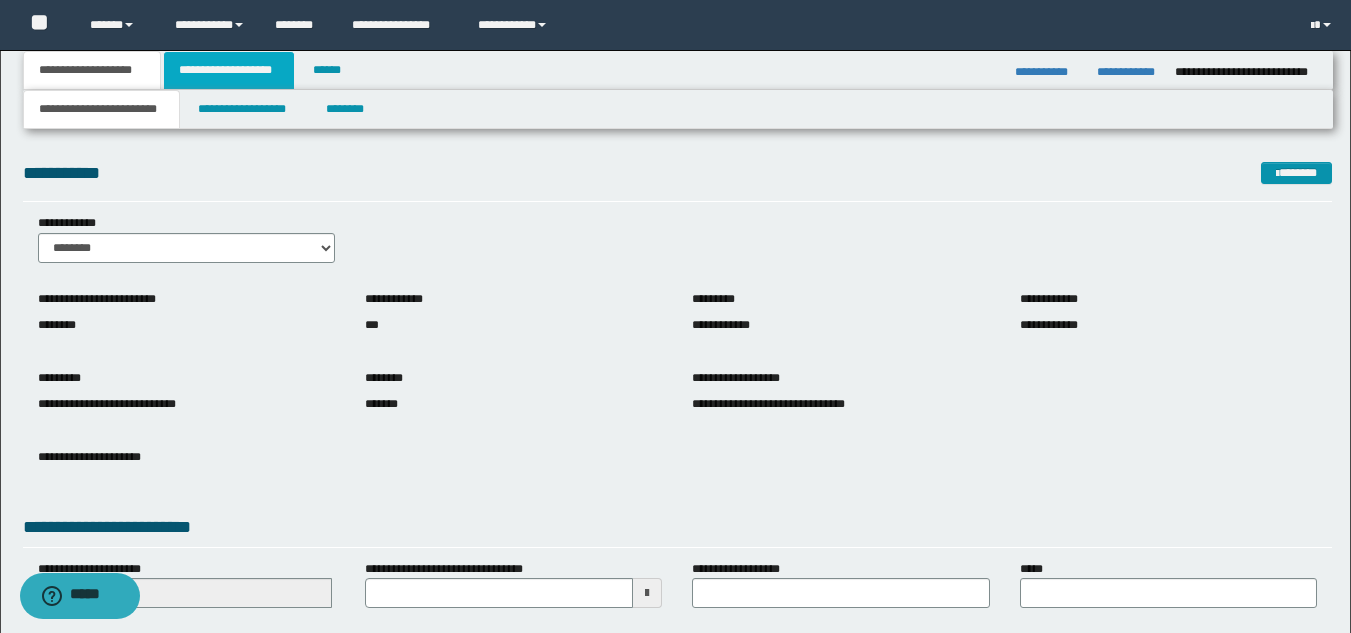 click on "**********" at bounding box center (229, 70) 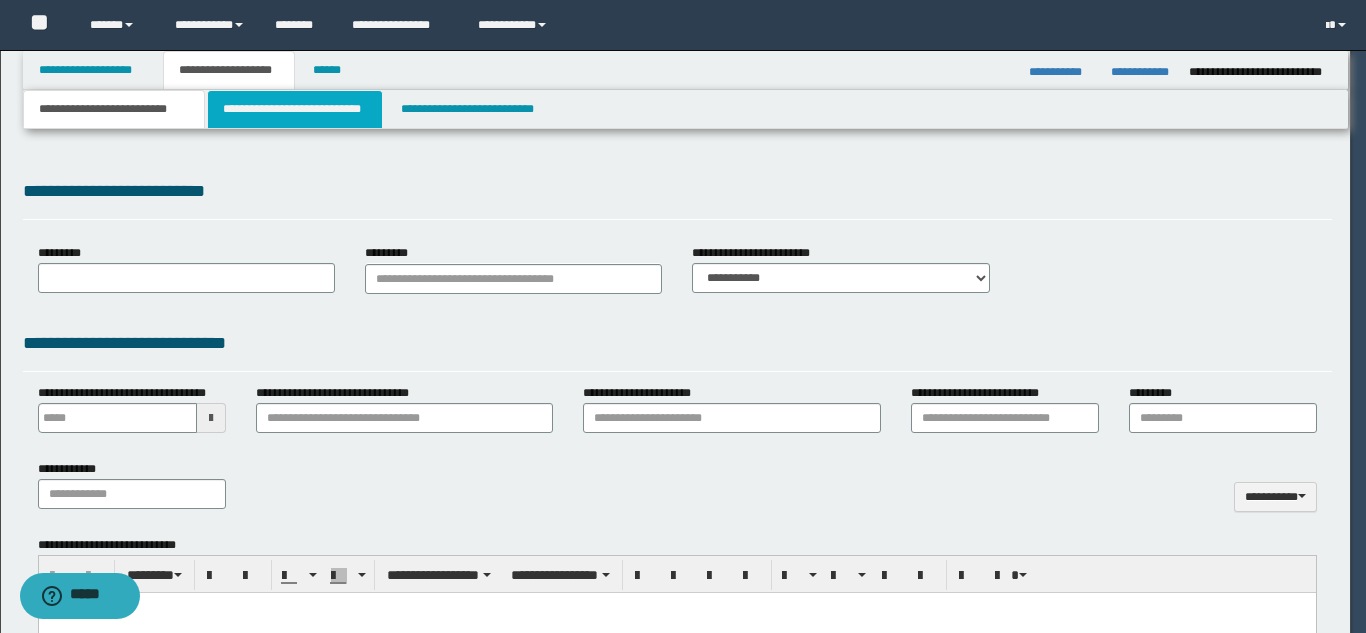 type 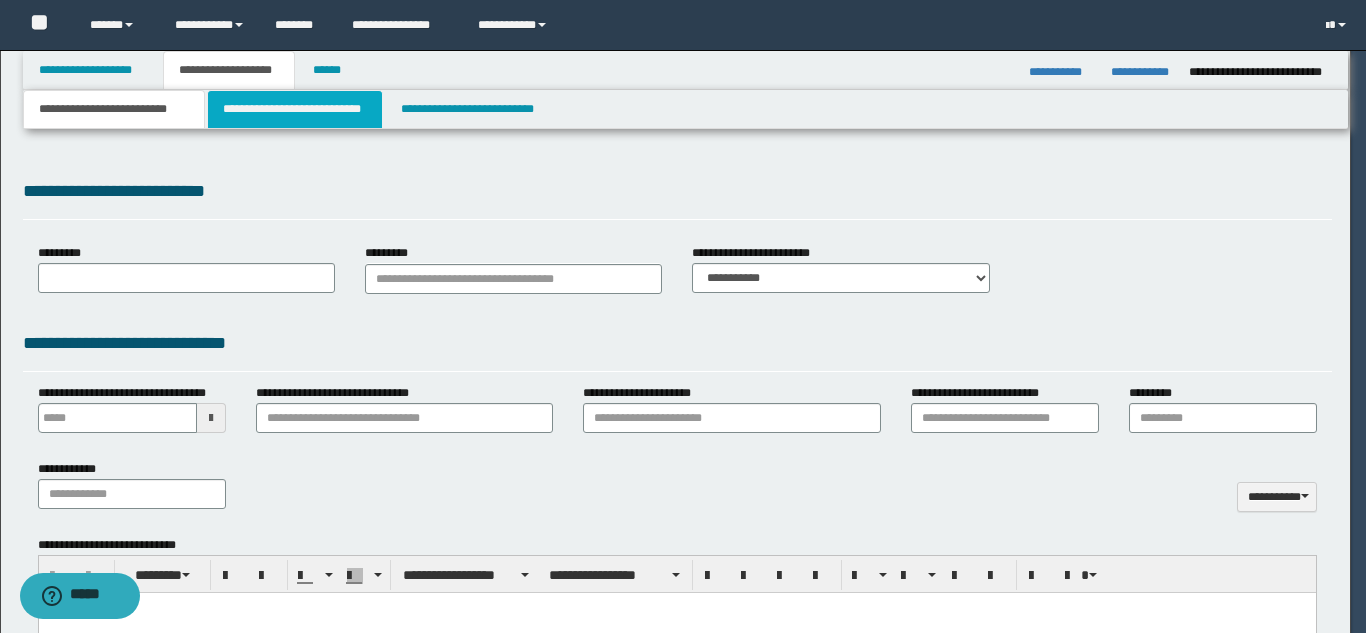 scroll, scrollTop: 0, scrollLeft: 0, axis: both 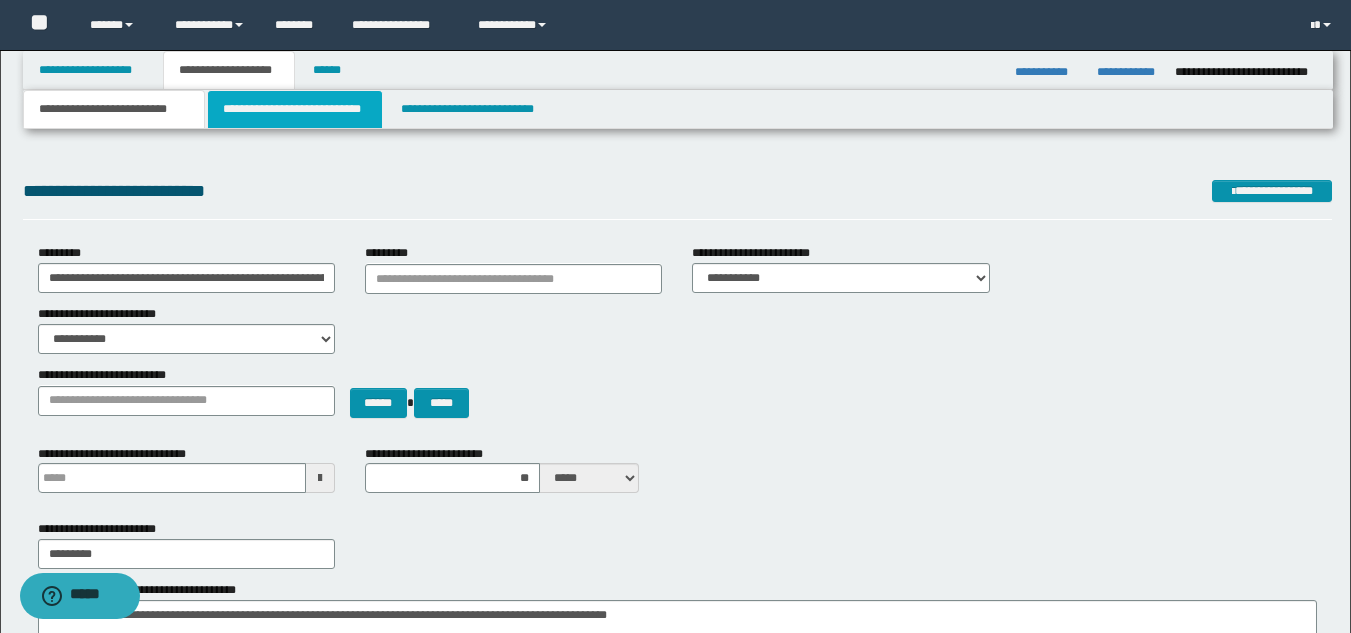 click on "**********" at bounding box center (295, 109) 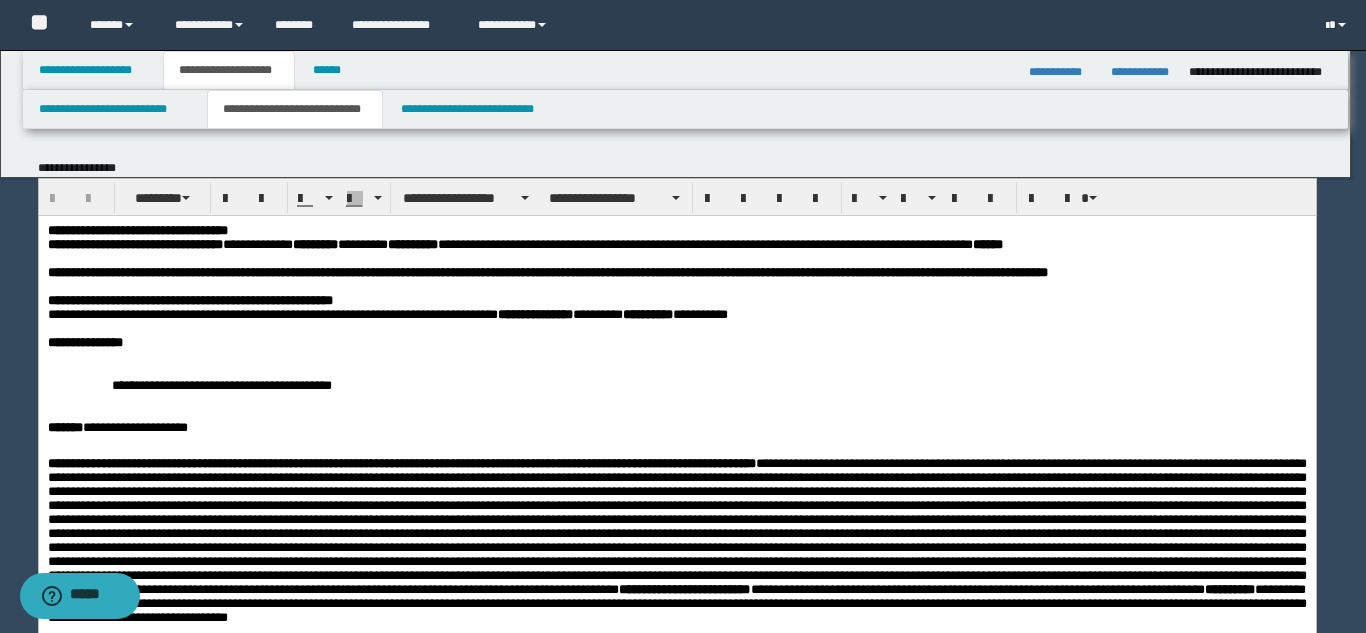 scroll, scrollTop: 0, scrollLeft: 0, axis: both 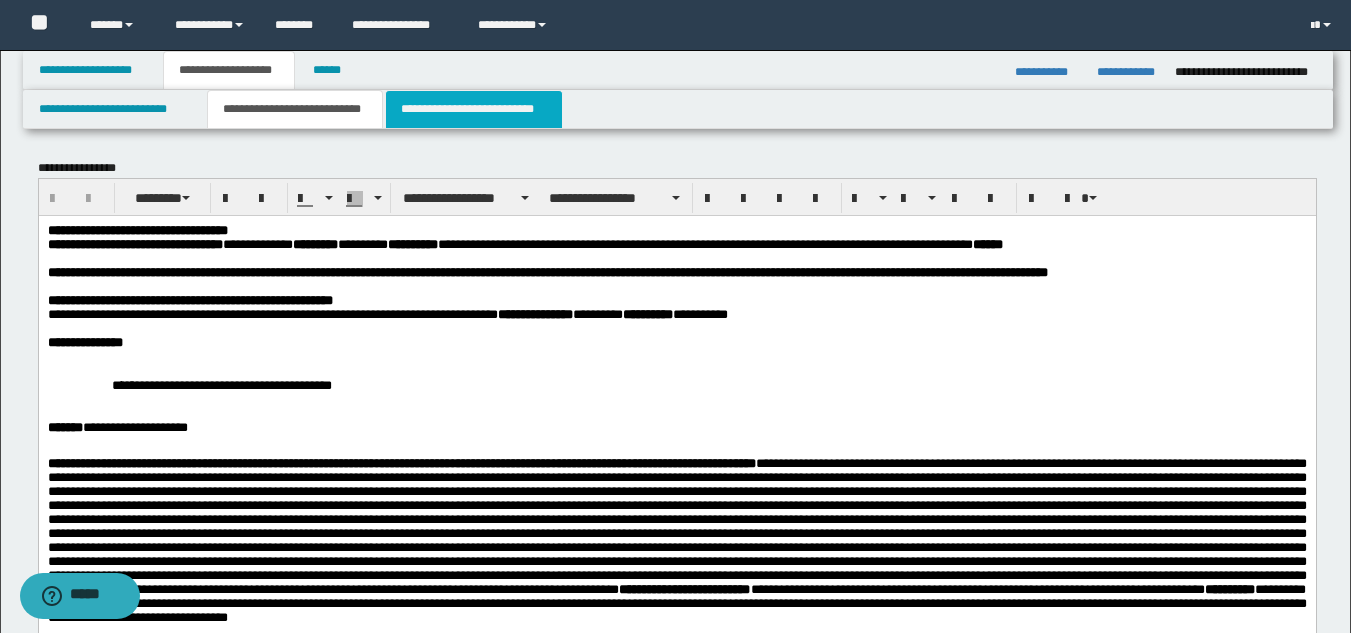 click on "**********" at bounding box center [474, 109] 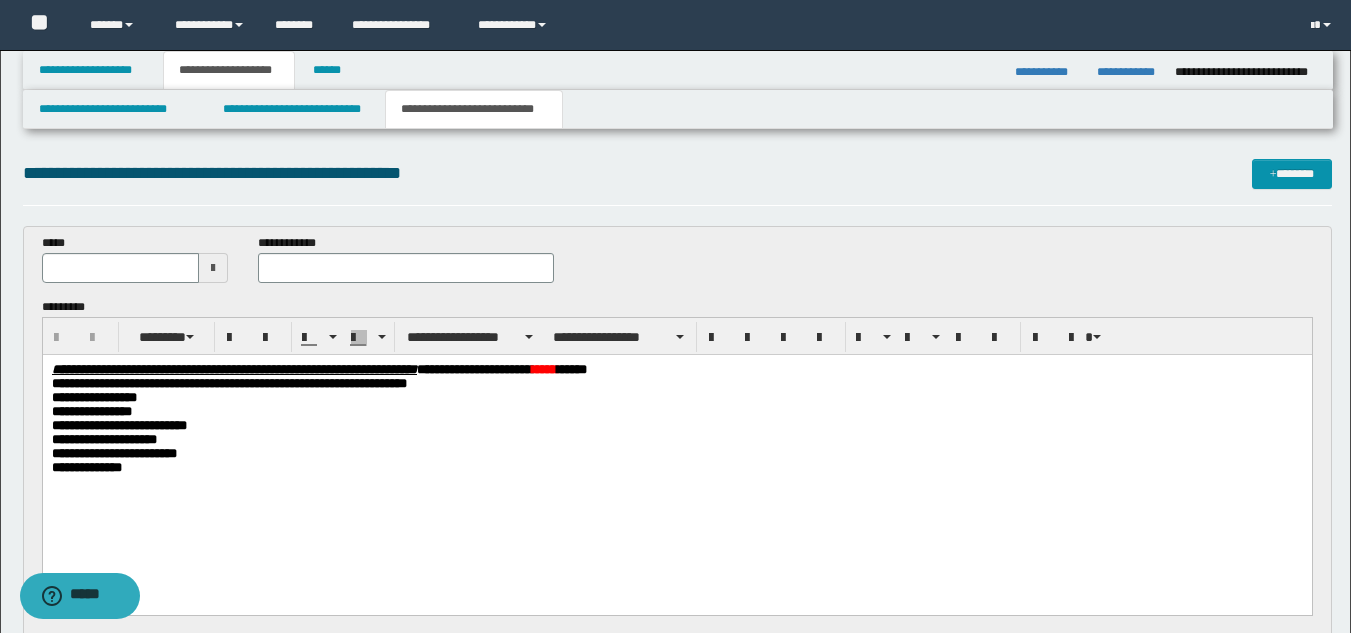scroll, scrollTop: 0, scrollLeft: 0, axis: both 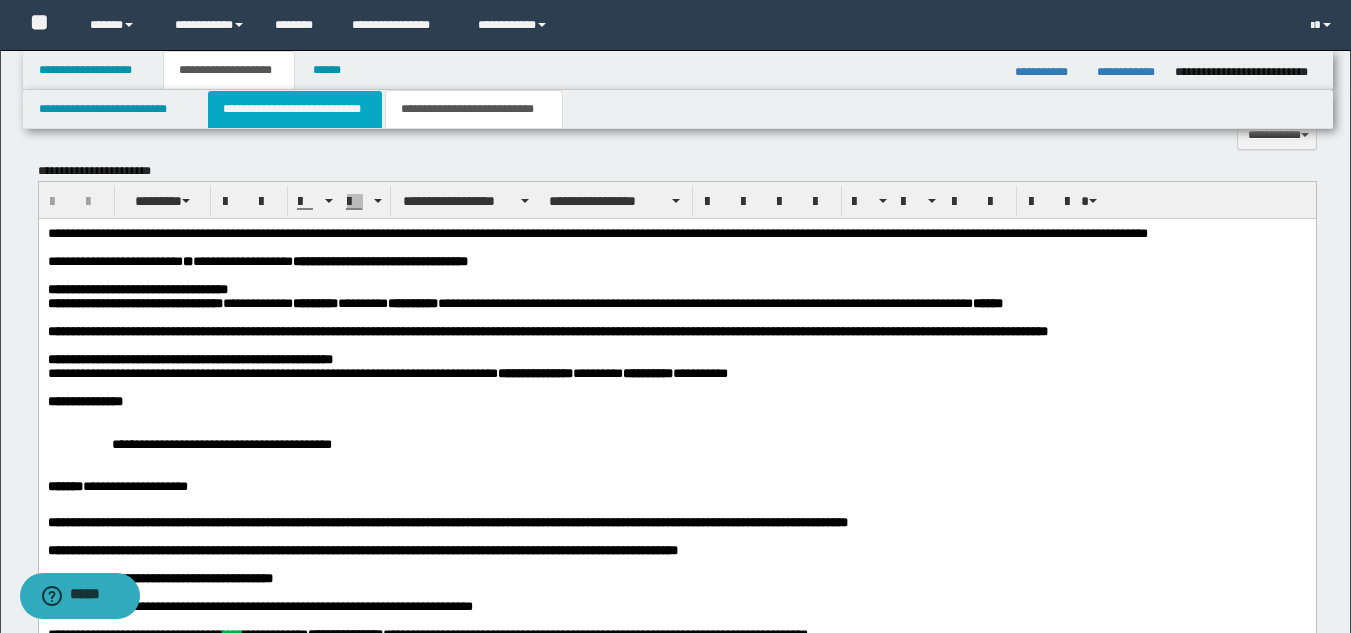 click on "**********" at bounding box center (295, 109) 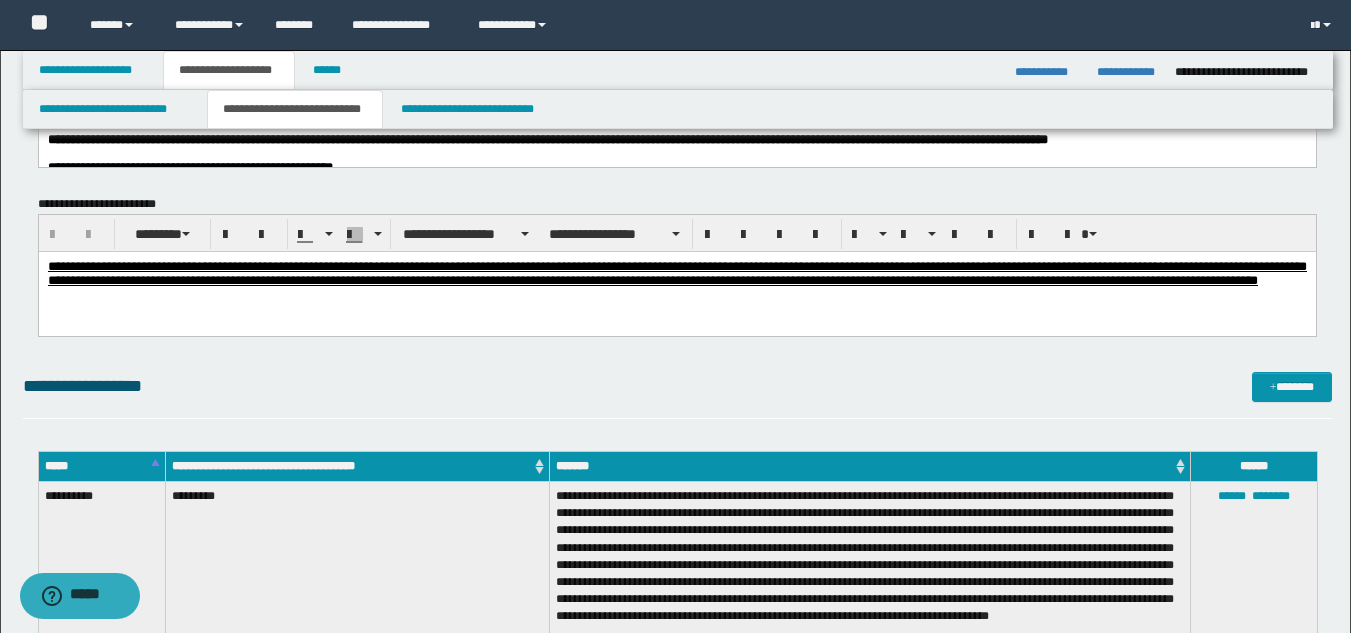 scroll, scrollTop: 0, scrollLeft: 0, axis: both 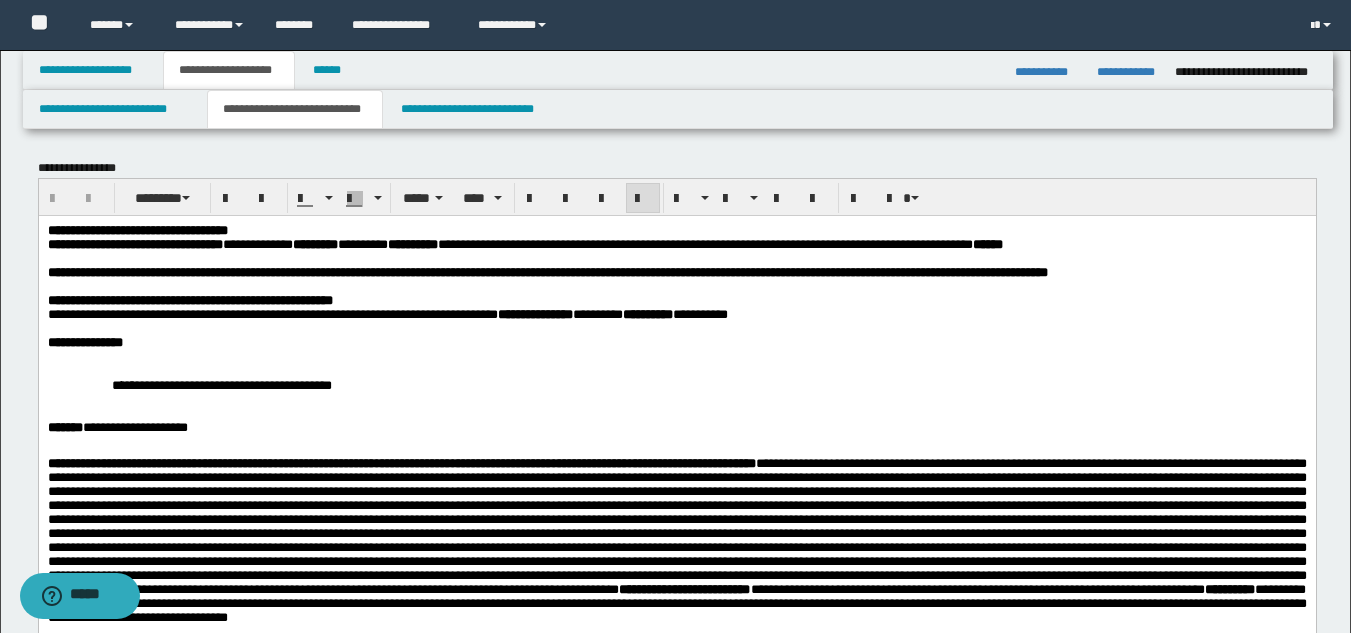 click at bounding box center [676, 258] 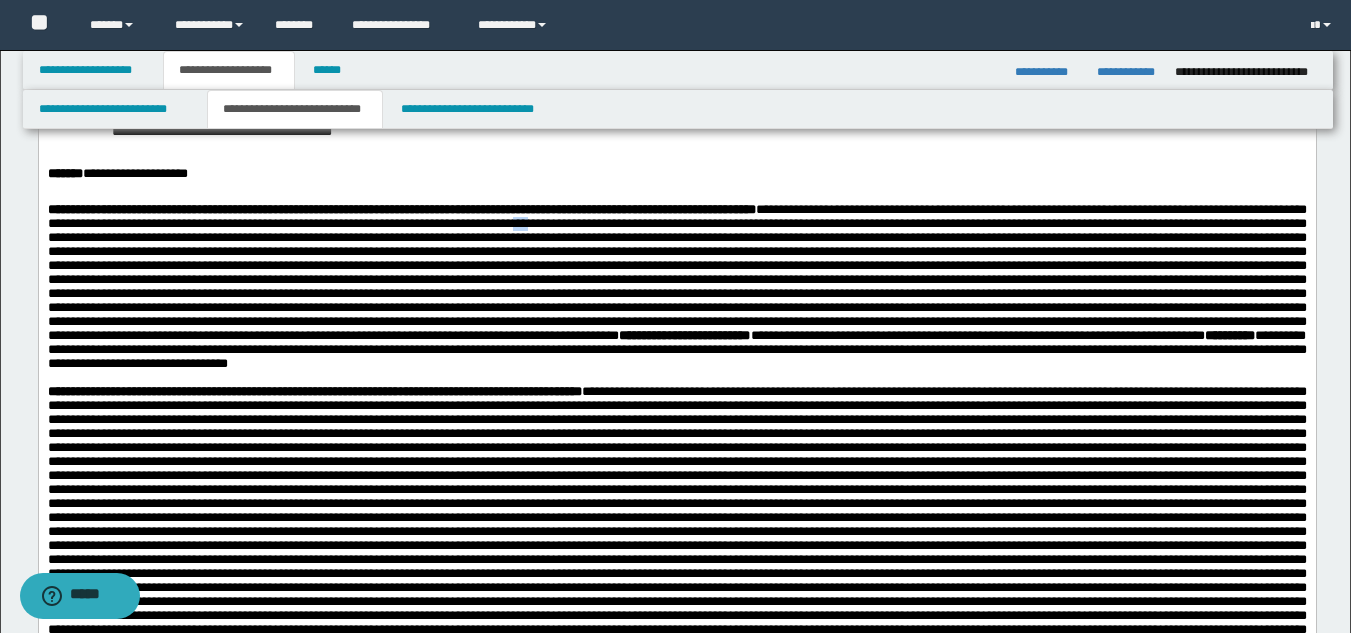 scroll, scrollTop: 275, scrollLeft: 0, axis: vertical 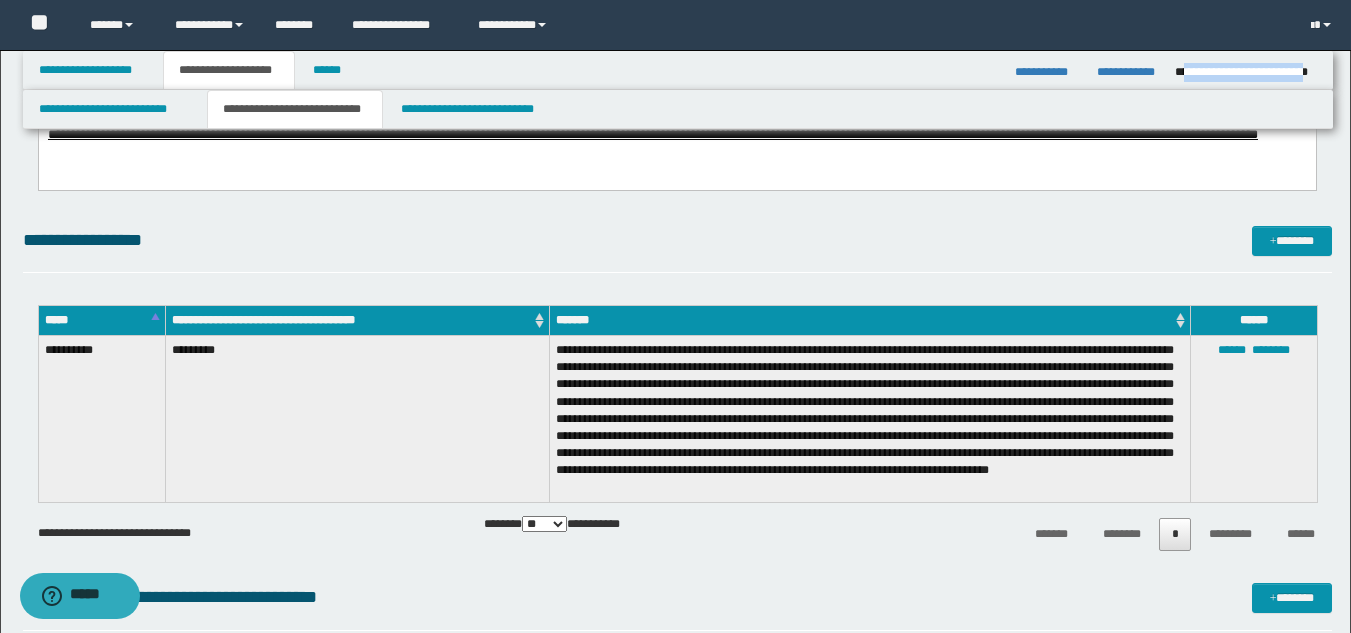 drag, startPoint x: 1184, startPoint y: 70, endPoint x: 1317, endPoint y: 68, distance: 133.01503 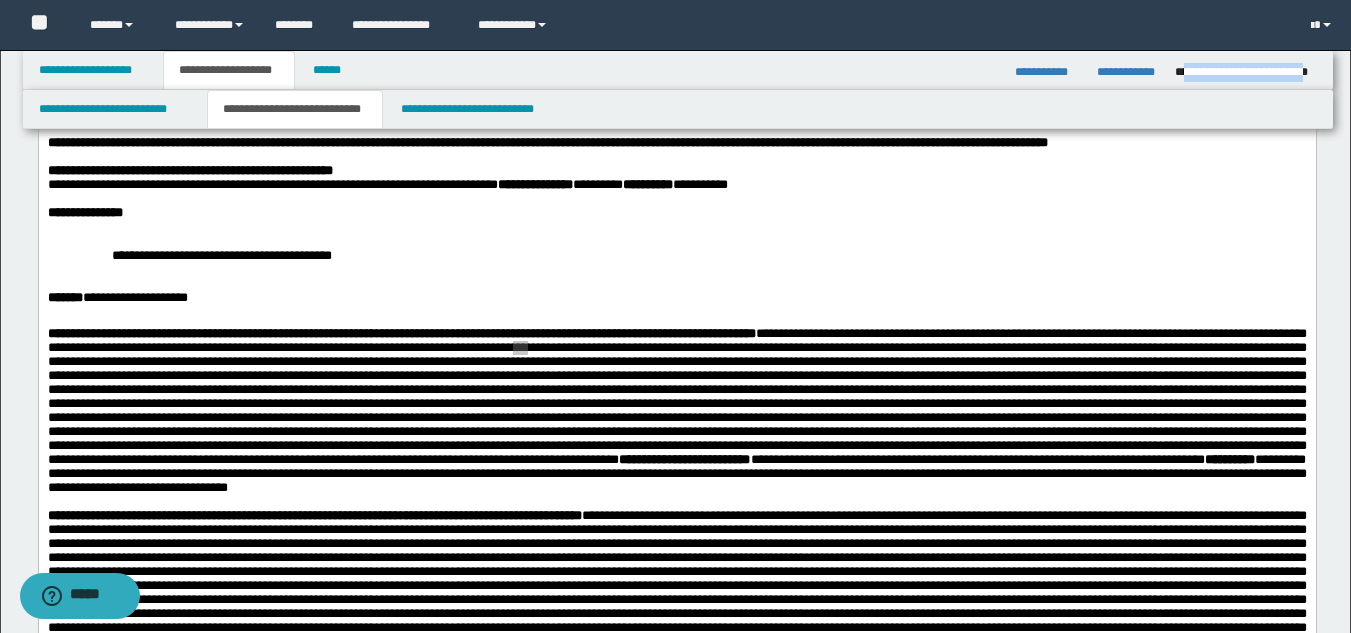 scroll, scrollTop: 0, scrollLeft: 0, axis: both 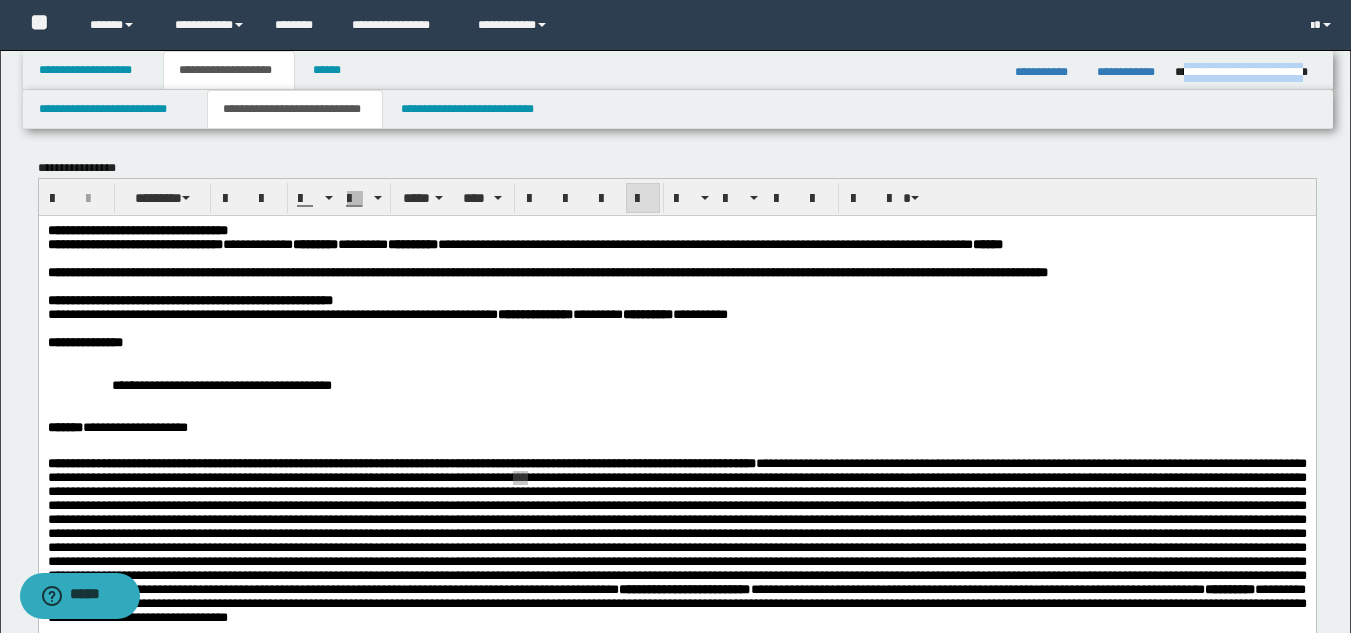 copy on "**********" 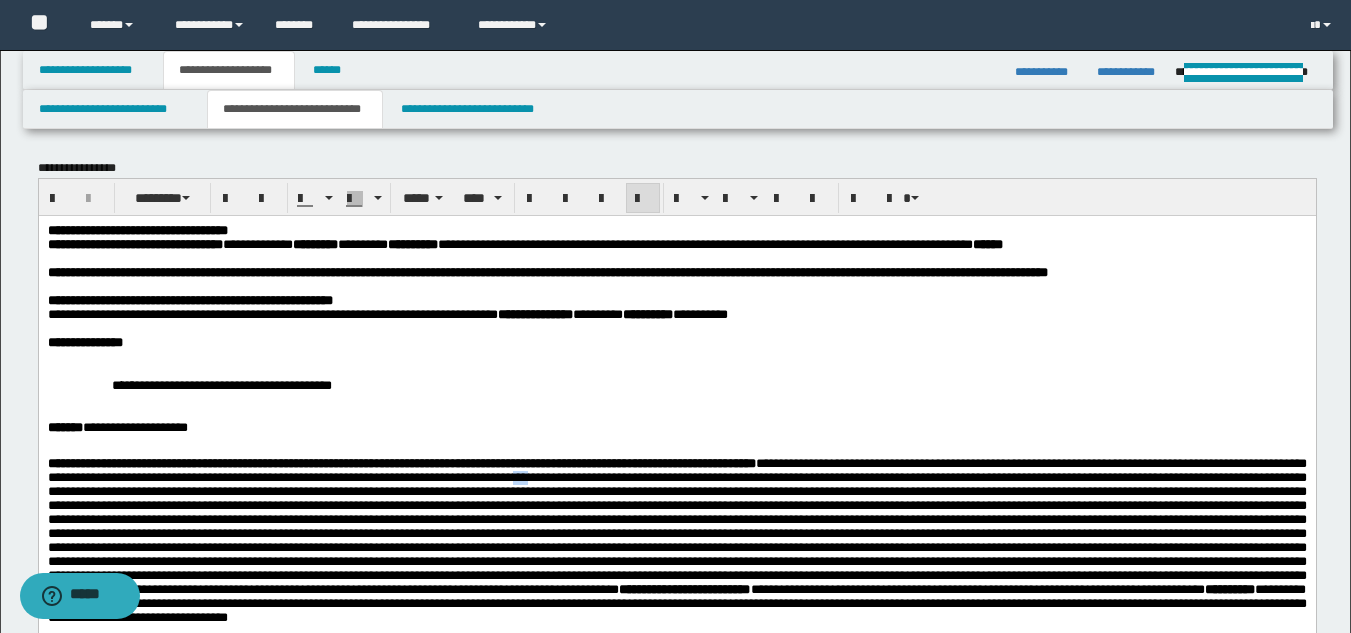 click on "**********" at bounding box center (676, 693) 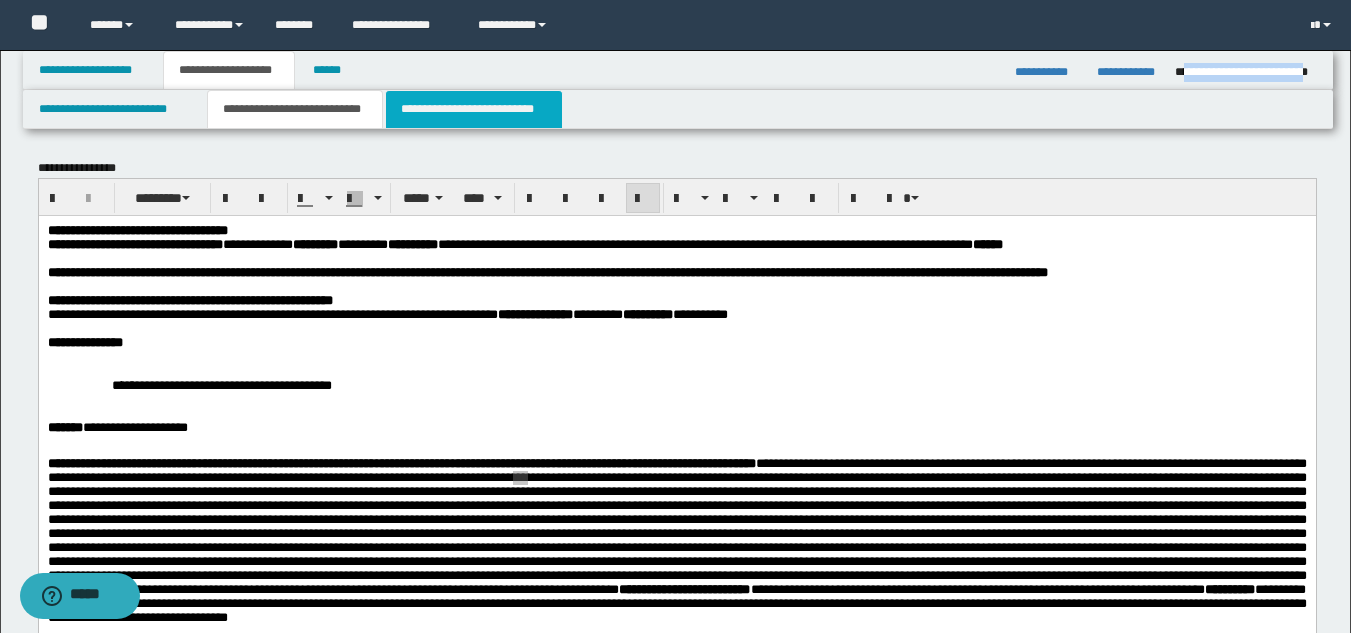 click on "**********" at bounding box center [474, 109] 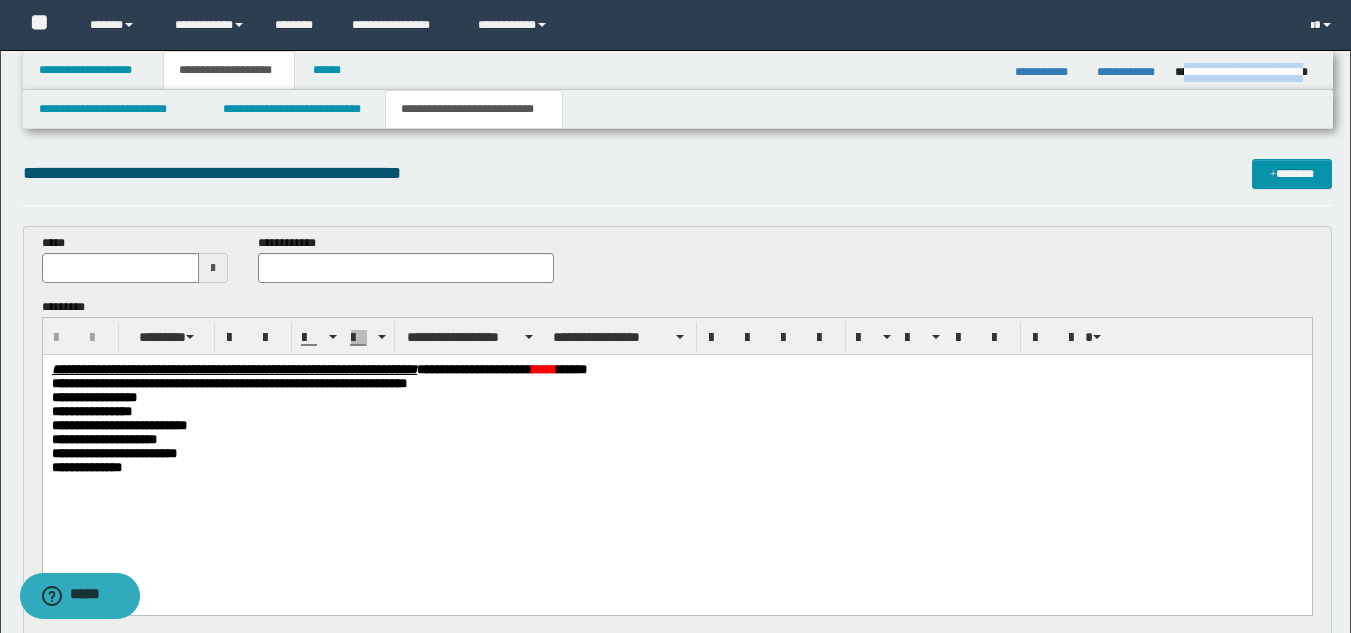 type 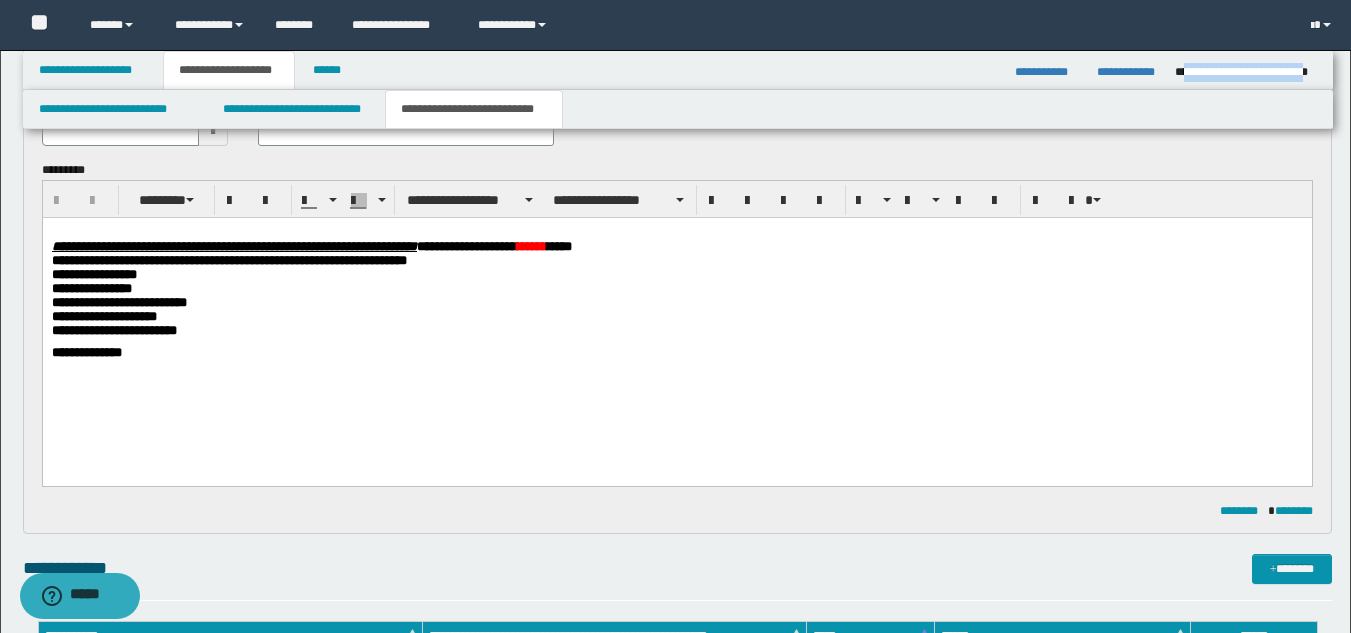 scroll, scrollTop: 604, scrollLeft: 0, axis: vertical 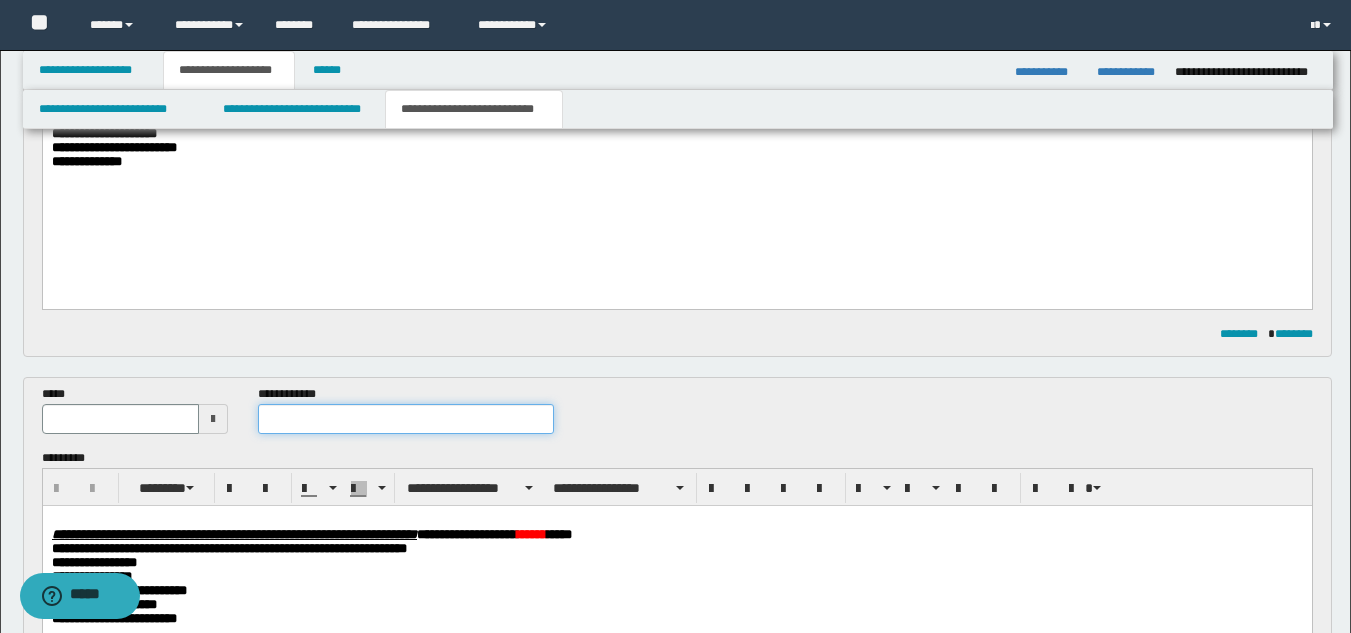 click at bounding box center [405, 419] 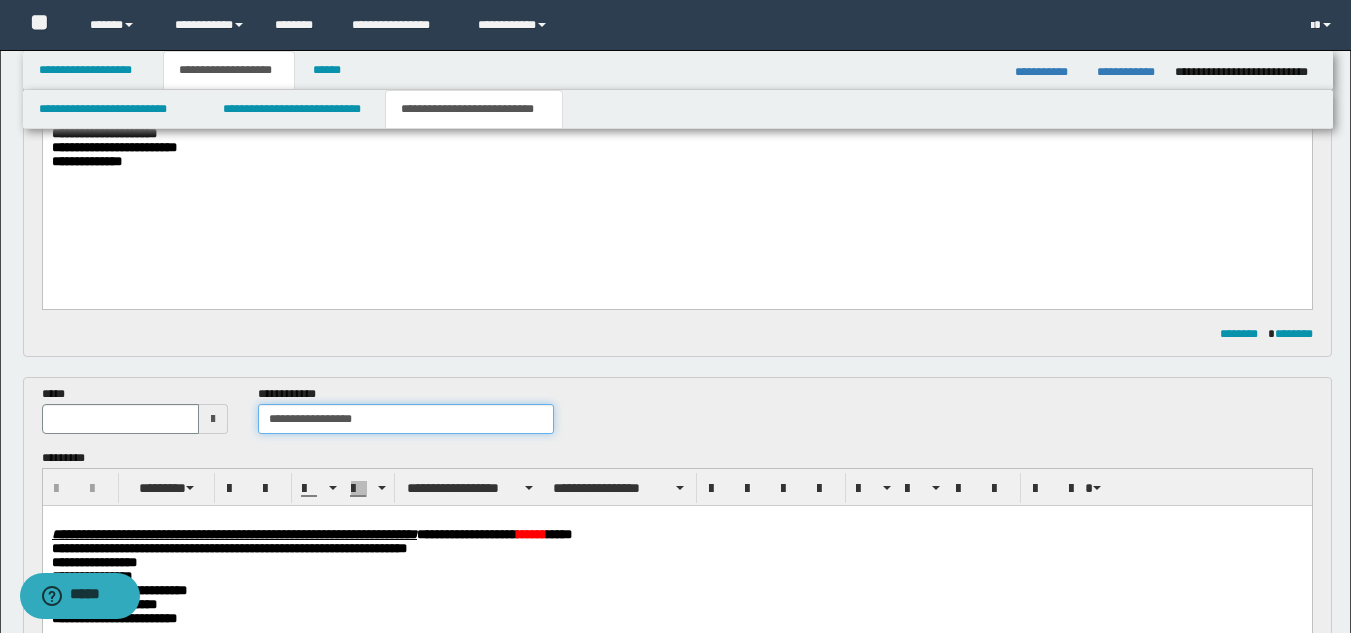 type on "**********" 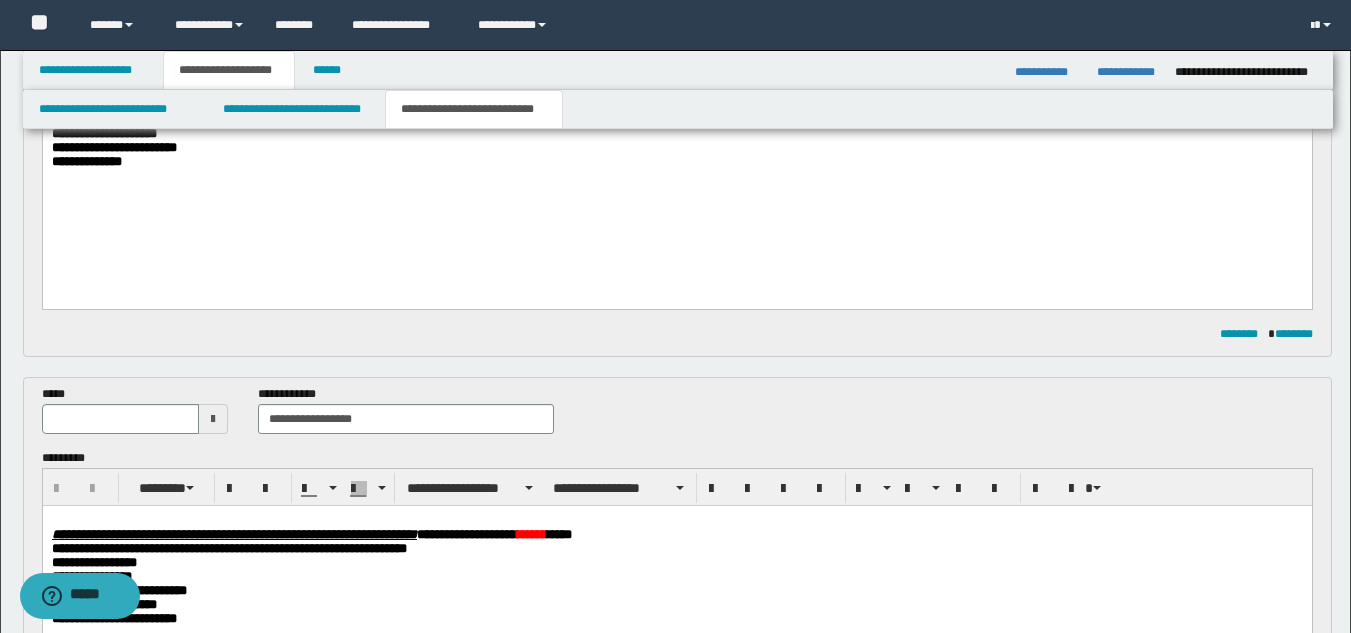 click at bounding box center (213, 419) 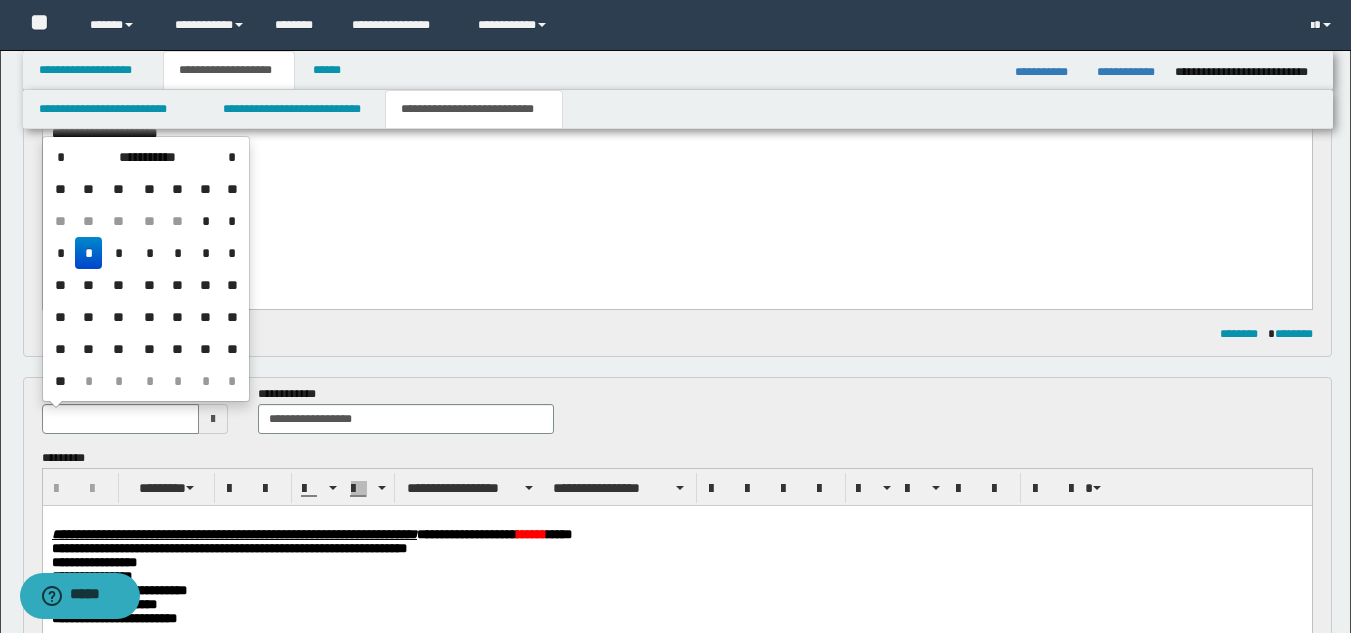 click on "*" at bounding box center (89, 253) 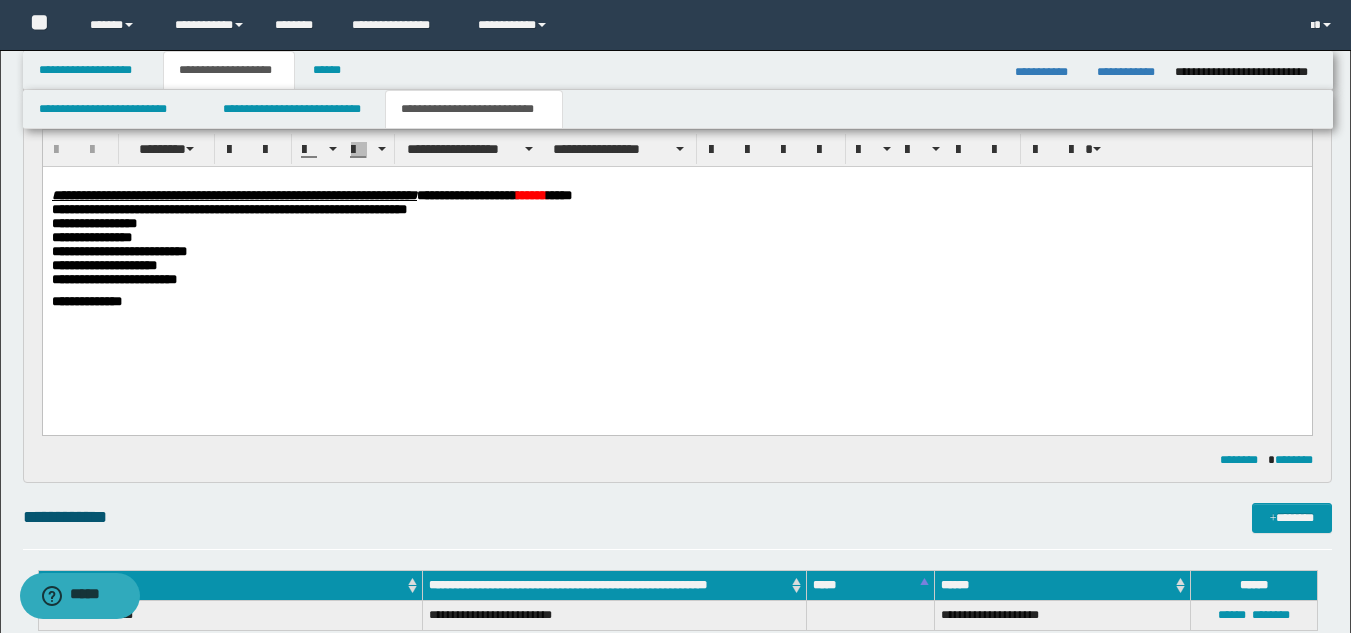 scroll, scrollTop: 700, scrollLeft: 0, axis: vertical 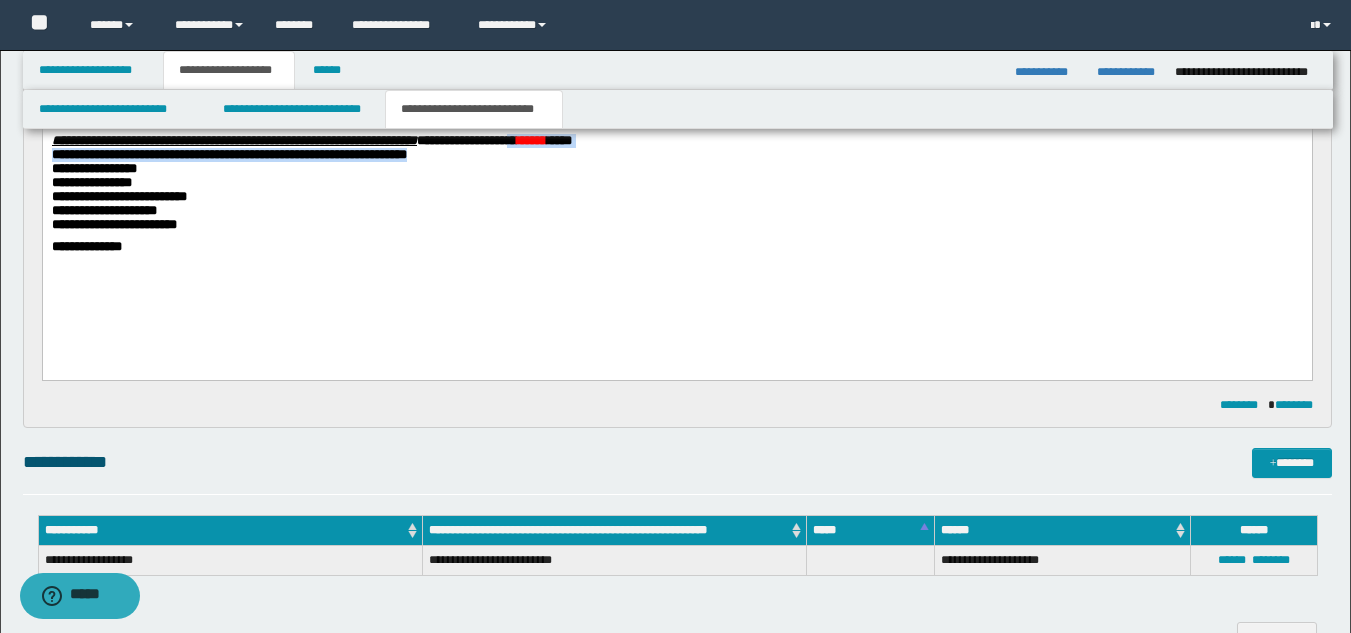 drag, startPoint x: 741, startPoint y: 142, endPoint x: 891, endPoint y: 152, distance: 150.33296 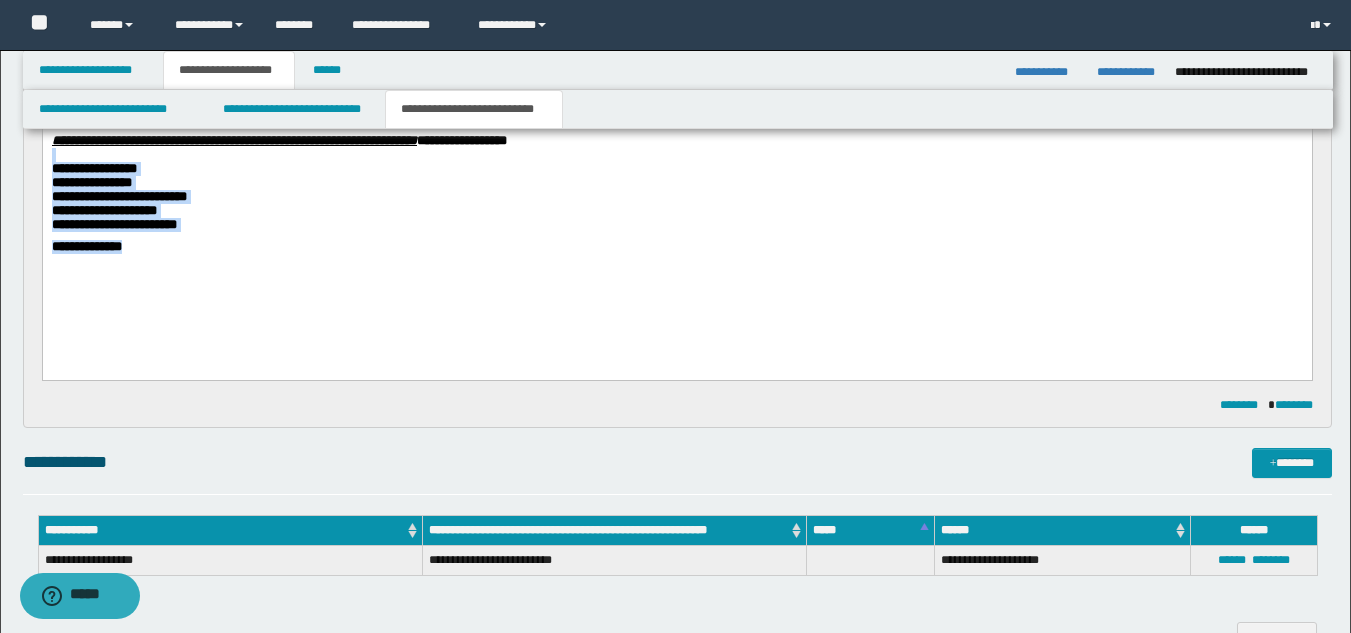 drag, startPoint x: 53, startPoint y: 160, endPoint x: 325, endPoint y: 296, distance: 304.10526 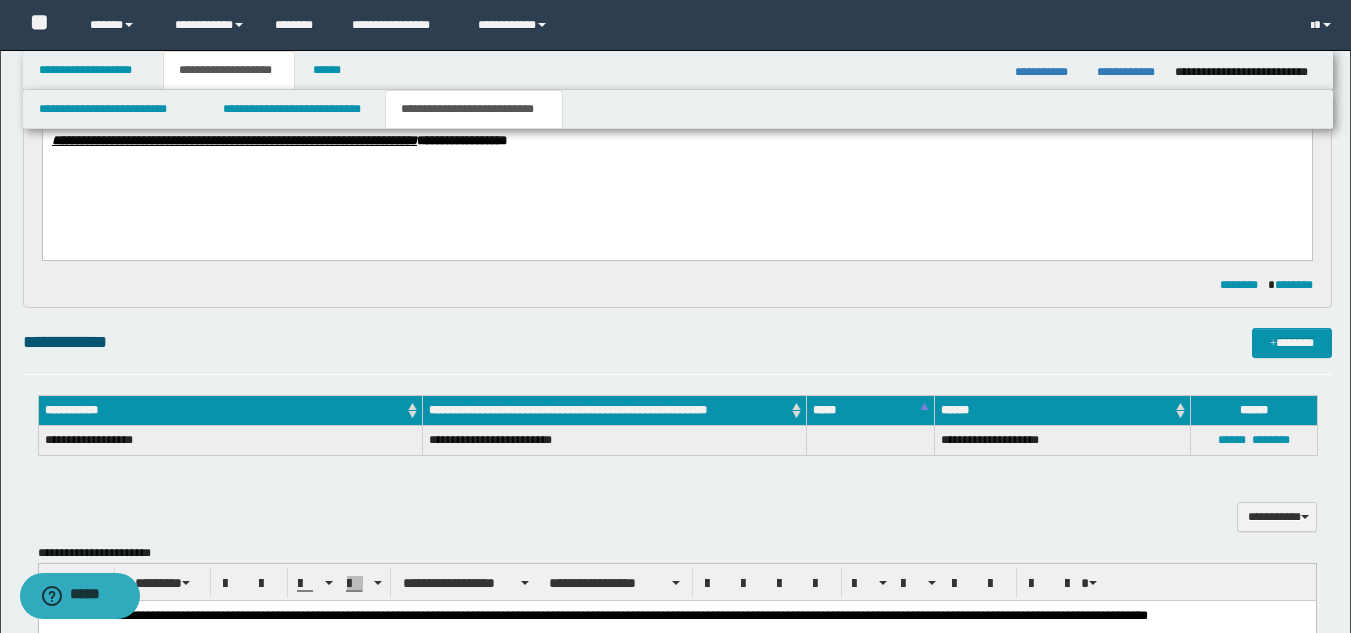 click on "**********" at bounding box center [676, 140] 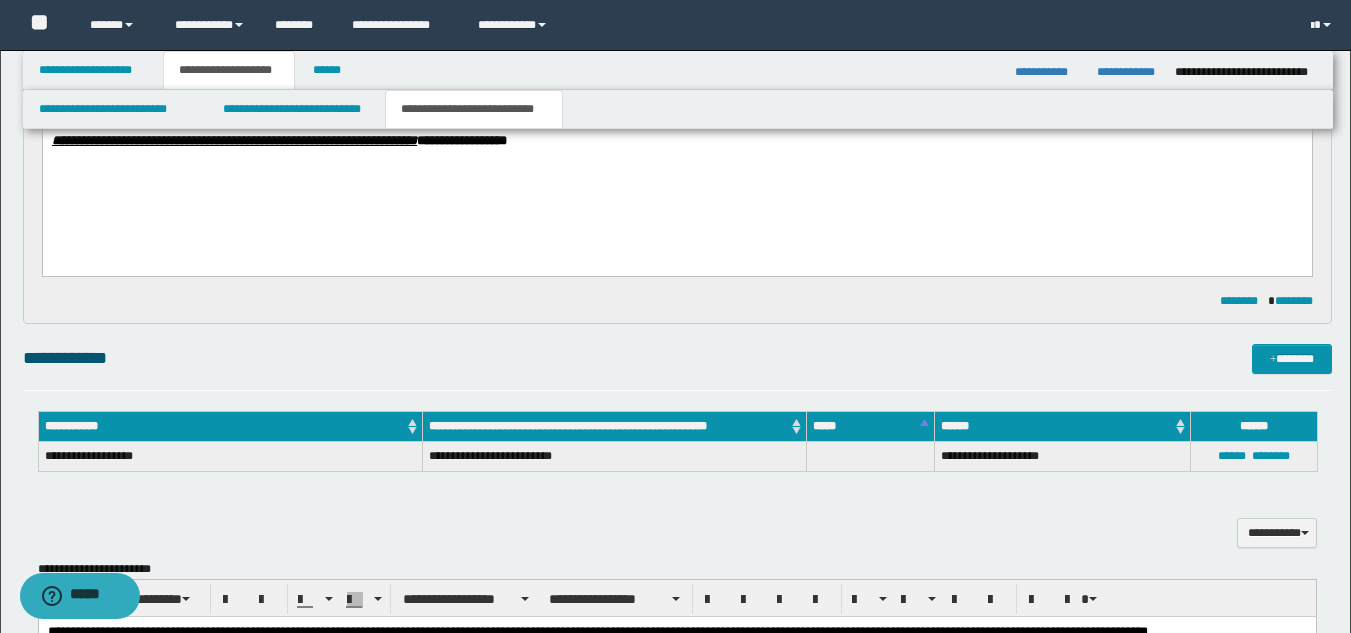 paste 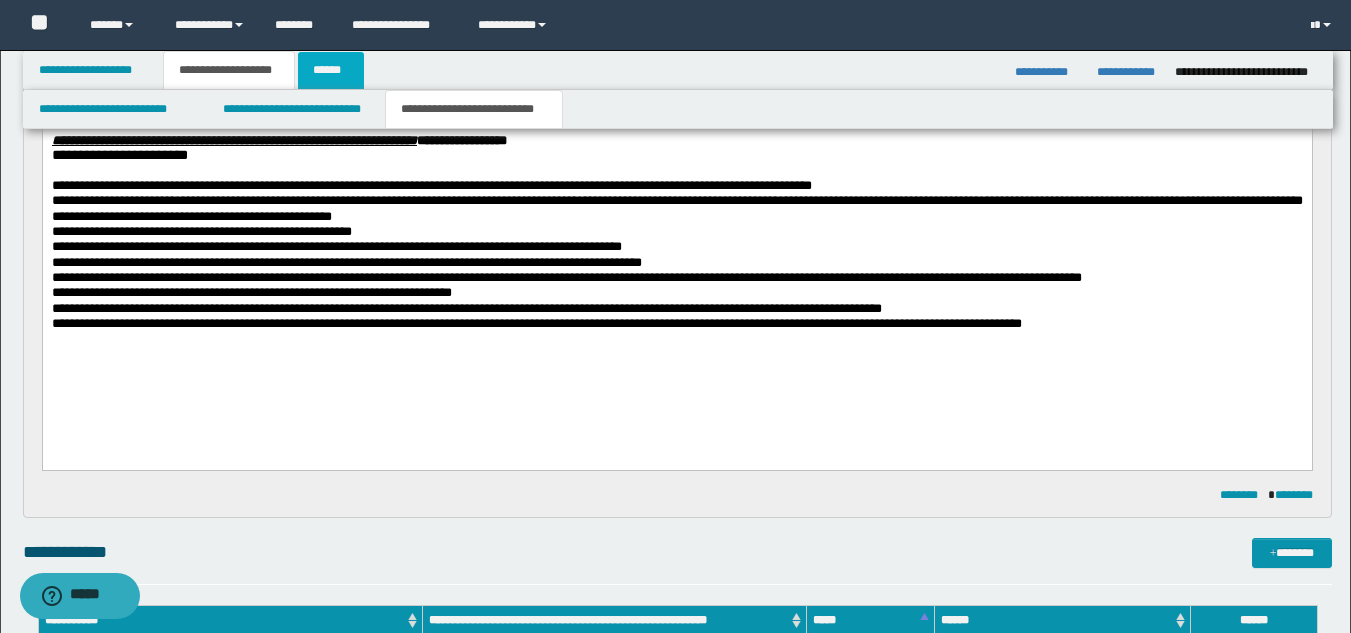 click on "******" at bounding box center (331, 70) 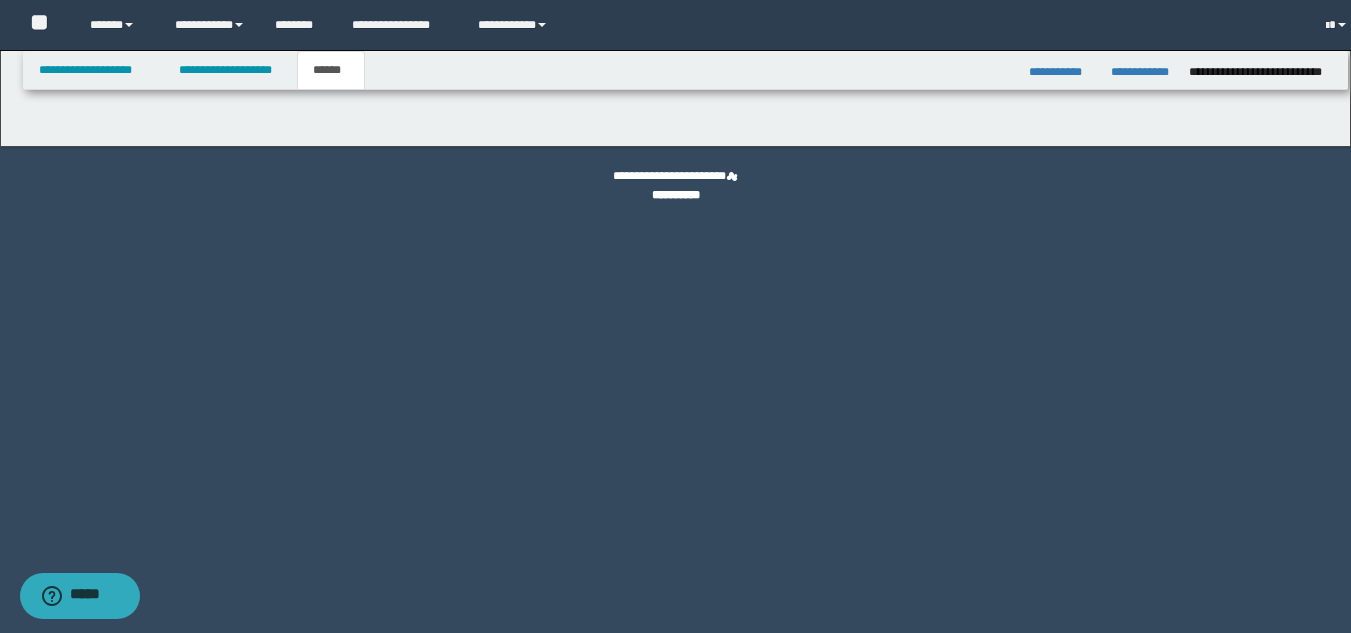 scroll, scrollTop: 0, scrollLeft: 0, axis: both 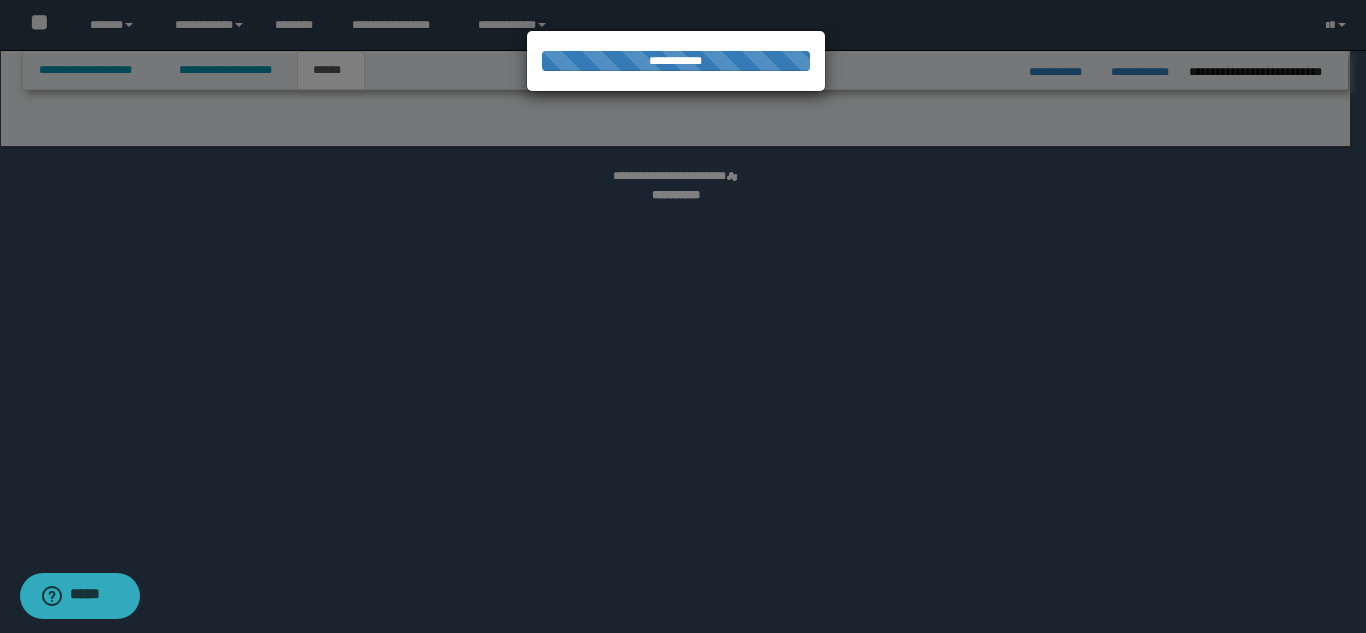 select on "*" 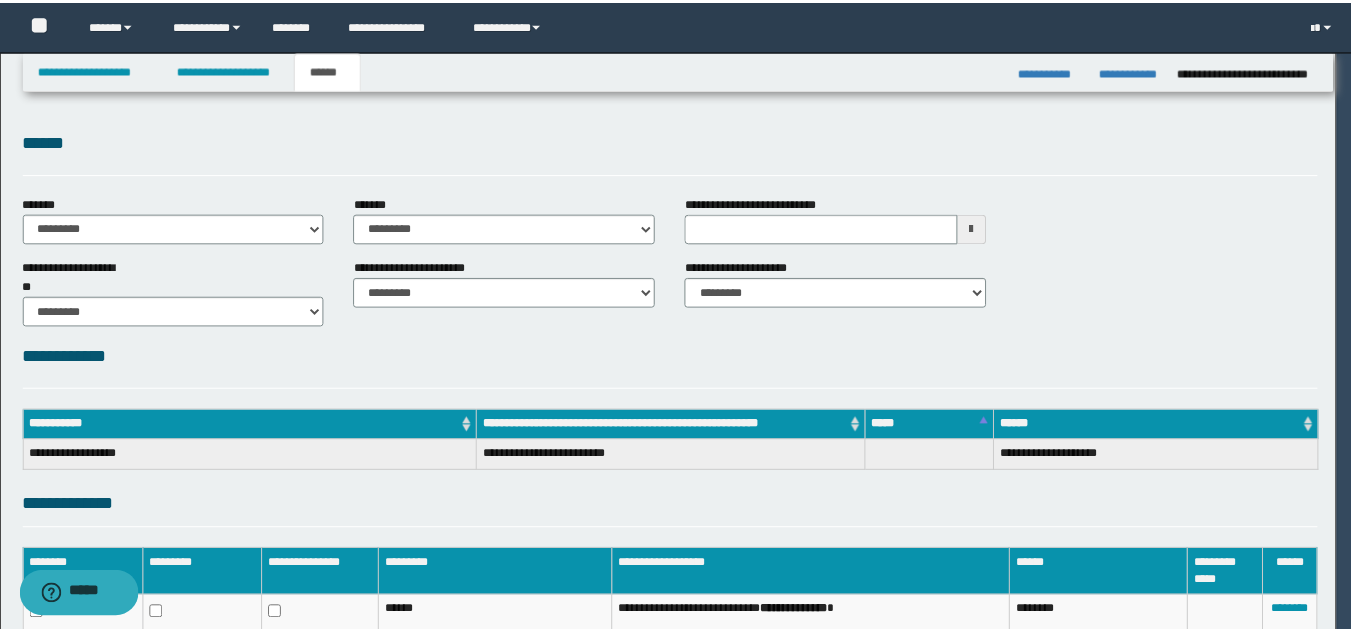 scroll, scrollTop: 0, scrollLeft: 0, axis: both 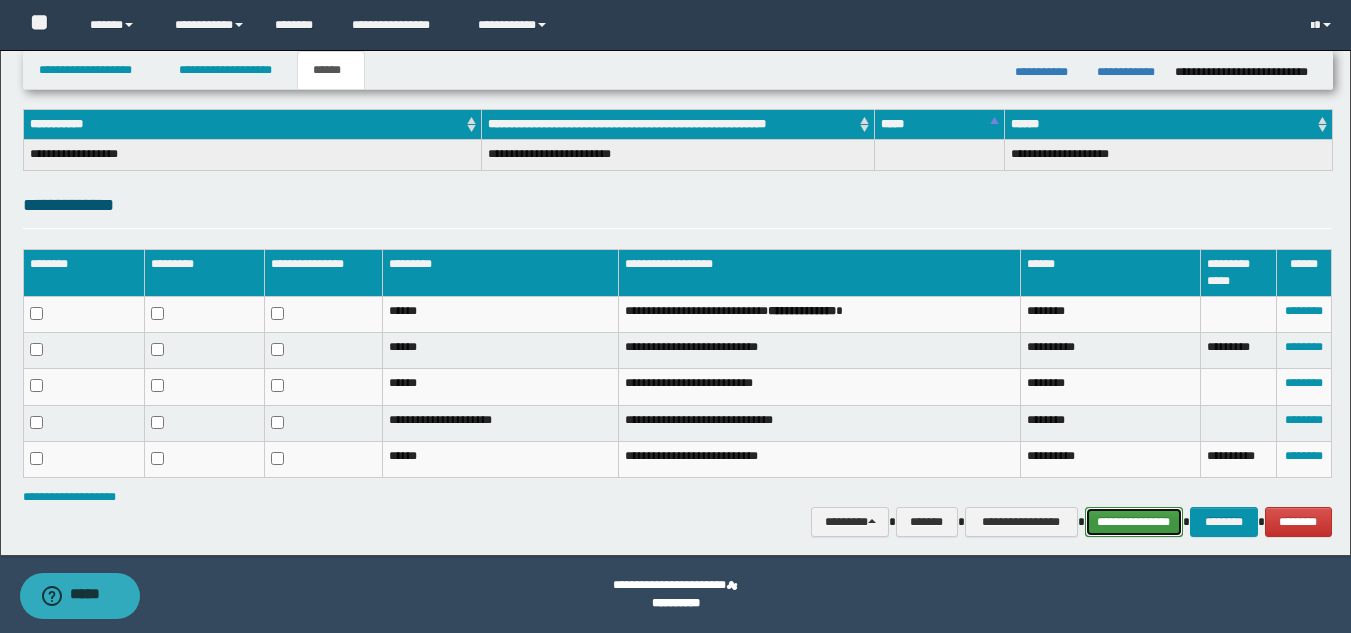 click on "**********" at bounding box center (1134, 522) 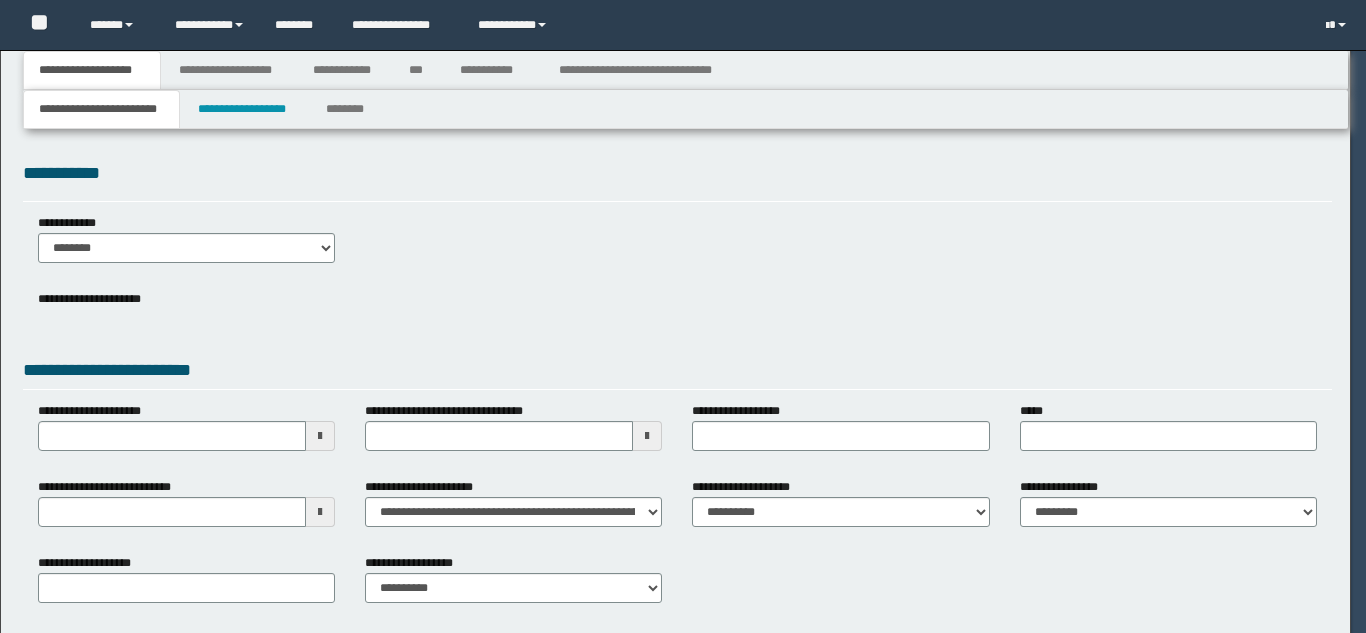 scroll, scrollTop: 0, scrollLeft: 0, axis: both 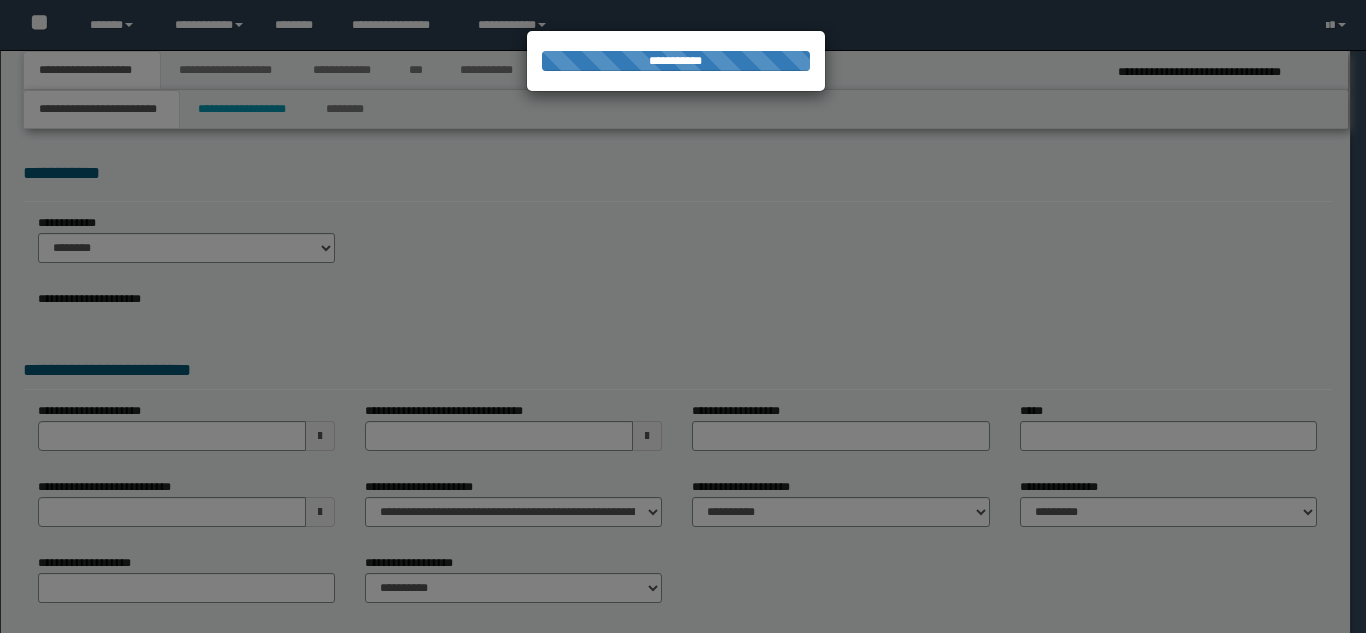 select on "*" 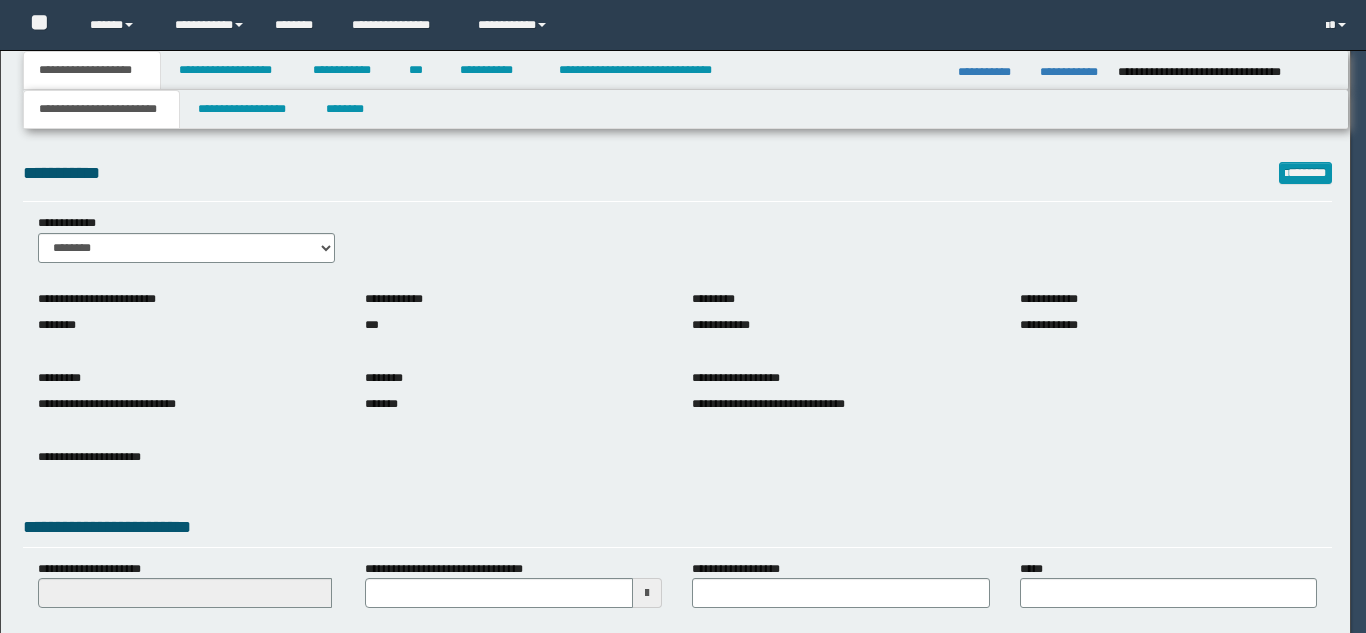 scroll, scrollTop: 0, scrollLeft: 0, axis: both 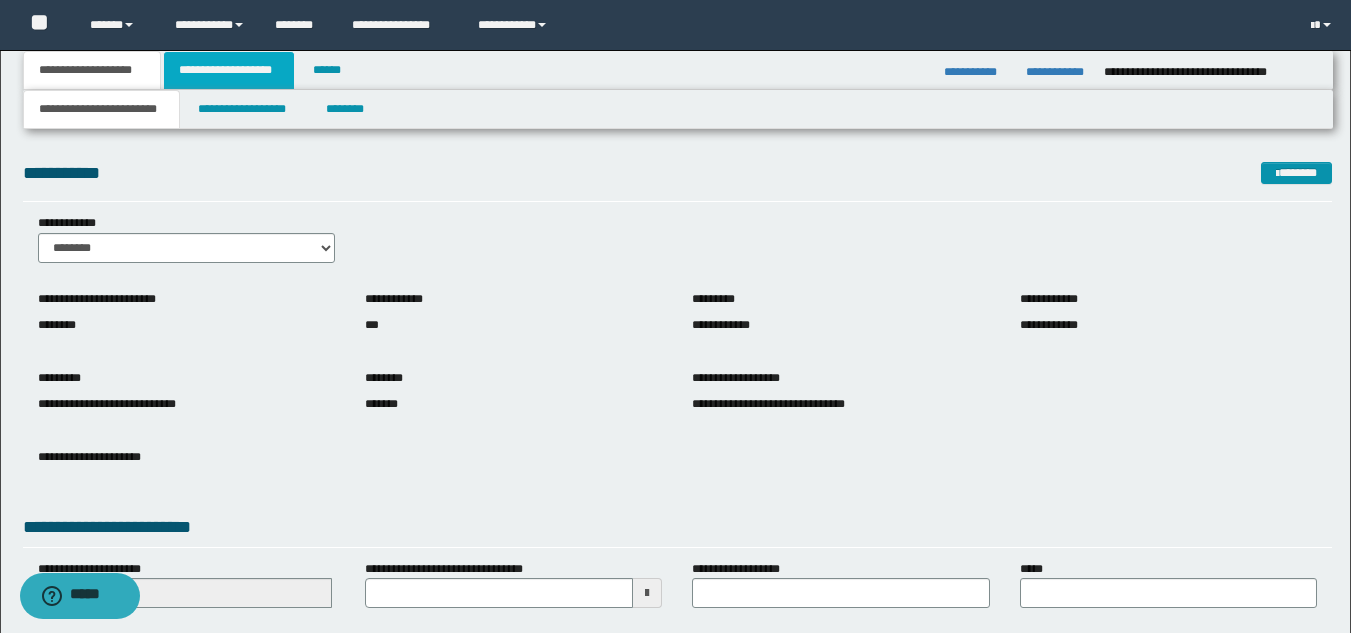 click on "**********" at bounding box center [229, 70] 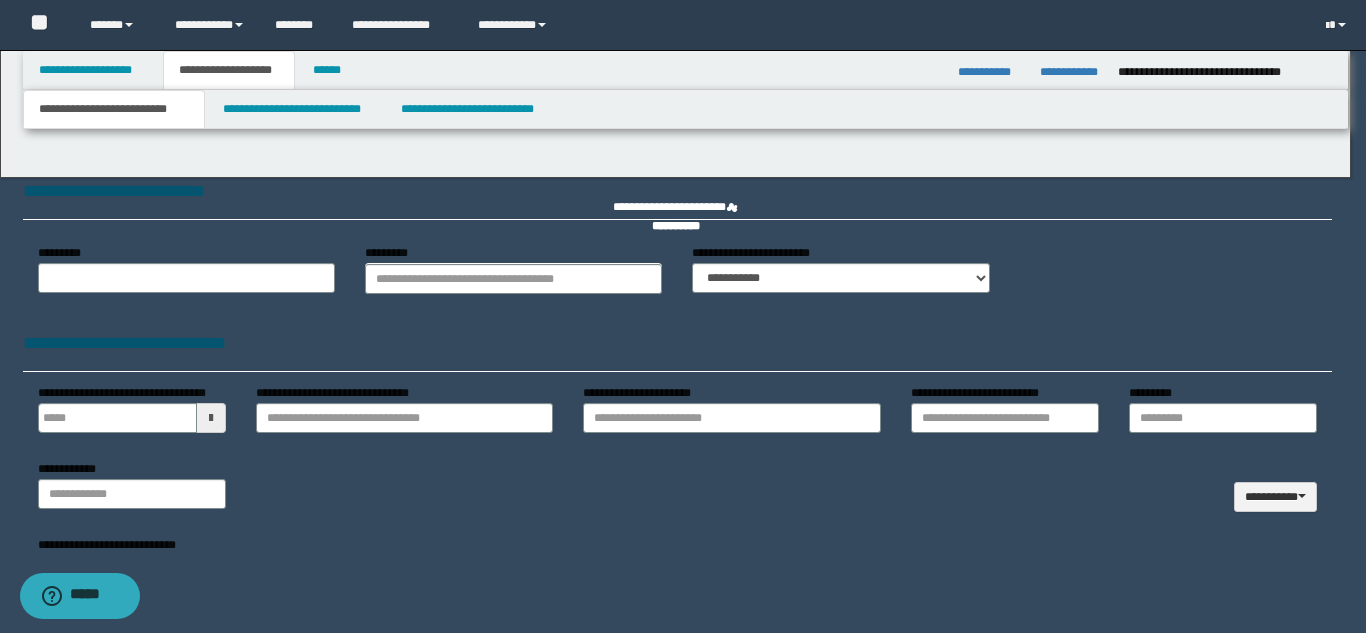 click at bounding box center (683, 316) 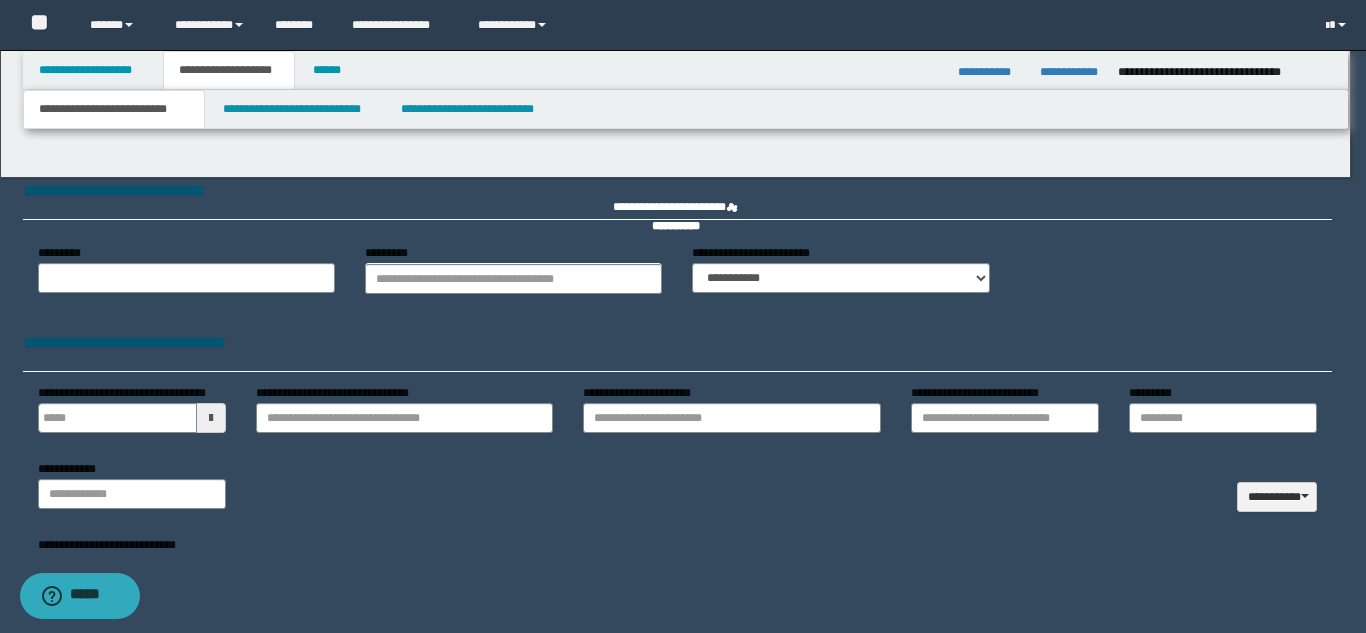 type 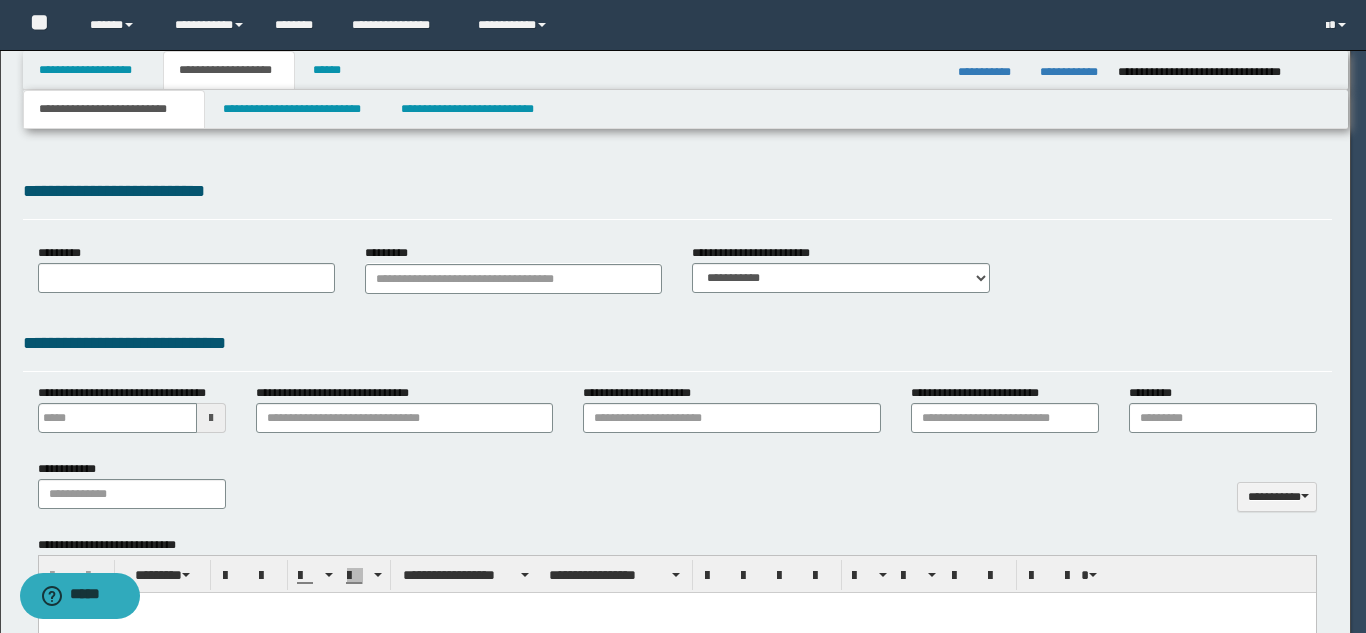 scroll, scrollTop: 0, scrollLeft: 0, axis: both 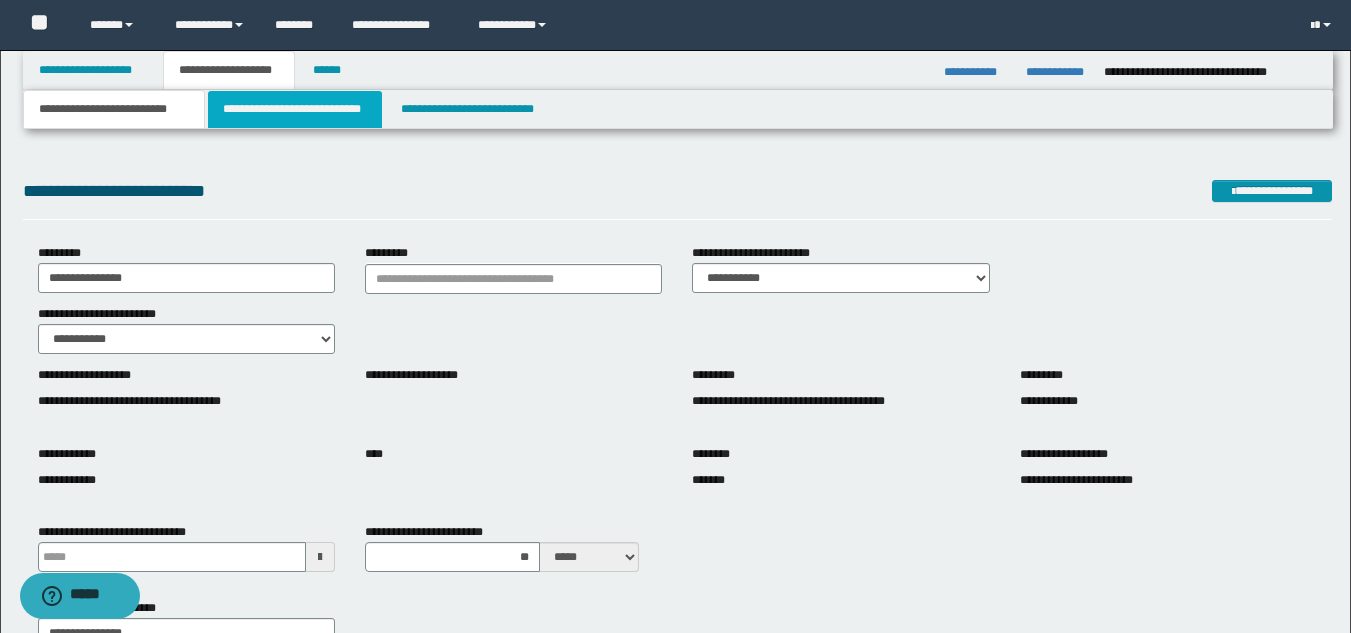 click on "**********" at bounding box center [295, 109] 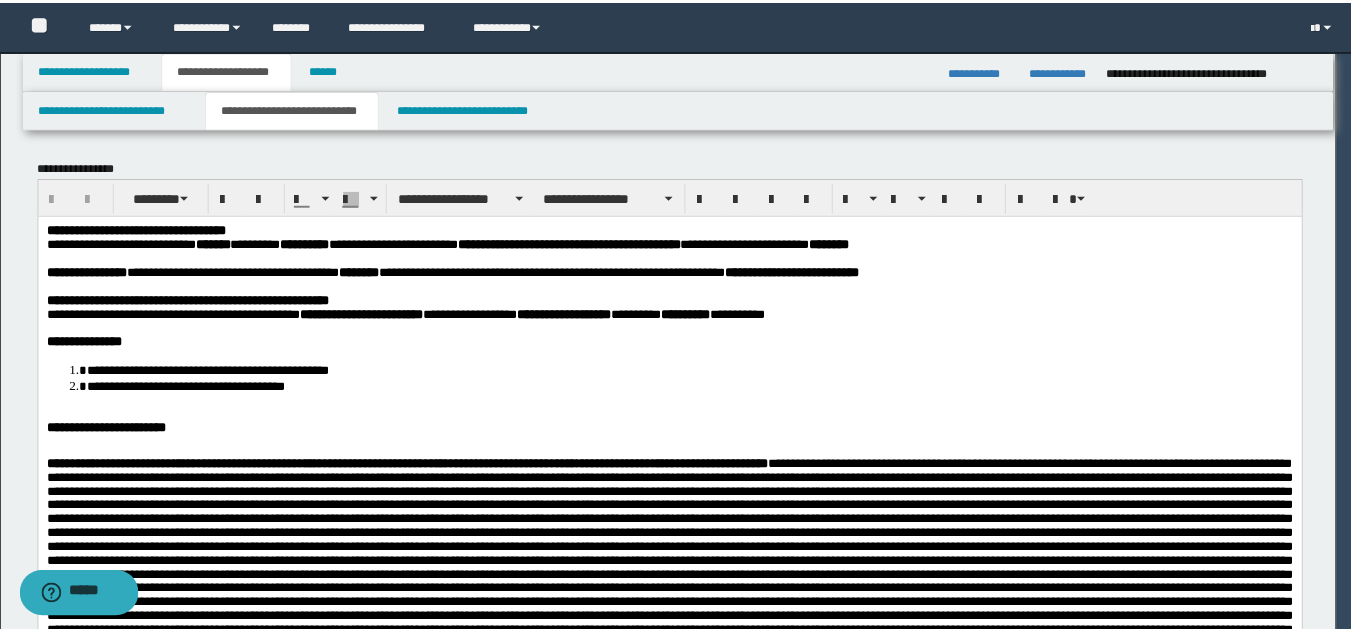 scroll, scrollTop: 0, scrollLeft: 0, axis: both 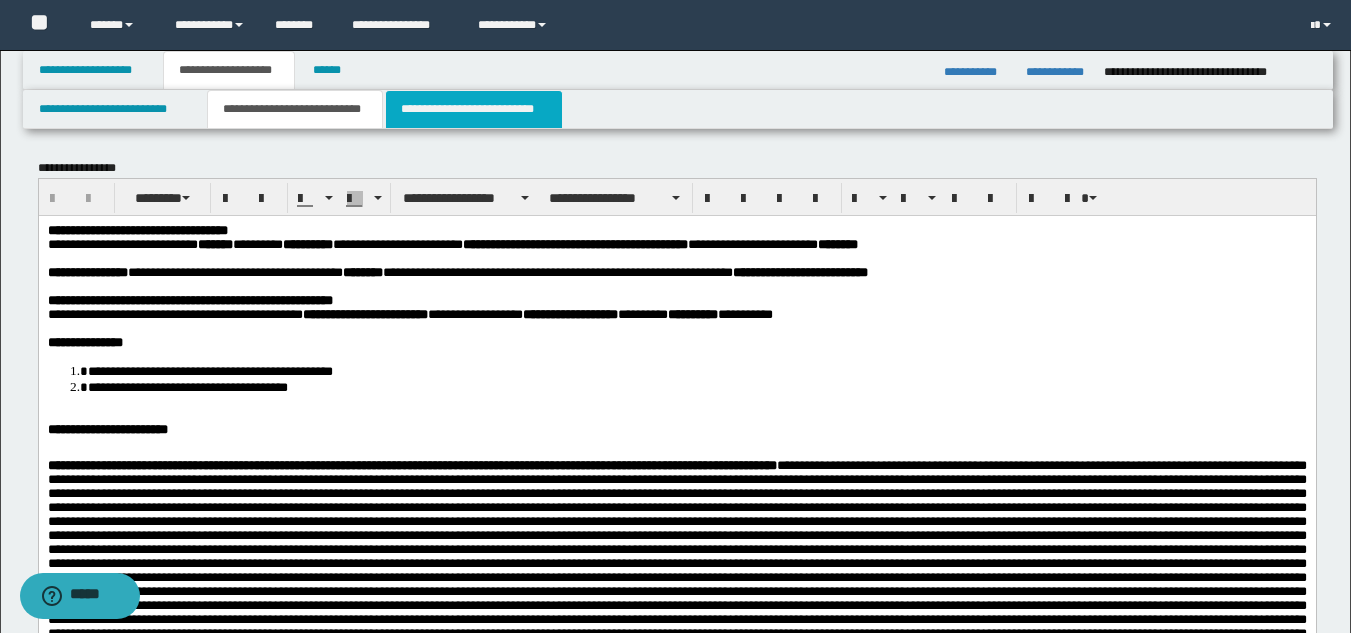 click on "**********" at bounding box center [474, 109] 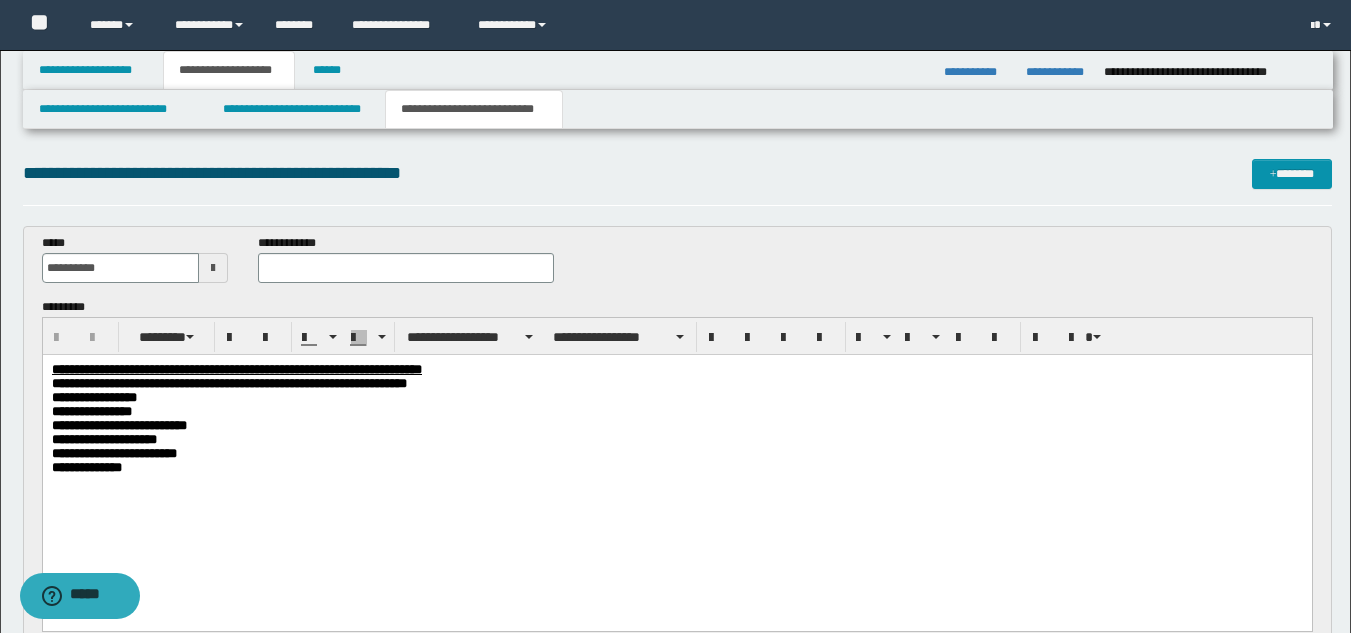 scroll, scrollTop: 0, scrollLeft: 0, axis: both 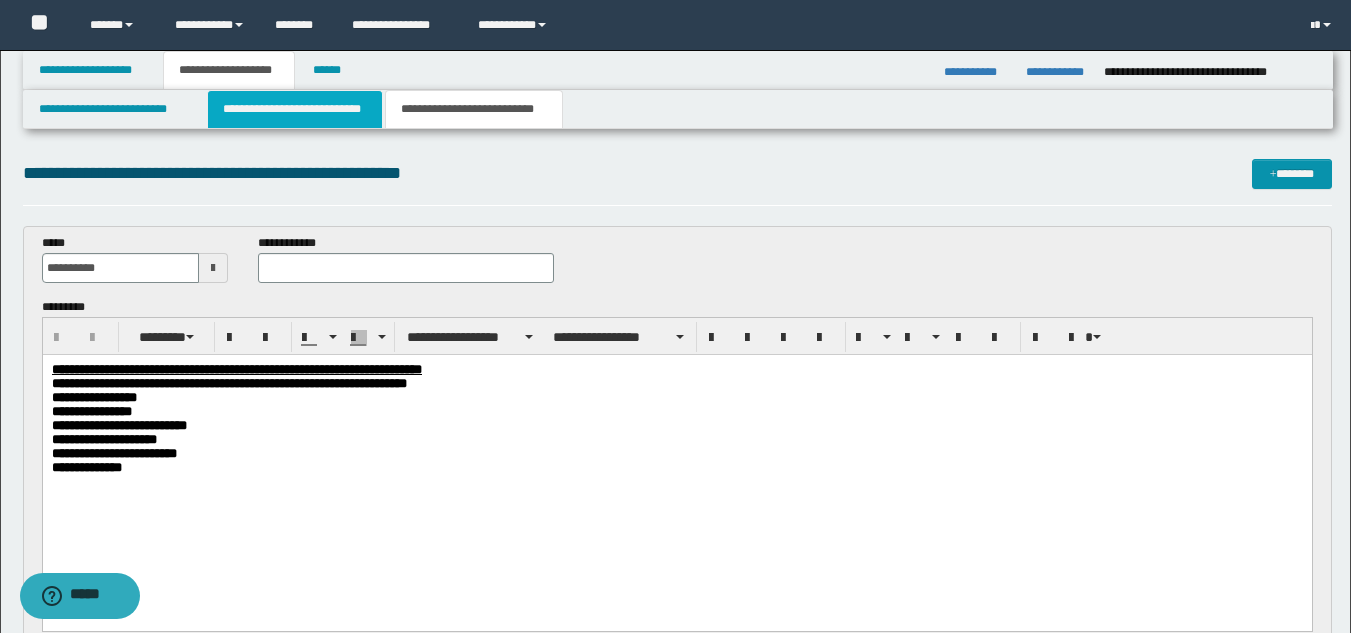 click on "**********" at bounding box center (295, 109) 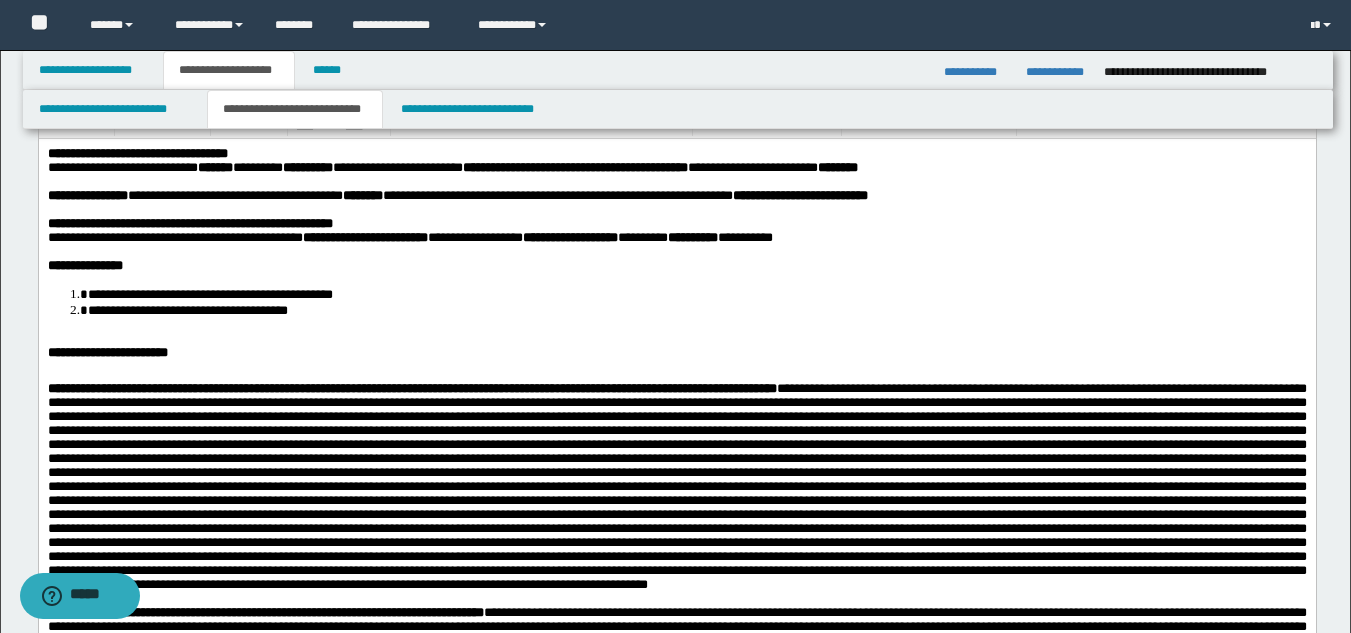 scroll, scrollTop: 0, scrollLeft: 0, axis: both 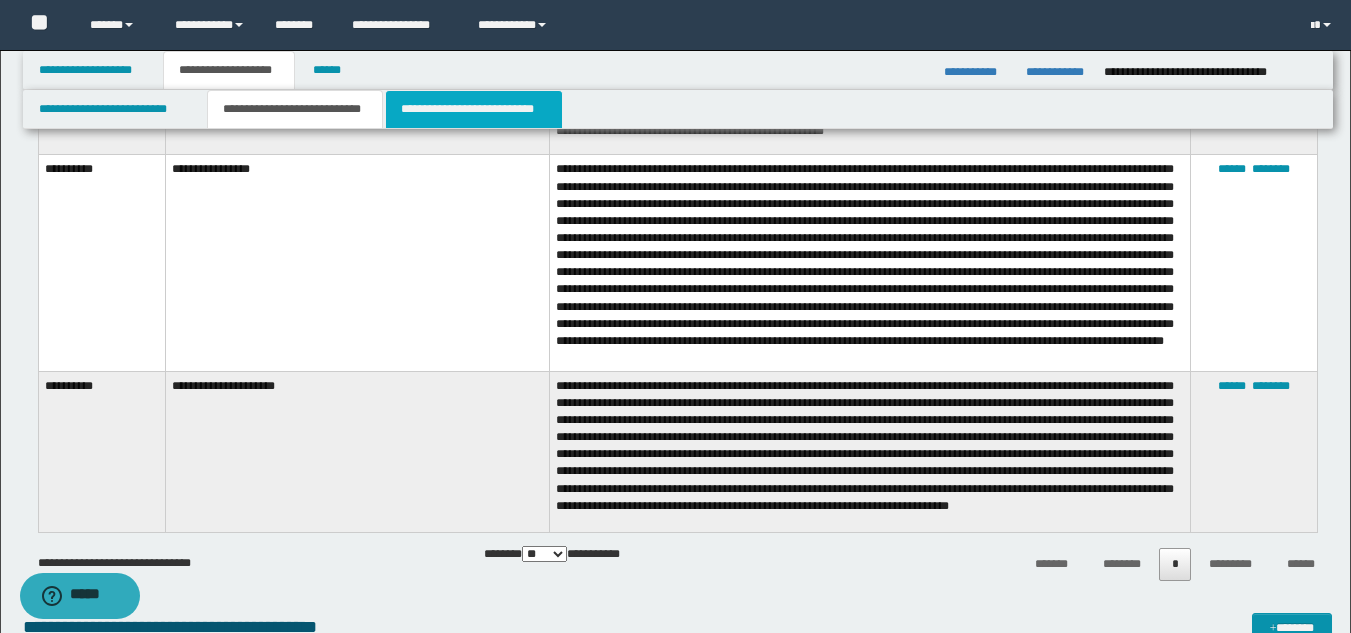 click on "**********" at bounding box center [474, 109] 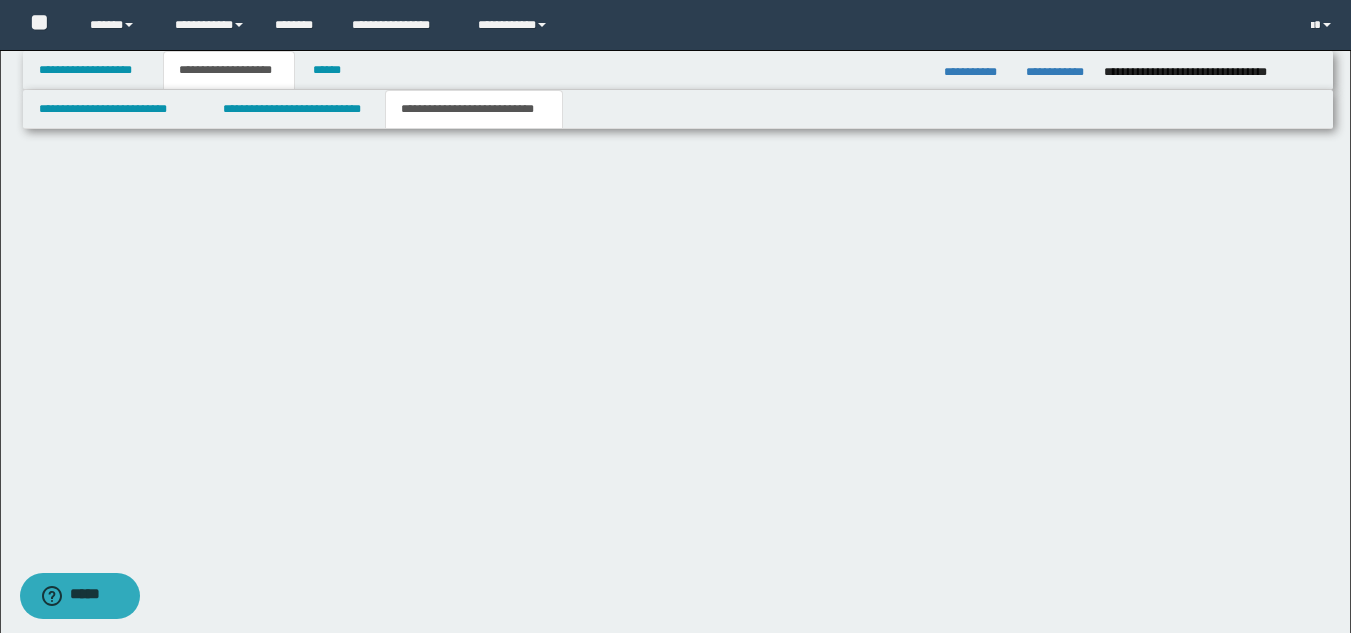 scroll, scrollTop: 968, scrollLeft: 0, axis: vertical 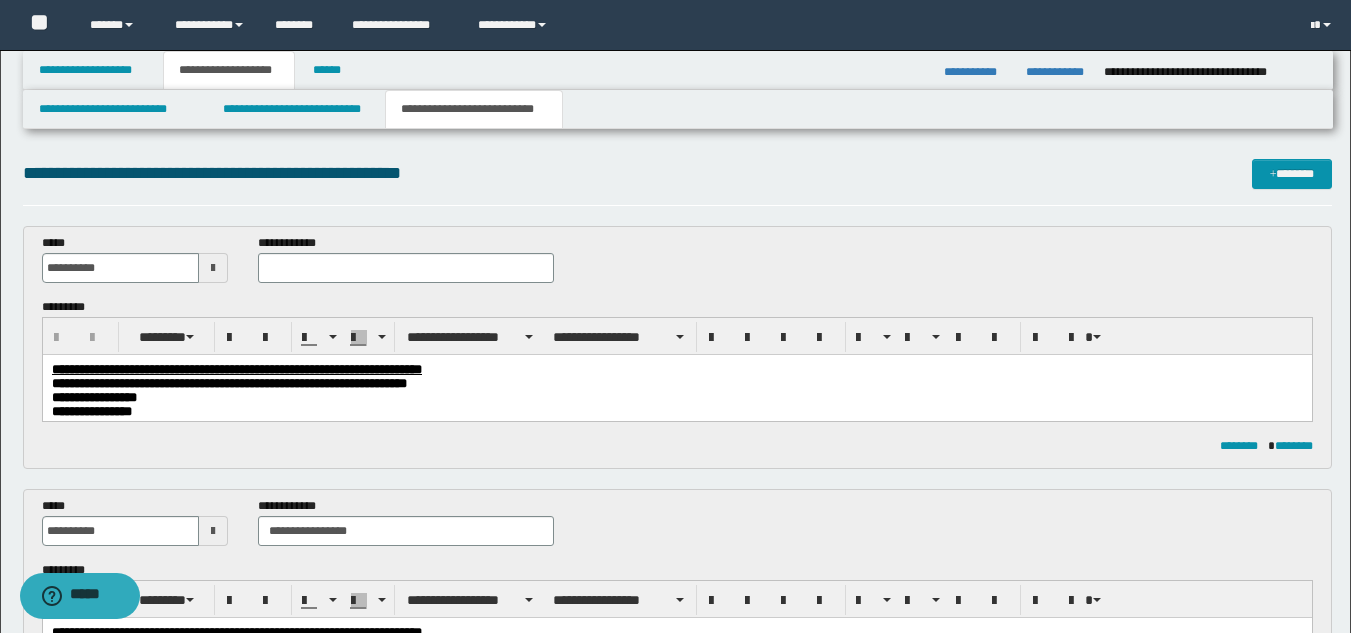 click on "**********" at bounding box center [675, 787] 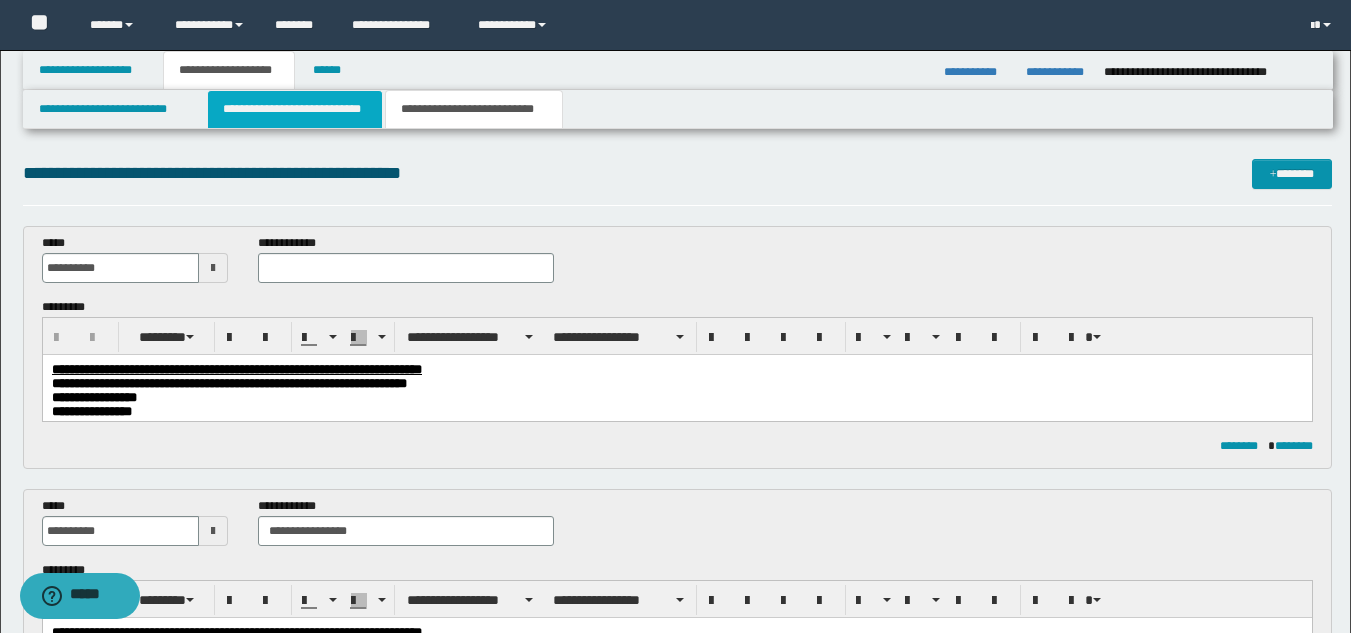 click on "**********" at bounding box center [295, 109] 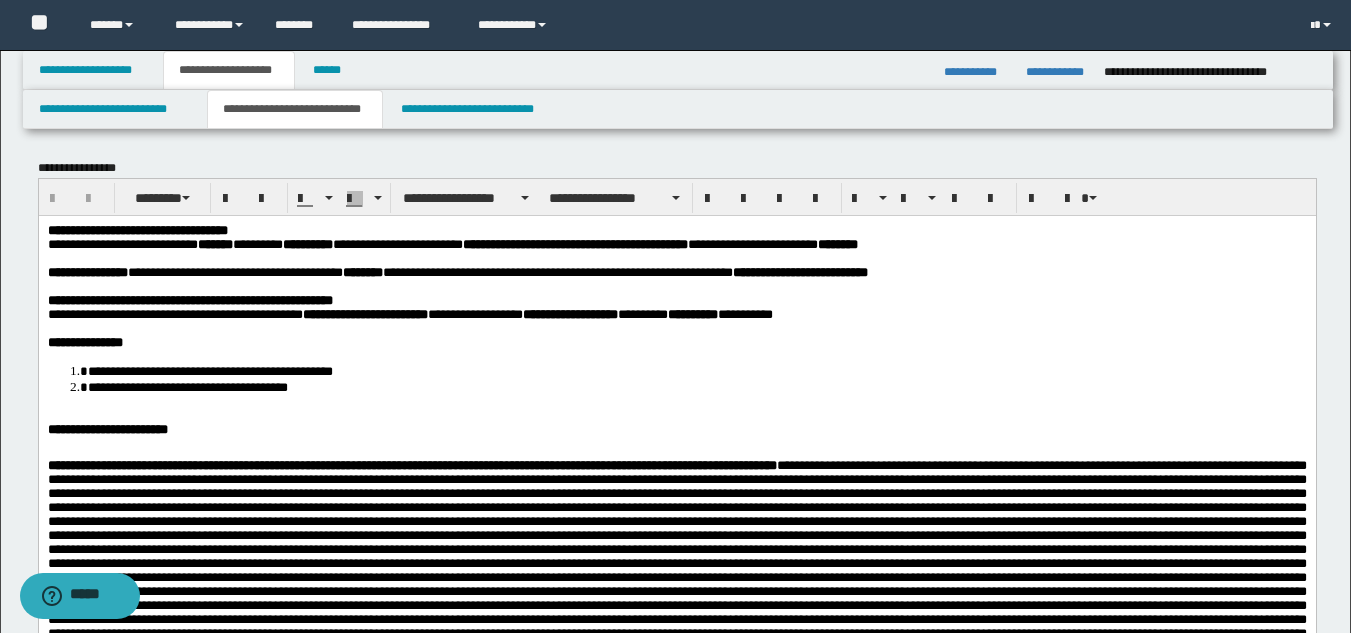 click at bounding box center [676, 415] 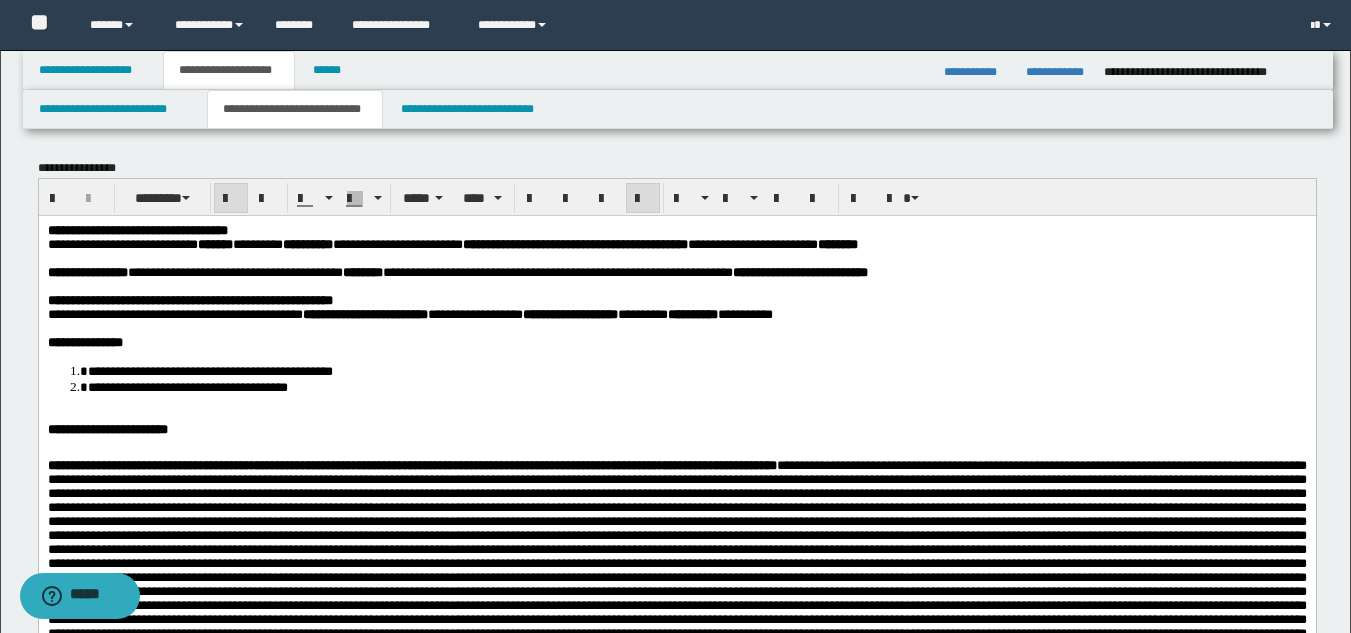 type 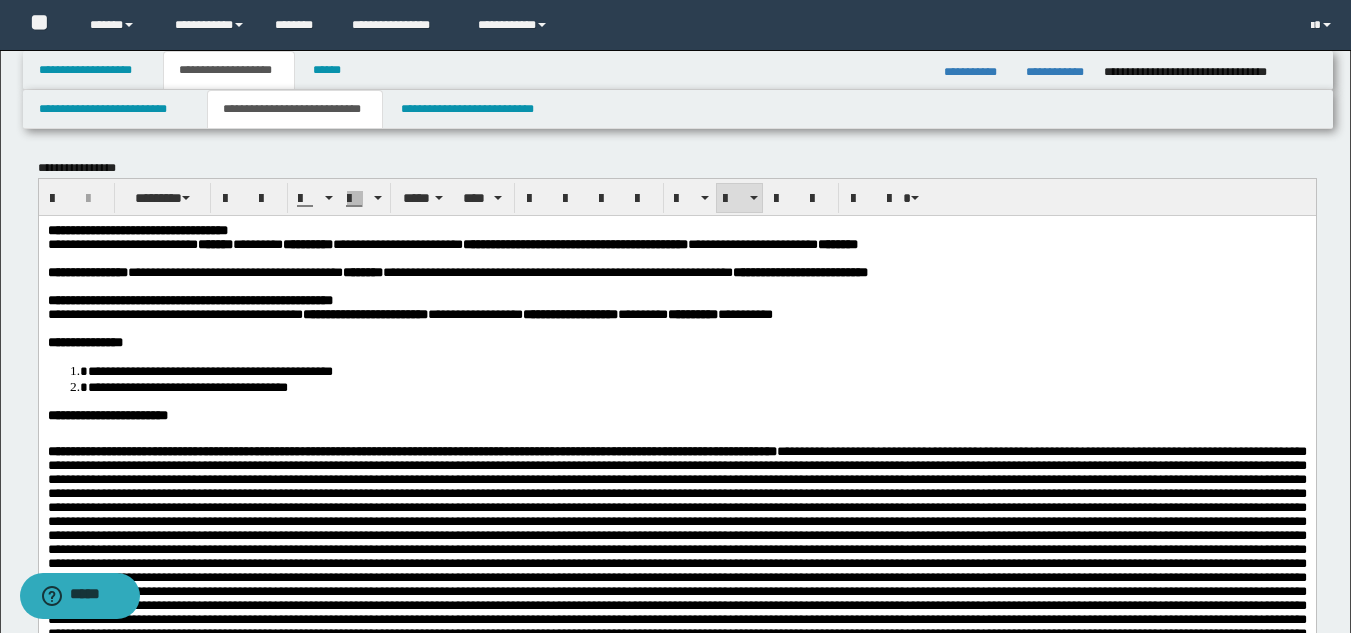 click at bounding box center (676, 437) 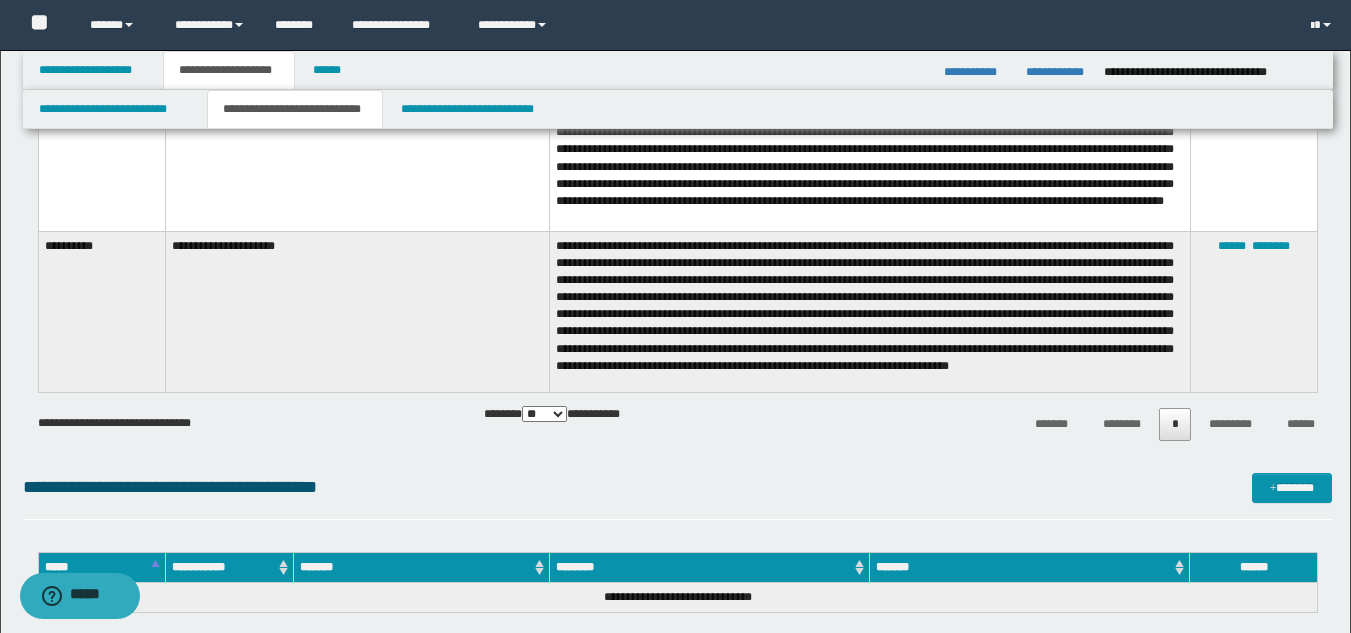 scroll, scrollTop: 1664, scrollLeft: 0, axis: vertical 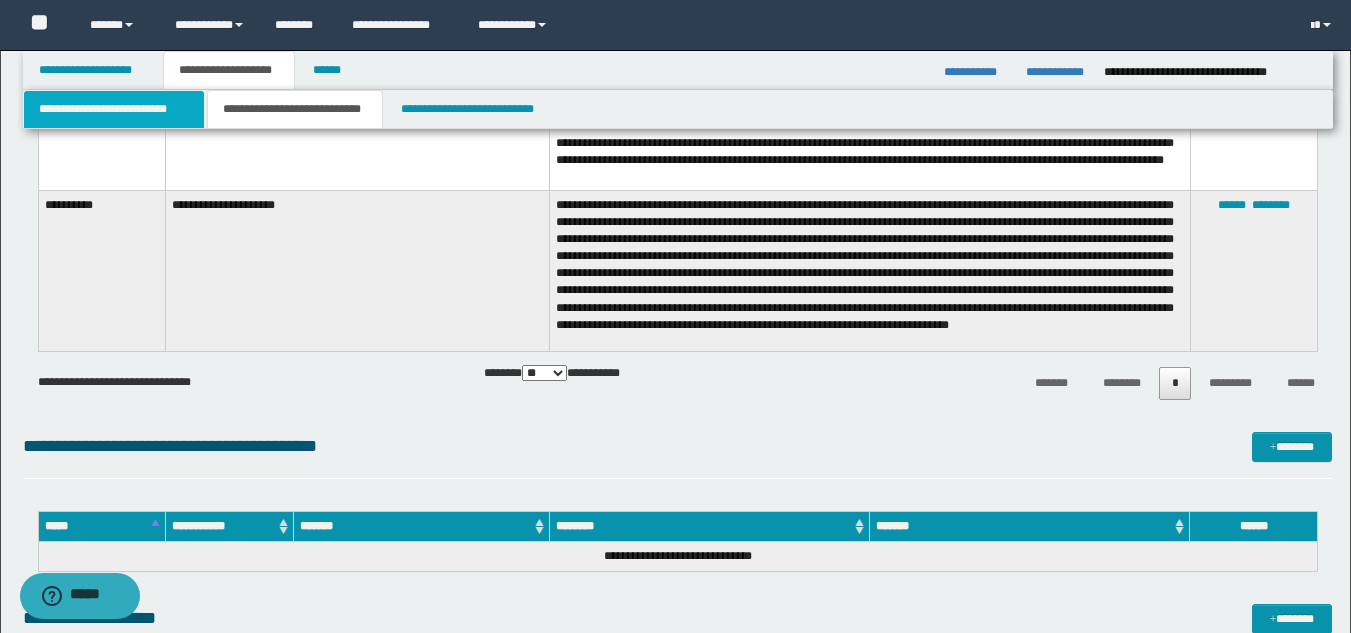 click on "**********" at bounding box center [114, 109] 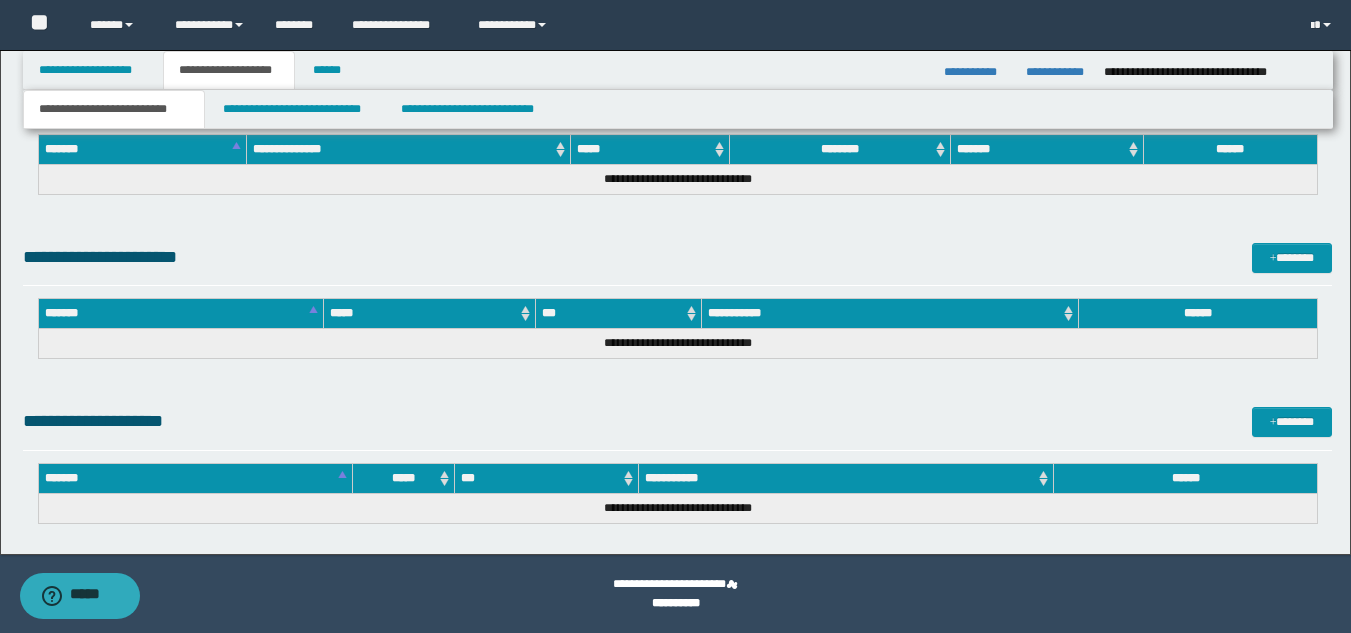 scroll, scrollTop: 1282, scrollLeft: 0, axis: vertical 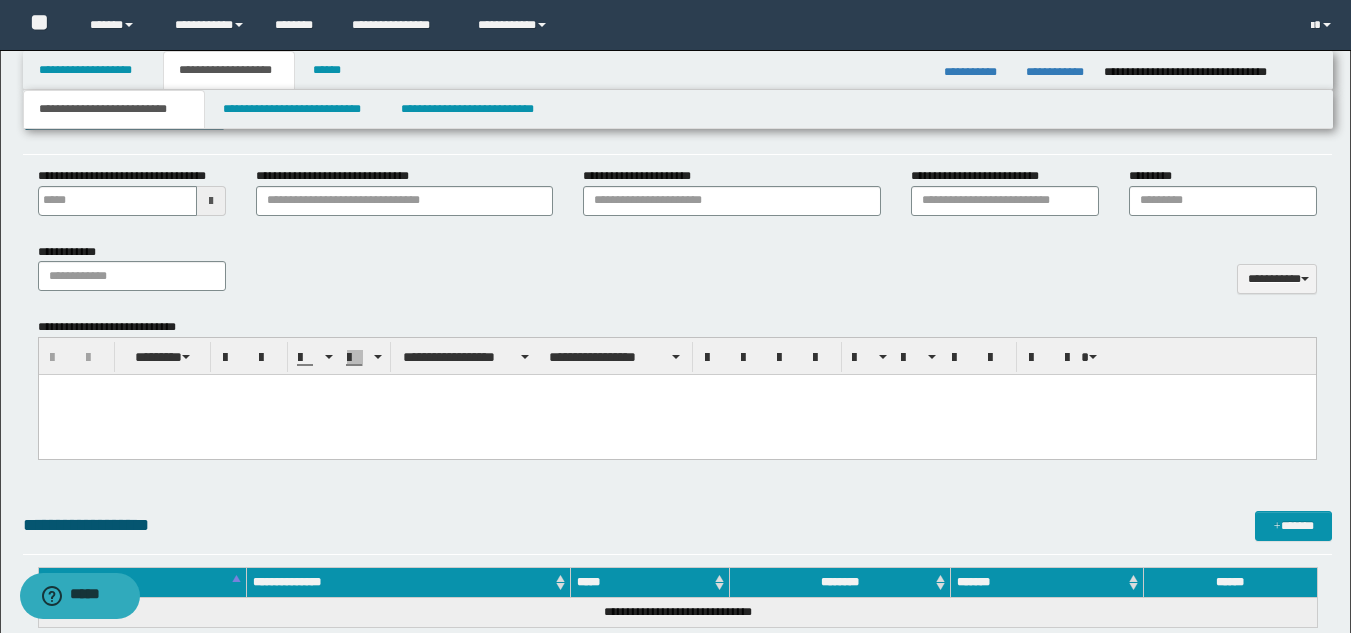 type 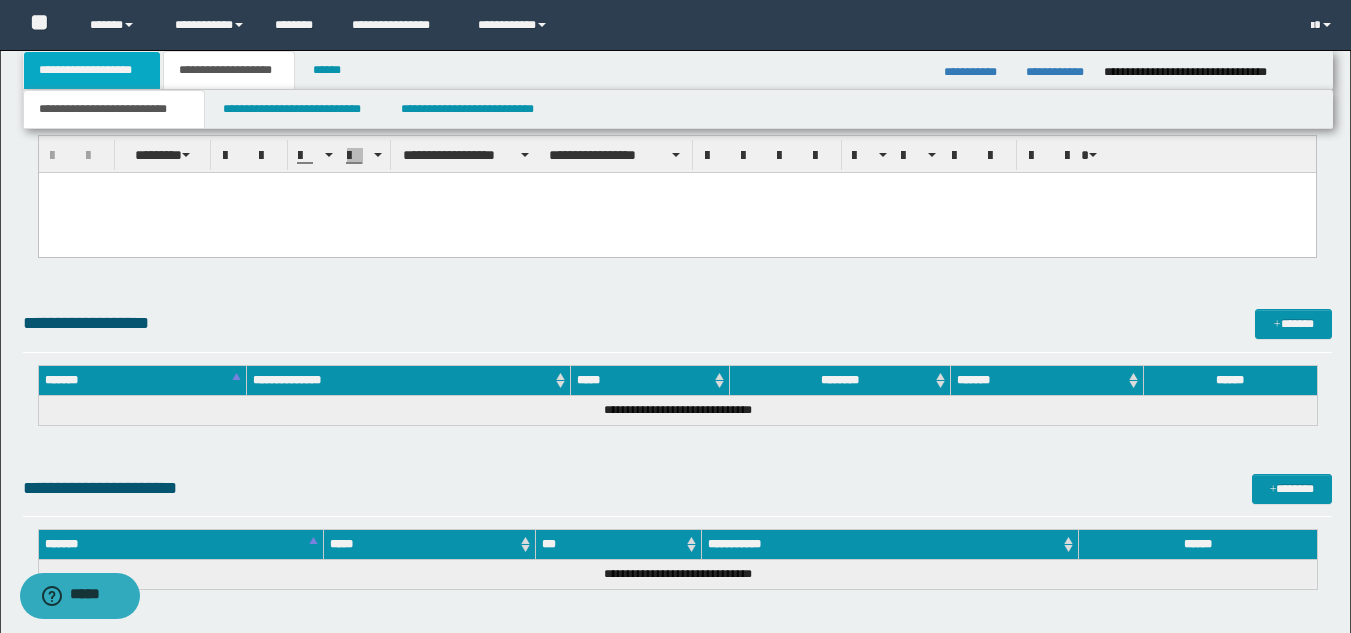 click on "**********" at bounding box center [92, 70] 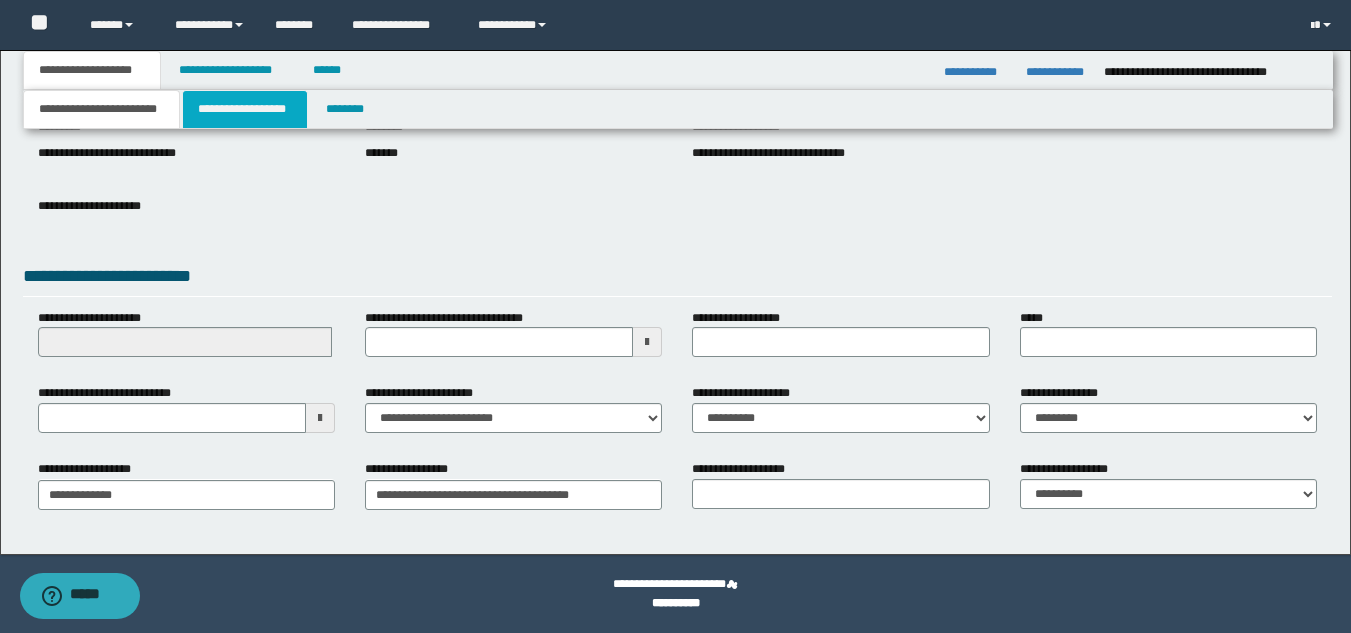 click on "**********" at bounding box center (245, 109) 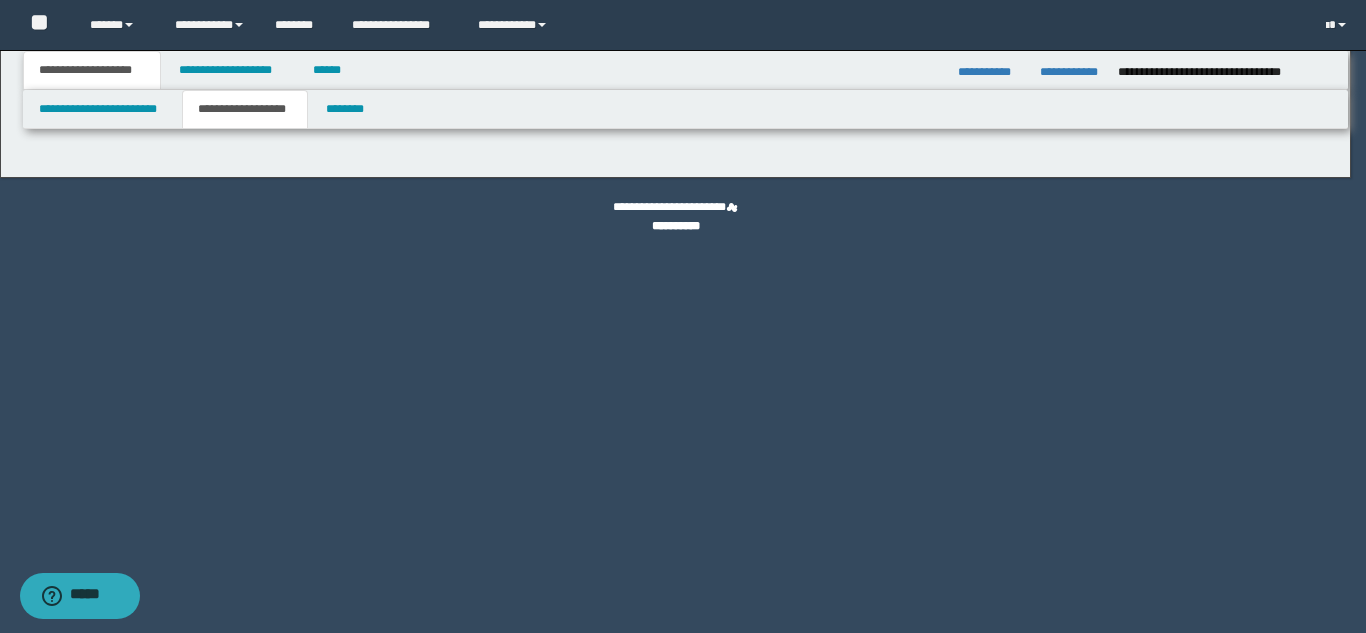 type on "********" 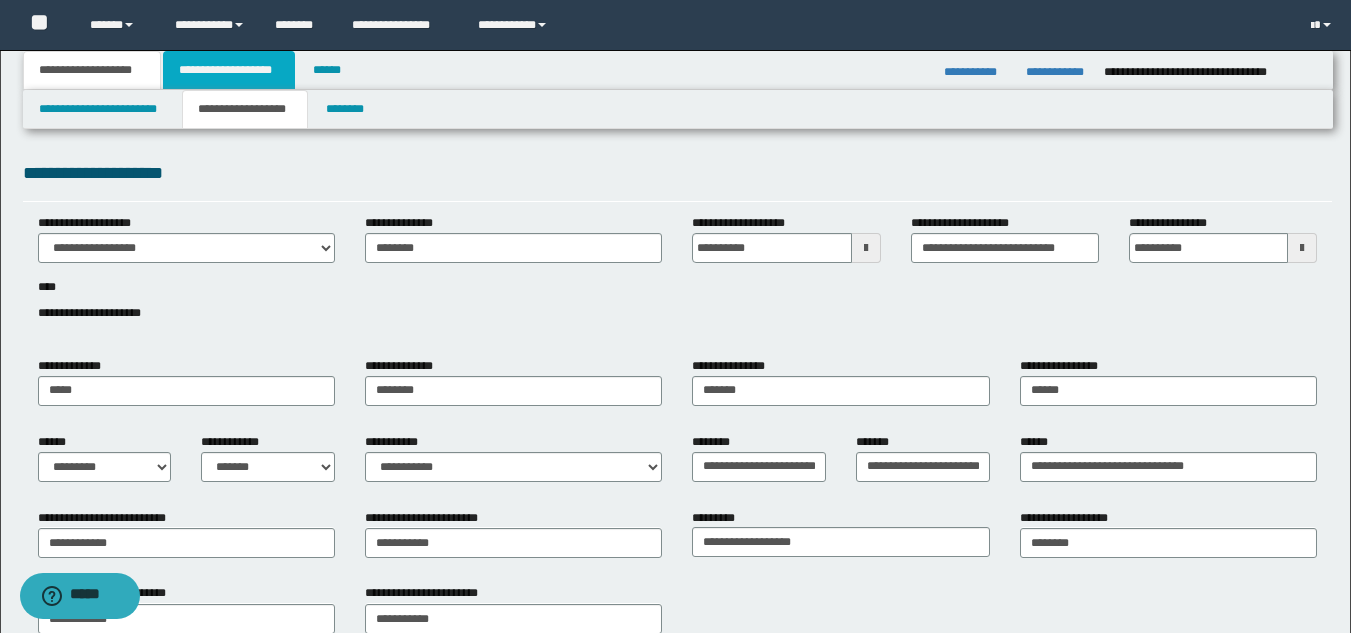 click on "**********" at bounding box center (229, 70) 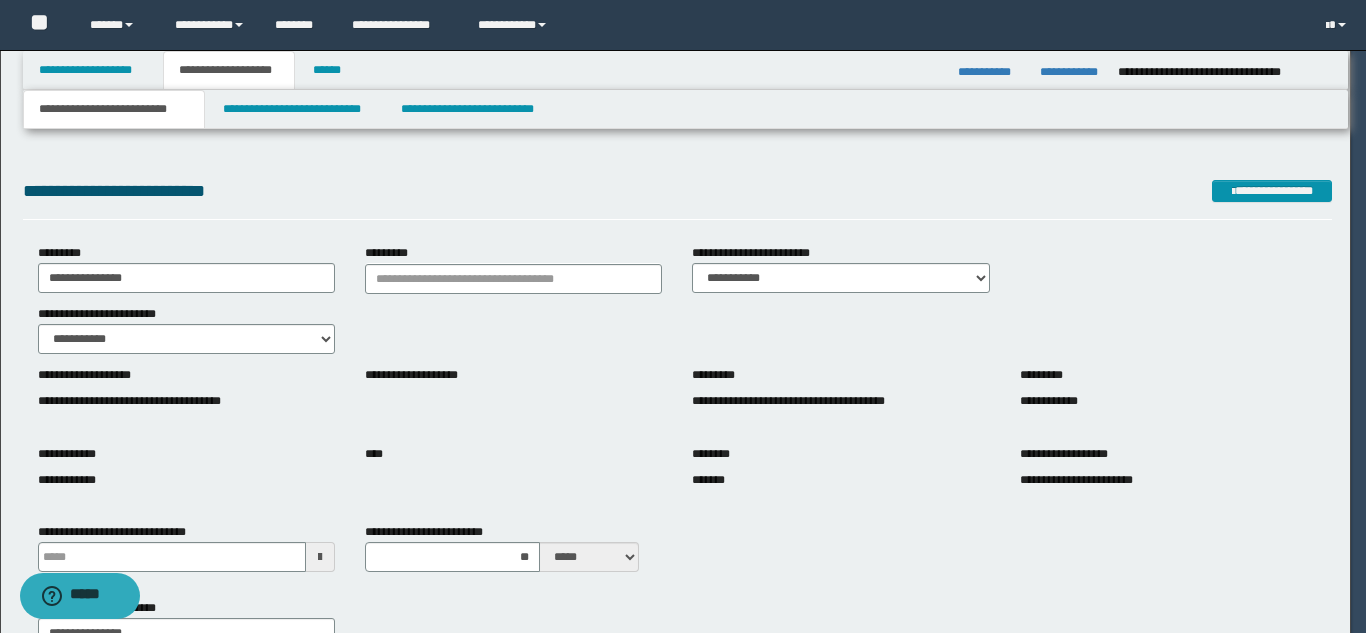 type 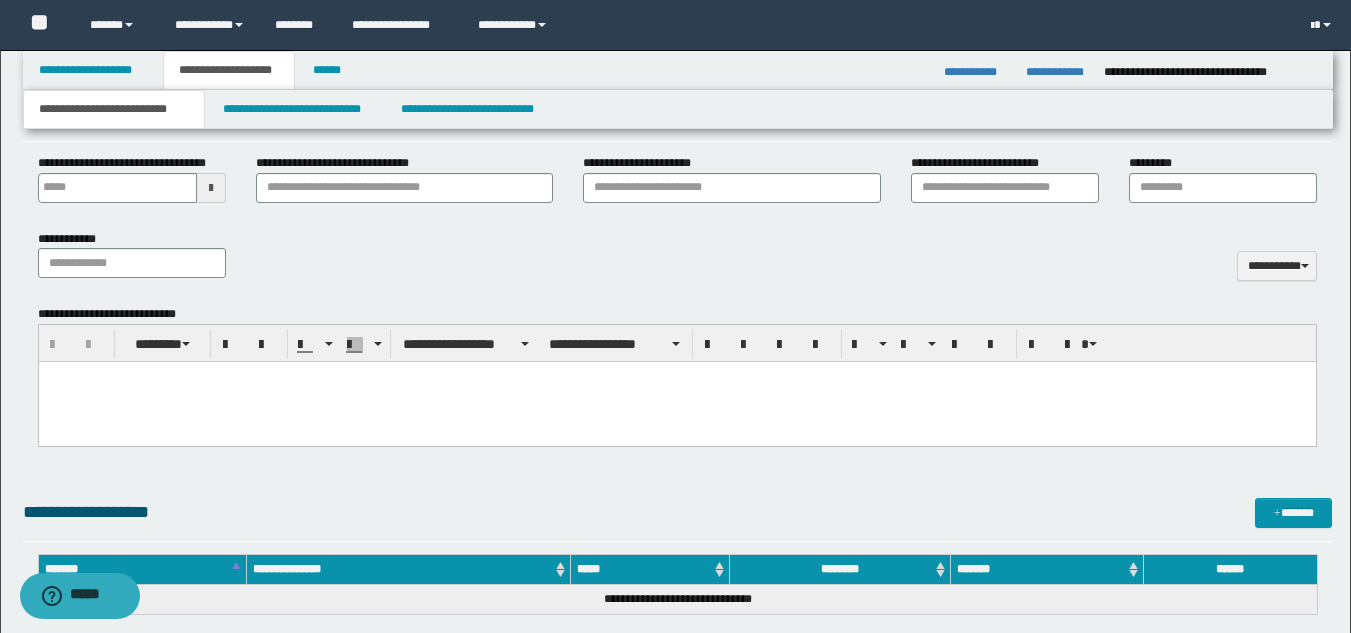 scroll, scrollTop: 869, scrollLeft: 0, axis: vertical 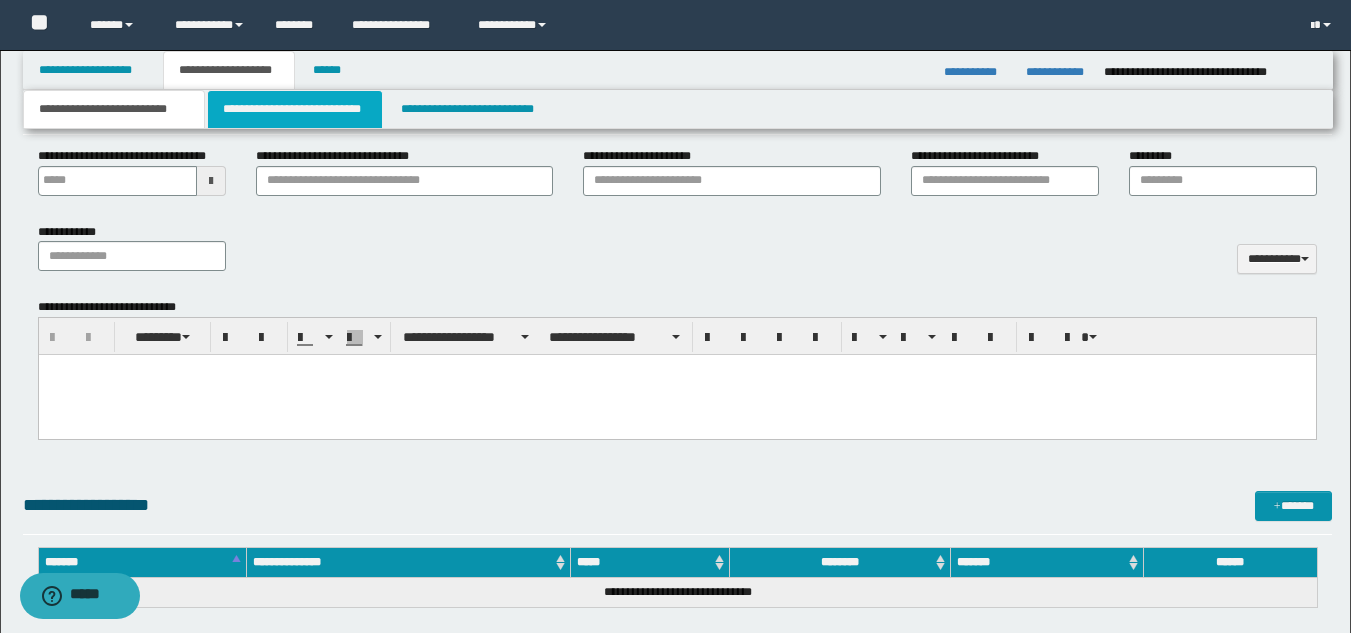 click on "**********" at bounding box center [295, 109] 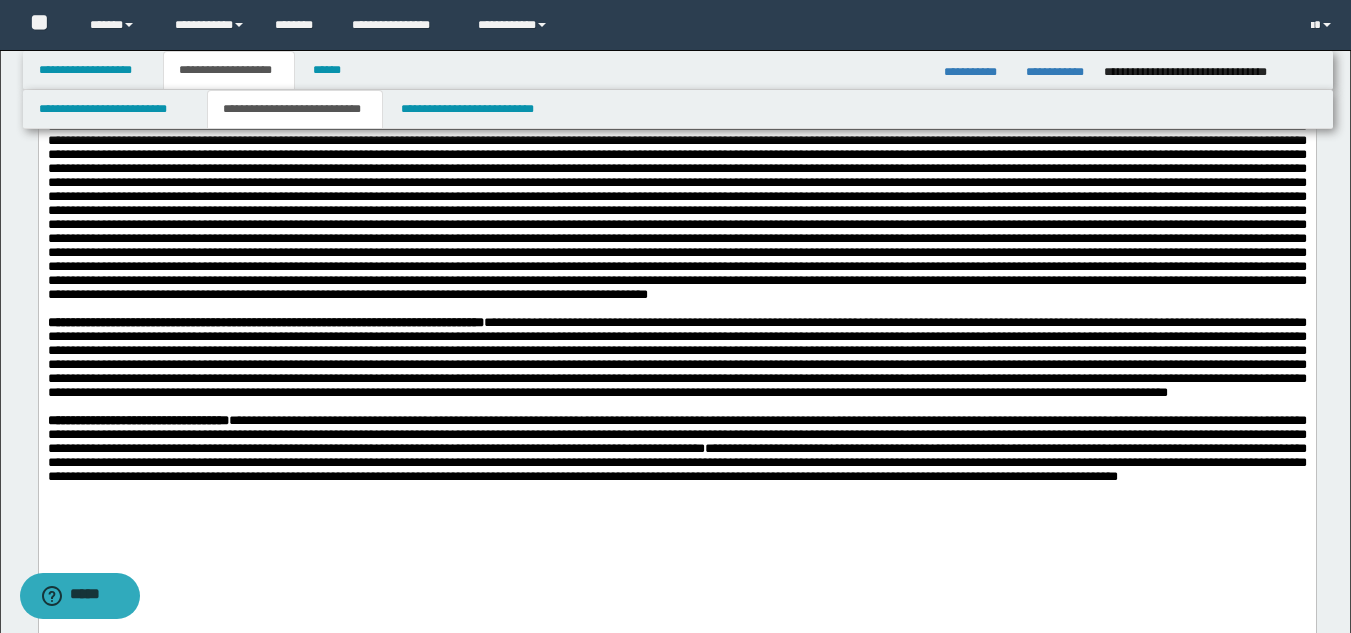 scroll, scrollTop: 324, scrollLeft: 0, axis: vertical 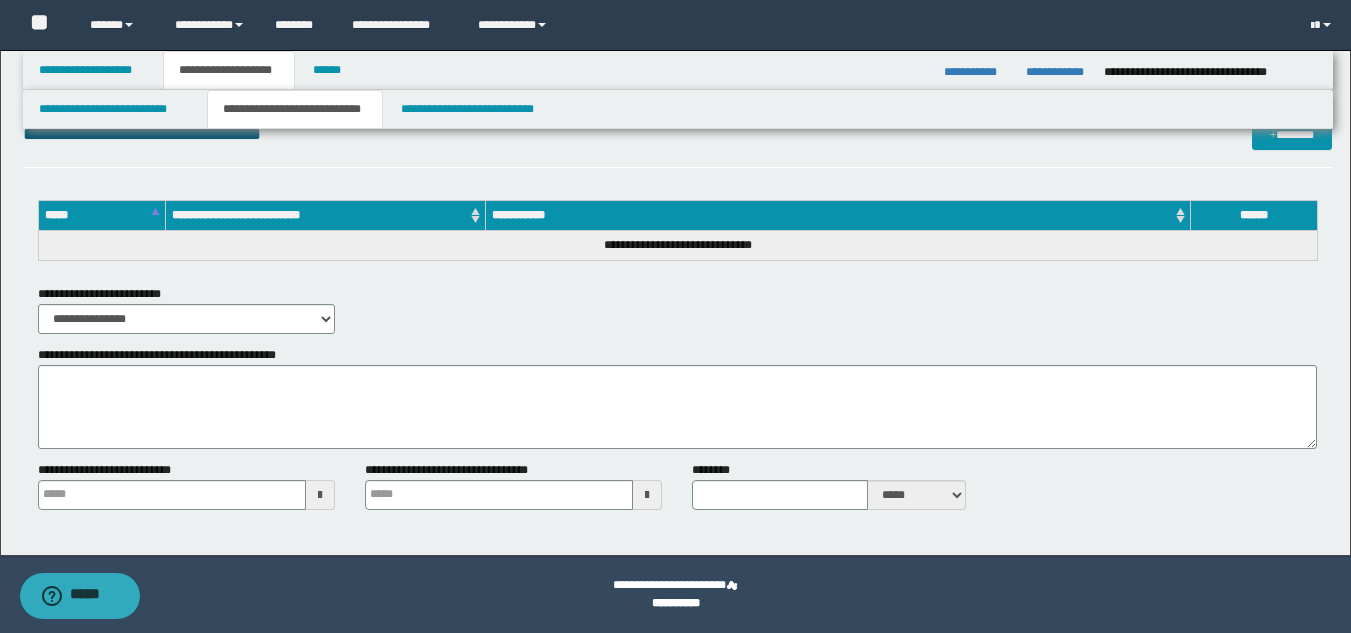 type 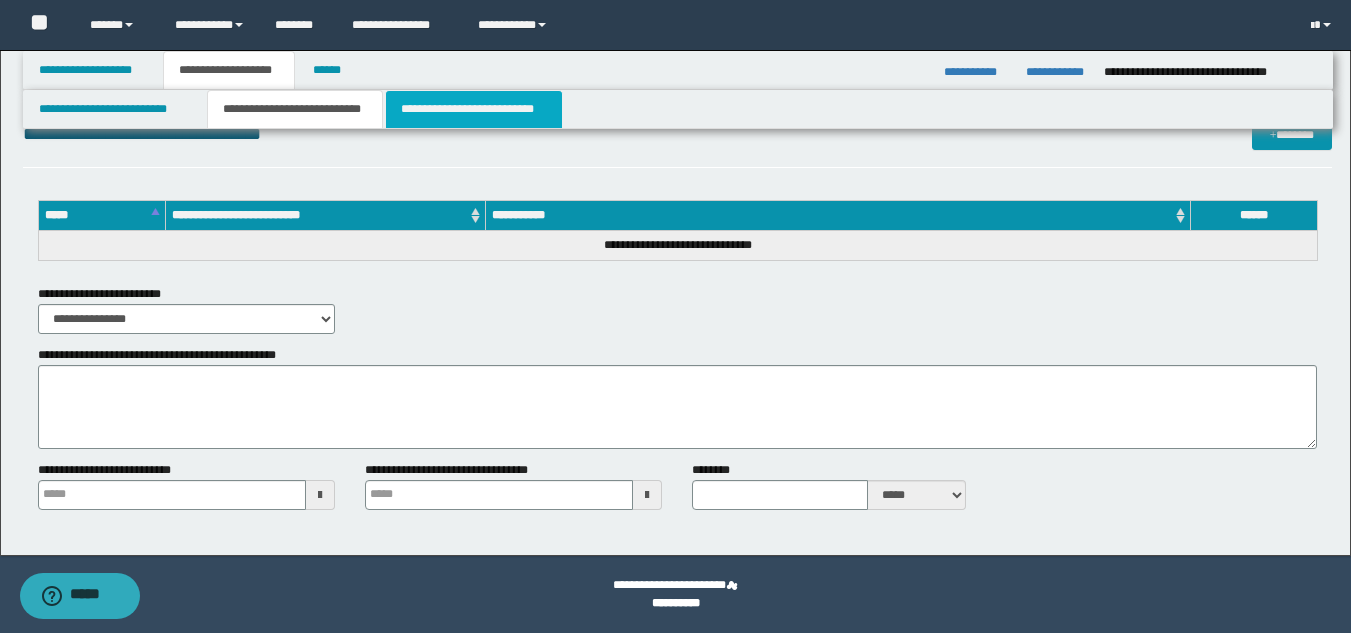 click on "**********" at bounding box center [474, 109] 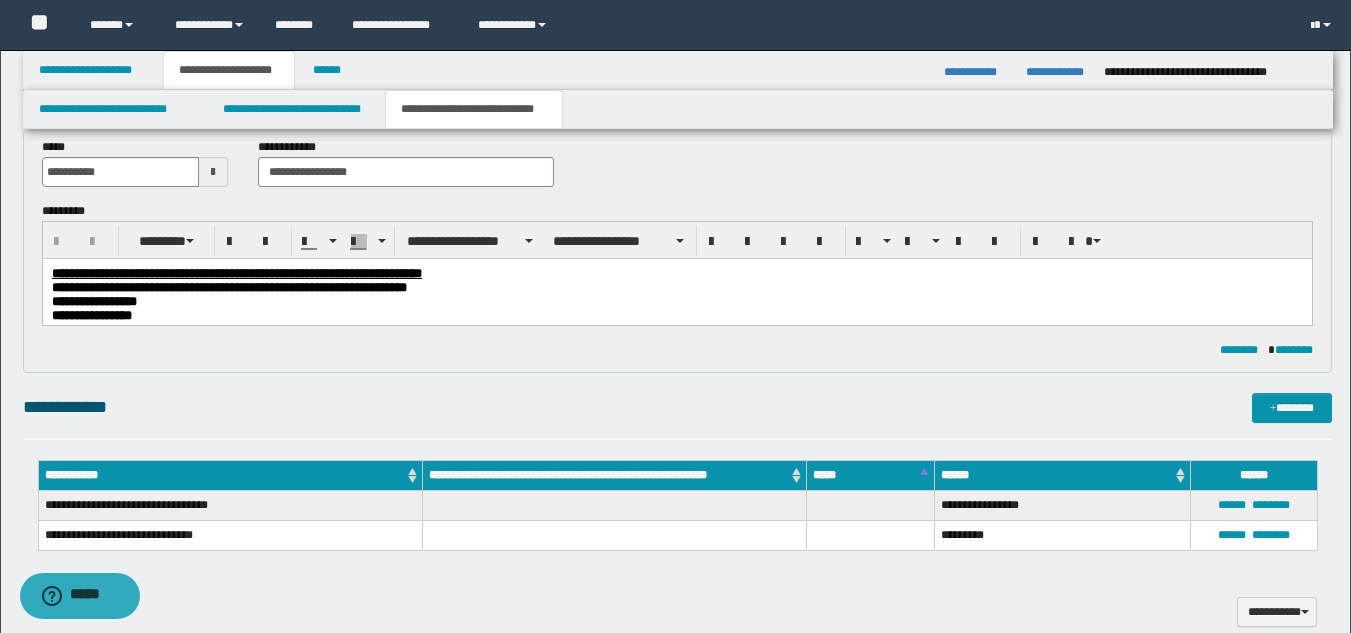 scroll, scrollTop: 354, scrollLeft: 0, axis: vertical 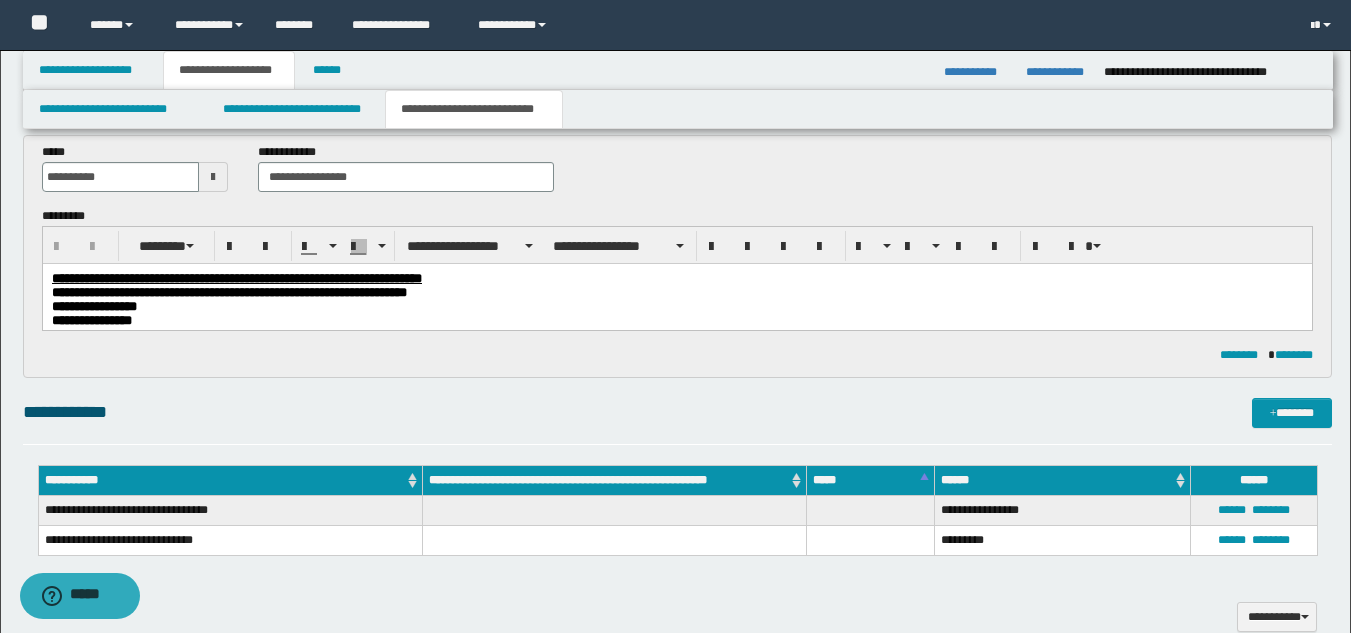 click on "**********" at bounding box center [93, 305] 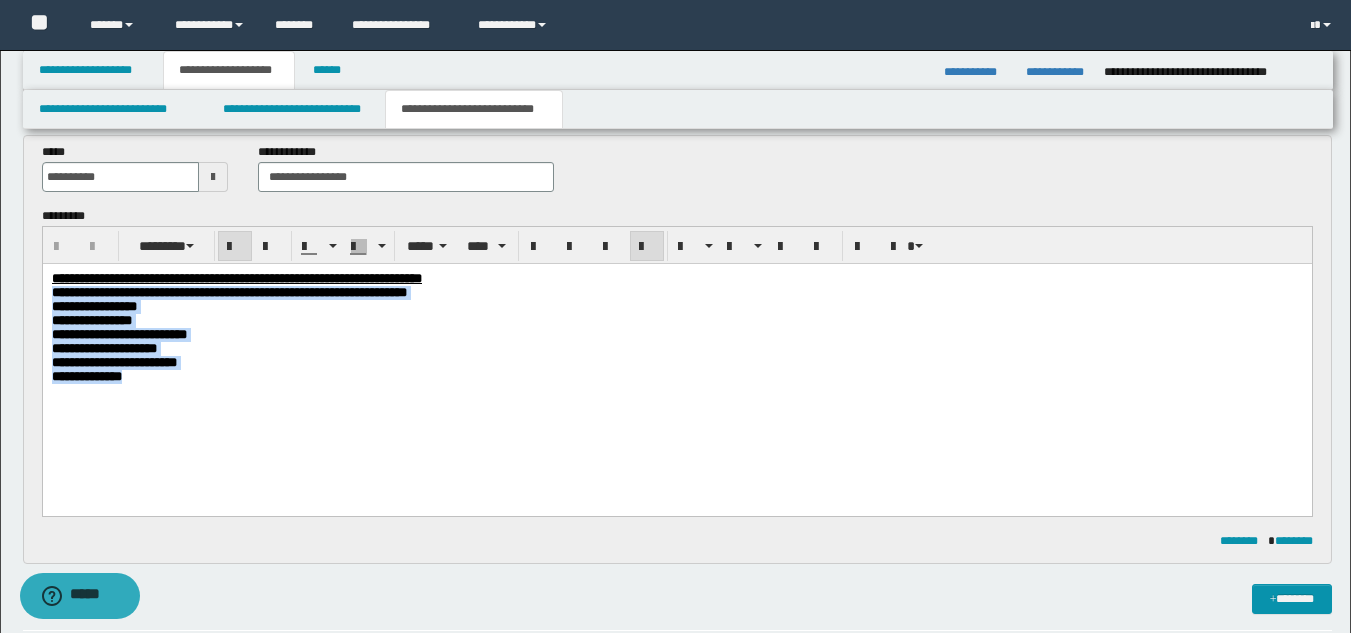 drag, startPoint x: 53, startPoint y: 290, endPoint x: 210, endPoint y: 428, distance: 209.0287 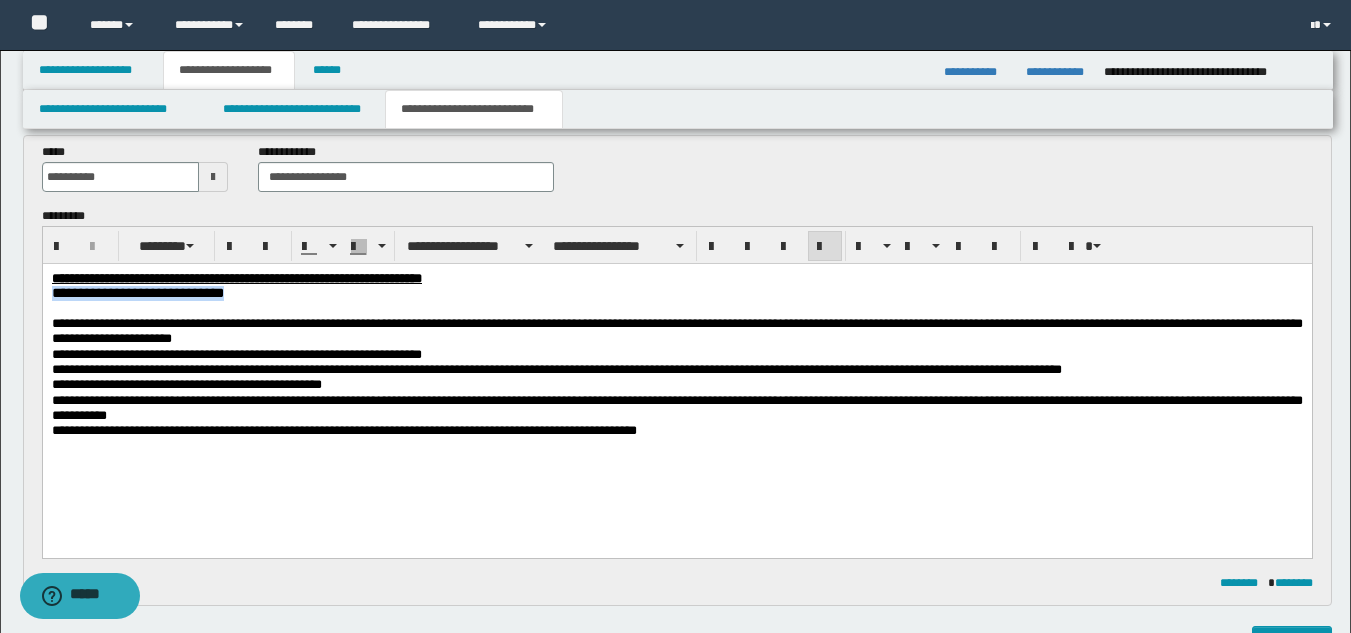 drag, startPoint x: 339, startPoint y: 301, endPoint x: 45, endPoint y: 287, distance: 294.33313 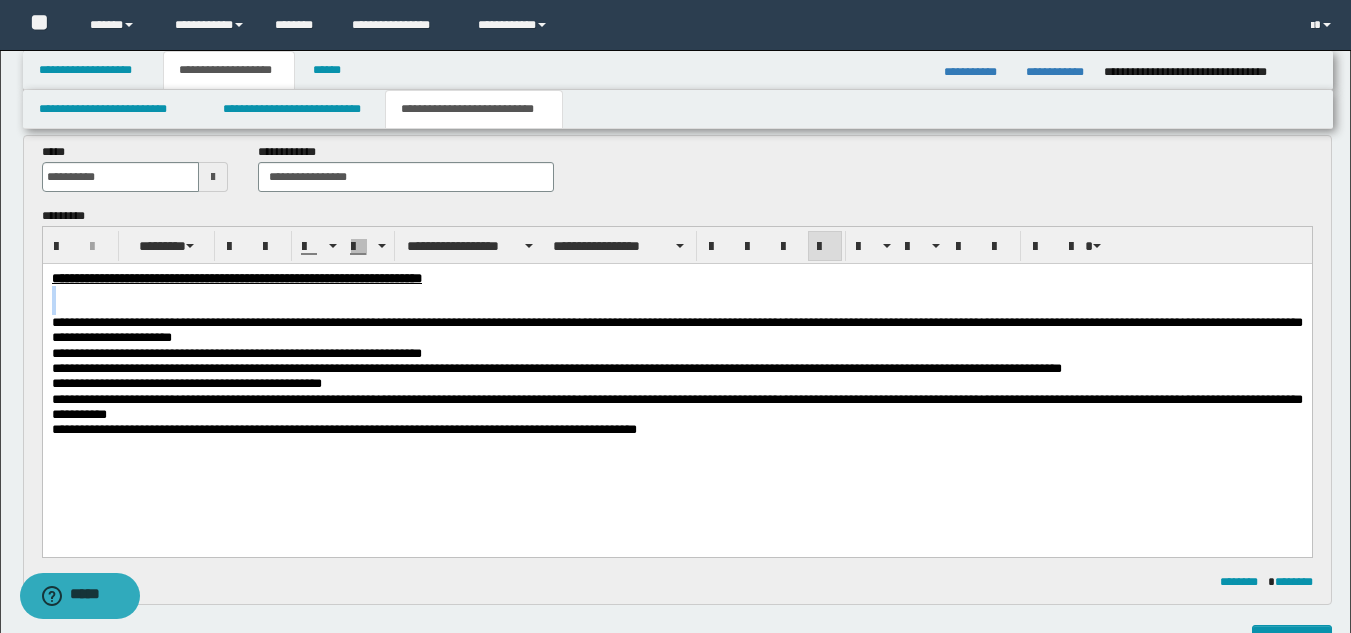 drag, startPoint x: 57, startPoint y: 304, endPoint x: 52, endPoint y: 294, distance: 11.18034 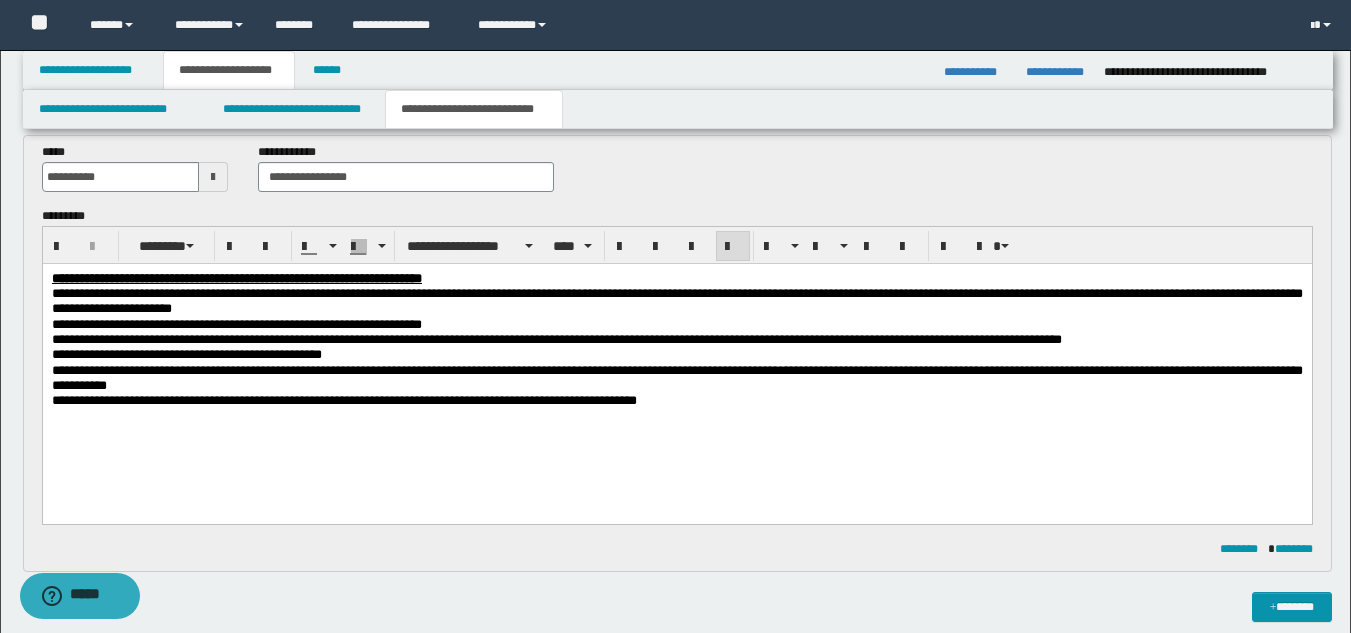 click on "**********" at bounding box center (676, 300) 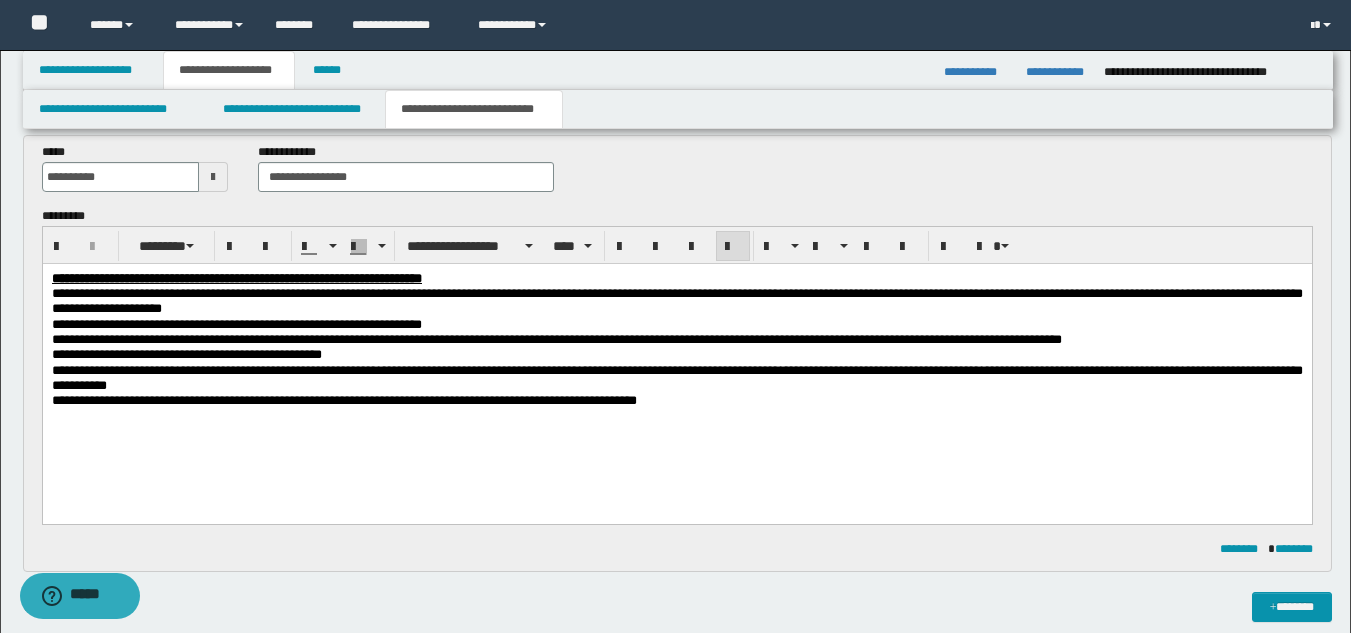 click on "**********" at bounding box center (676, 323) 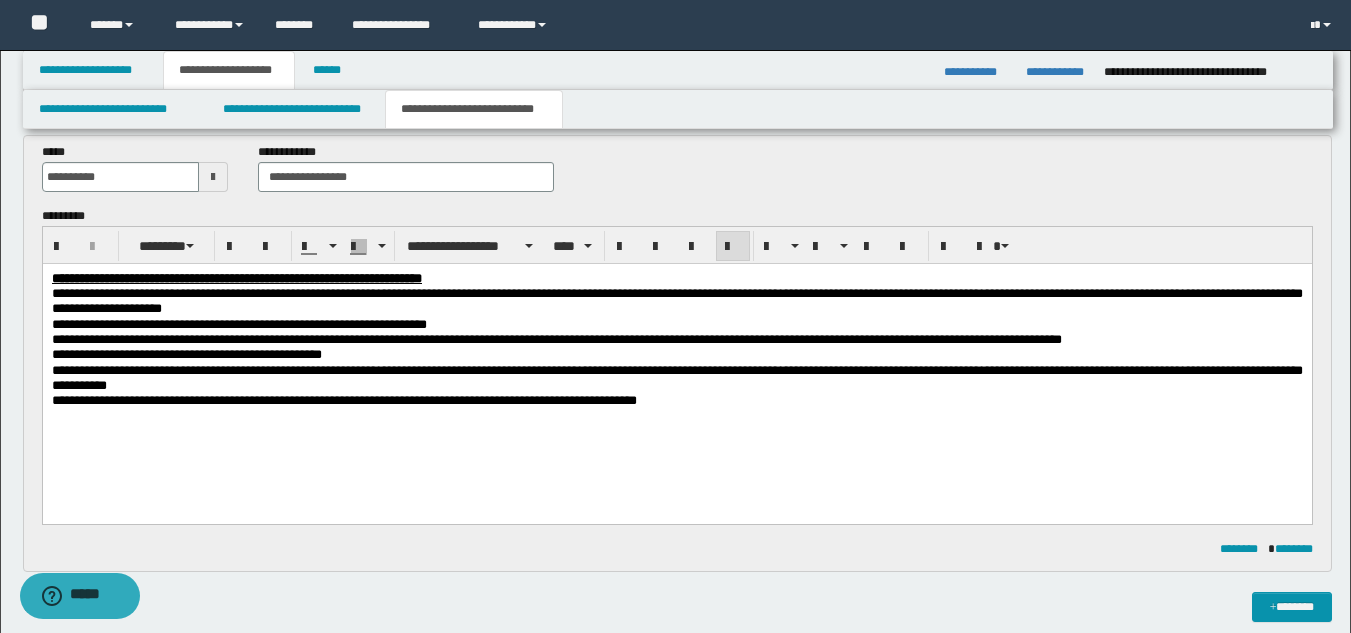 drag, startPoint x: 775, startPoint y: 342, endPoint x: 688, endPoint y: 357, distance: 88.28363 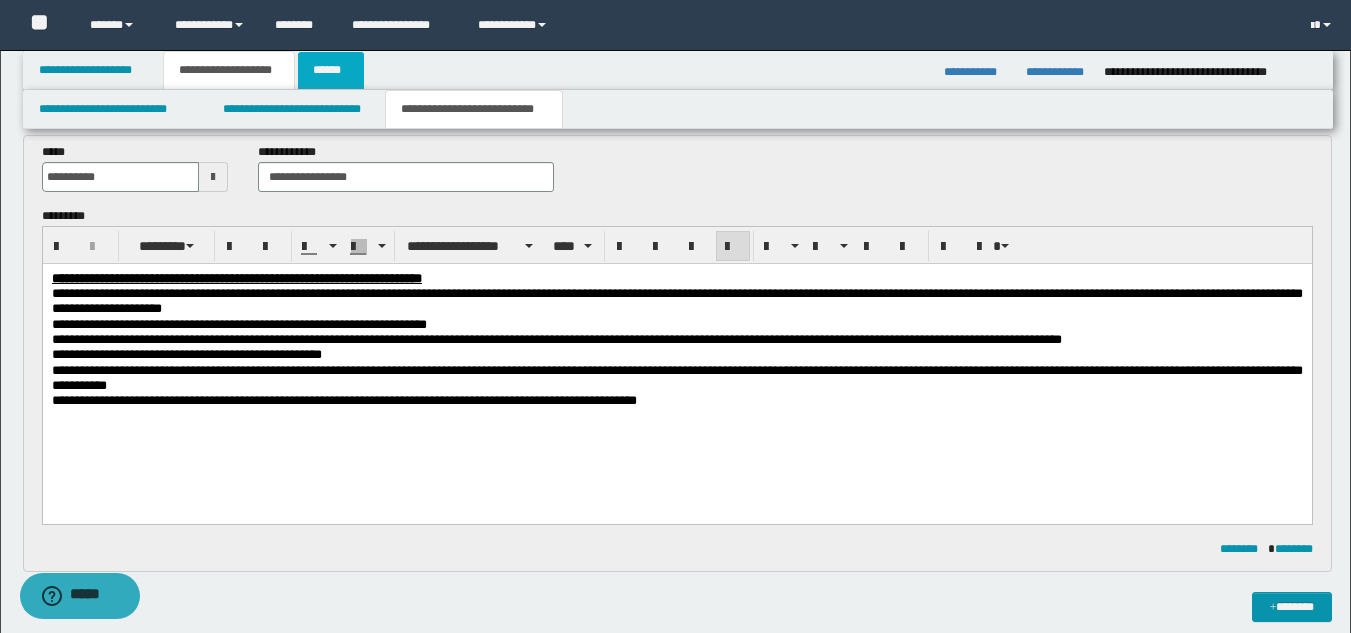 click on "******" at bounding box center [331, 70] 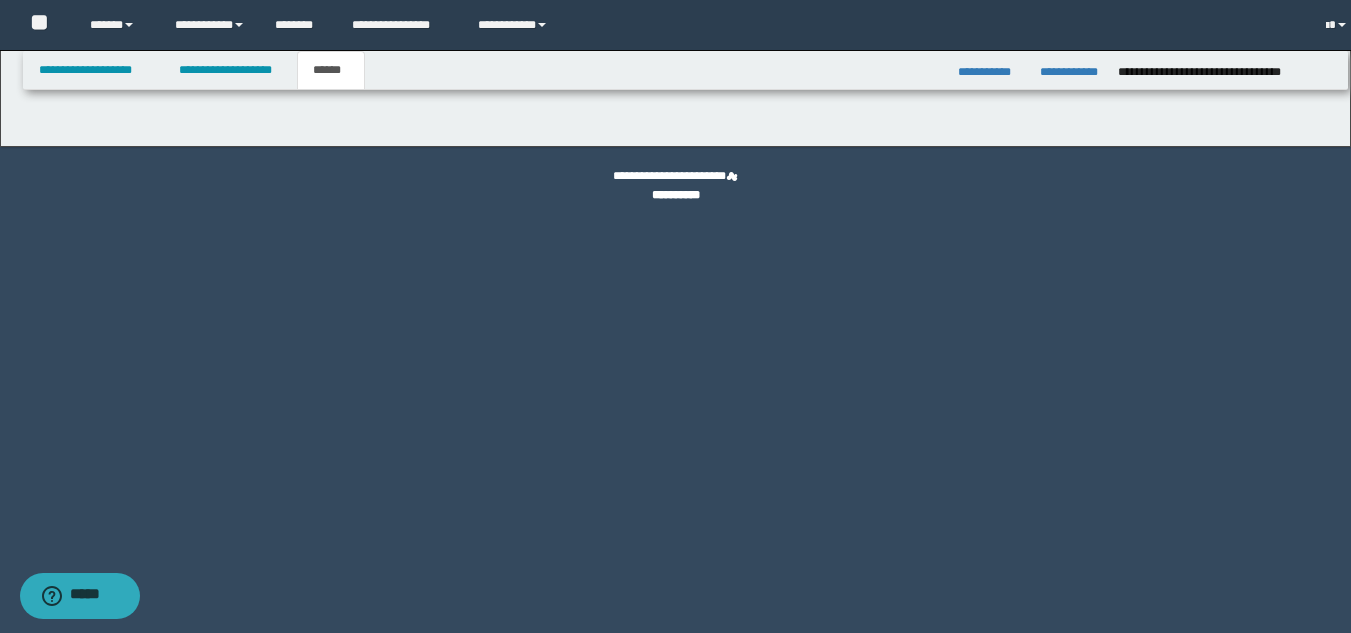 scroll, scrollTop: 0, scrollLeft: 0, axis: both 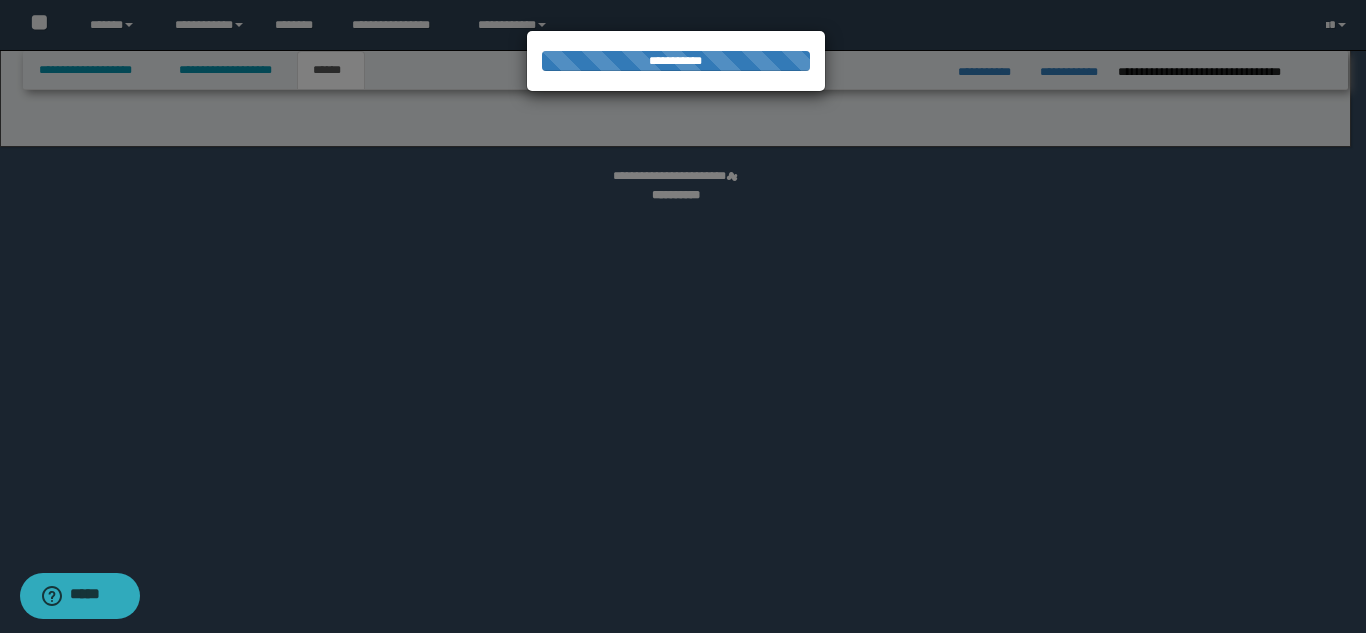 select on "*" 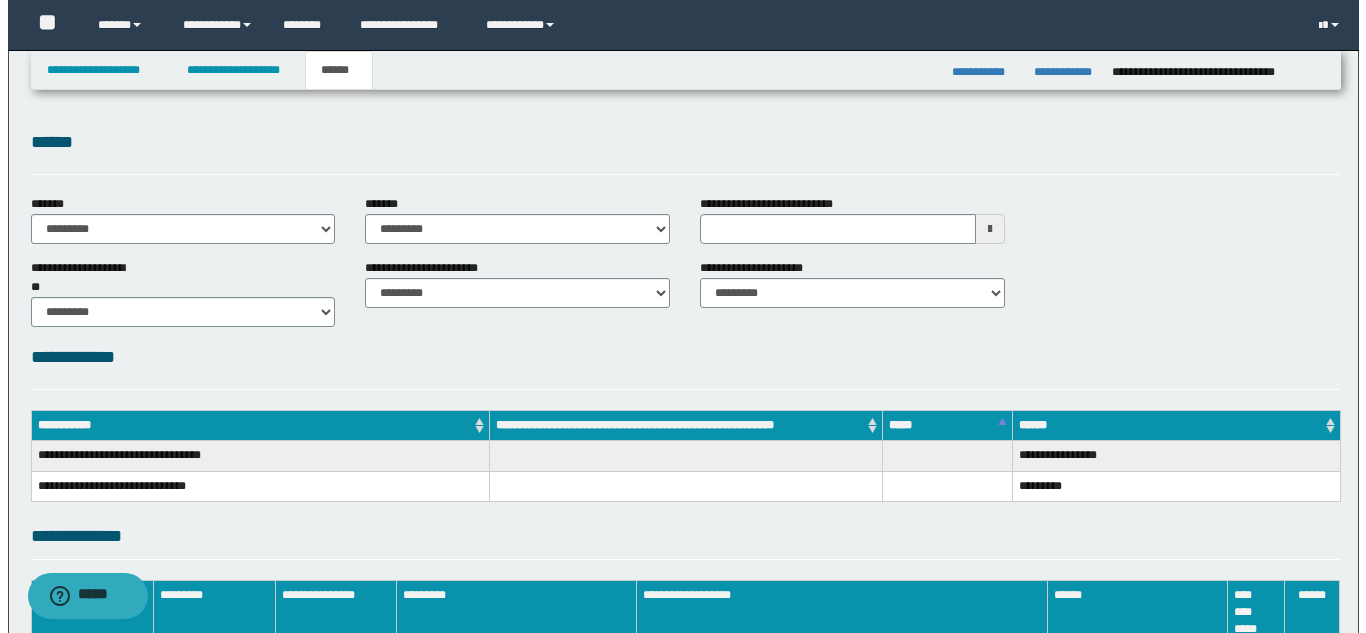 scroll, scrollTop: 263, scrollLeft: 0, axis: vertical 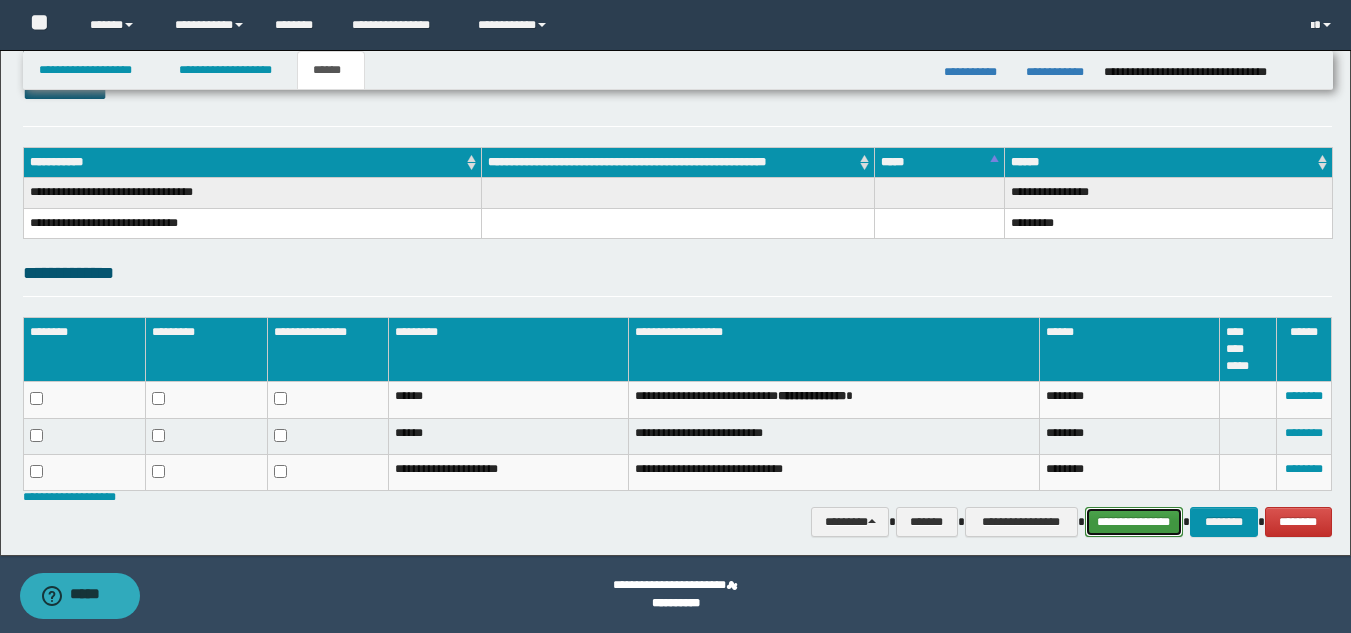 click on "**********" at bounding box center [1134, 522] 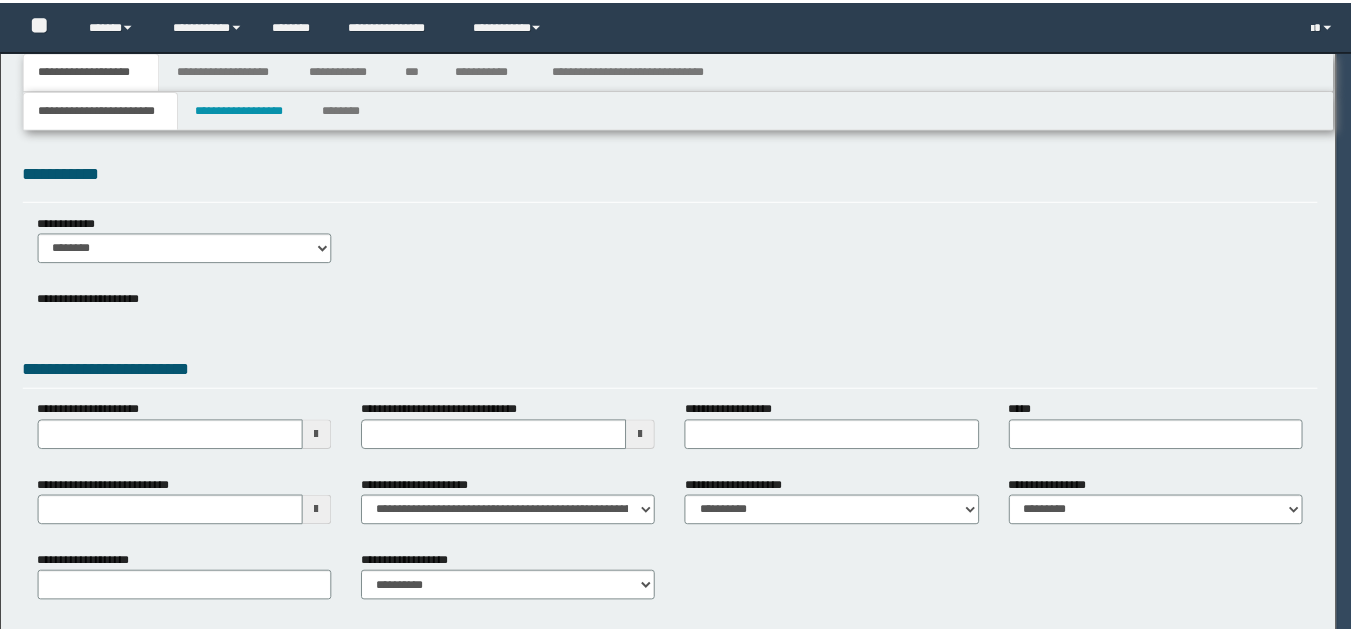 scroll, scrollTop: 0, scrollLeft: 0, axis: both 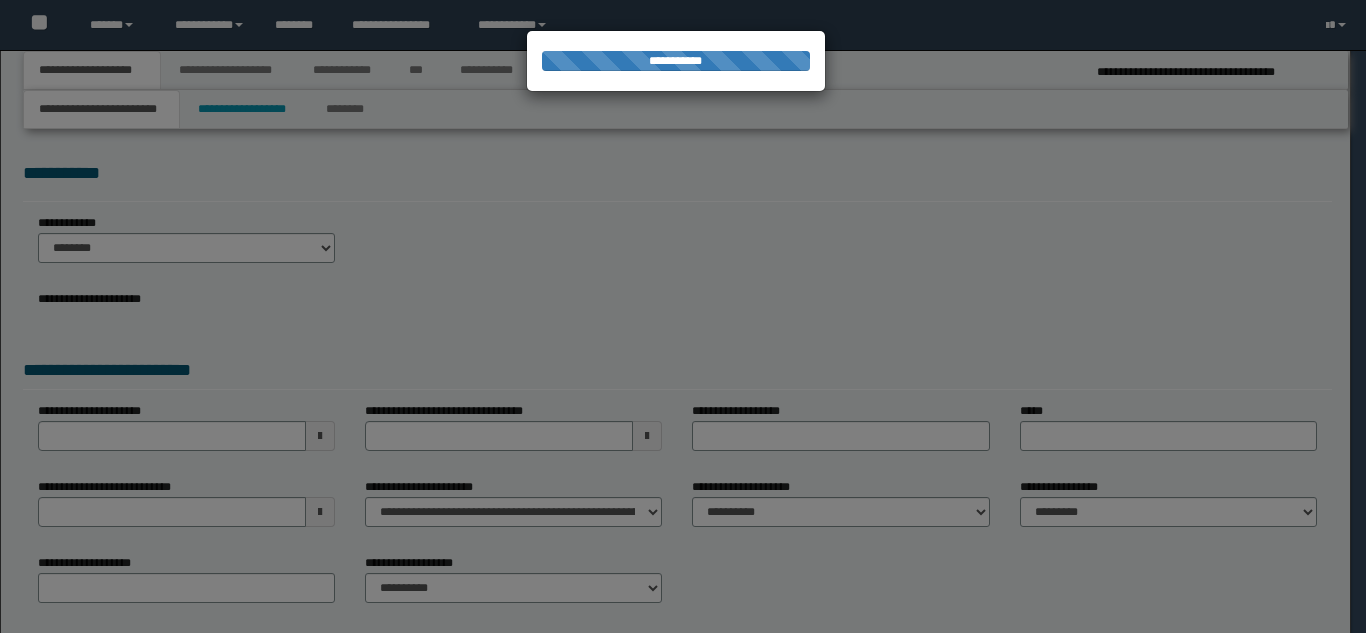 select on "*" 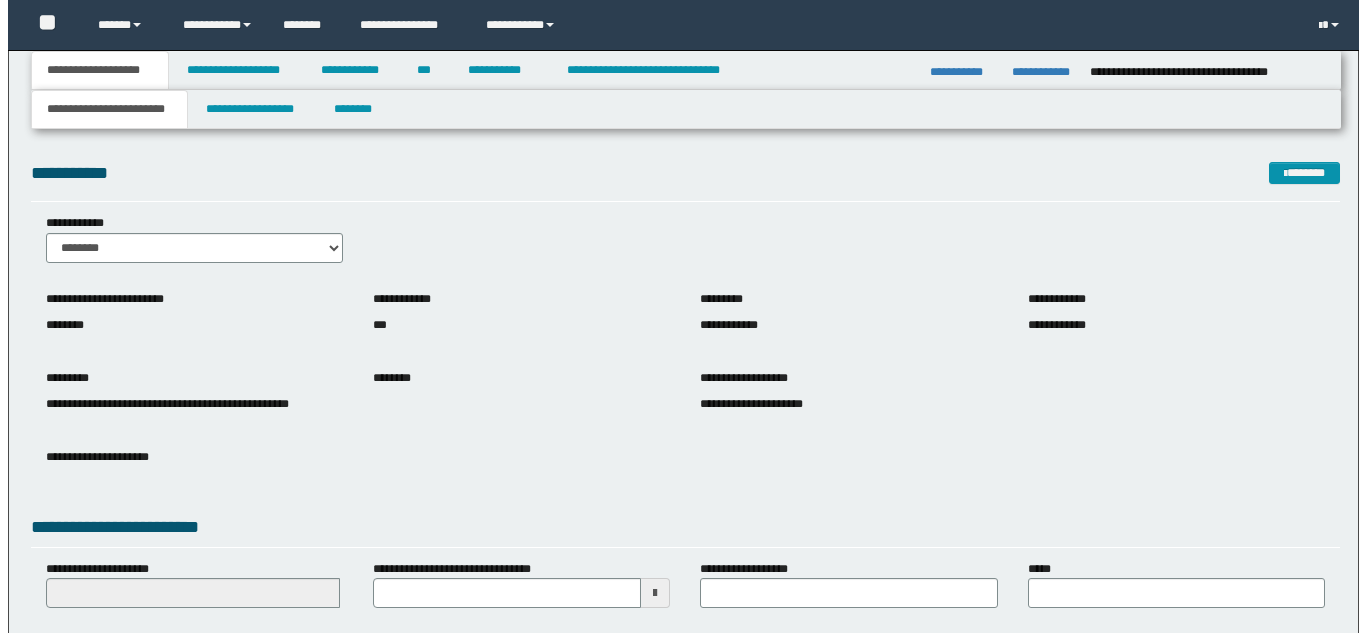 scroll, scrollTop: 0, scrollLeft: 0, axis: both 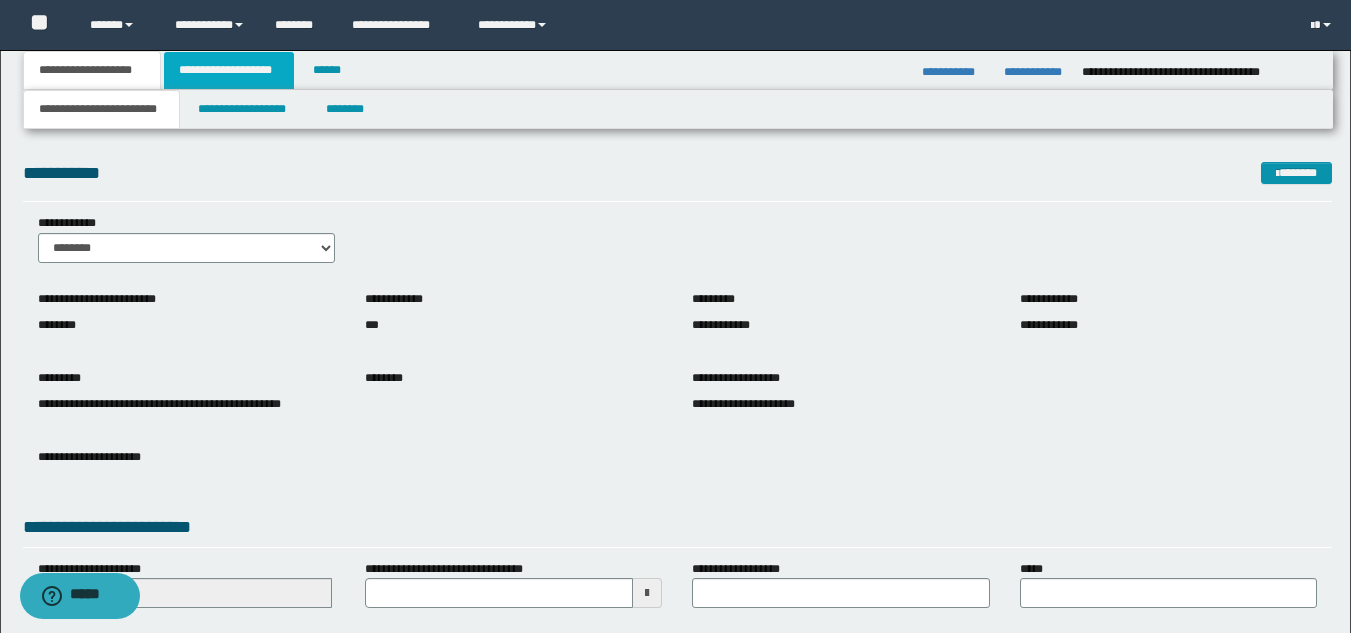 click on "**********" at bounding box center (229, 70) 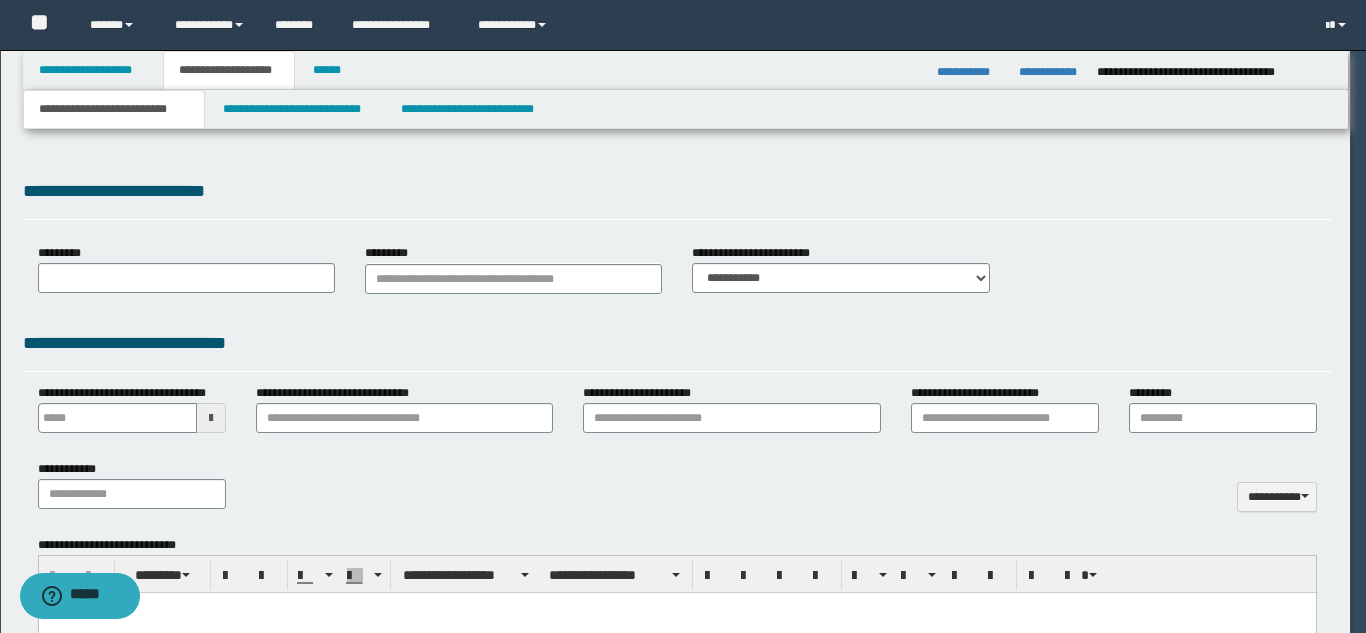 type on "**********" 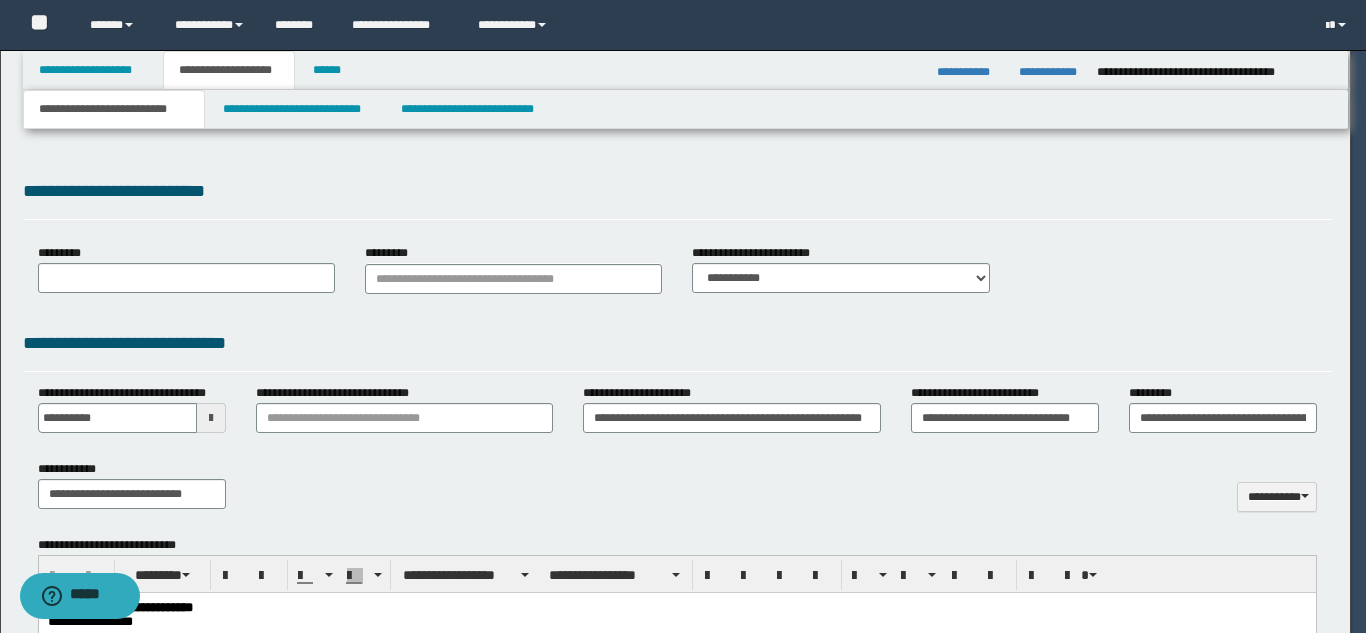 scroll, scrollTop: 0, scrollLeft: 0, axis: both 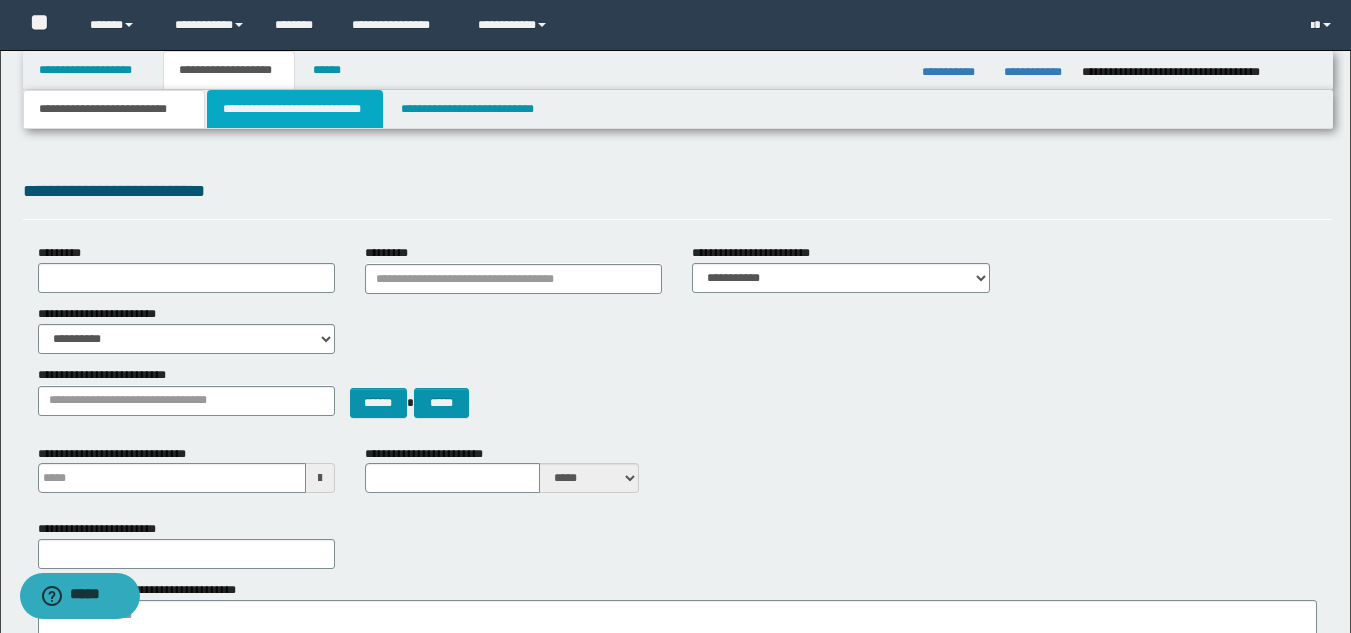 click on "**********" at bounding box center [295, 109] 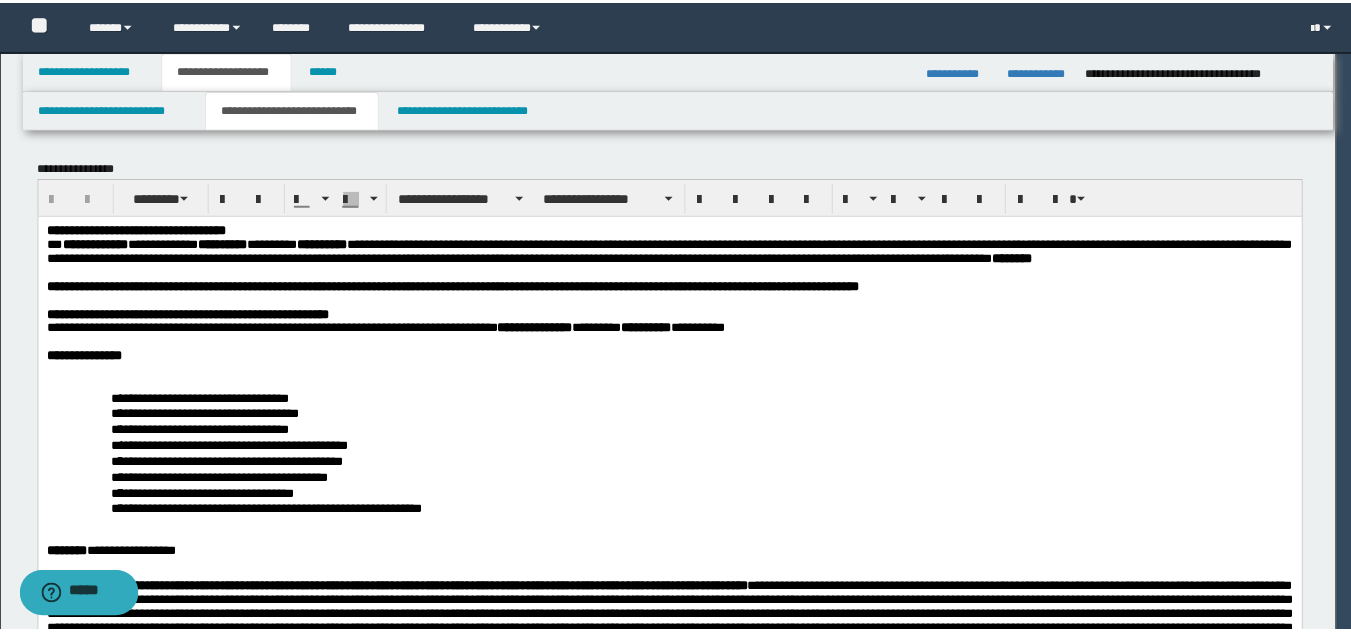 scroll, scrollTop: 0, scrollLeft: 0, axis: both 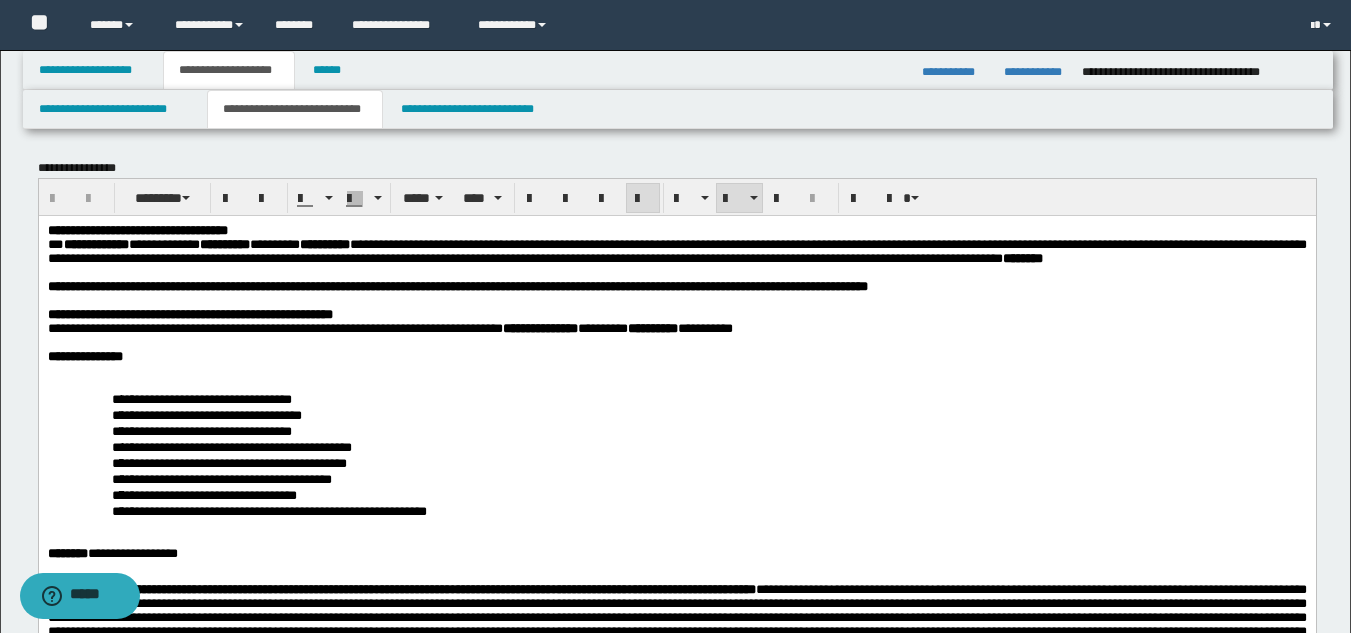 click on "**********" at bounding box center (676, 791) 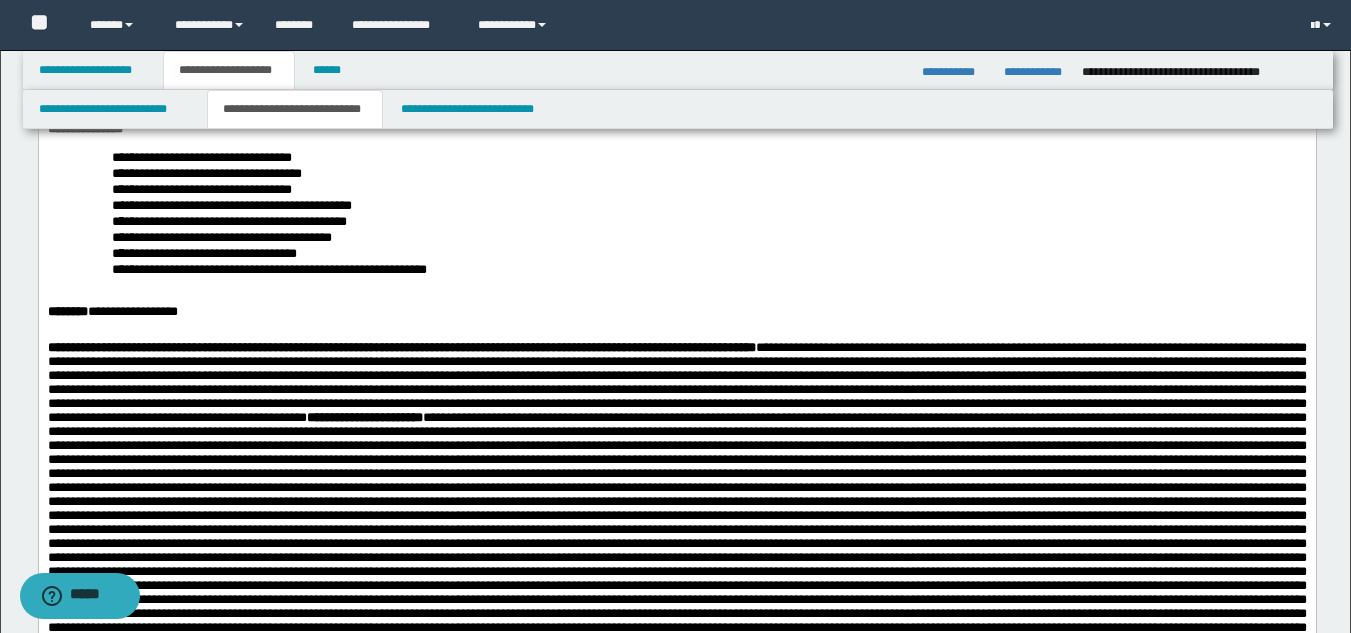 scroll, scrollTop: 258, scrollLeft: 0, axis: vertical 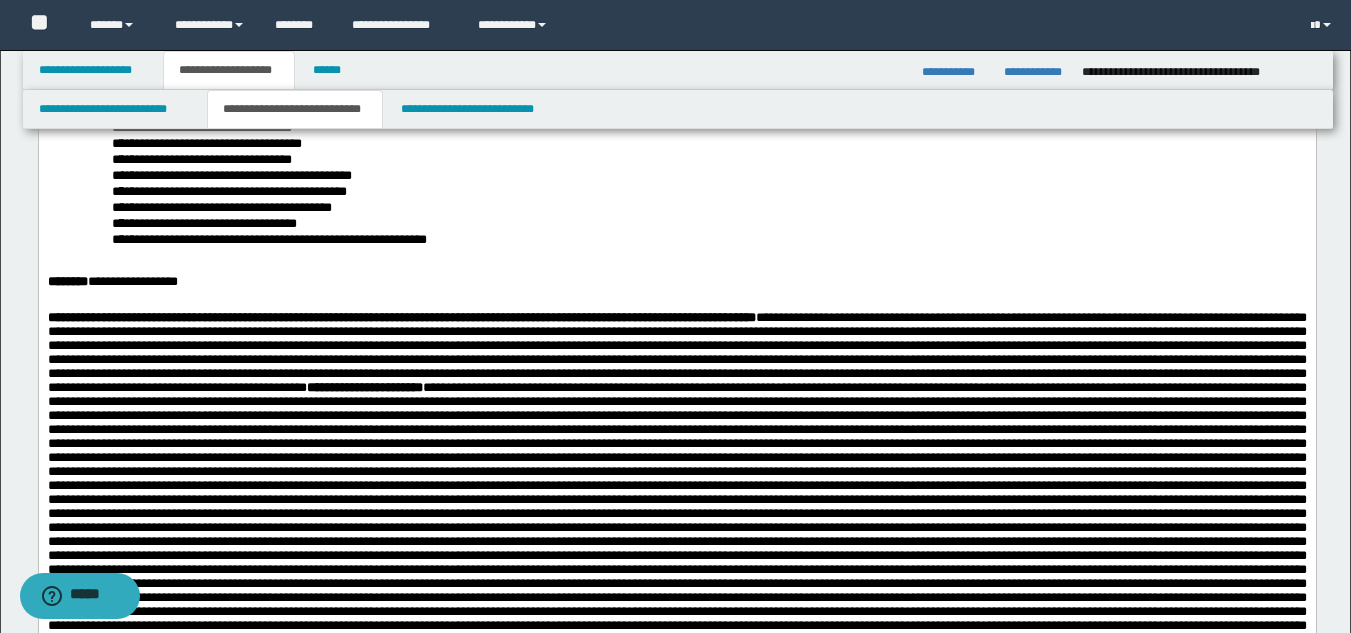 click on "**********" at bounding box center [676, 527] 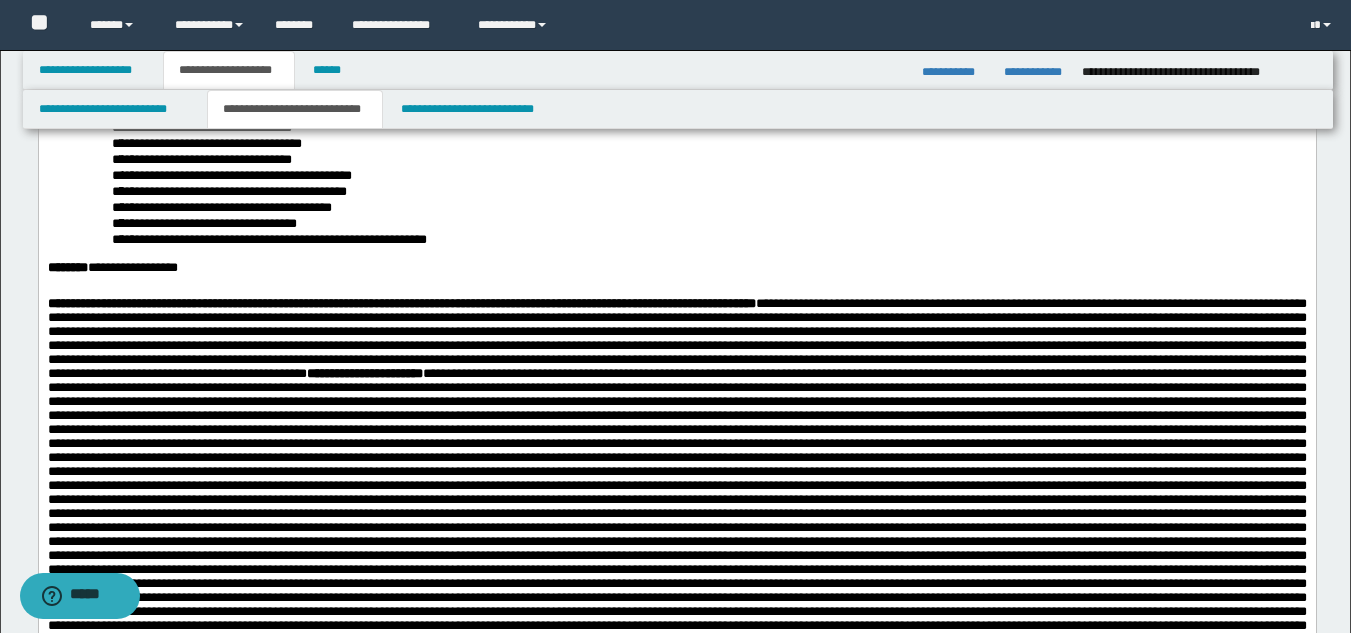 click at bounding box center [676, 290] 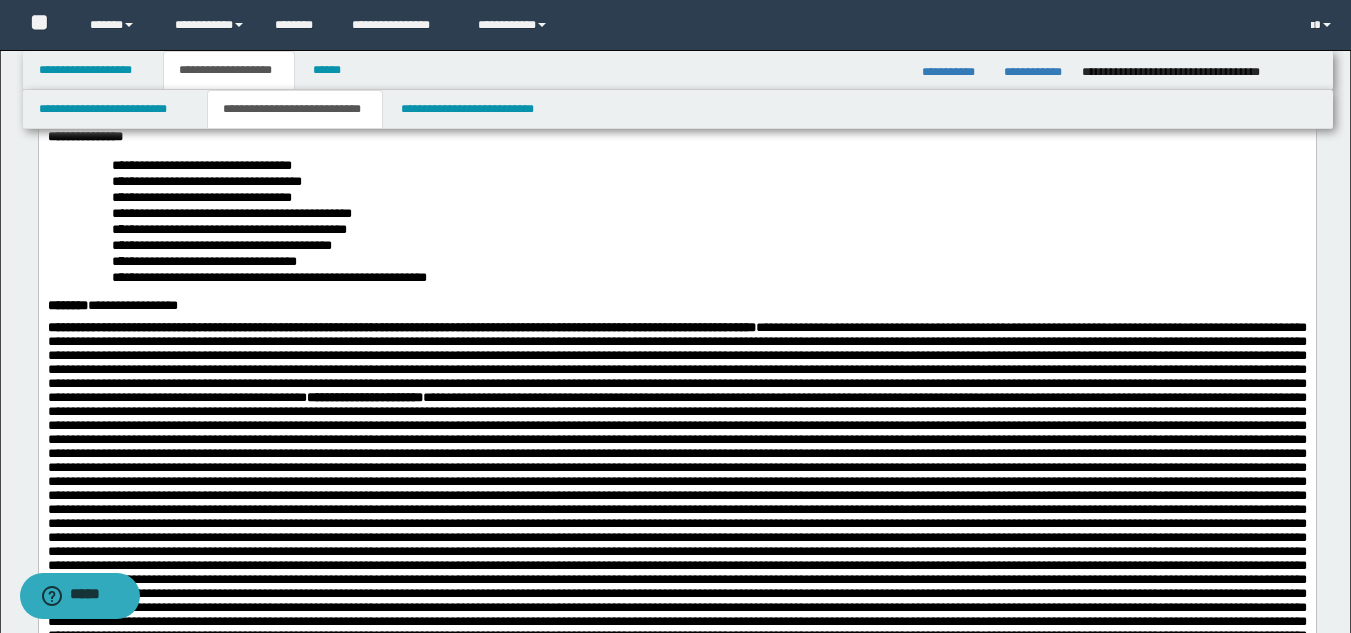scroll, scrollTop: 198, scrollLeft: 0, axis: vertical 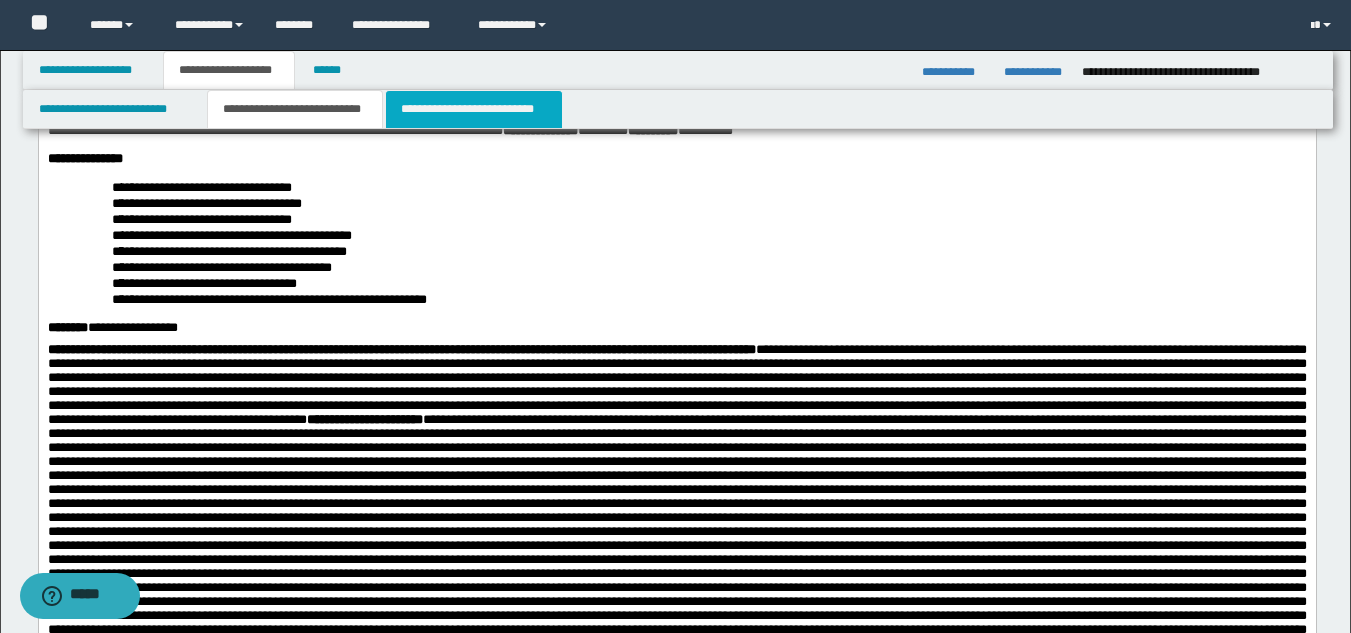 click on "**********" at bounding box center (474, 109) 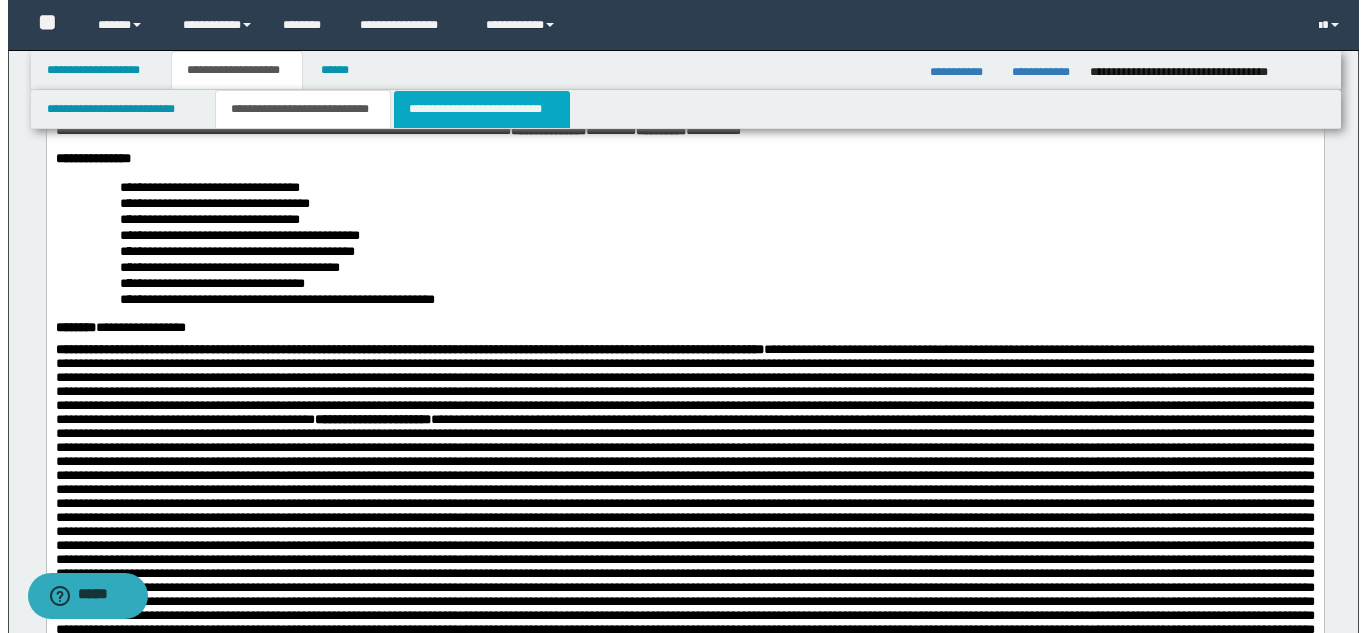 scroll, scrollTop: 0, scrollLeft: 0, axis: both 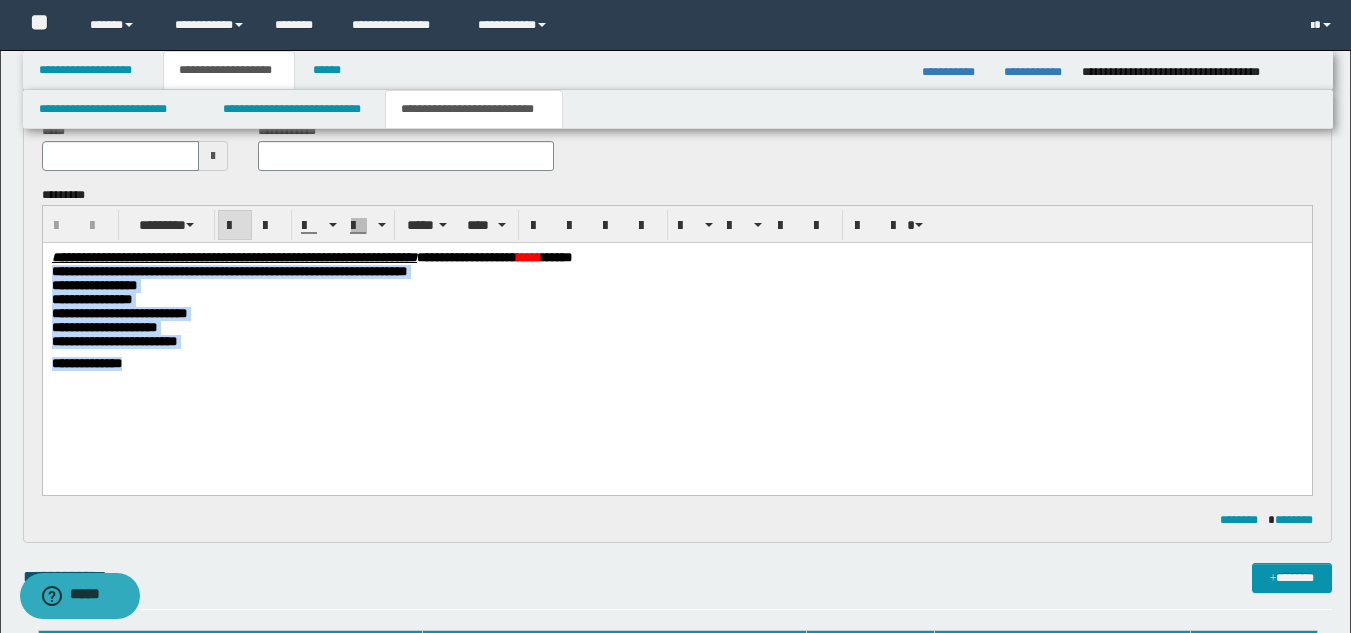 drag, startPoint x: 53, startPoint y: 275, endPoint x: 175, endPoint y: 425, distance: 193.34943 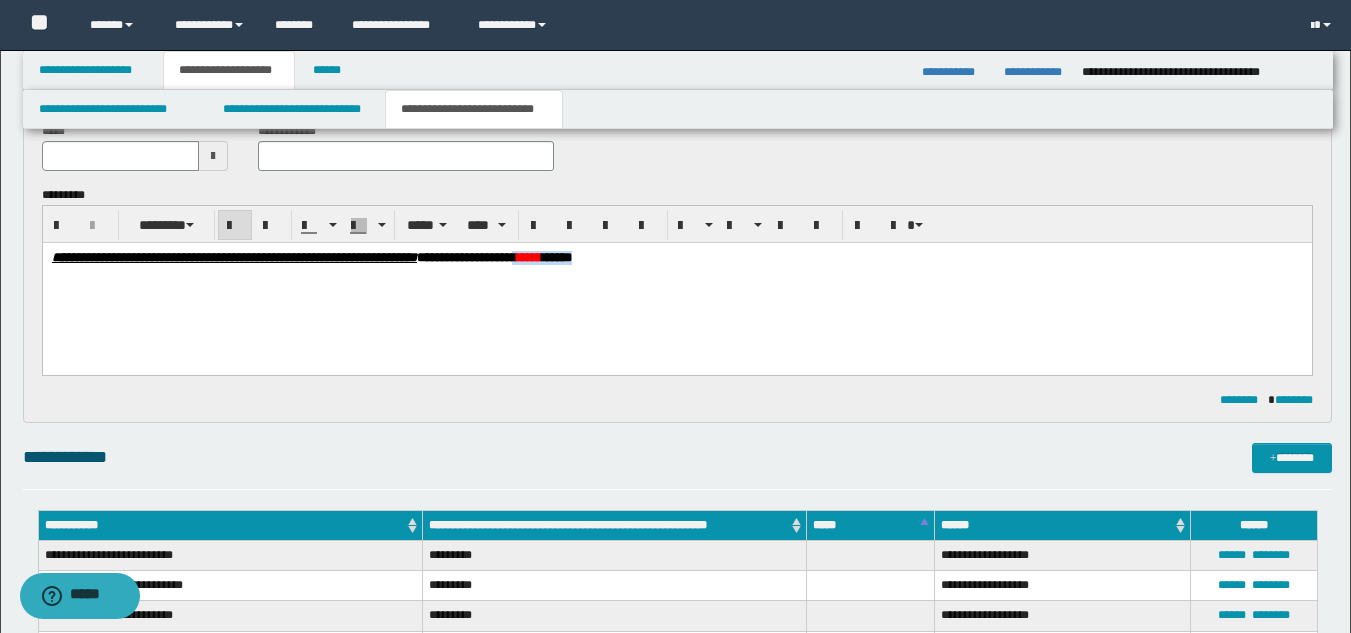drag, startPoint x: 737, startPoint y: 259, endPoint x: 900, endPoint y: 281, distance: 164.47797 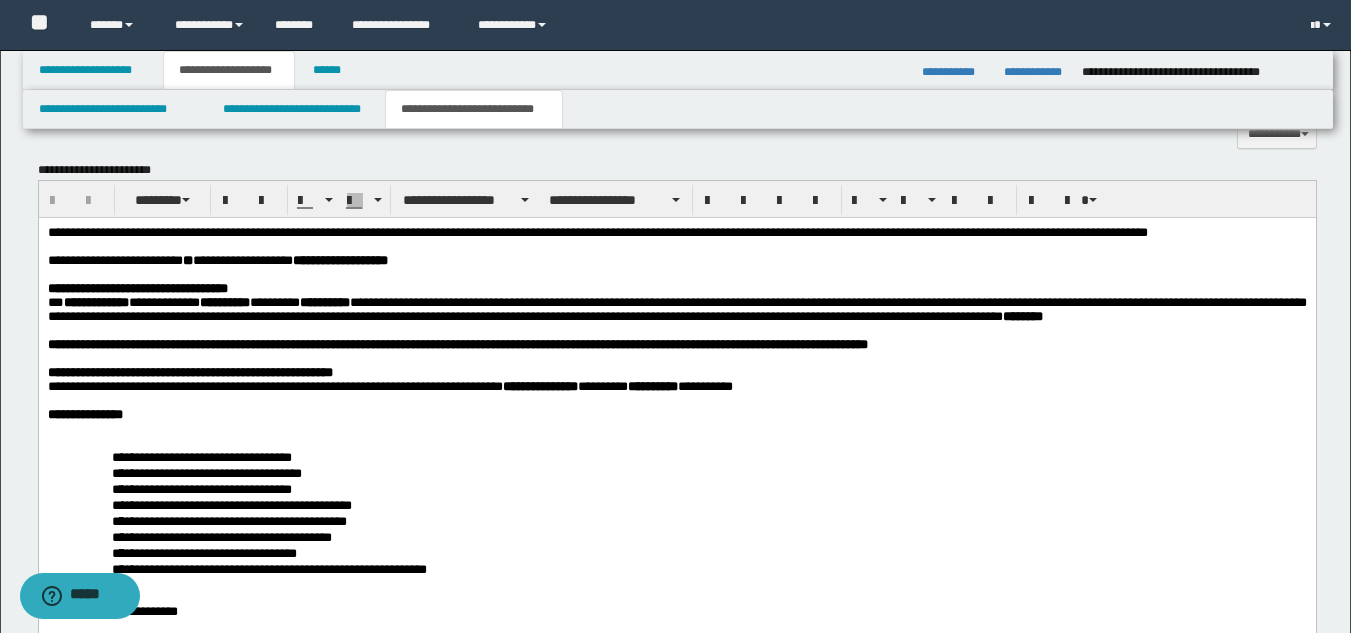 scroll, scrollTop: 1323, scrollLeft: 0, axis: vertical 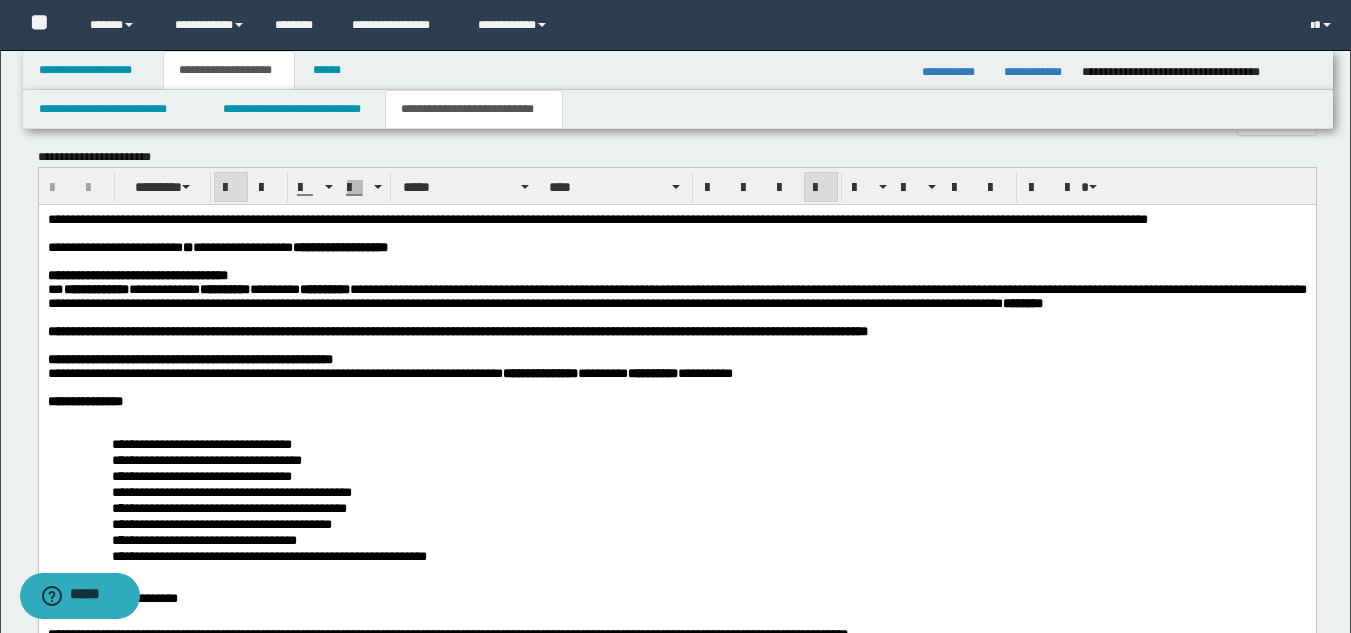click on "**********" at bounding box center (676, 247) 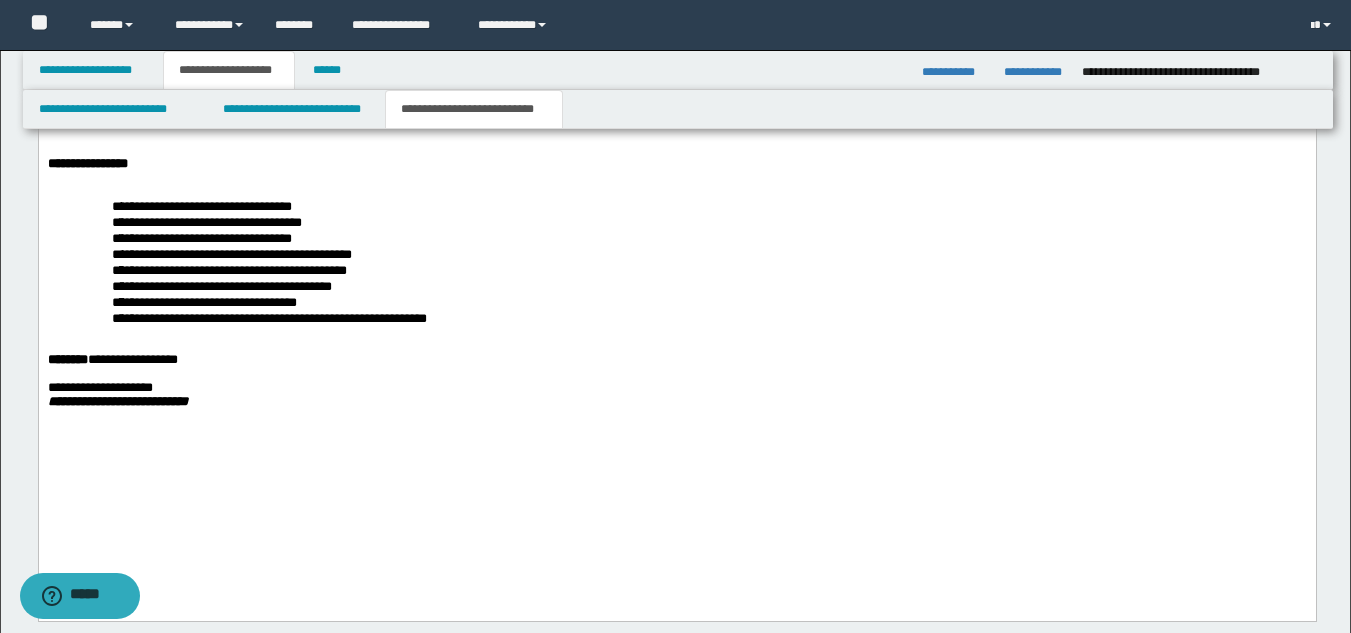 scroll, scrollTop: 1936, scrollLeft: 0, axis: vertical 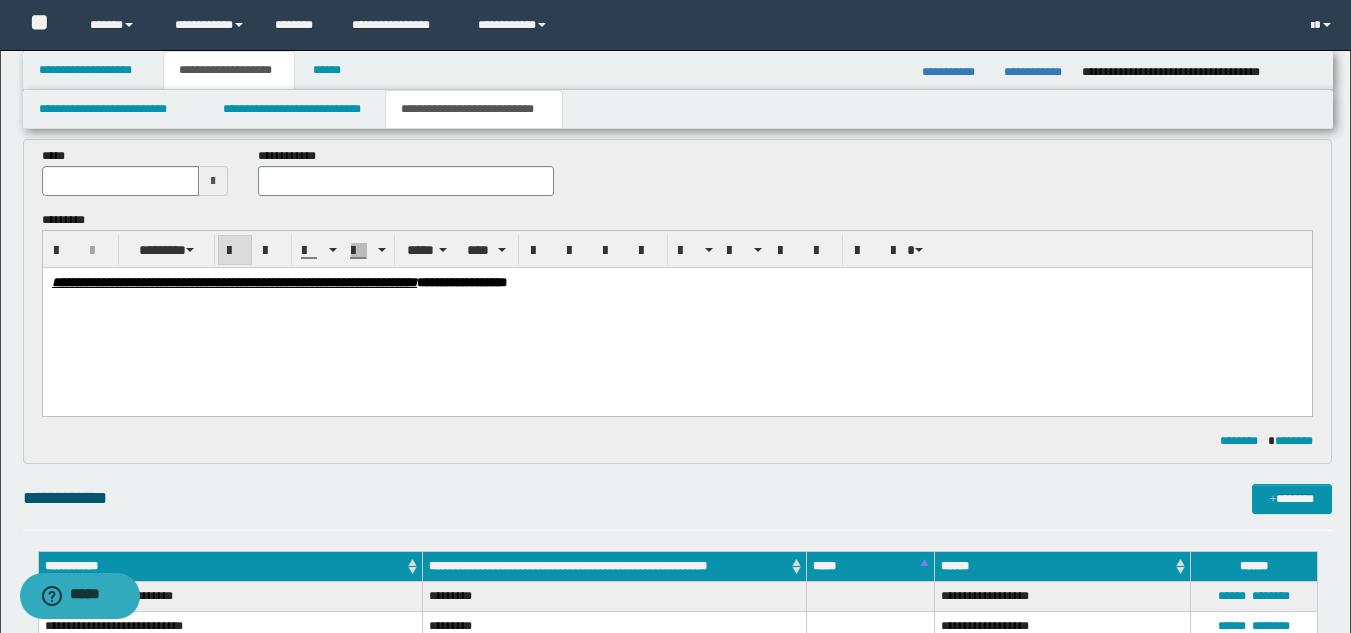 click at bounding box center (676, 296) 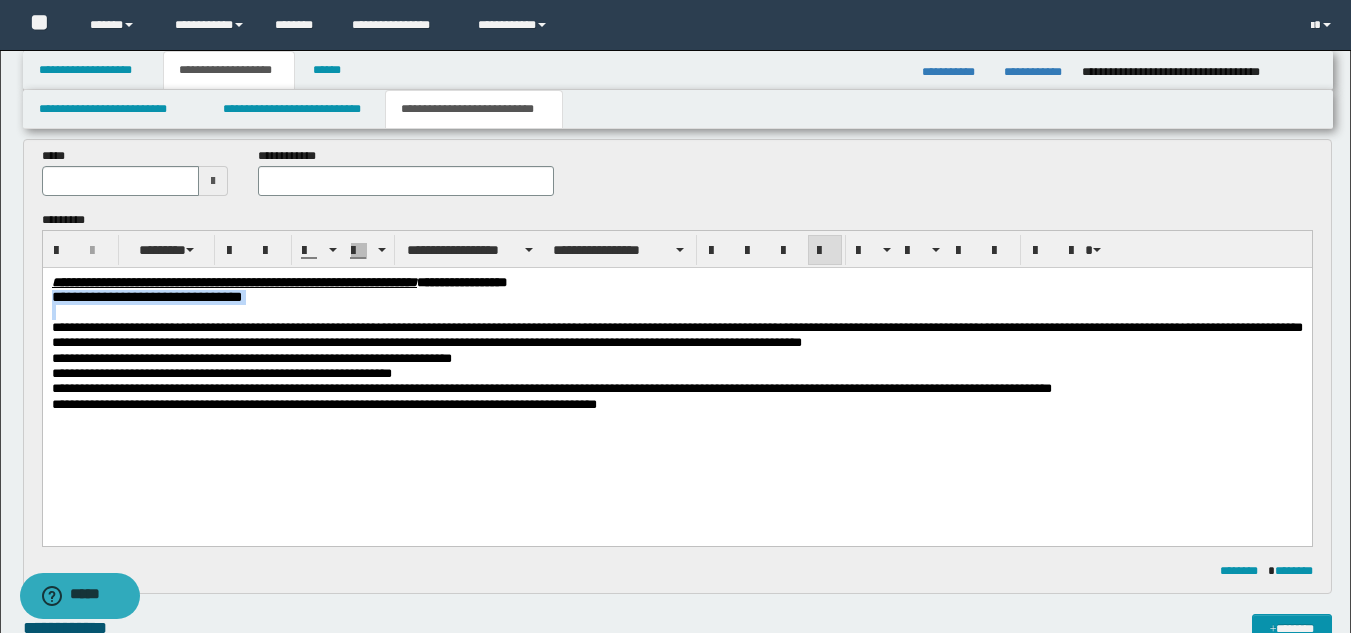 drag, startPoint x: 364, startPoint y: 310, endPoint x: 70, endPoint y: 534, distance: 369.6106 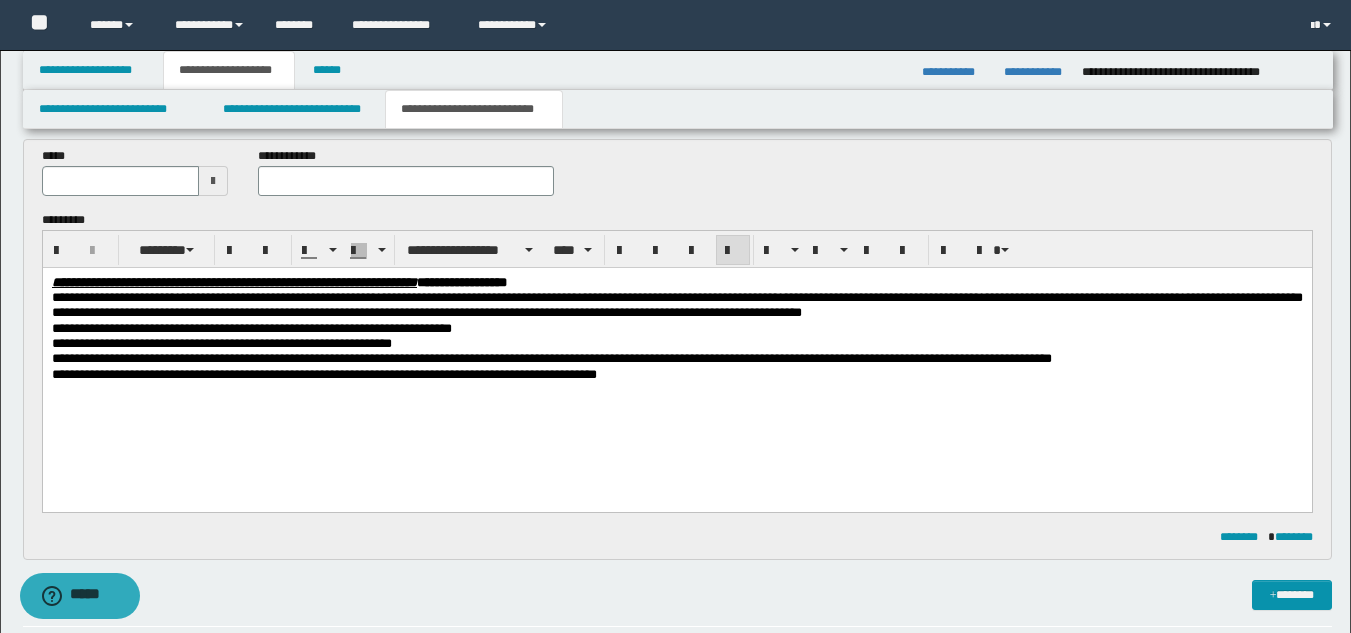 click at bounding box center [213, 181] 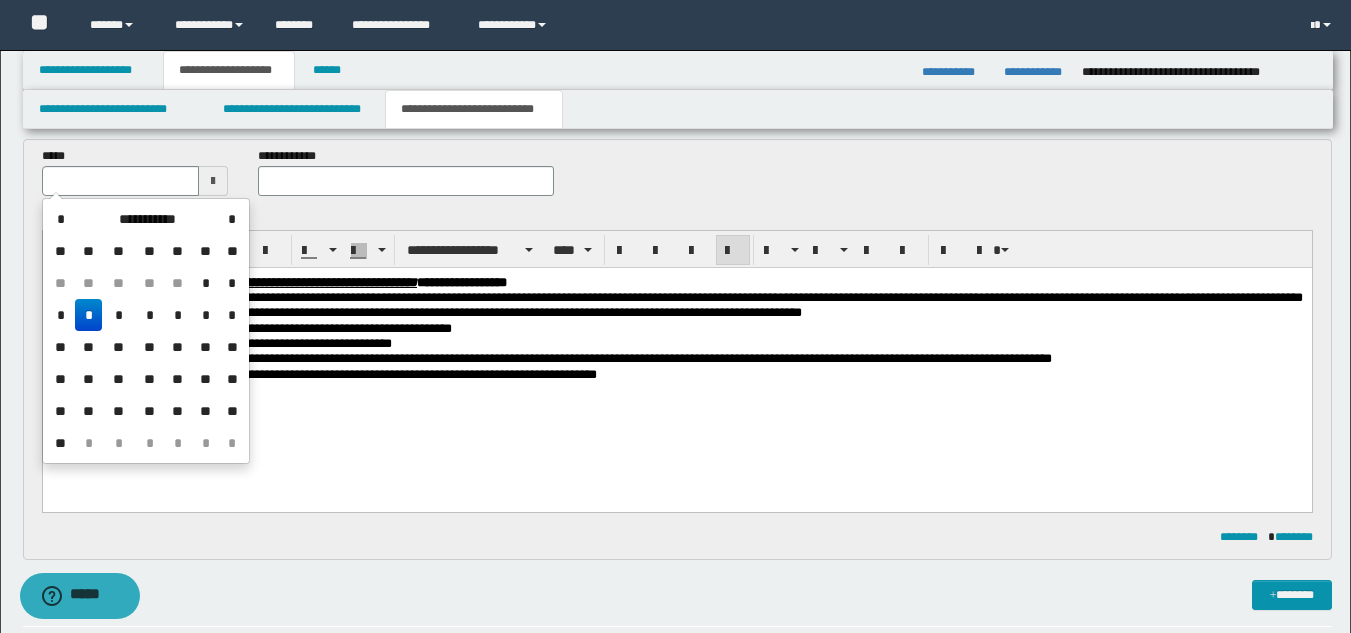 click on "*" at bounding box center [89, 315] 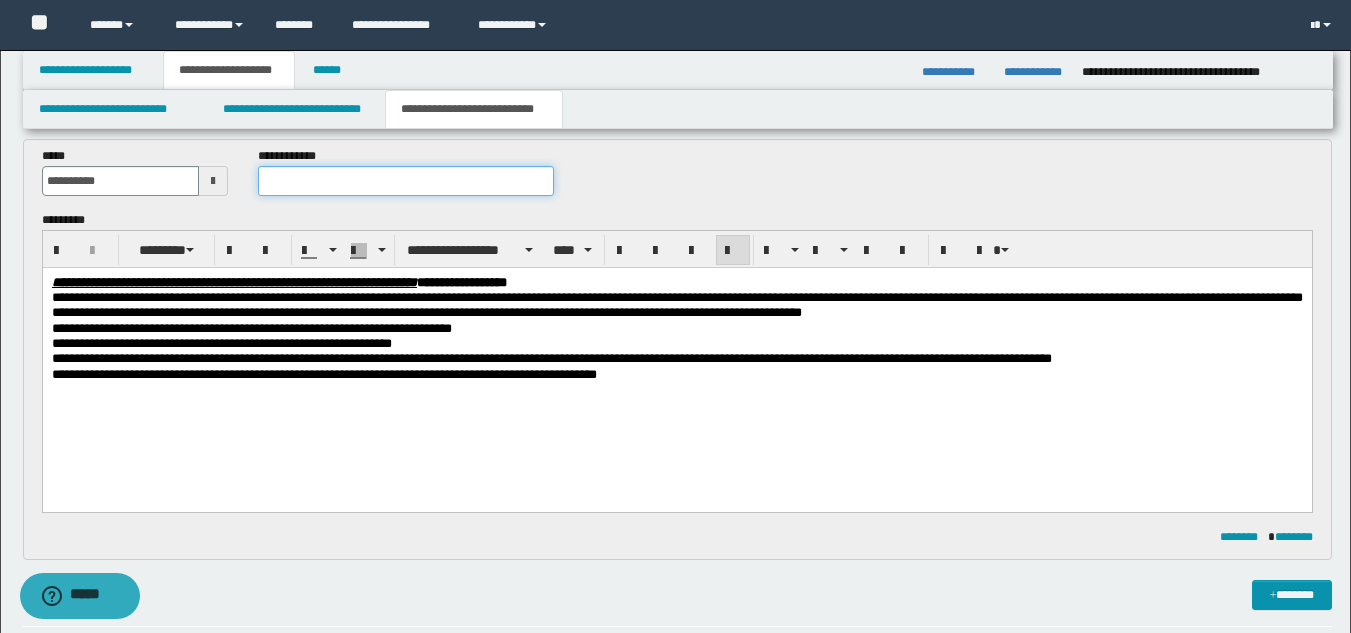 click at bounding box center [405, 181] 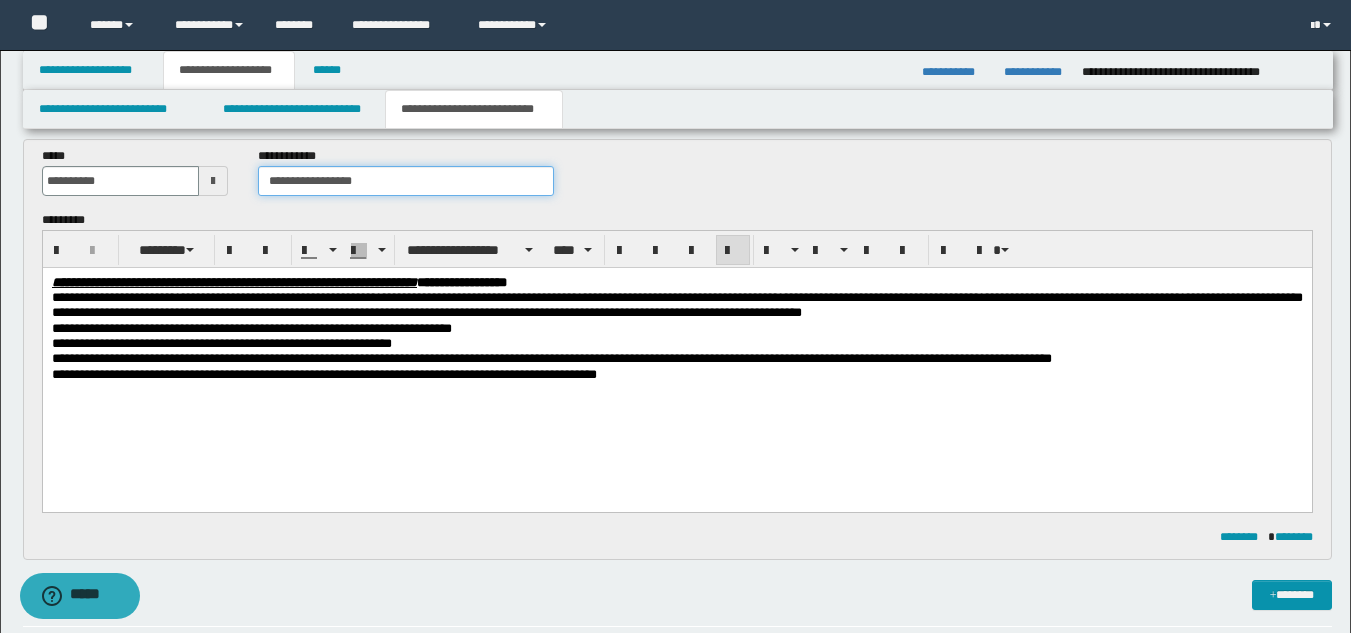 scroll, scrollTop: 598, scrollLeft: 0, axis: vertical 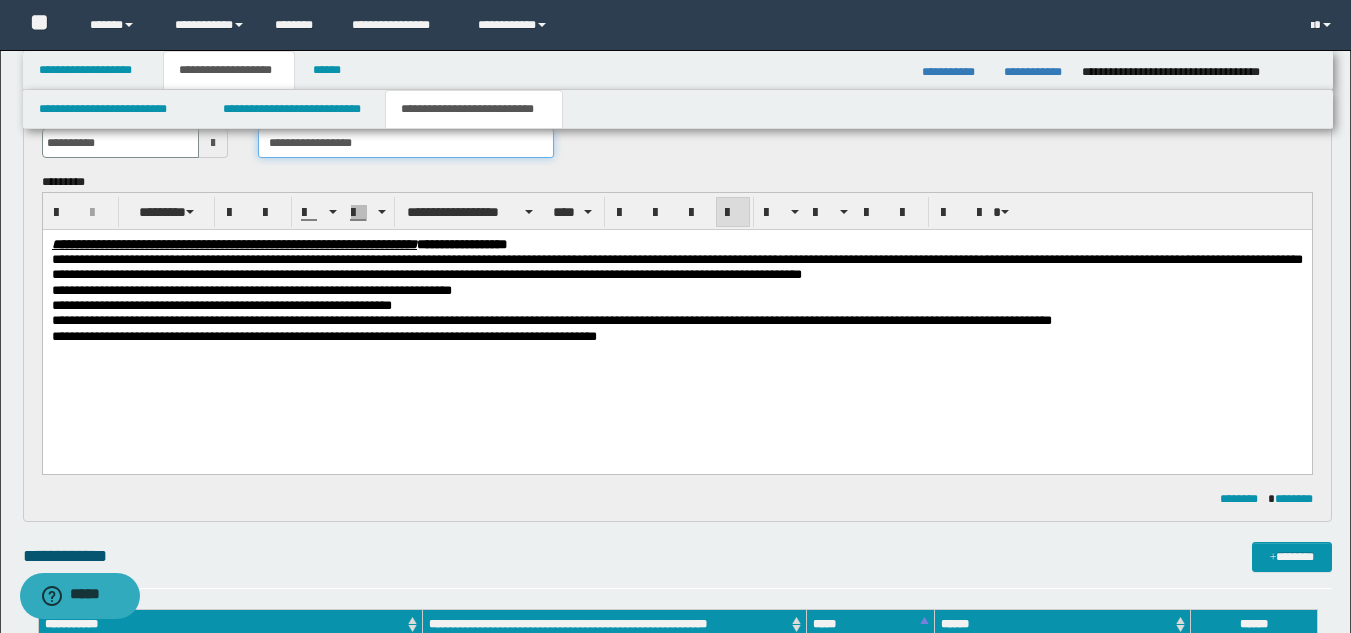 type on "**********" 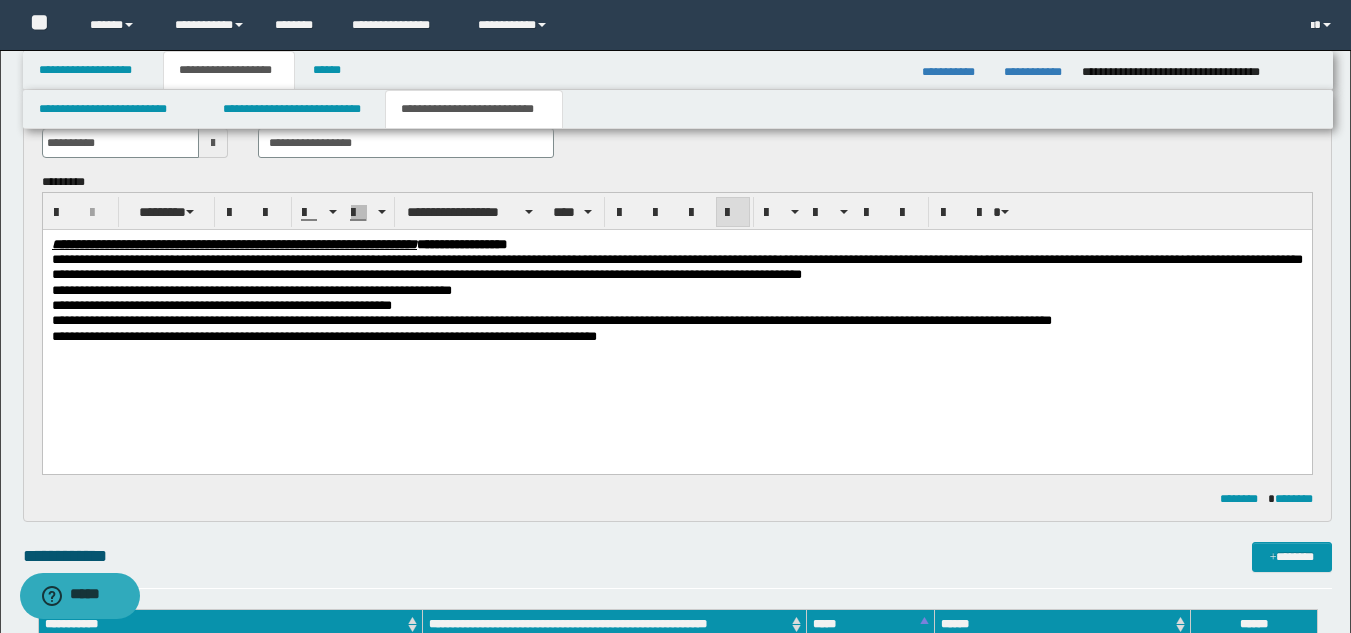 click on "**********" at bounding box center (676, 322) 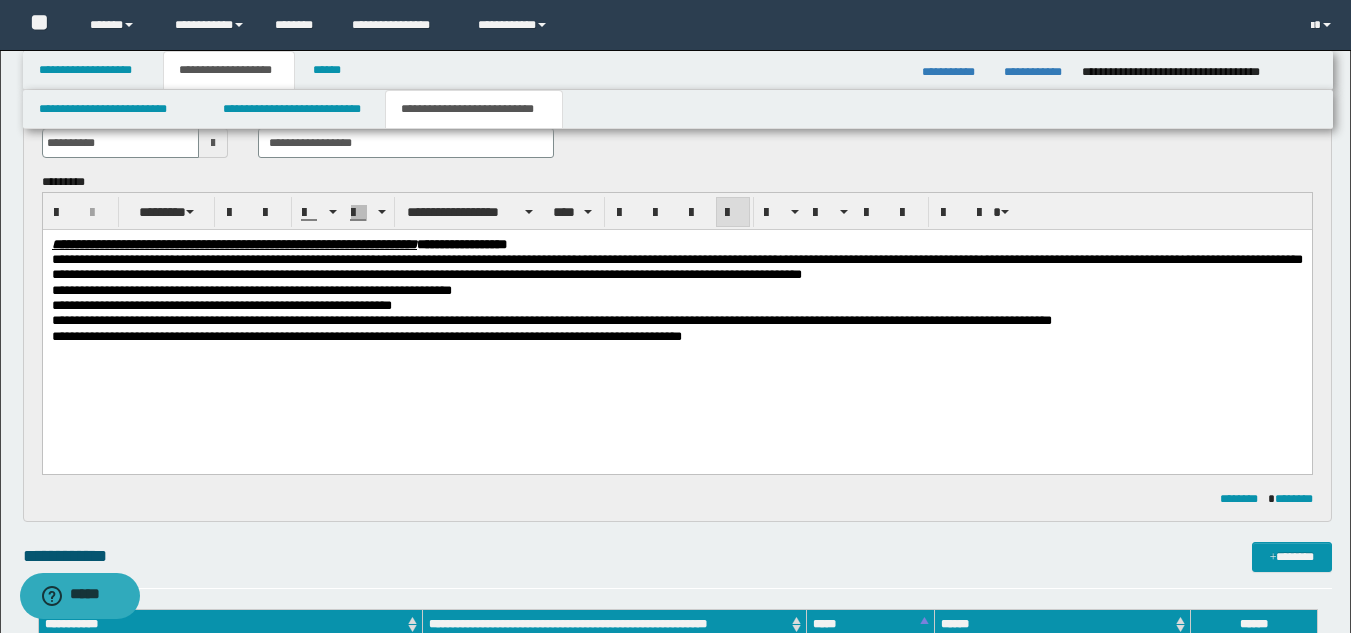 drag, startPoint x: 798, startPoint y: 341, endPoint x: 689, endPoint y: 339, distance: 109.01835 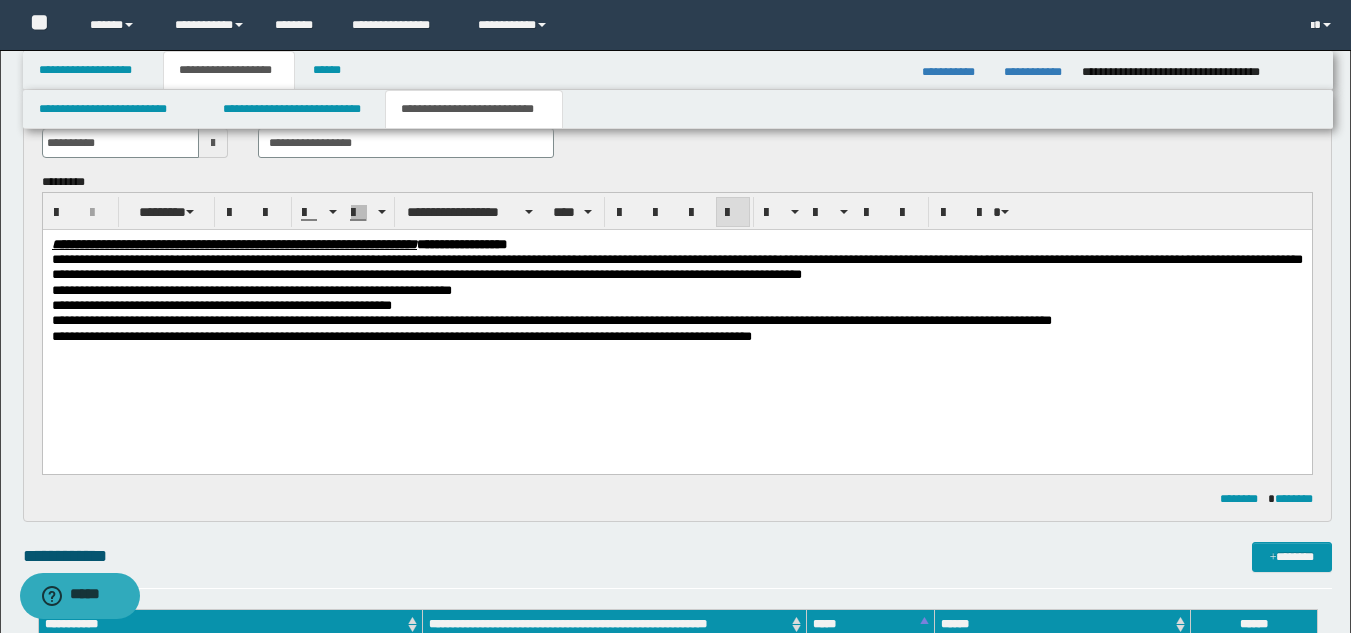 drag, startPoint x: 697, startPoint y: 341, endPoint x: 696, endPoint y: 359, distance: 18.027756 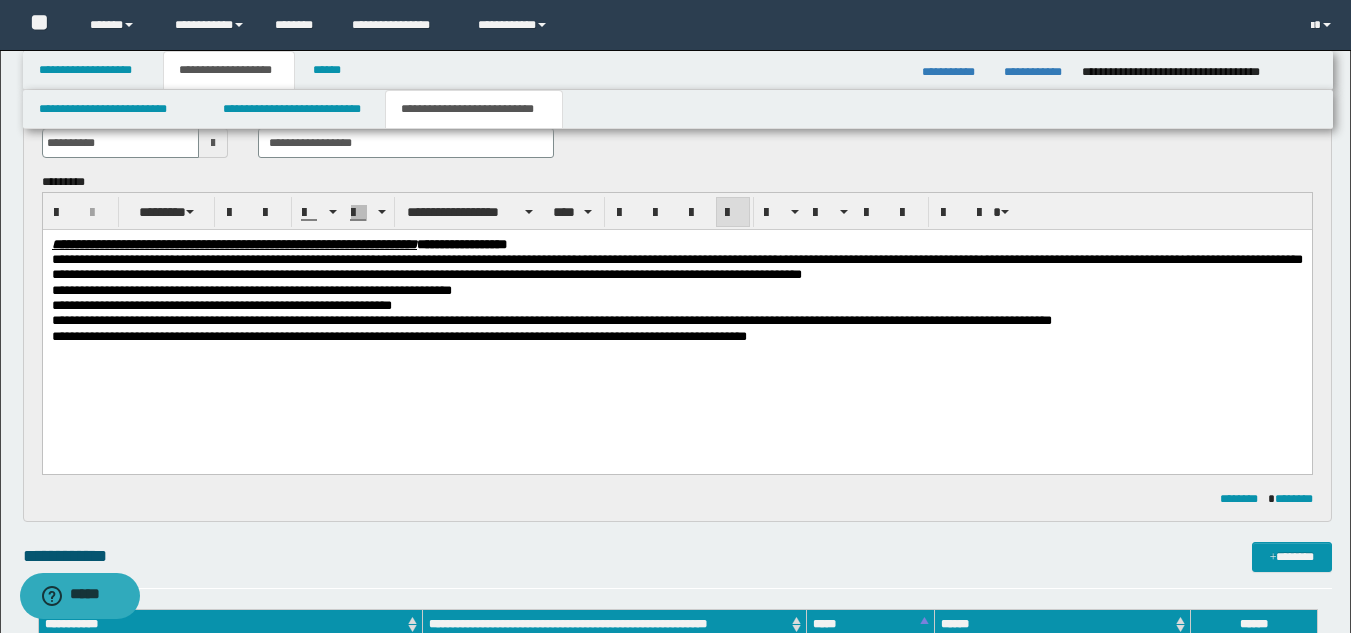 click on "**********" at bounding box center (676, 322) 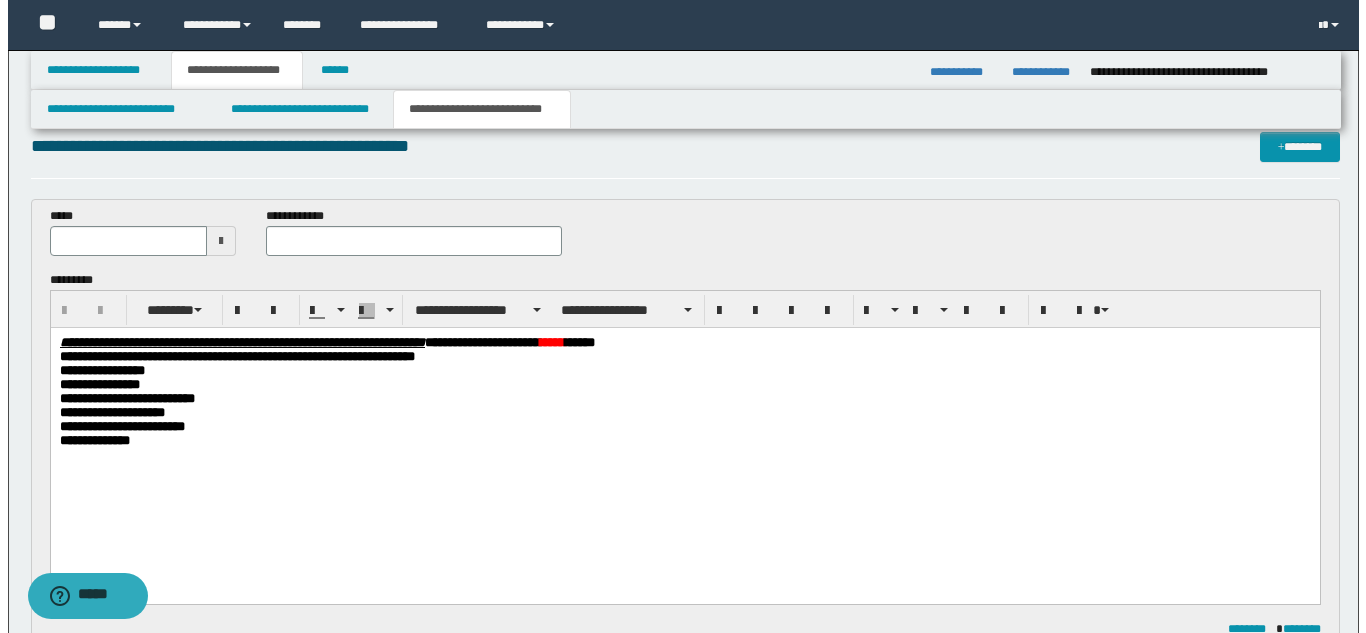 scroll, scrollTop: 0, scrollLeft: 0, axis: both 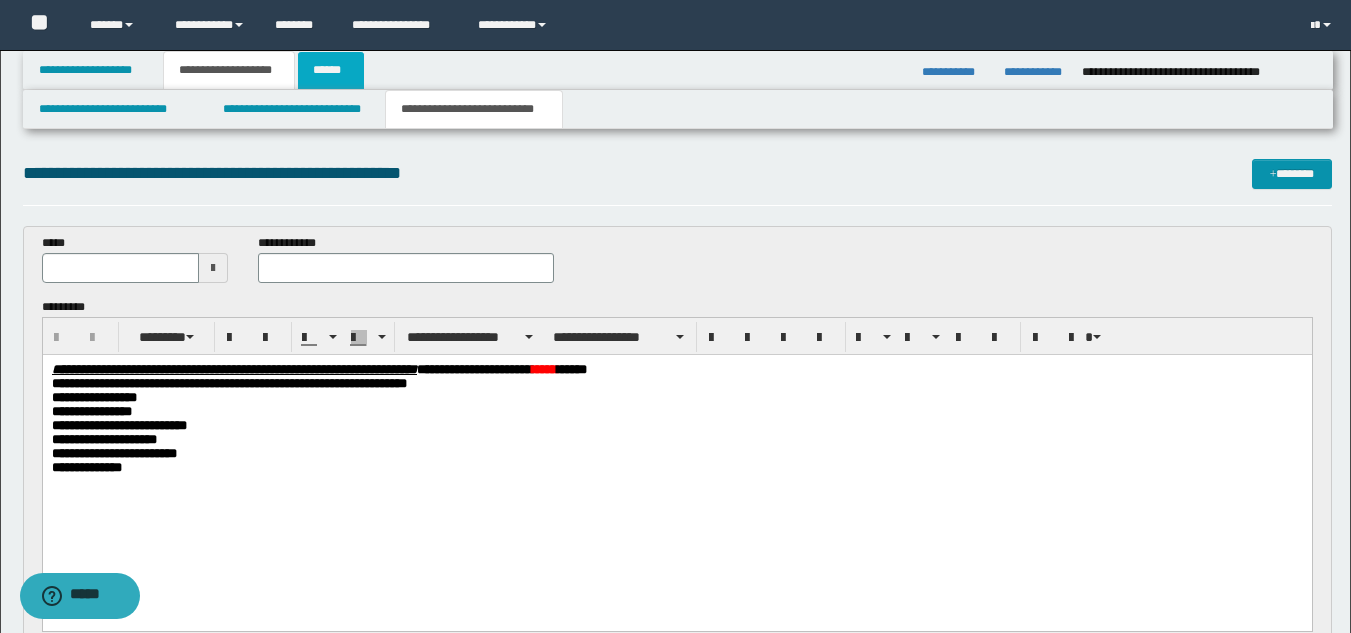 click on "******" at bounding box center [331, 70] 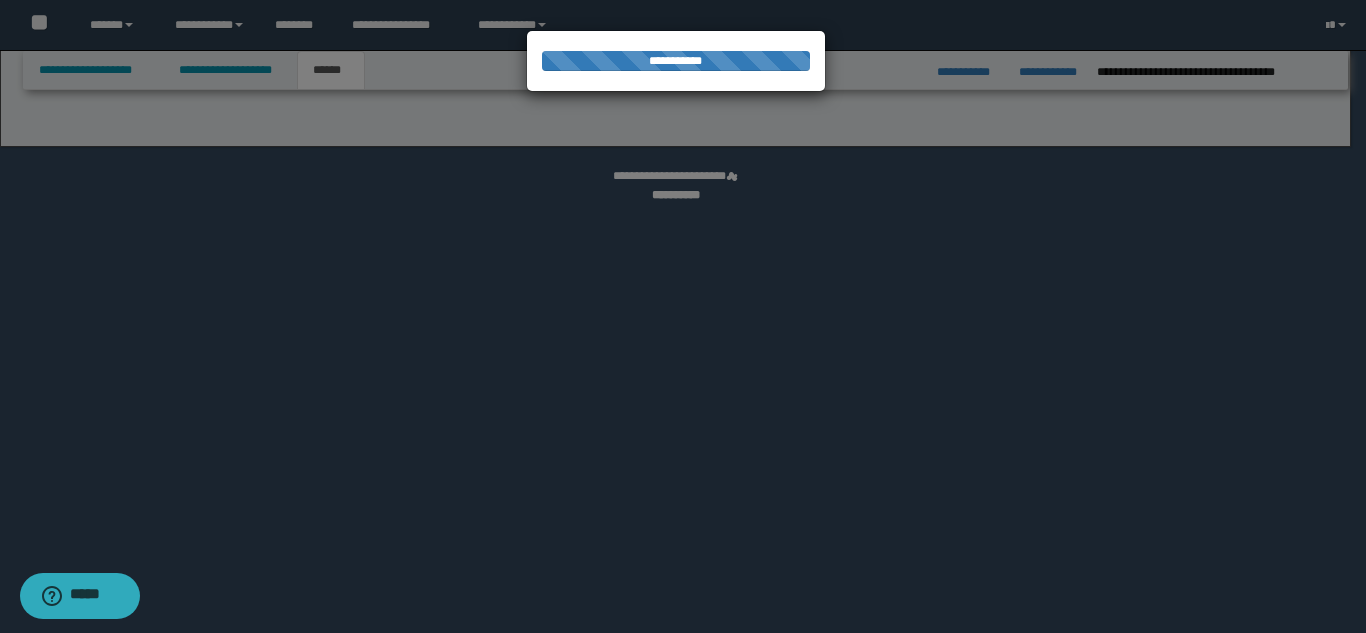 select on "*" 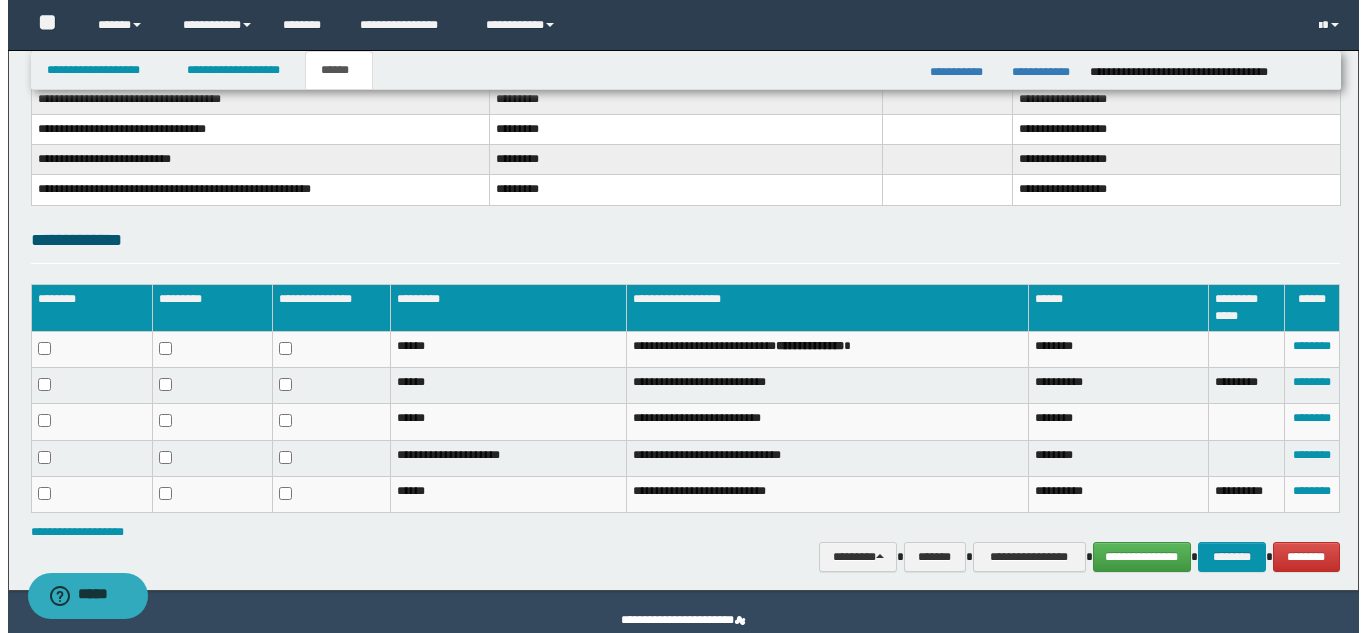 scroll, scrollTop: 479, scrollLeft: 0, axis: vertical 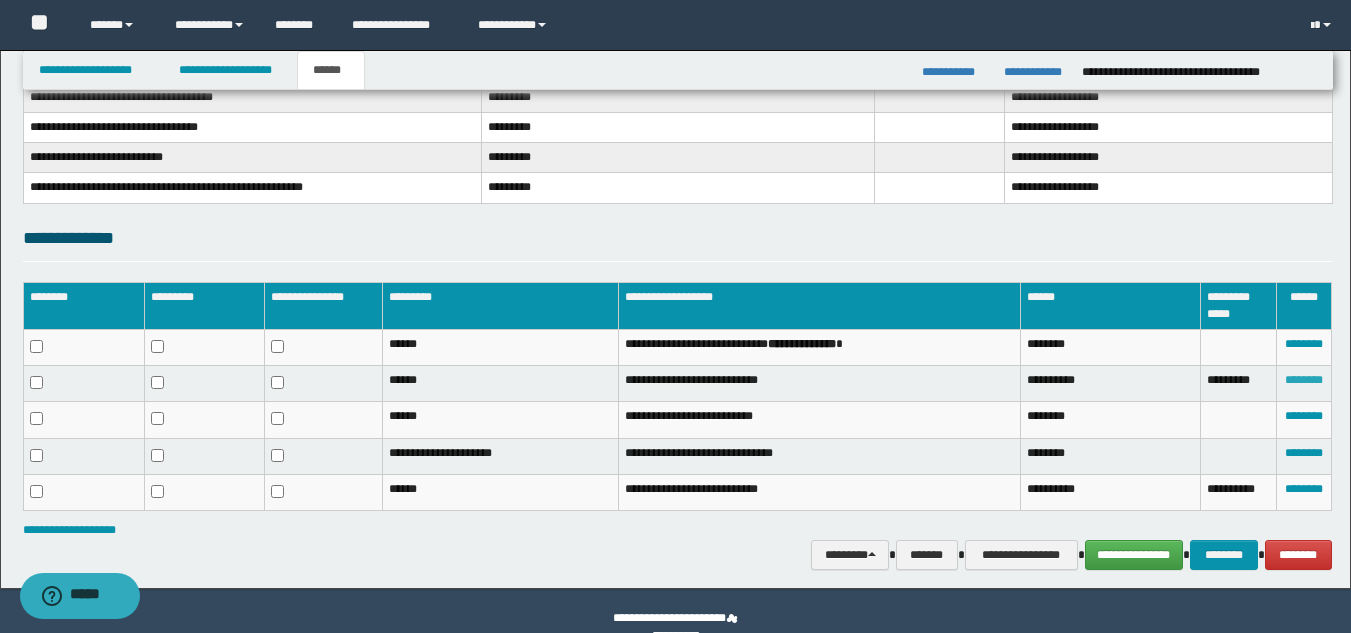 click on "********" at bounding box center [1304, 380] 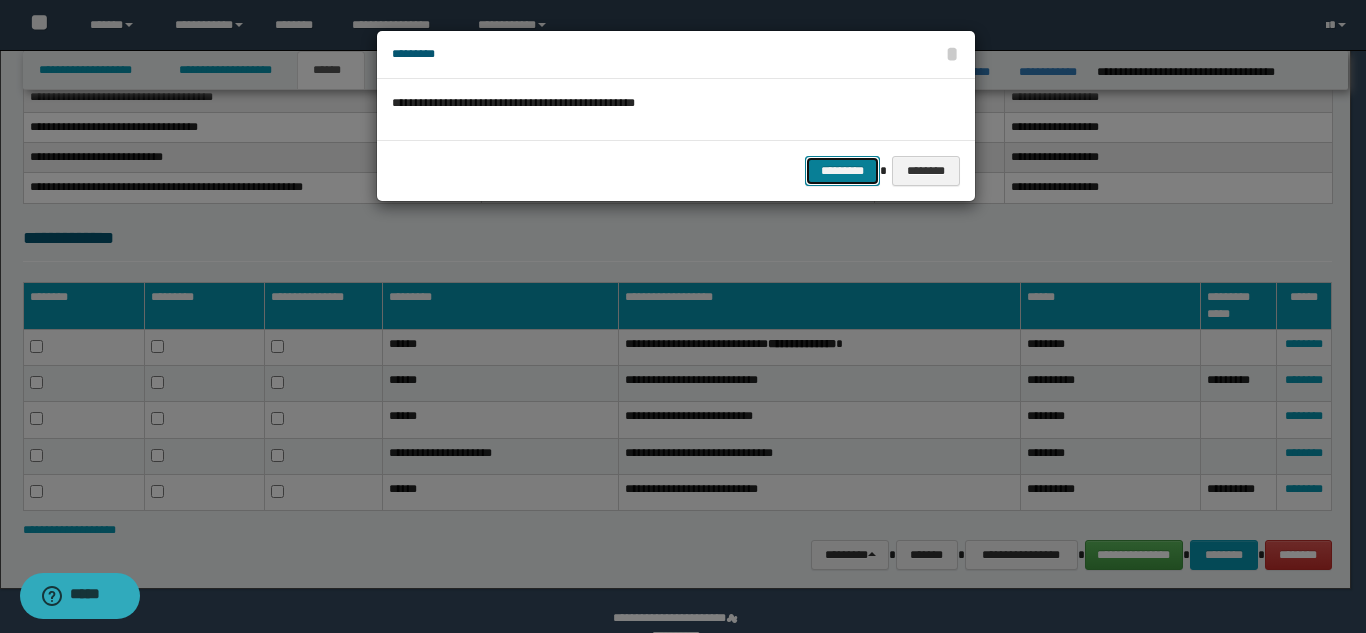 drag, startPoint x: 828, startPoint y: 166, endPoint x: 828, endPoint y: 185, distance: 19 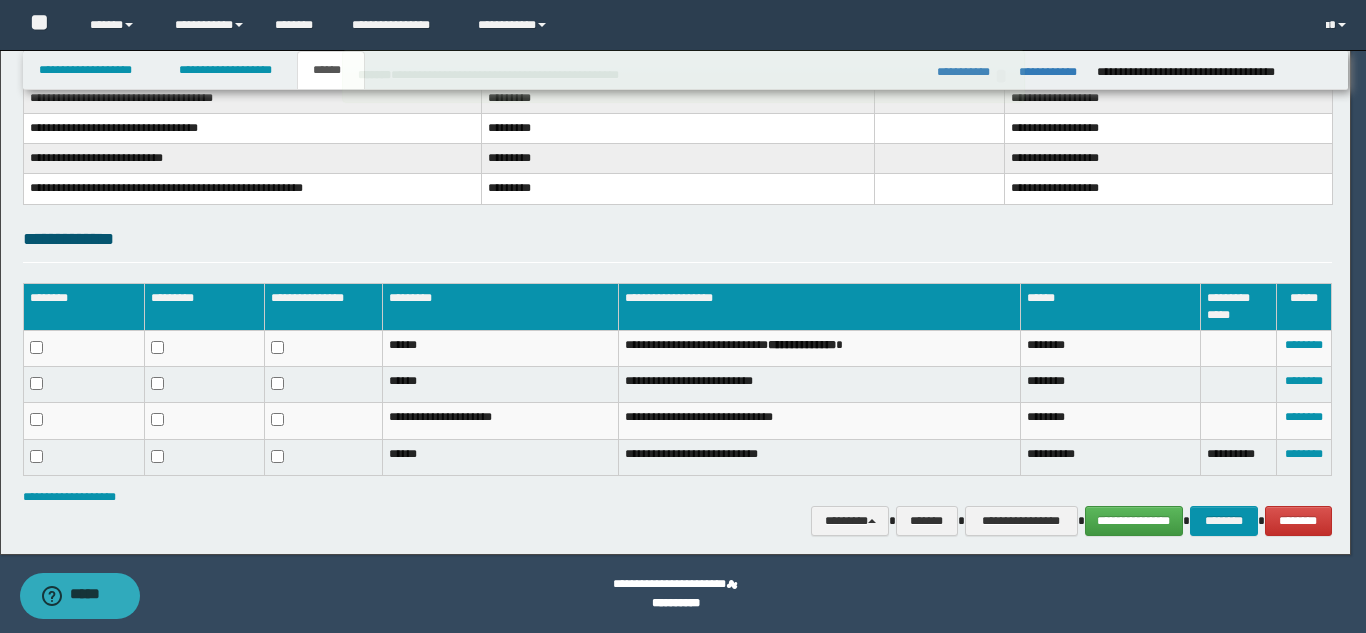 scroll, scrollTop: 478, scrollLeft: 0, axis: vertical 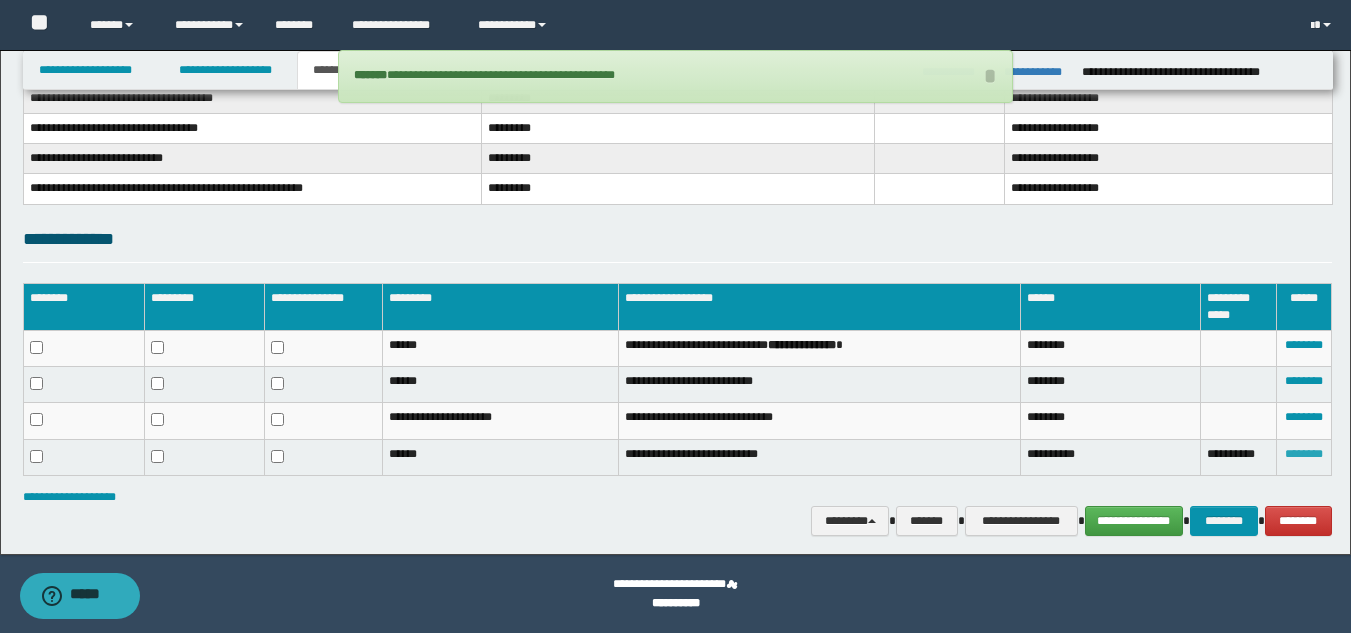 click on "********" at bounding box center [1304, 454] 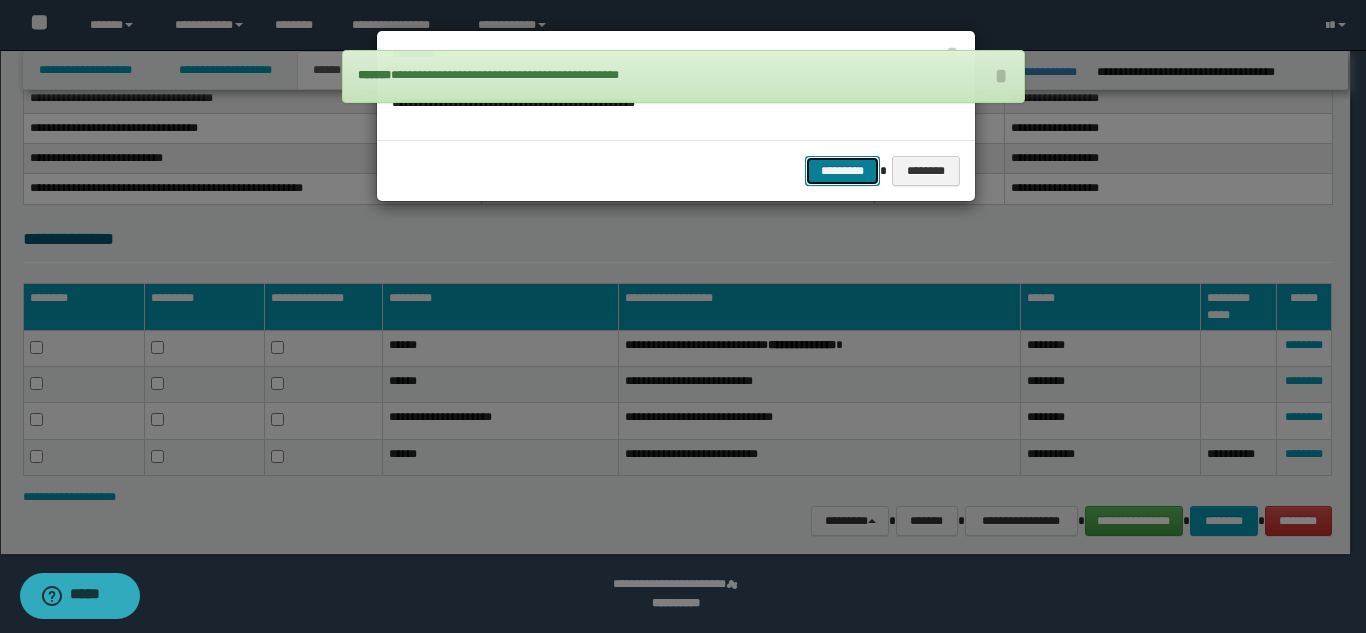 drag, startPoint x: 827, startPoint y: 171, endPoint x: 826, endPoint y: 314, distance: 143.0035 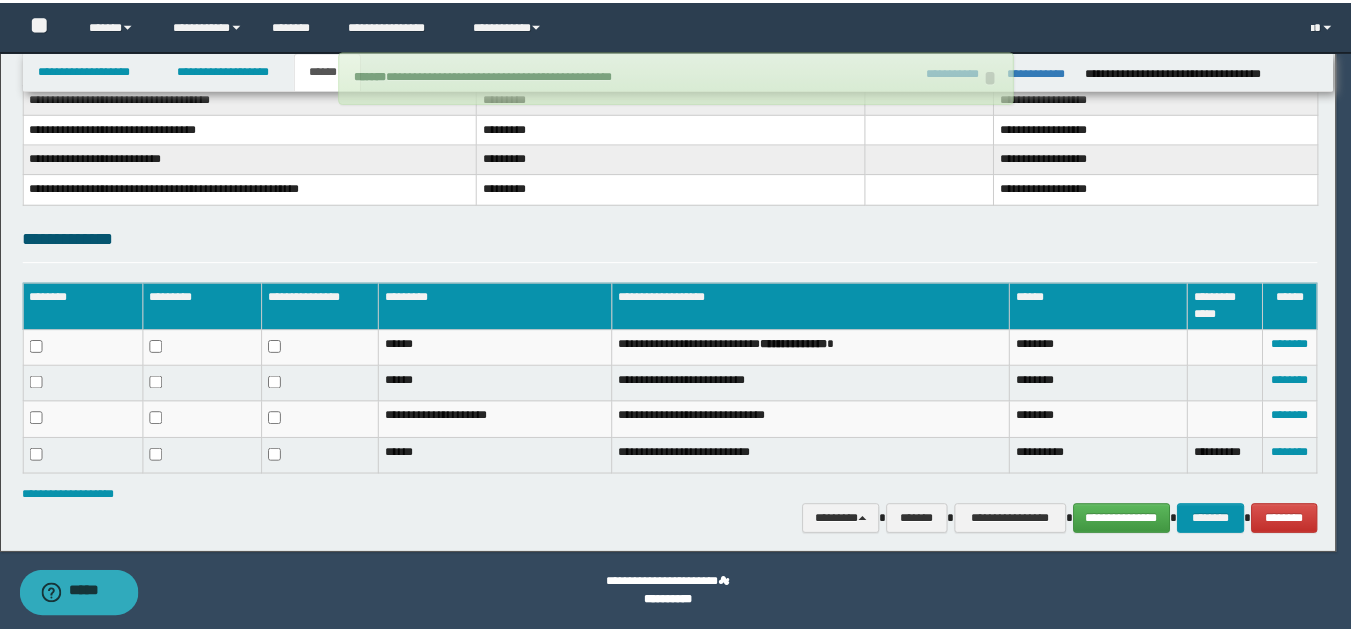 scroll, scrollTop: 444, scrollLeft: 0, axis: vertical 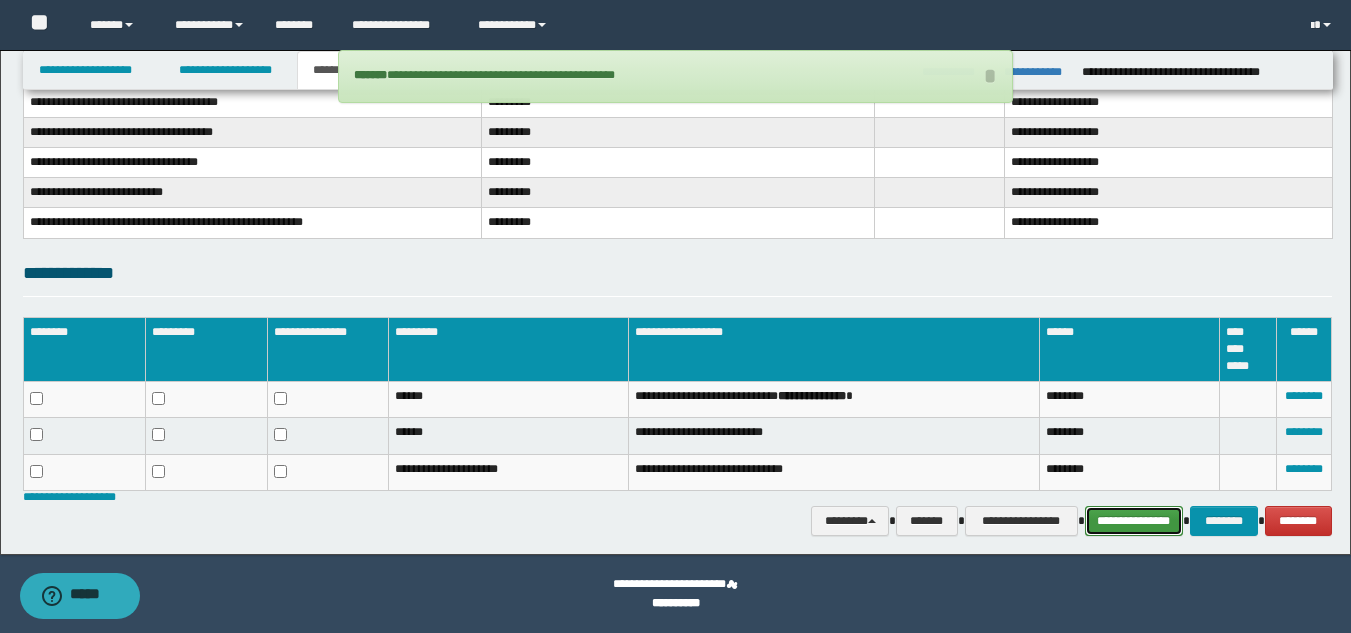 click on "**********" at bounding box center [1134, 521] 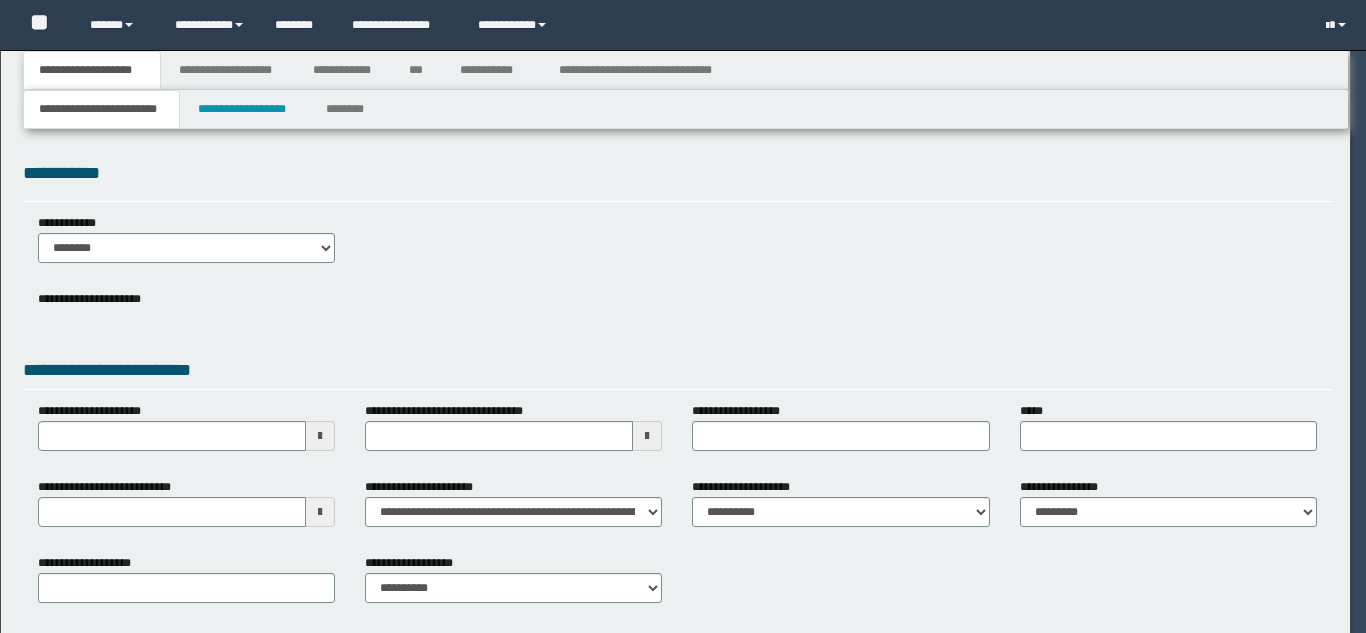 scroll, scrollTop: 0, scrollLeft: 0, axis: both 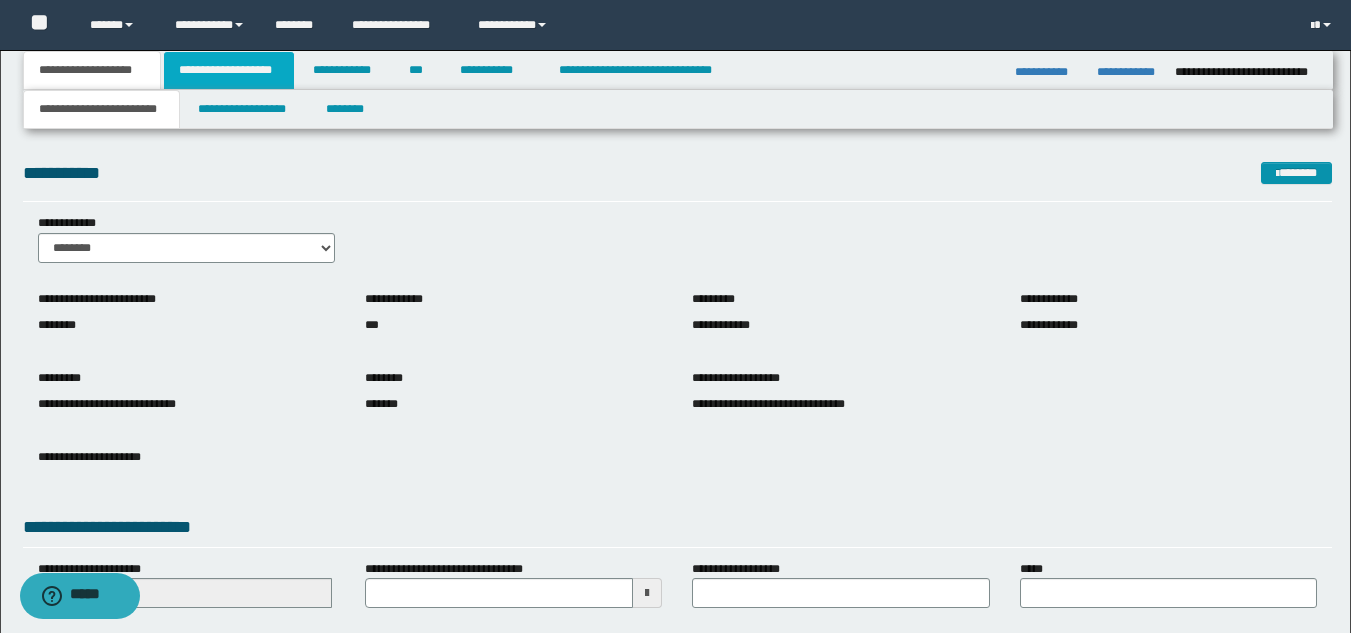 click on "**********" at bounding box center (229, 70) 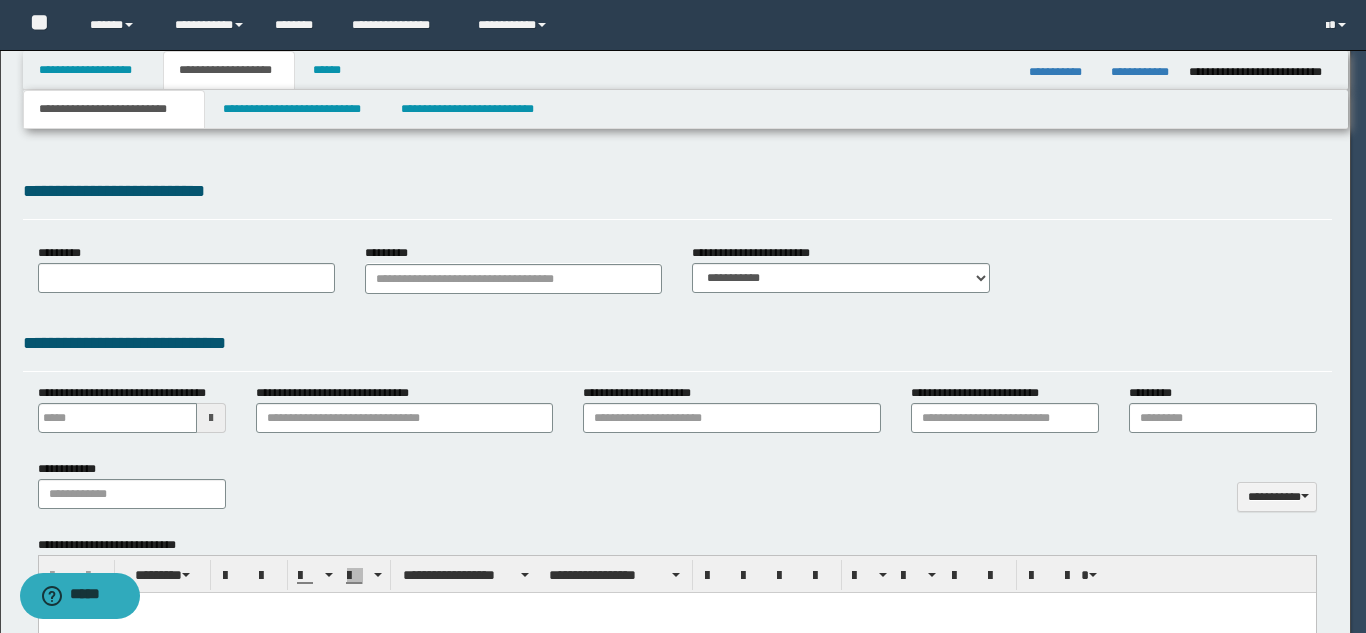 type 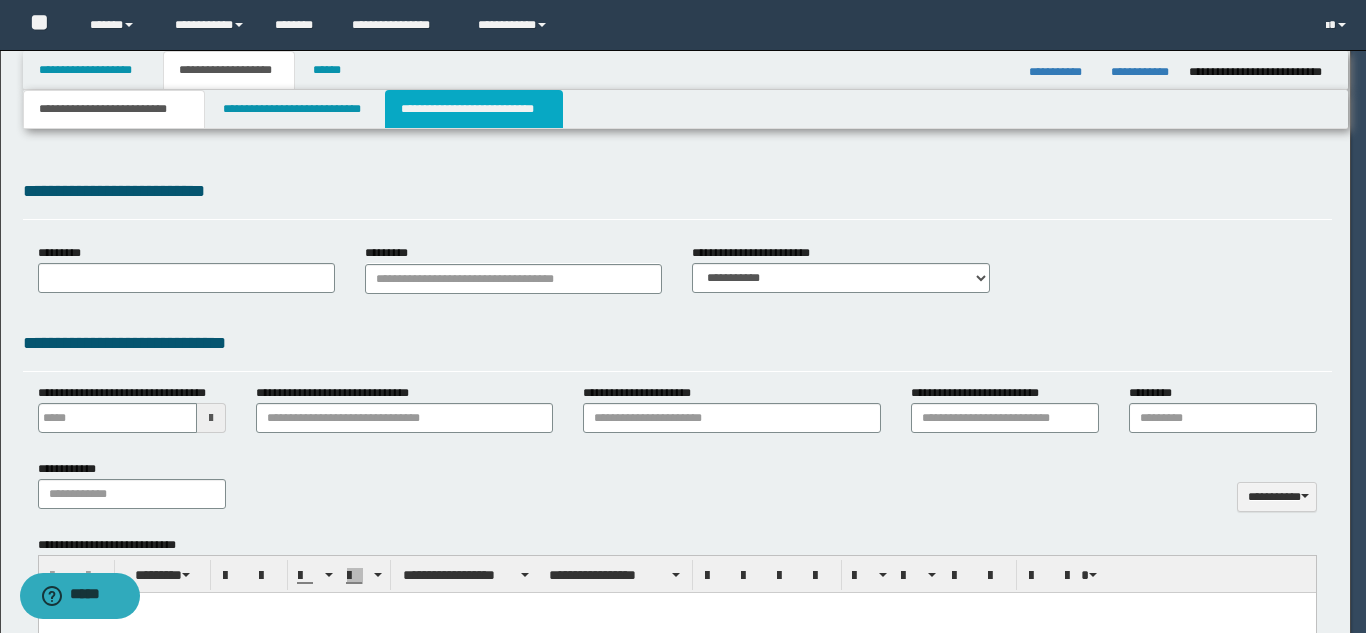 type on "**********" 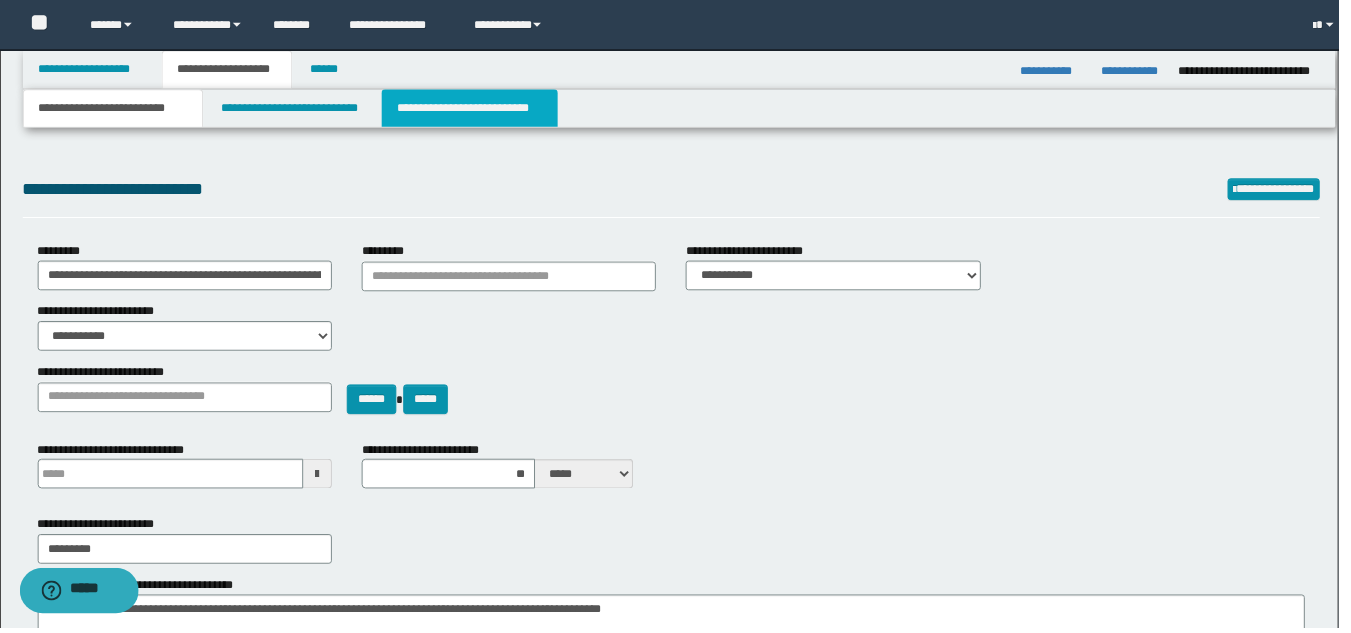 click on "**********" at bounding box center [474, 109] 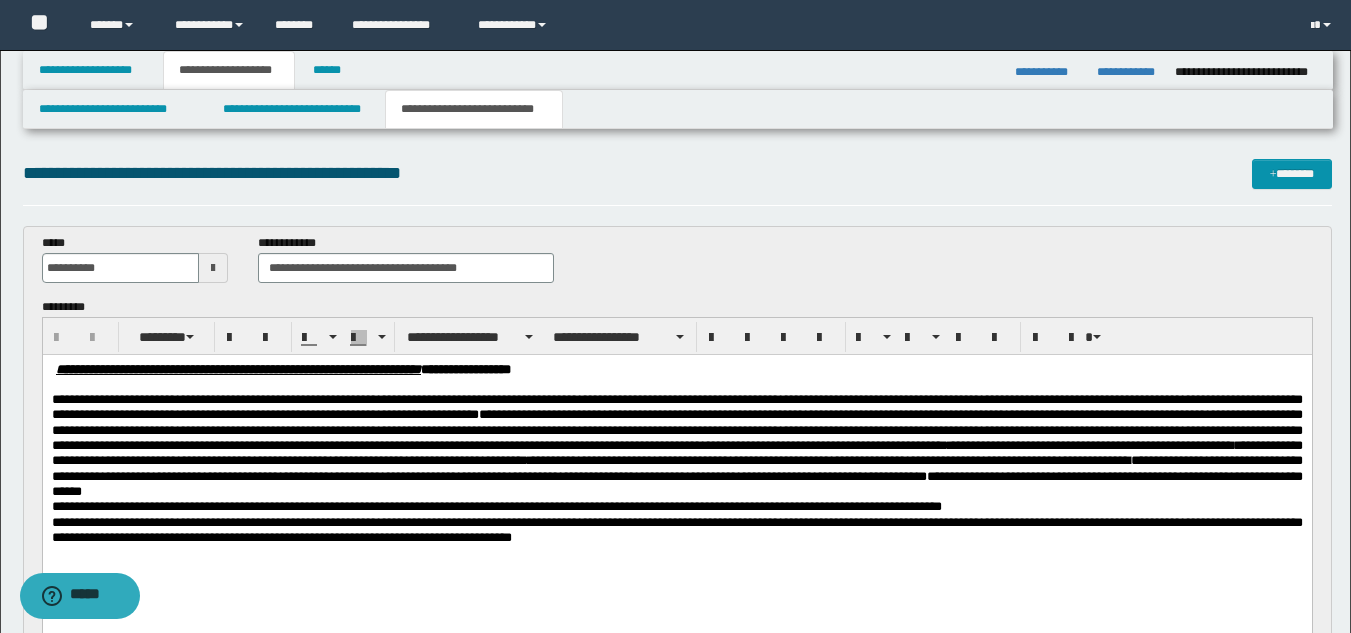 scroll, scrollTop: 0, scrollLeft: 0, axis: both 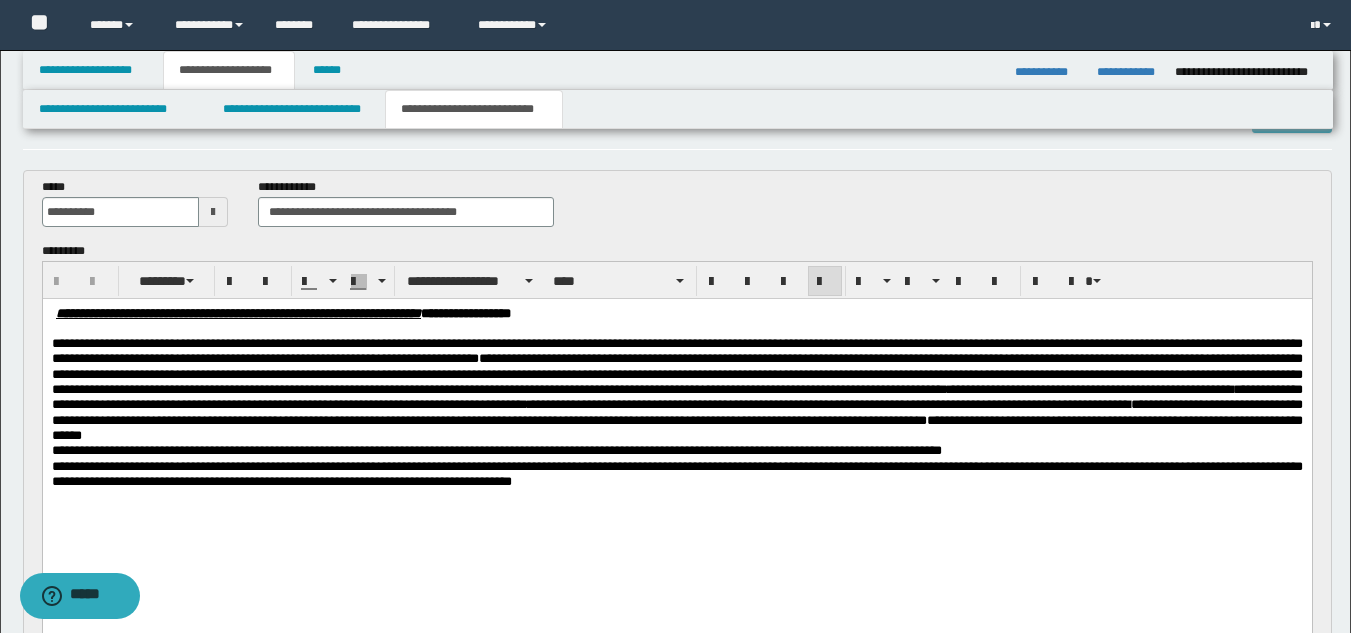 click on "**********" at bounding box center (676, 474) 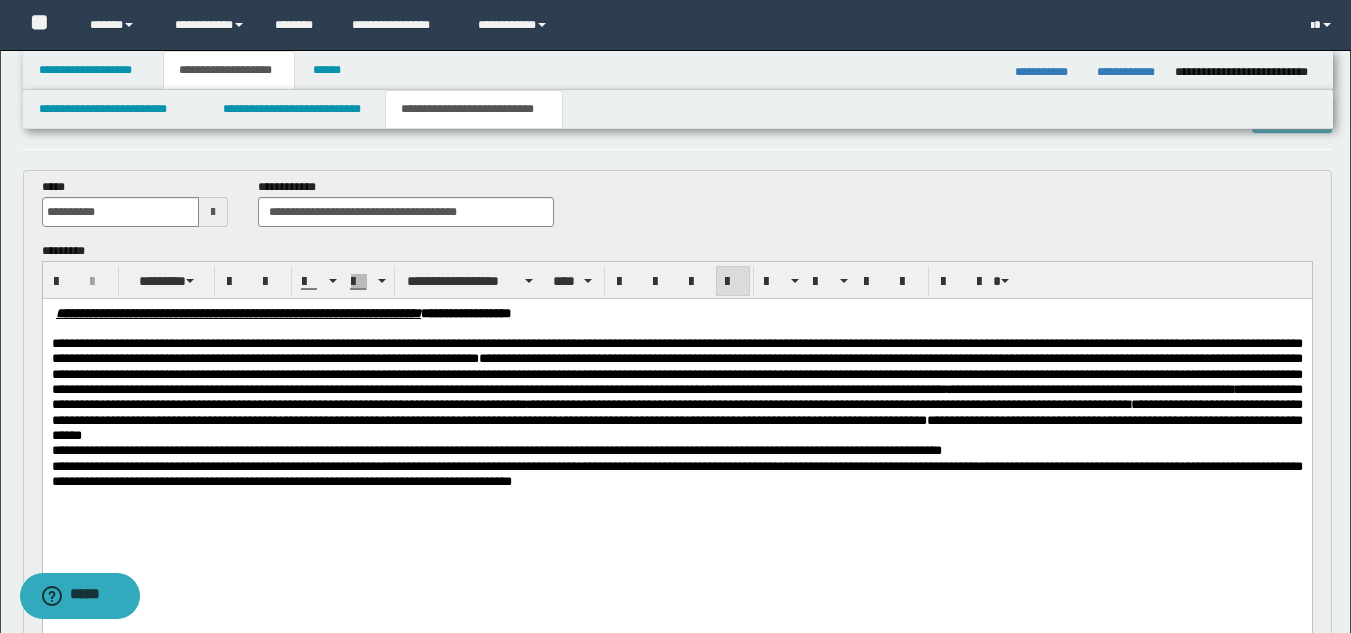 click on "**********" at bounding box center (676, 389) 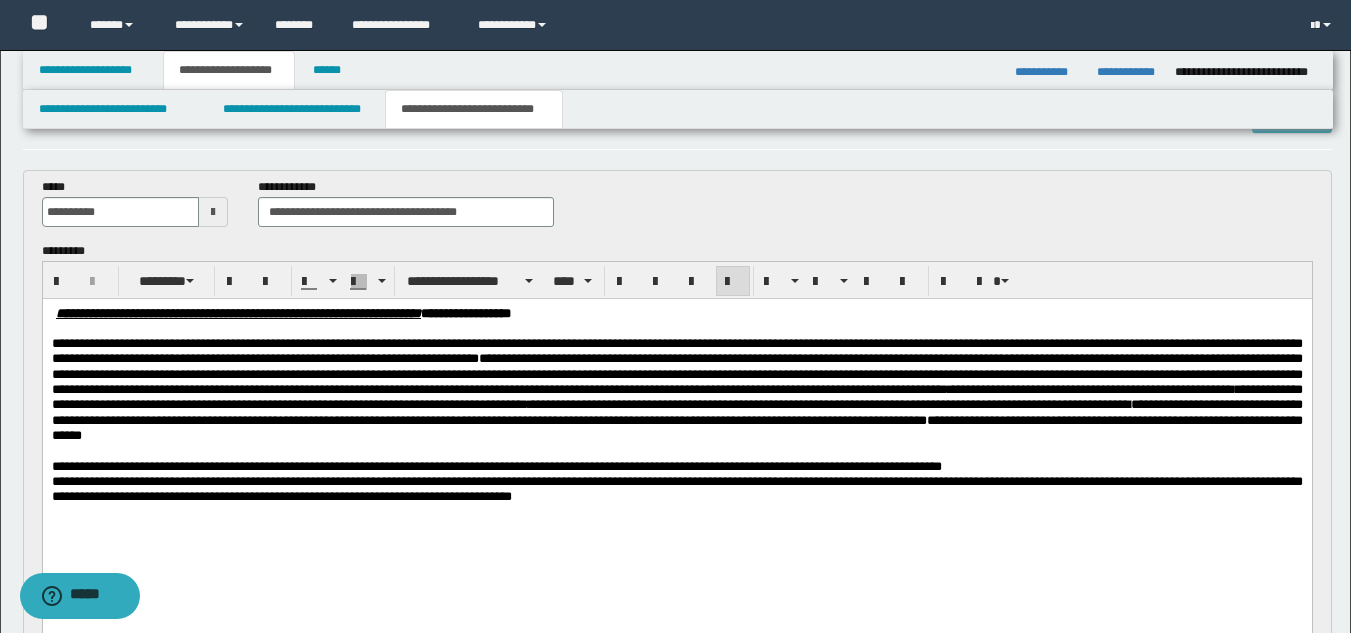paste 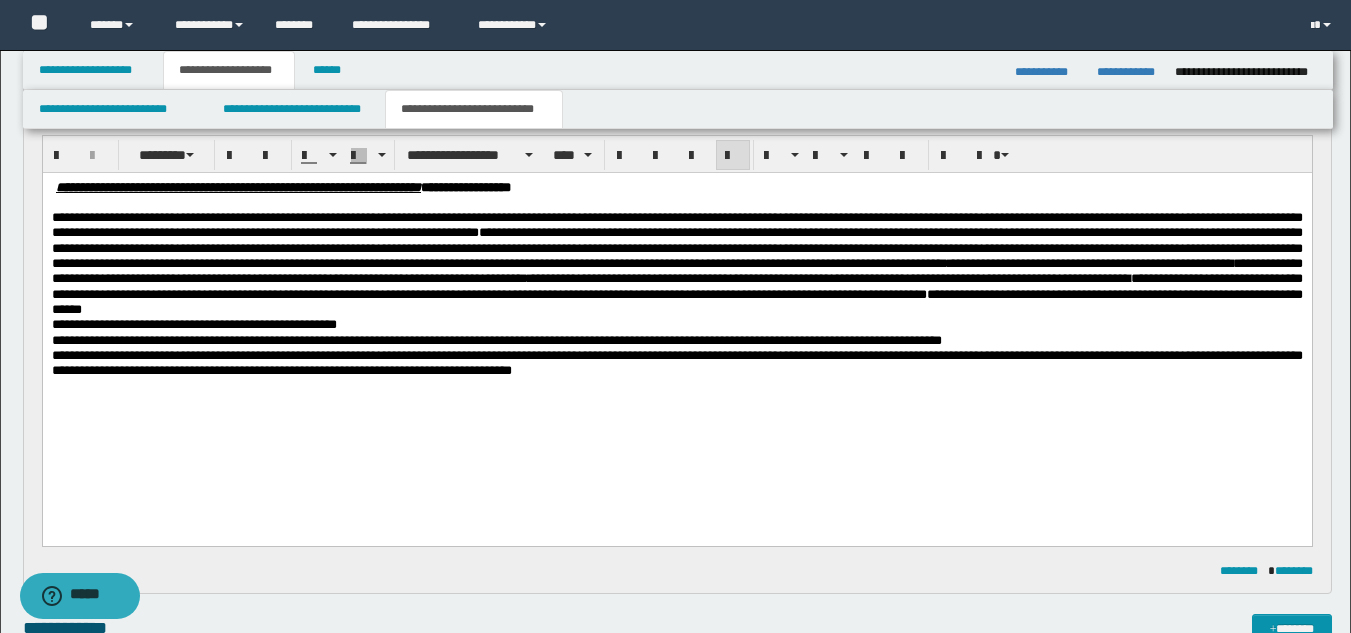 scroll, scrollTop: 159, scrollLeft: 0, axis: vertical 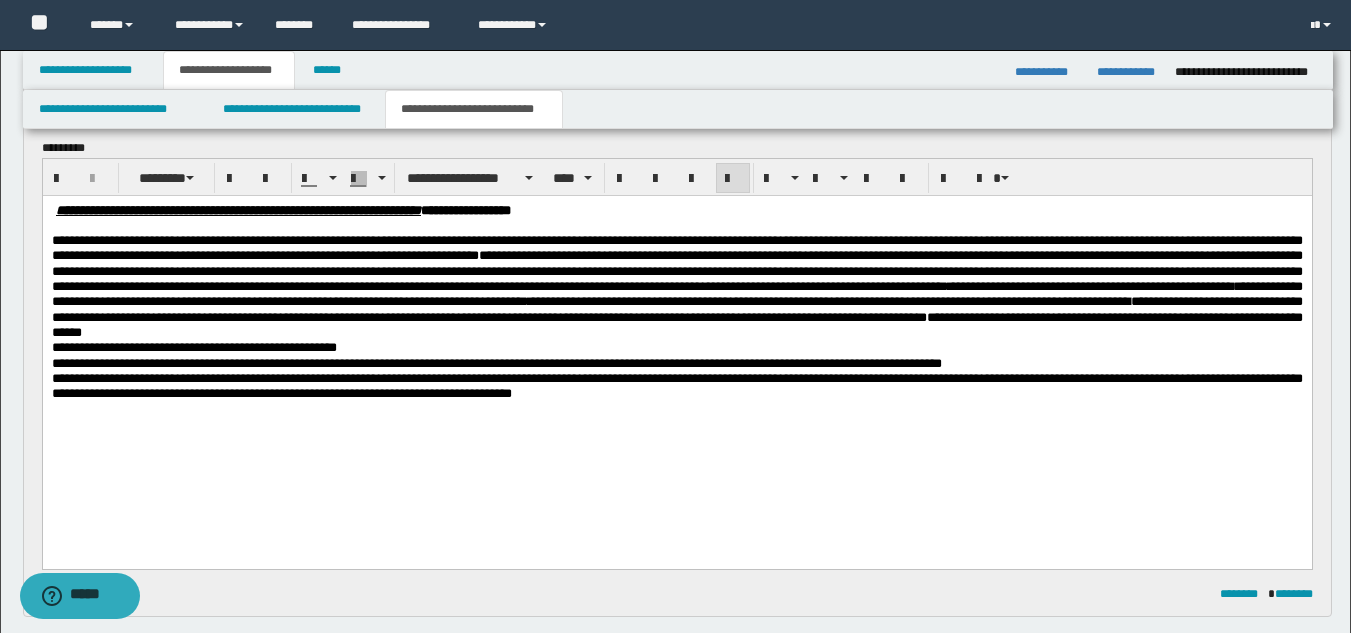 drag, startPoint x: 884, startPoint y: 430, endPoint x: 887, endPoint y: 417, distance: 13.341664 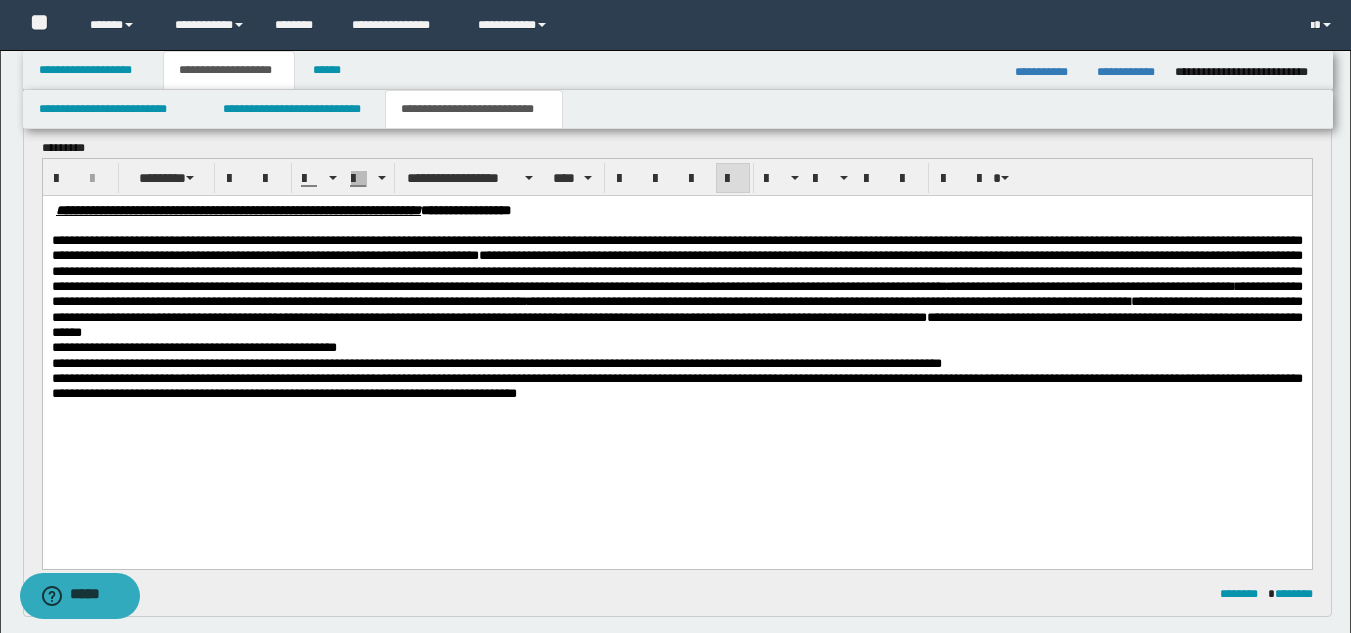 drag, startPoint x: 620, startPoint y: 407, endPoint x: 839, endPoint y: 420, distance: 219.3855 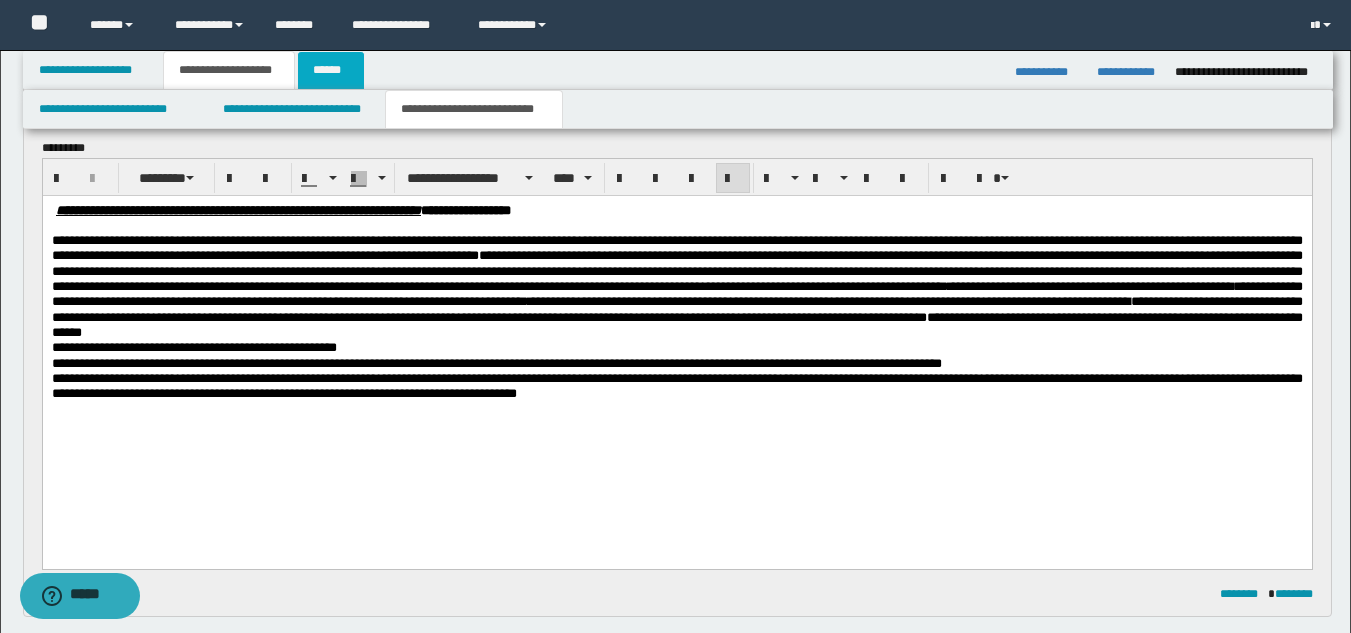 click on "******" at bounding box center (331, 70) 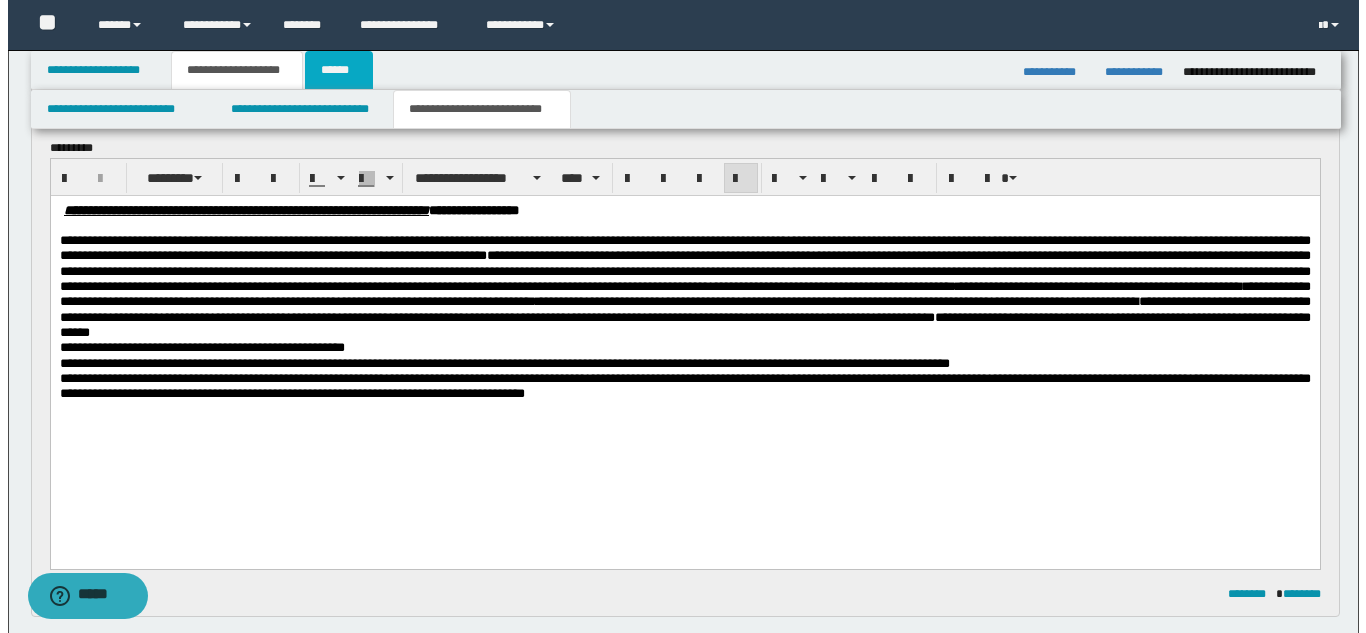 scroll, scrollTop: 0, scrollLeft: 0, axis: both 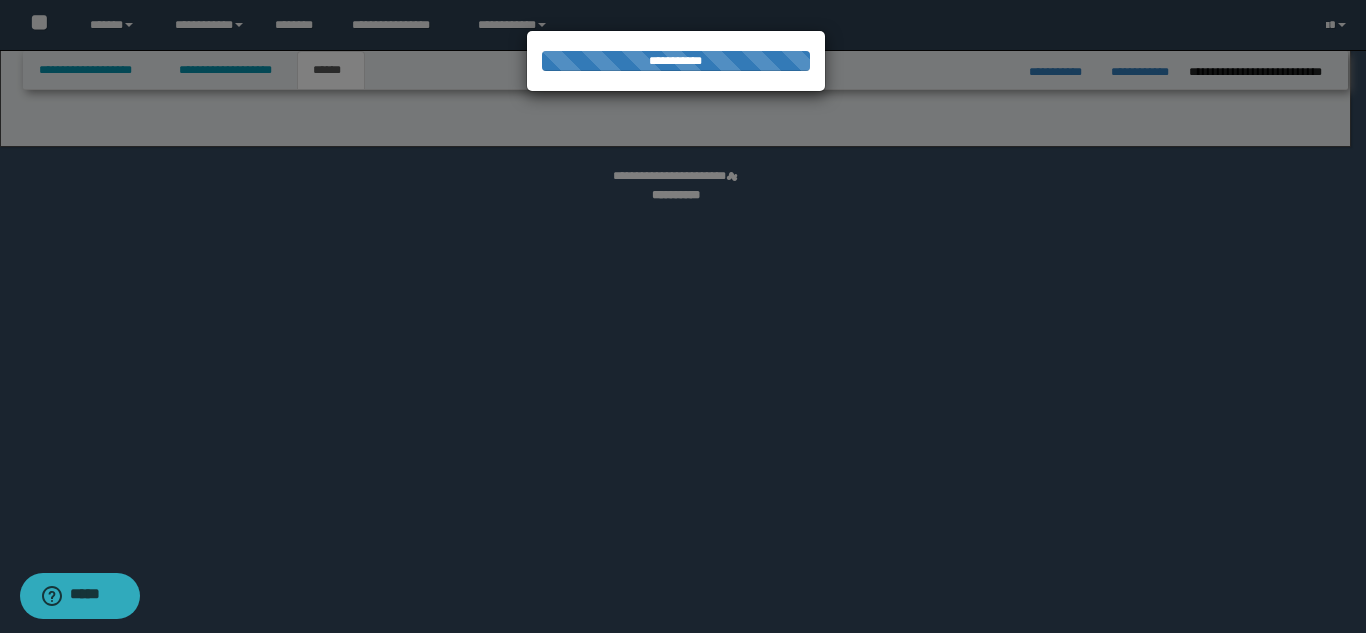 select on "*" 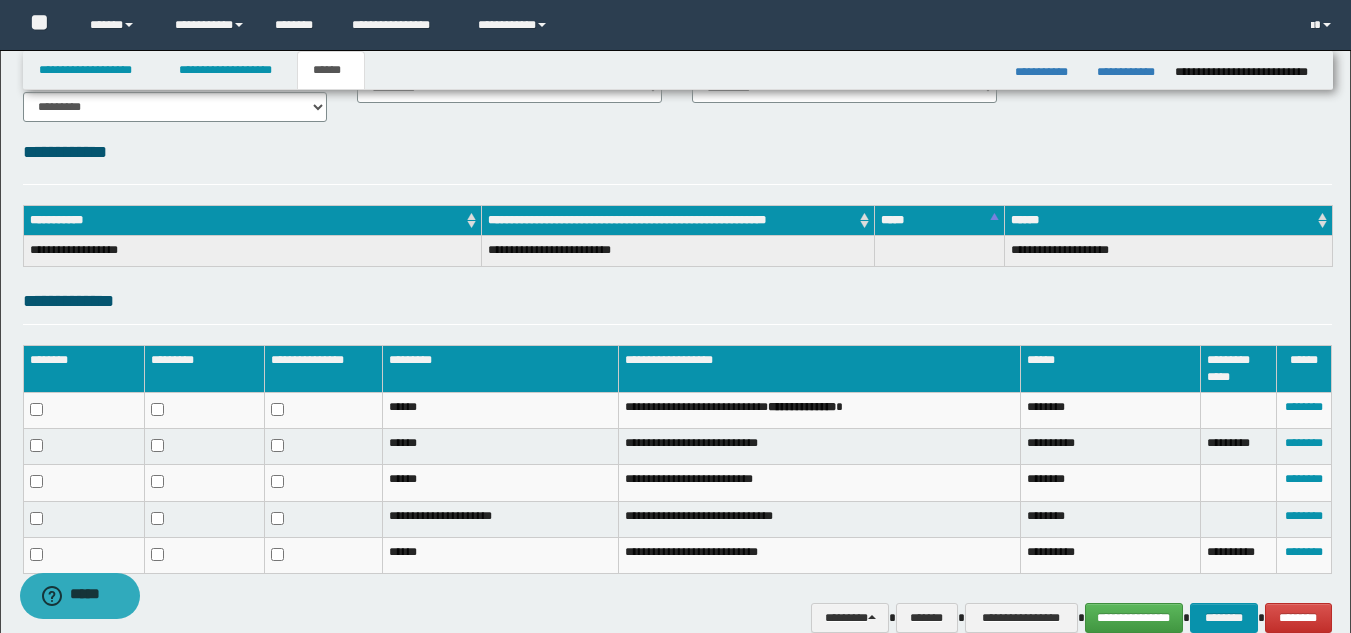 scroll, scrollTop: 301, scrollLeft: 0, axis: vertical 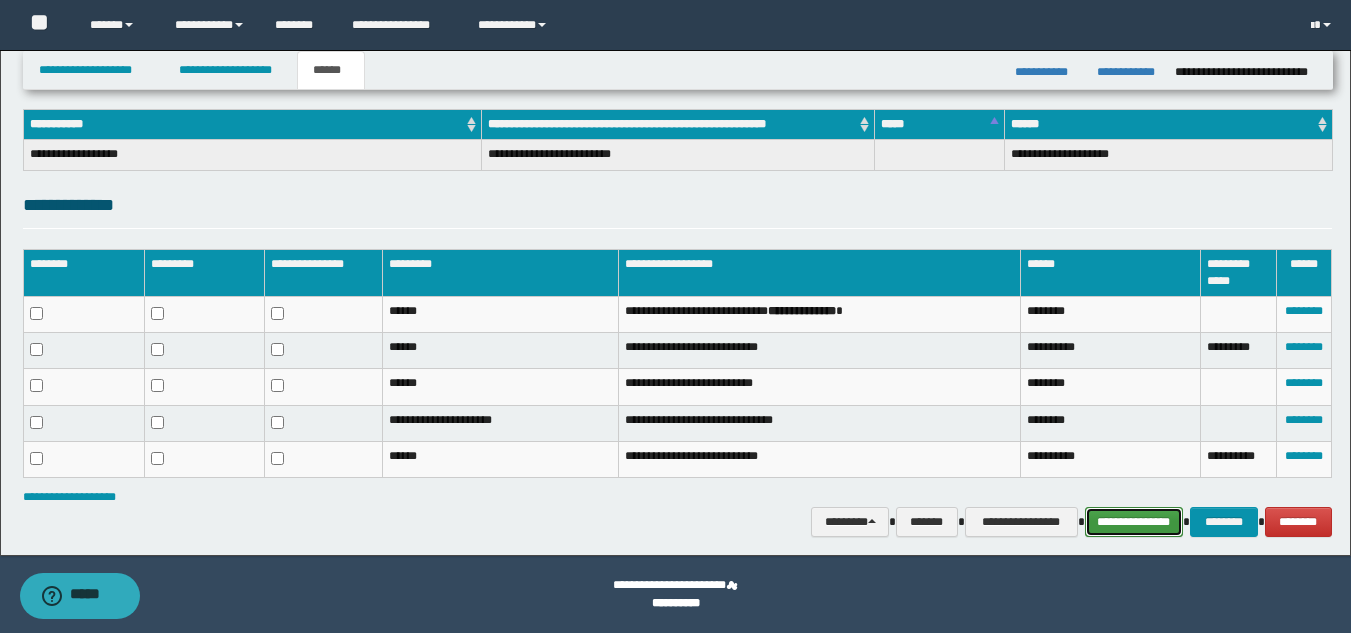 click on "**********" at bounding box center (1134, 522) 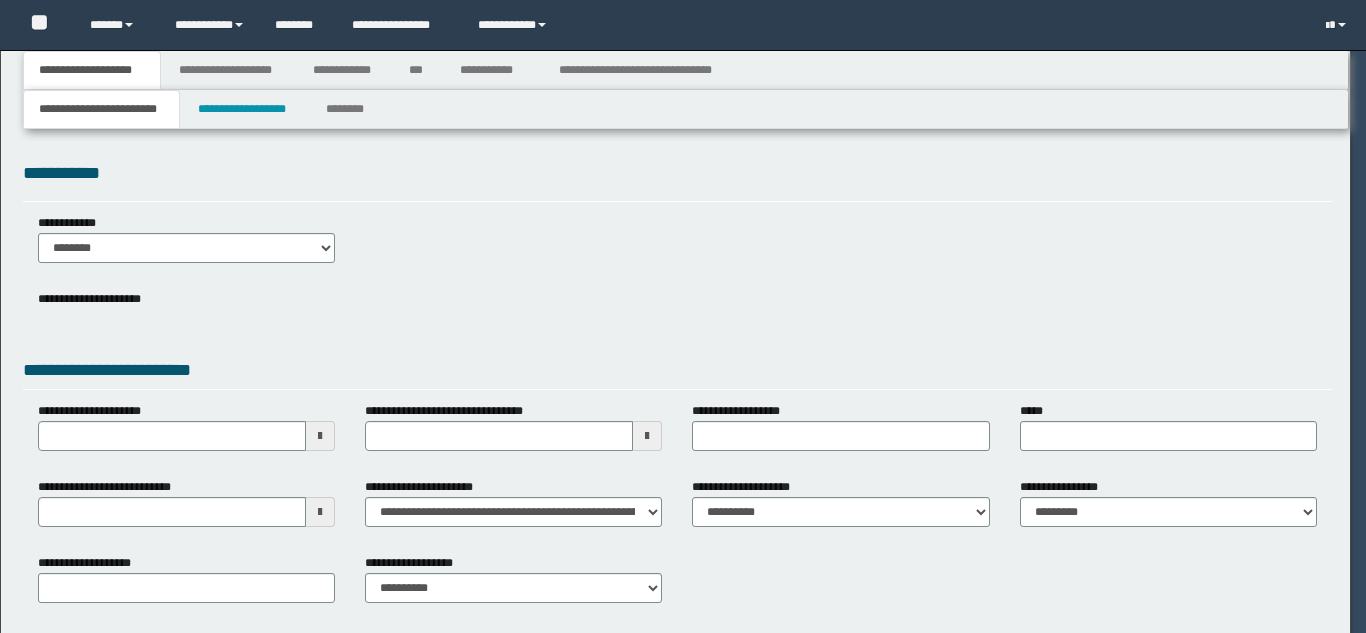 scroll, scrollTop: 0, scrollLeft: 0, axis: both 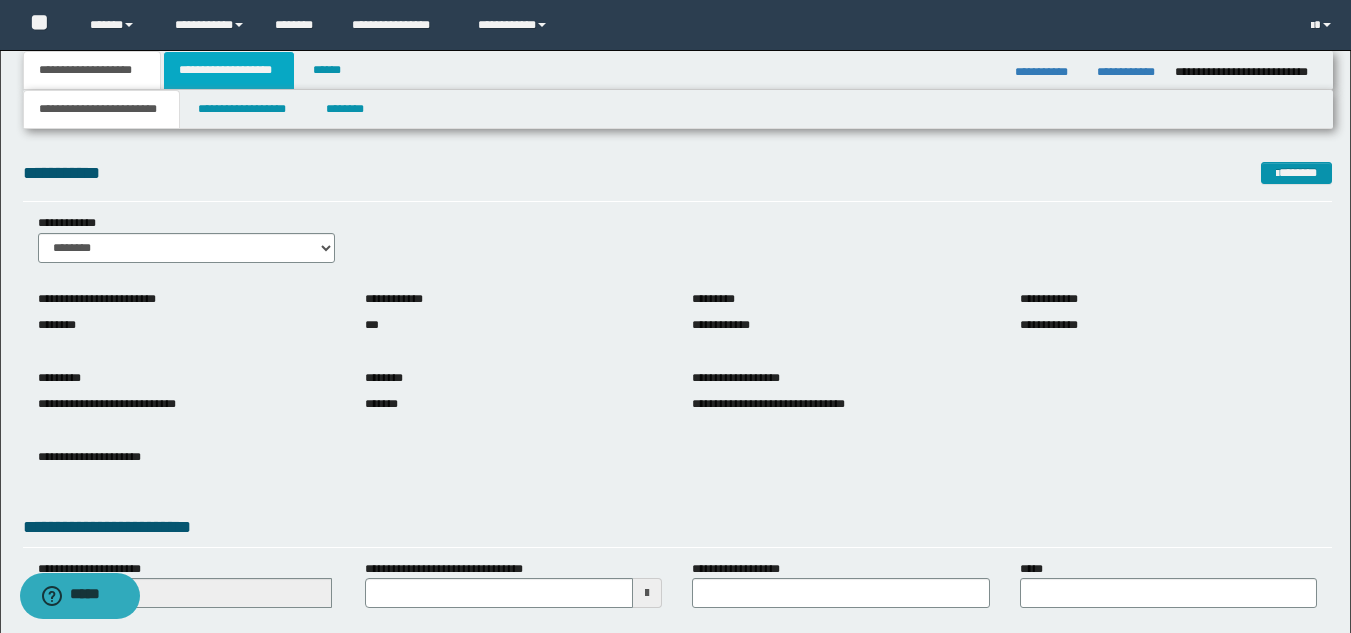 click on "**********" at bounding box center [229, 70] 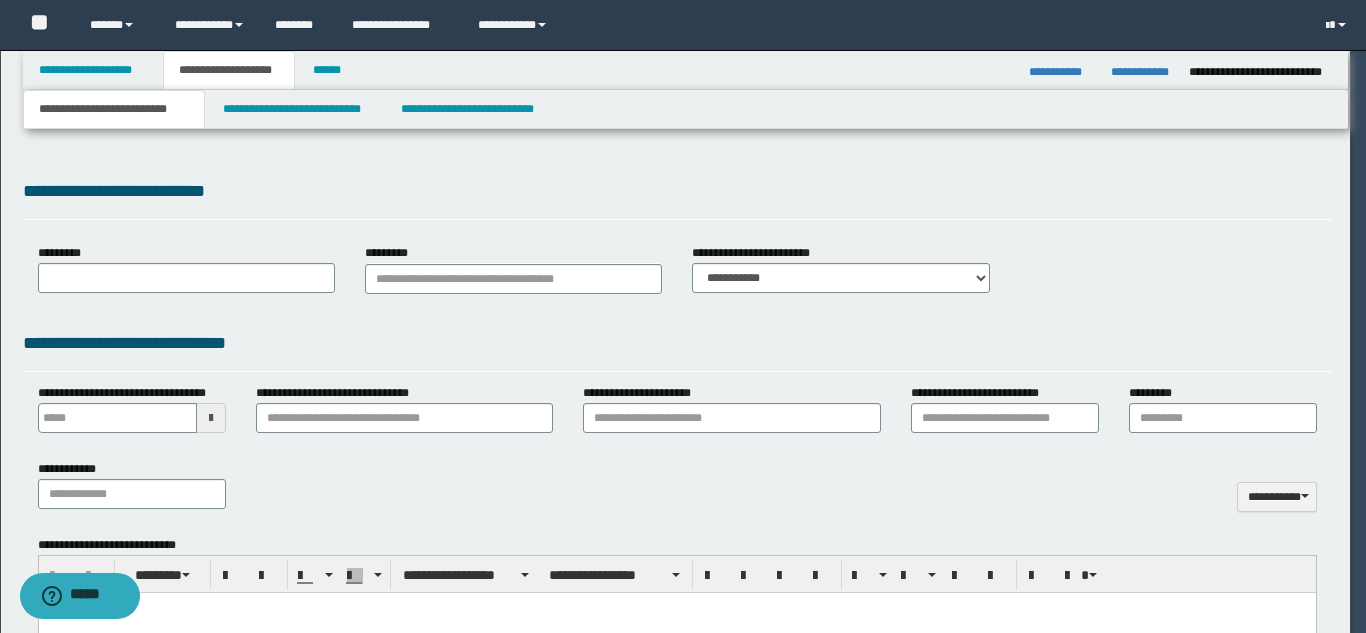 type 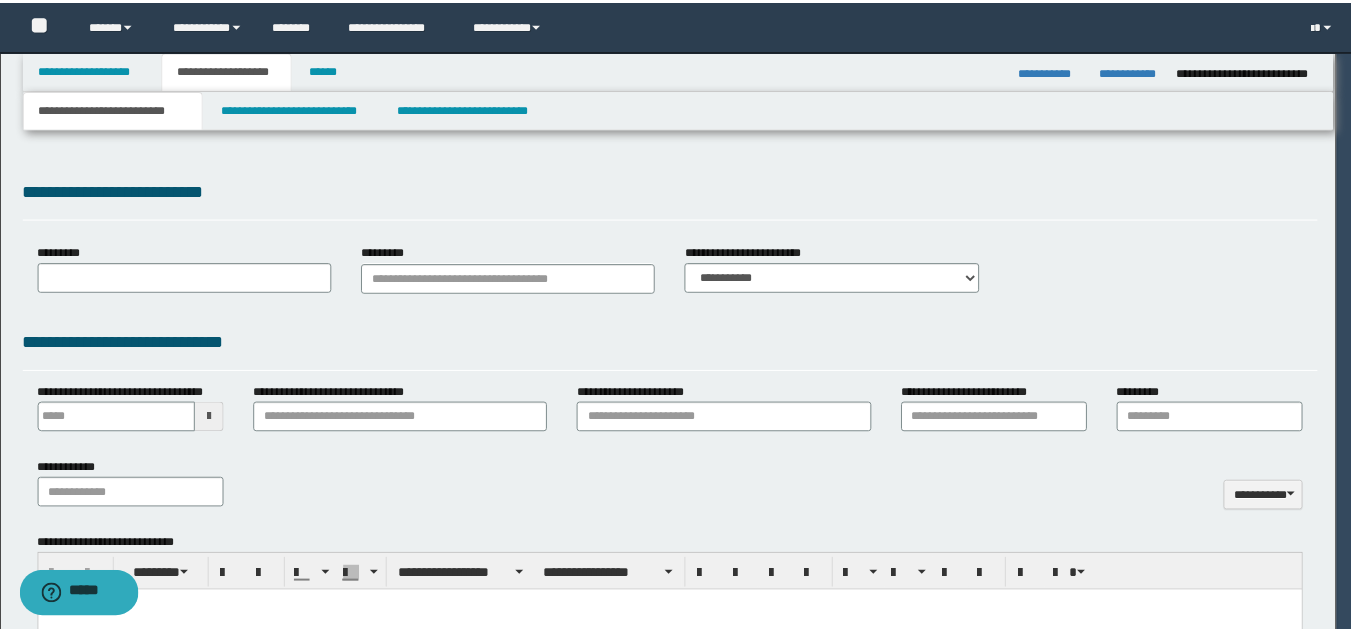 scroll, scrollTop: 0, scrollLeft: 0, axis: both 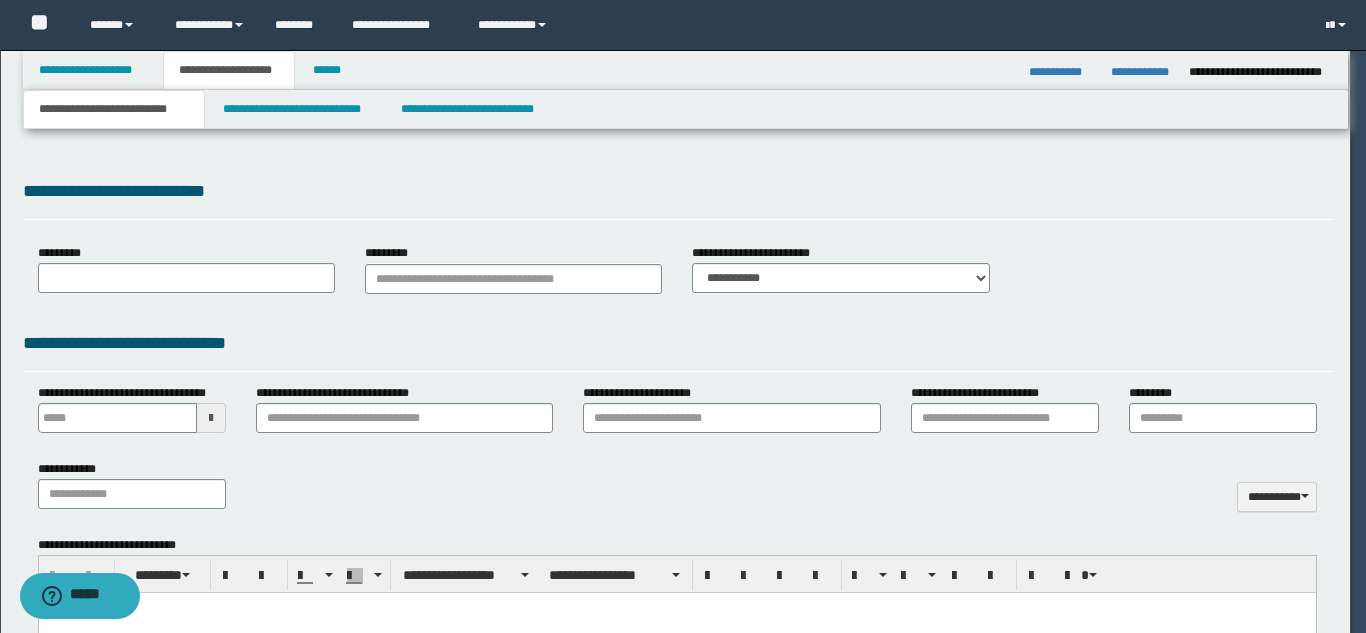 type on "**********" 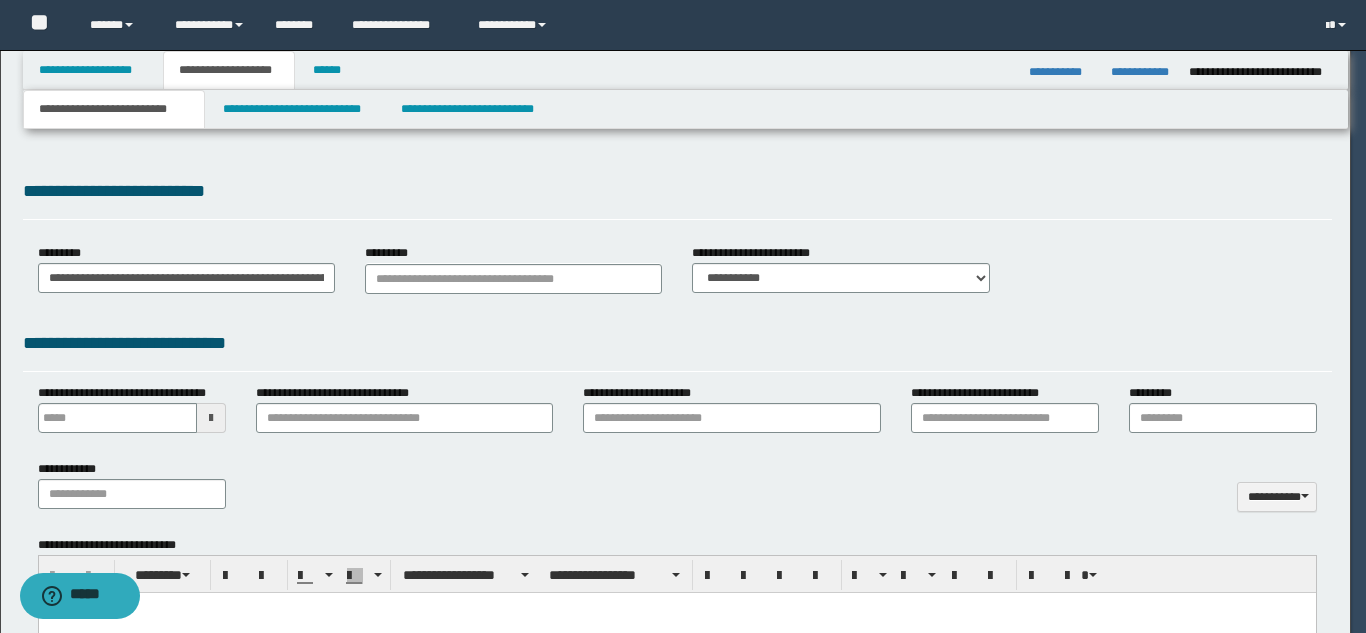 type 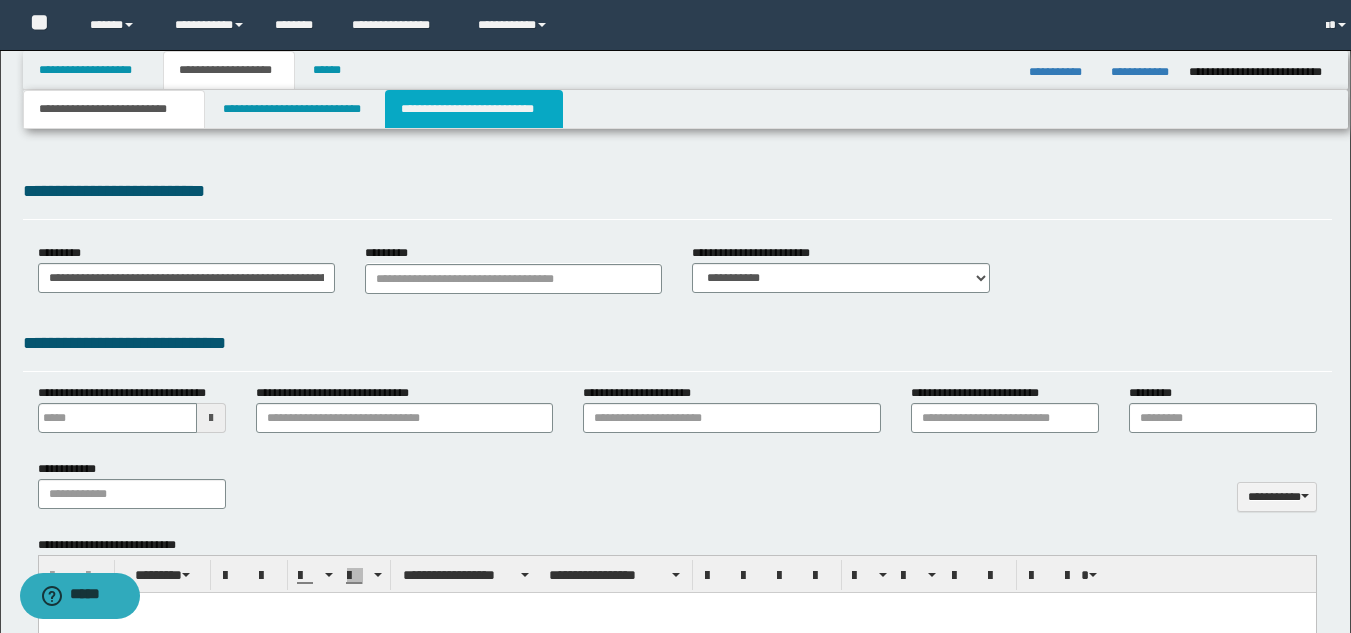 click on "**********" at bounding box center (474, 109) 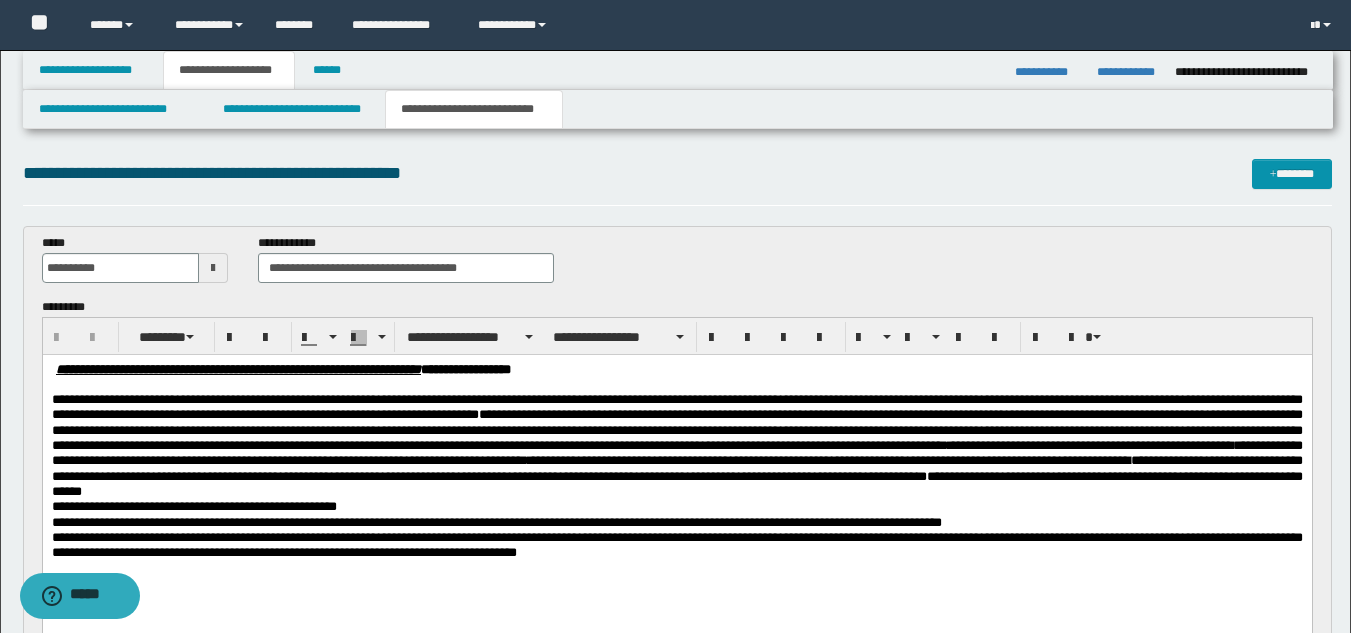 scroll, scrollTop: 0, scrollLeft: 0, axis: both 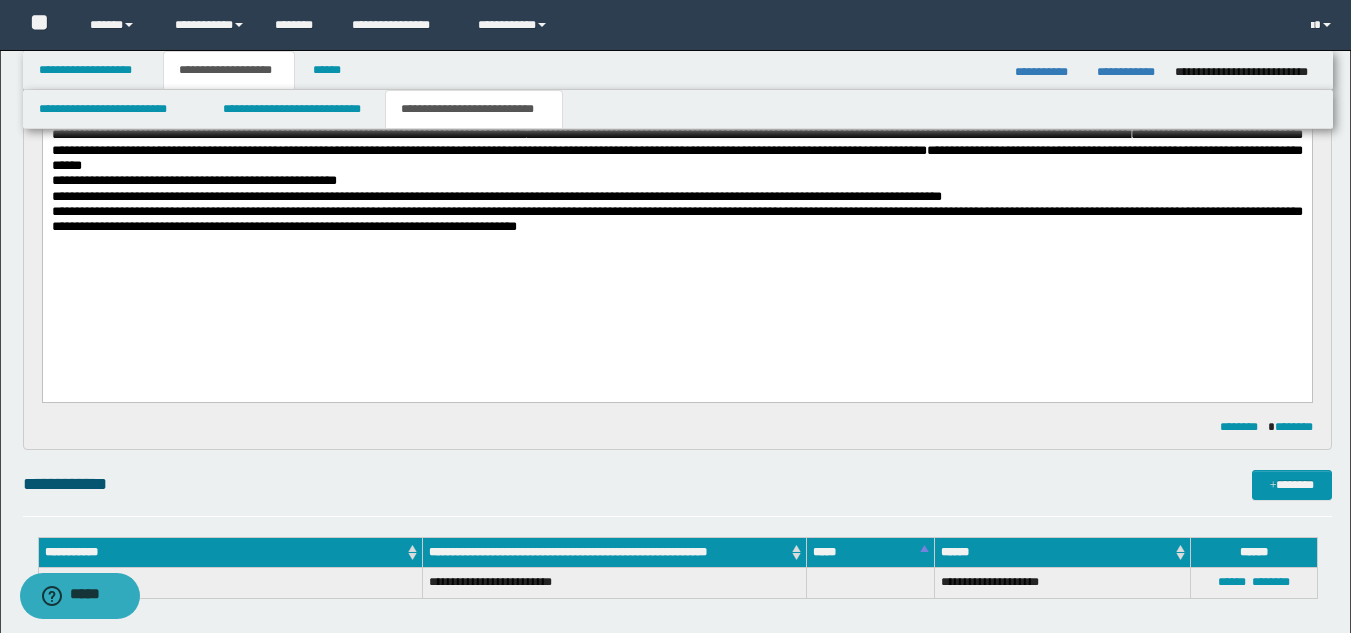 click at bounding box center (676, 243) 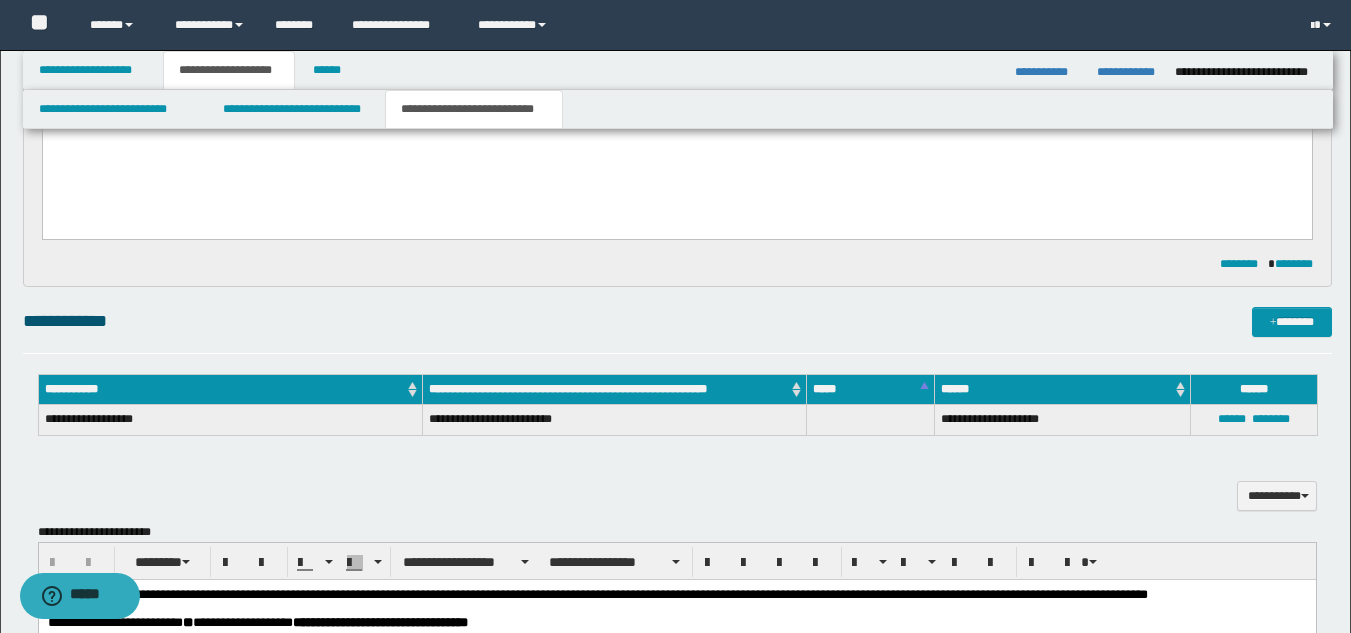 scroll, scrollTop: 494, scrollLeft: 0, axis: vertical 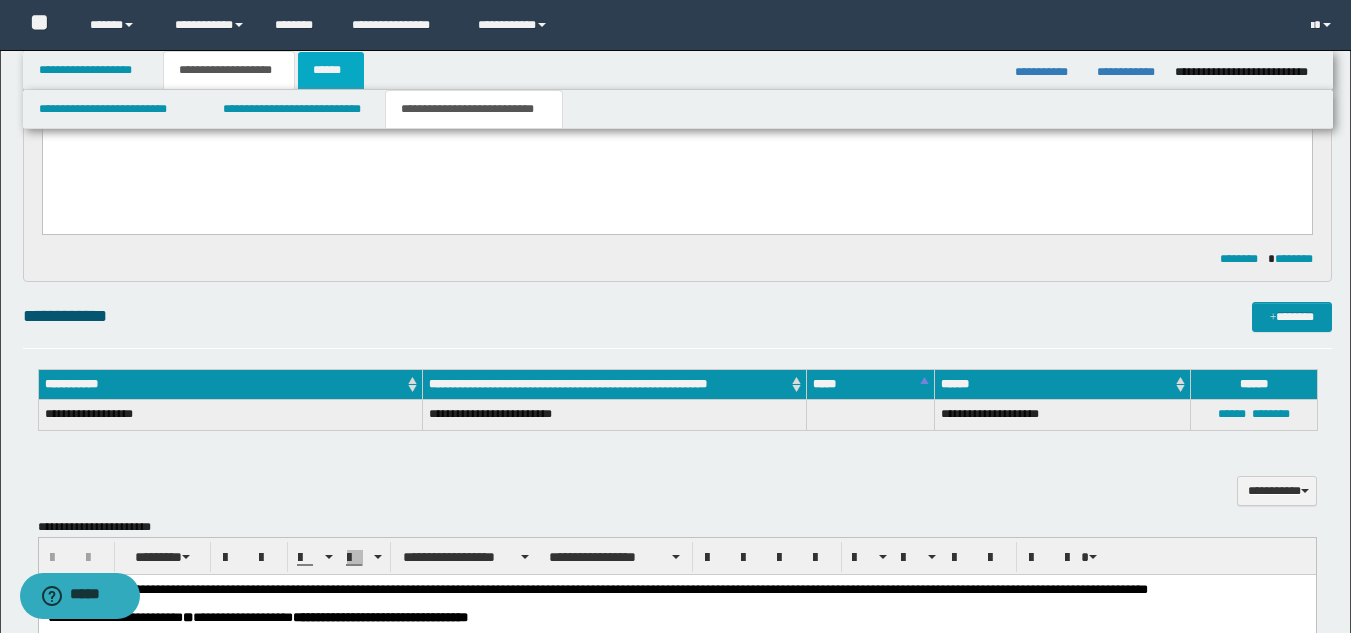 click on "******" at bounding box center [331, 70] 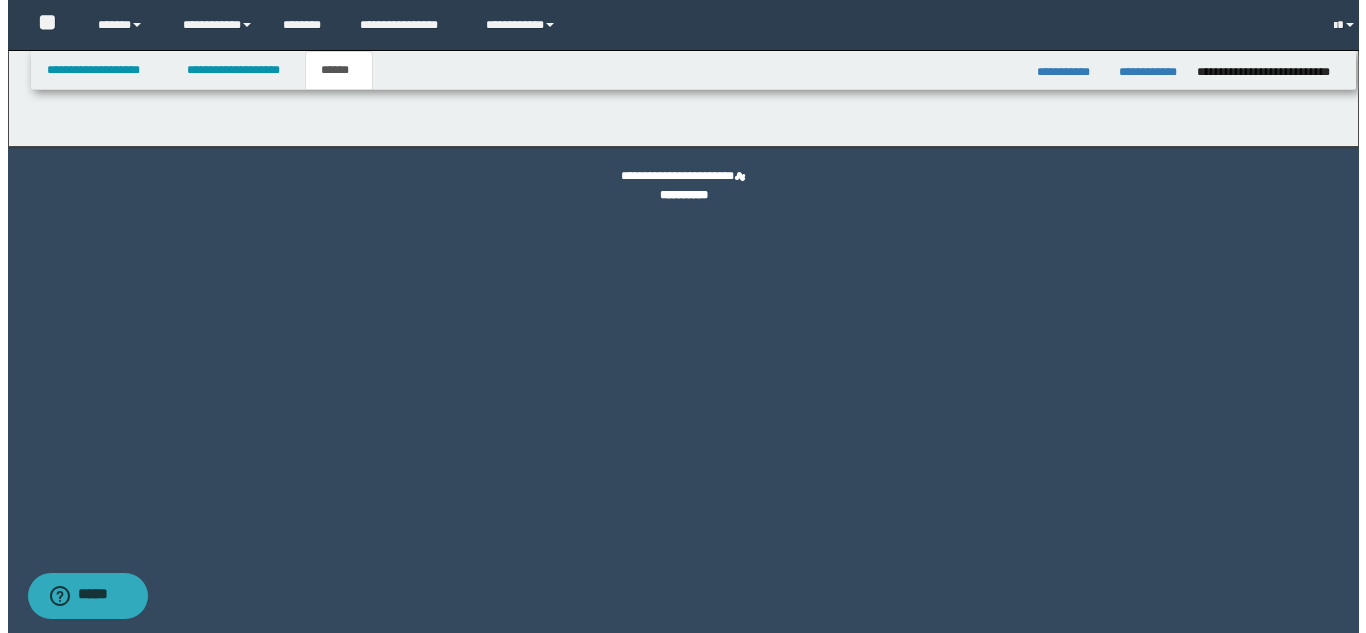 scroll, scrollTop: 0, scrollLeft: 0, axis: both 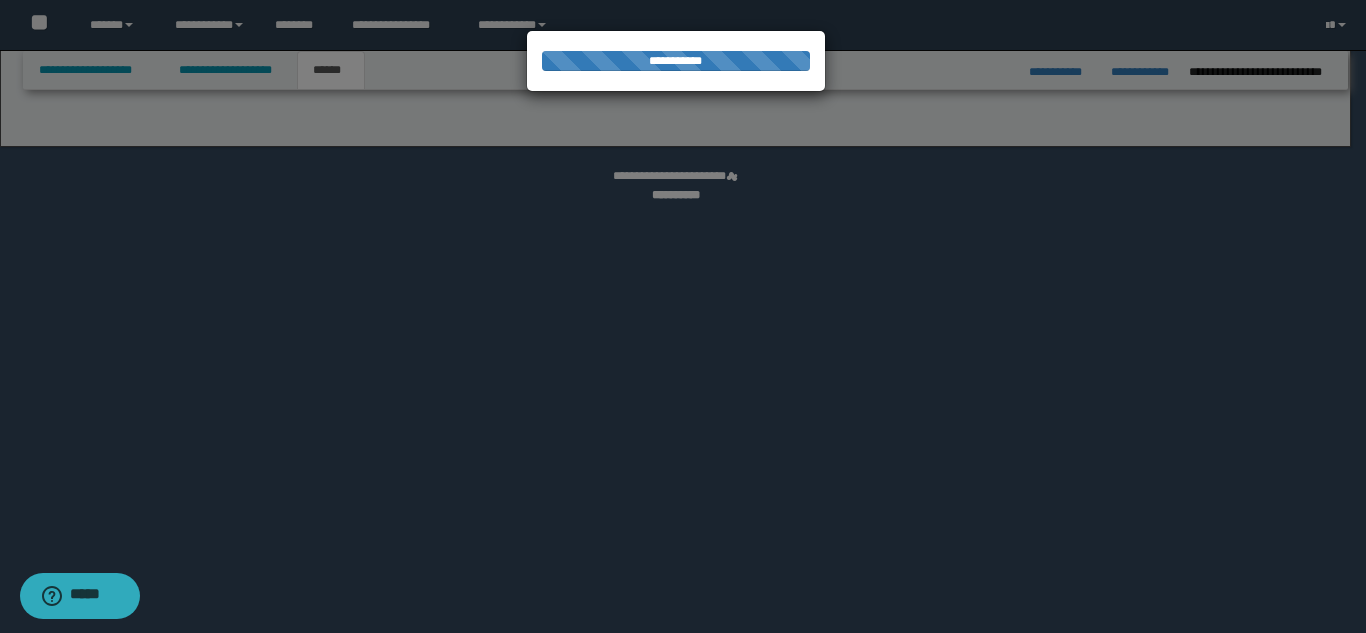 select on "*" 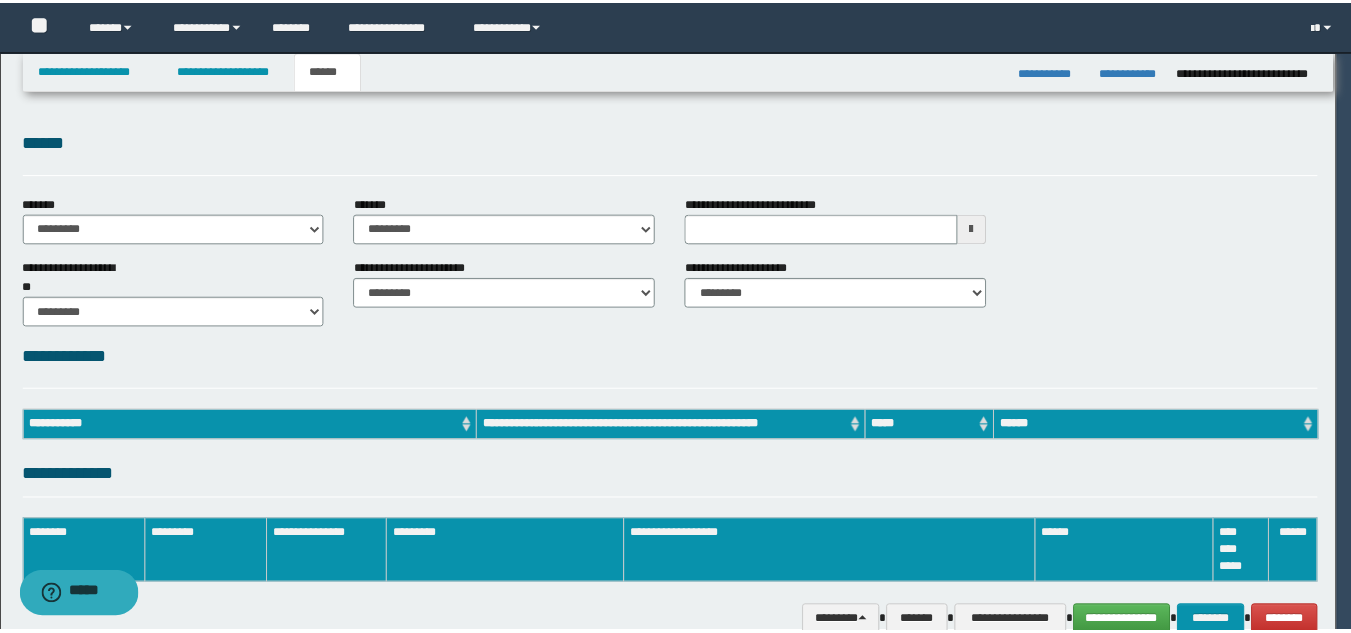 scroll, scrollTop: 0, scrollLeft: 0, axis: both 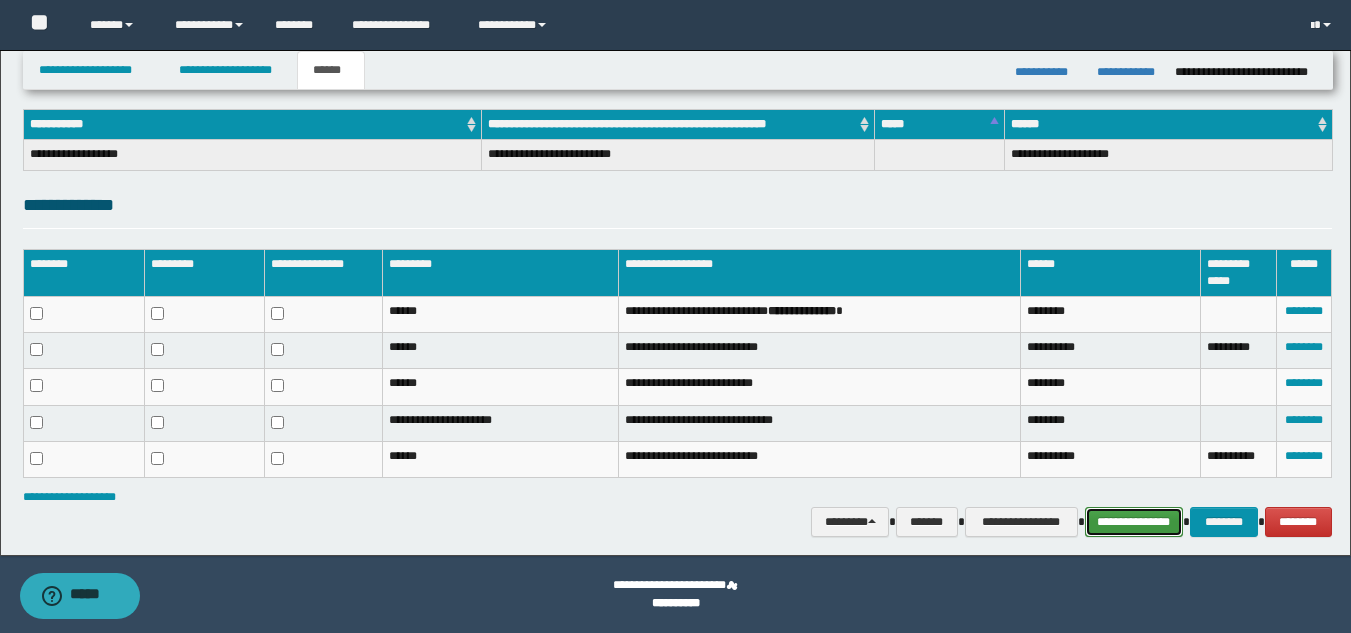 click on "**********" at bounding box center [1134, 522] 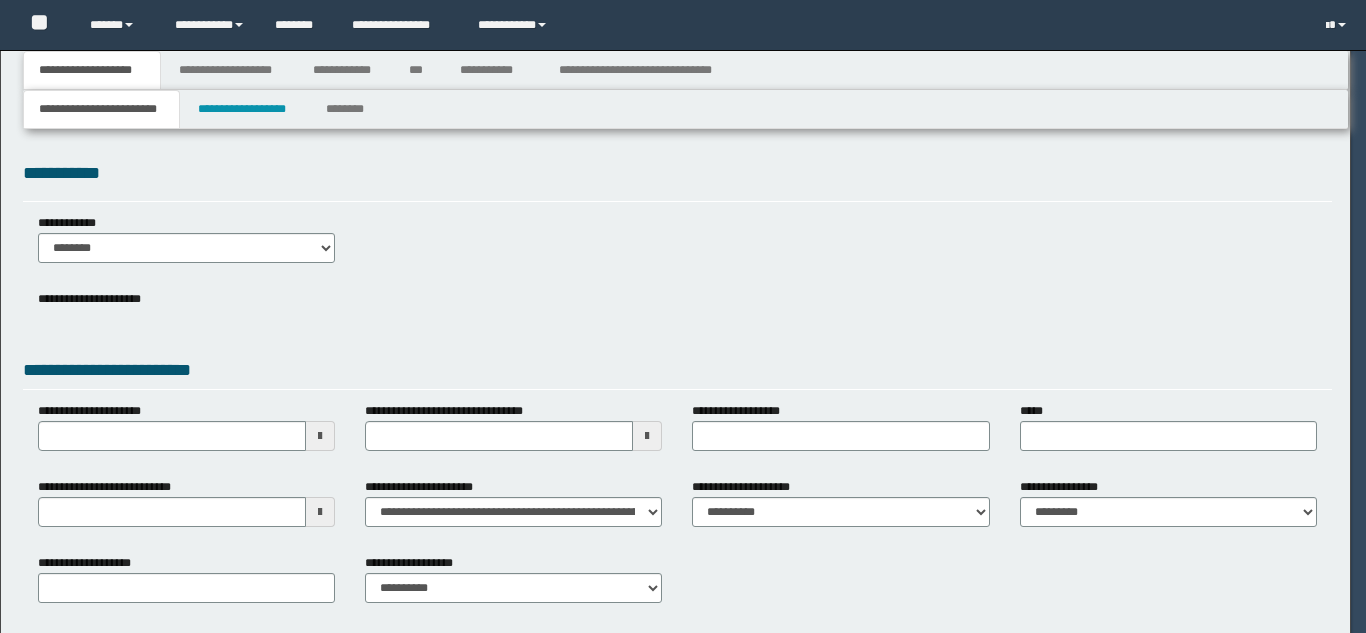 scroll, scrollTop: 0, scrollLeft: 0, axis: both 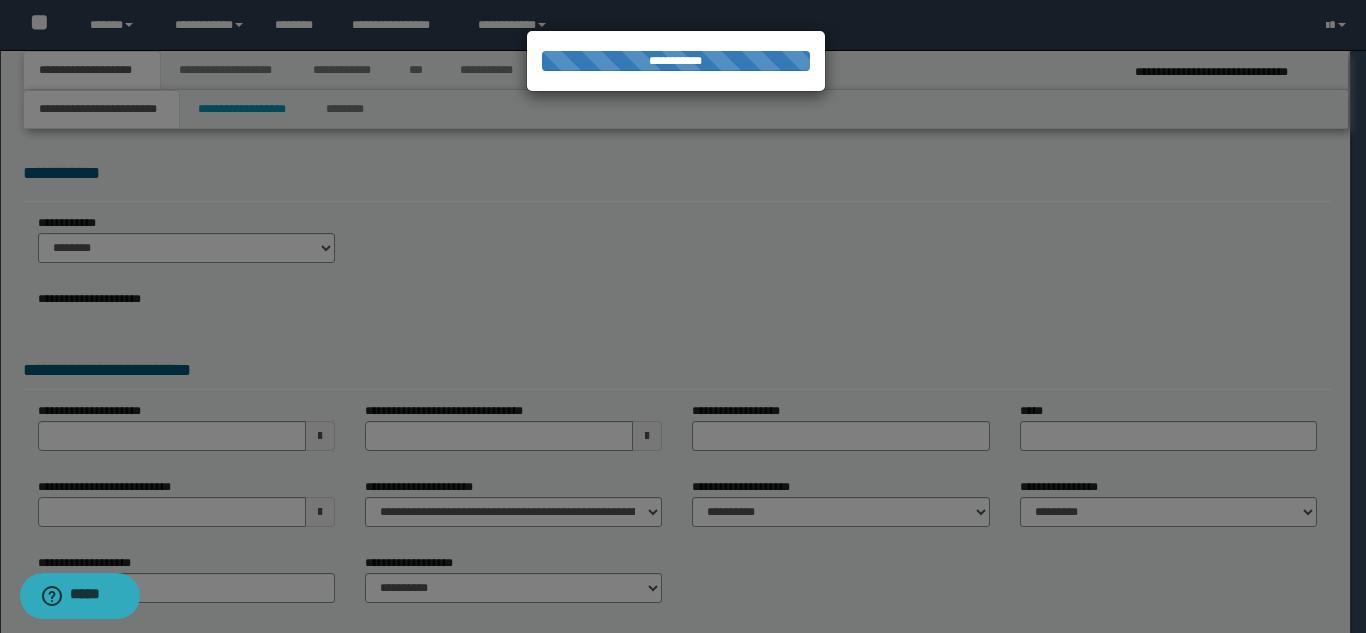 select on "*" 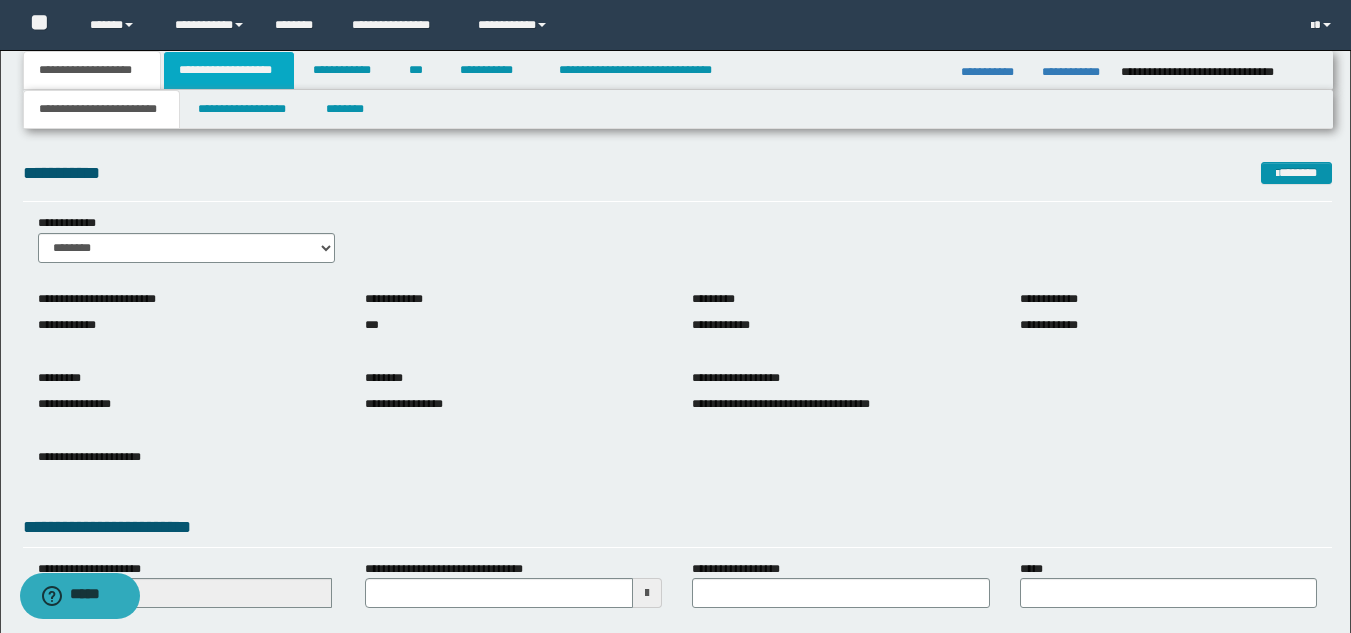 click on "**********" at bounding box center (229, 70) 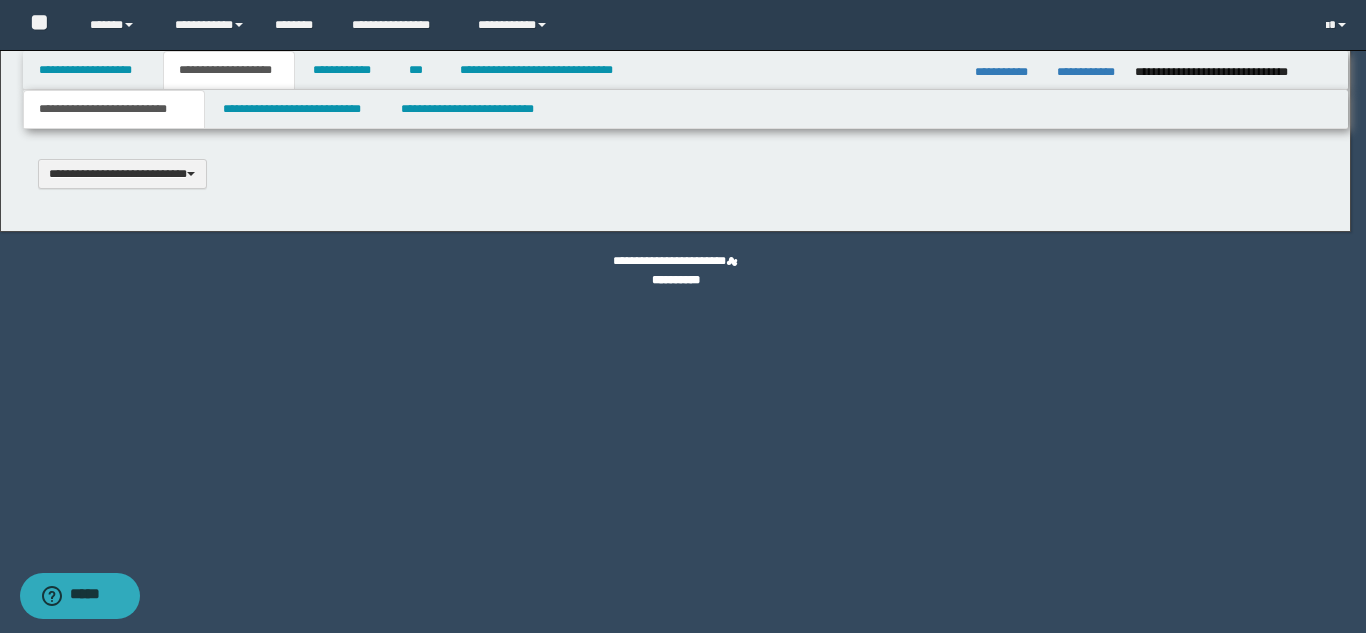 type 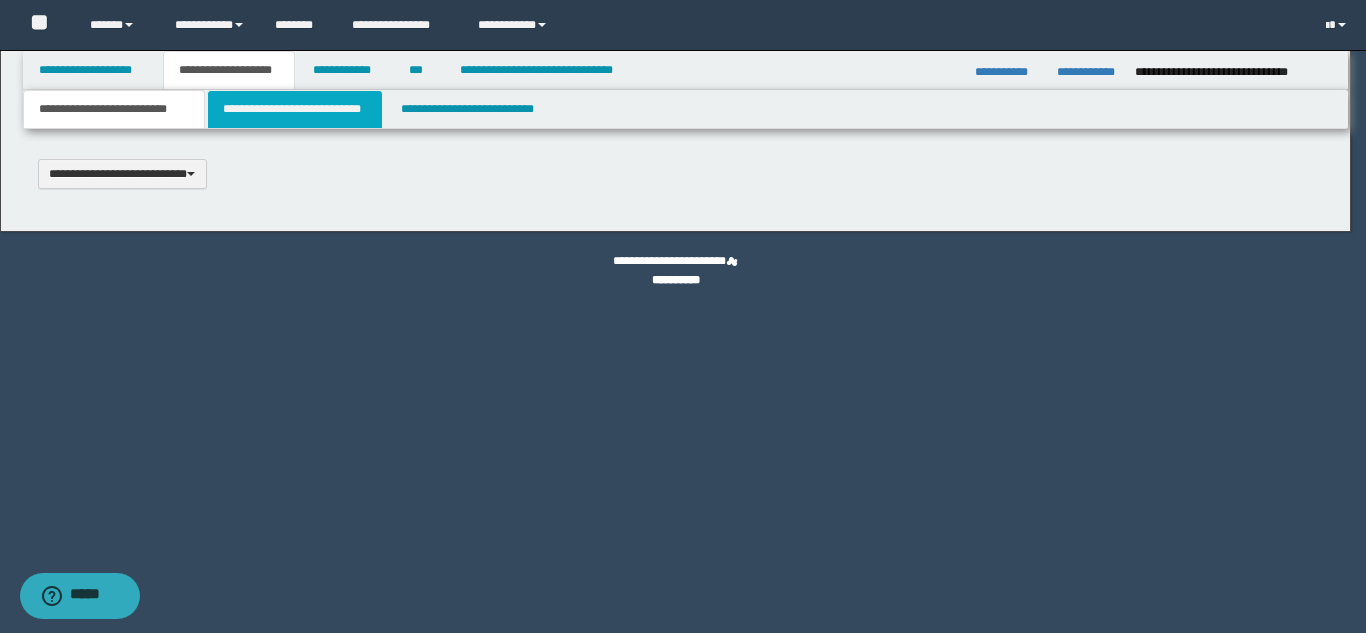 select on "*" 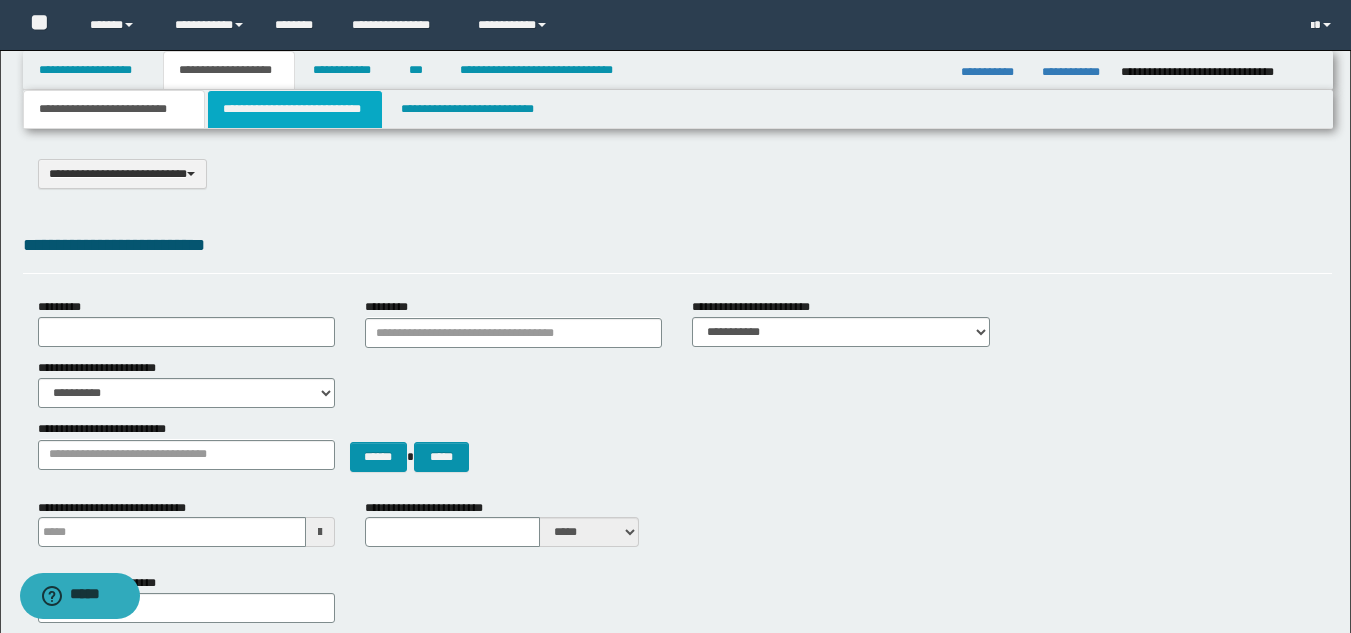 click on "**********" at bounding box center (295, 109) 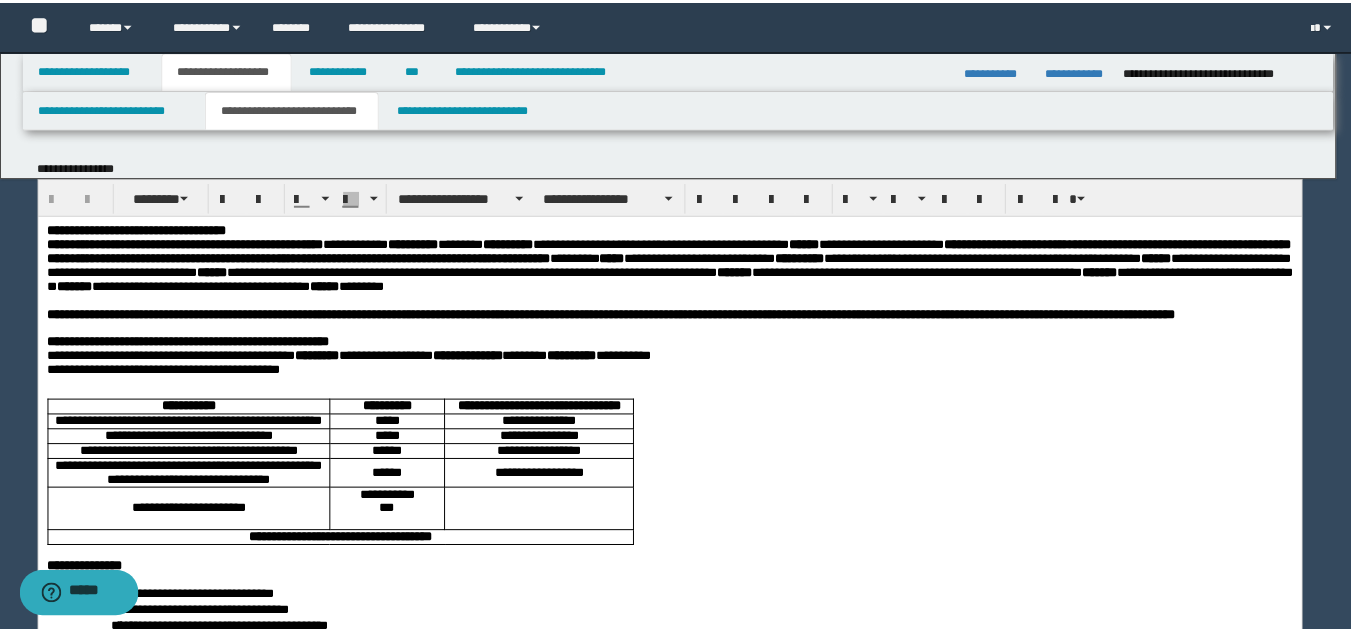 scroll, scrollTop: 0, scrollLeft: 0, axis: both 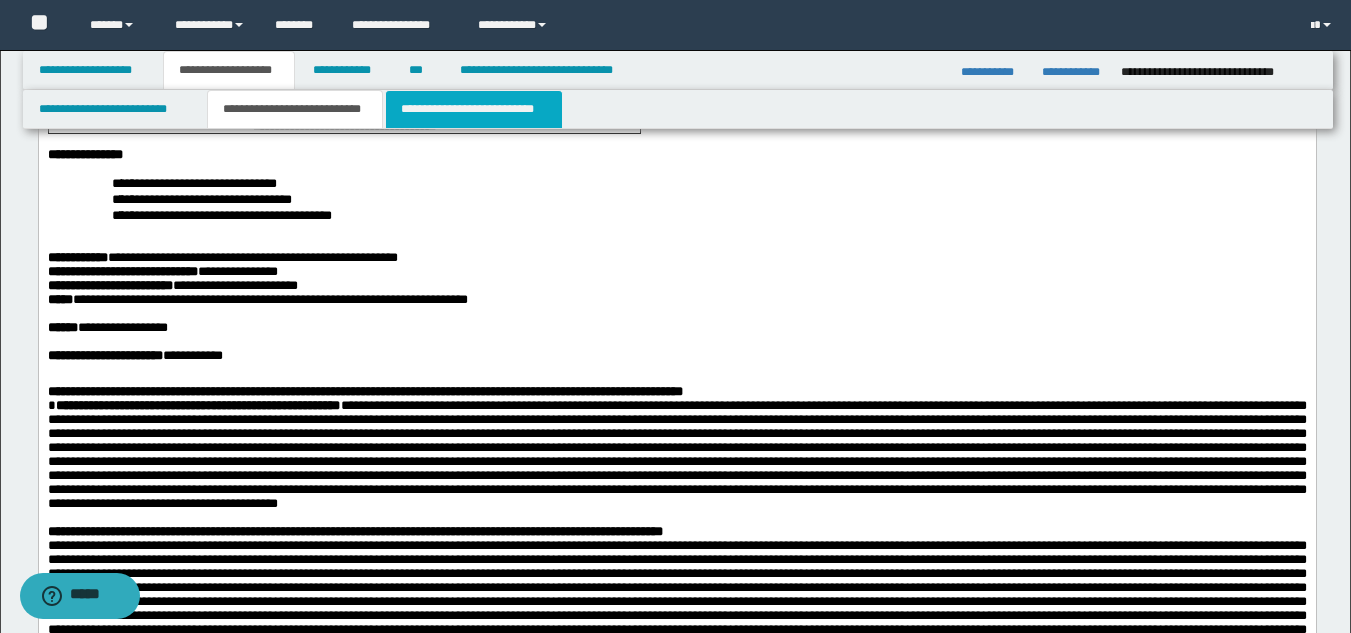 click on "**********" at bounding box center [474, 109] 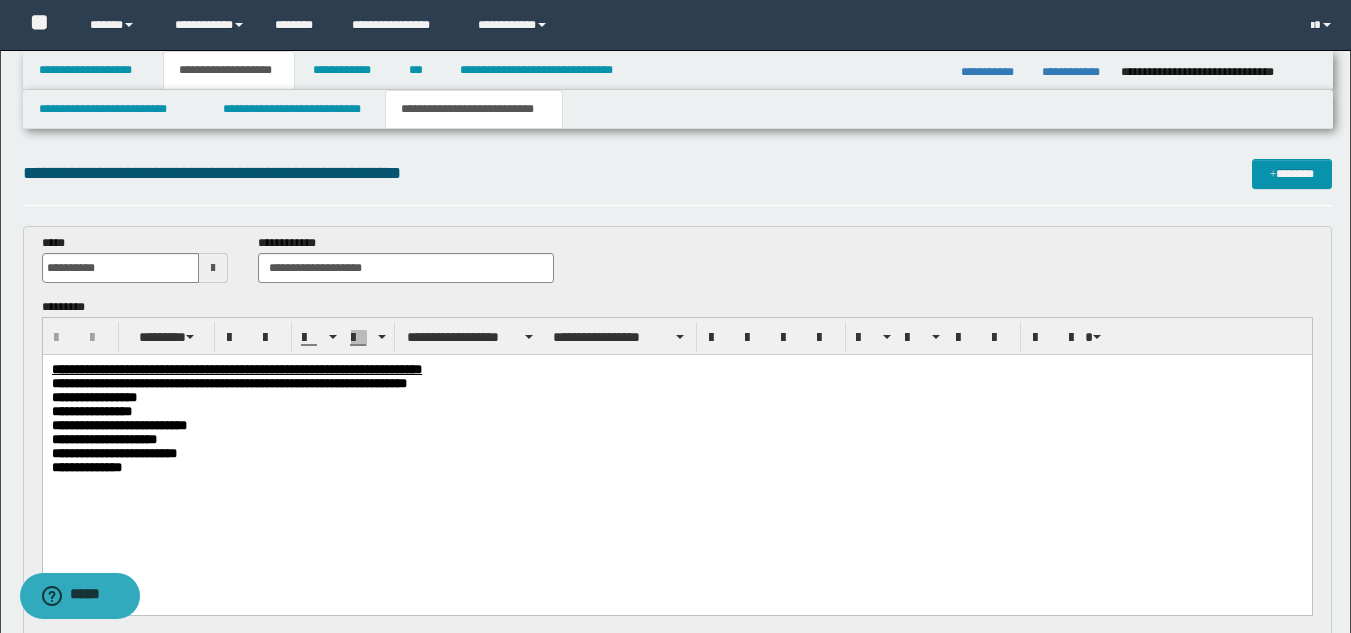 scroll, scrollTop: 0, scrollLeft: 0, axis: both 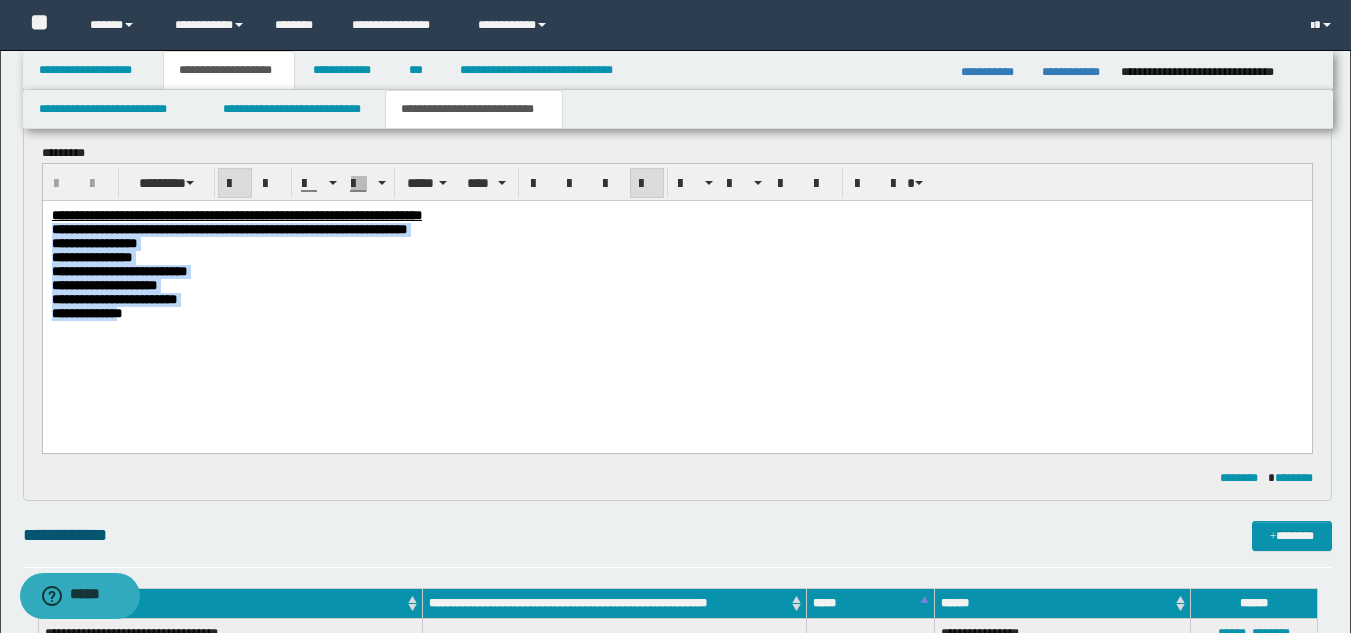 drag, startPoint x: 55, startPoint y: 236, endPoint x: 141, endPoint y: 336, distance: 131.89389 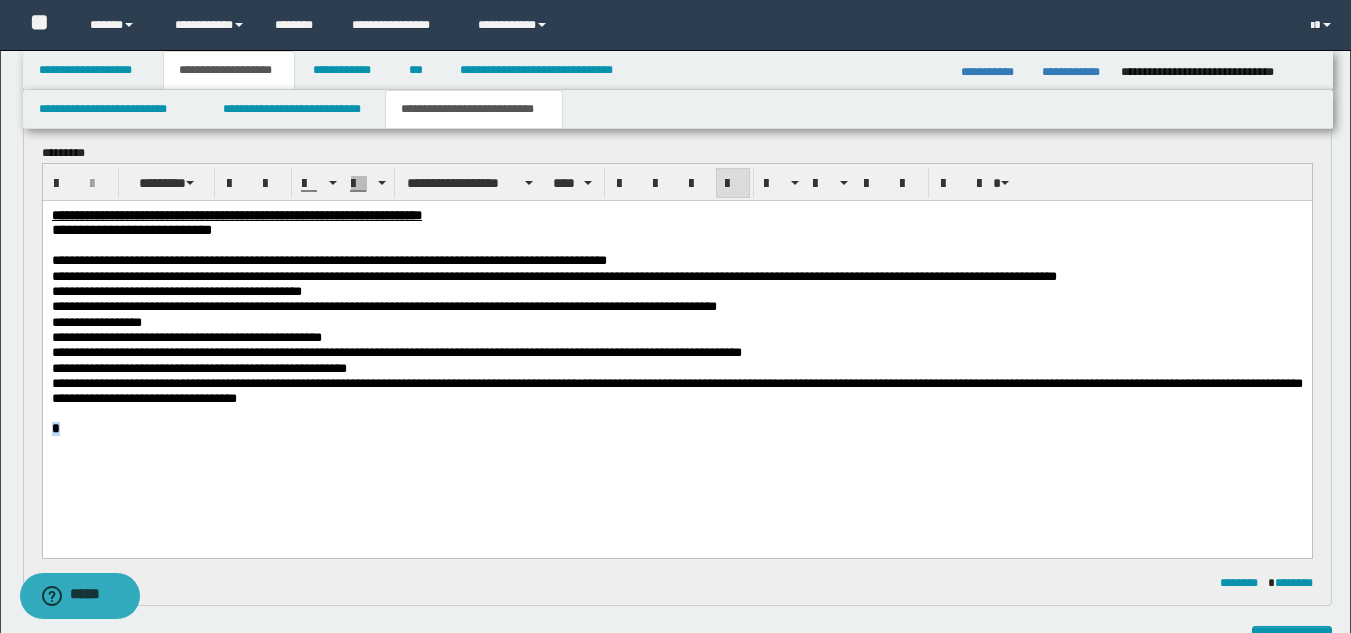 drag, startPoint x: 59, startPoint y: 430, endPoint x: 68, endPoint y: 457, distance: 28.460499 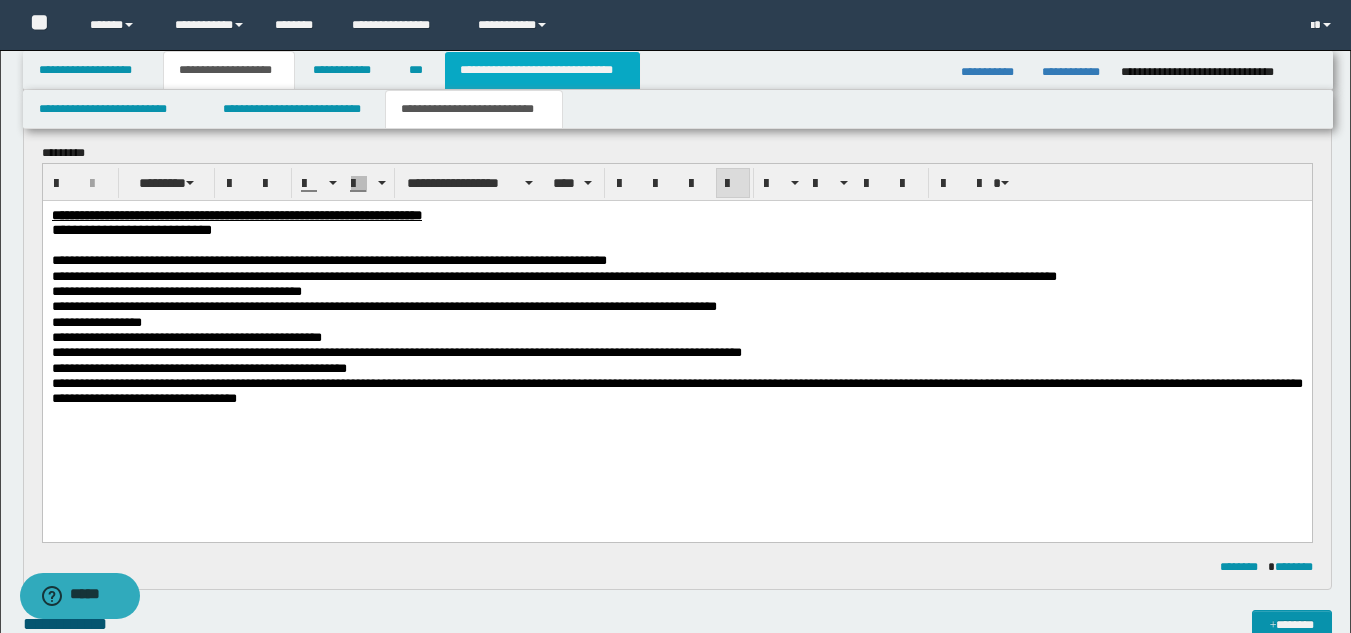 click on "**********" at bounding box center [542, 70] 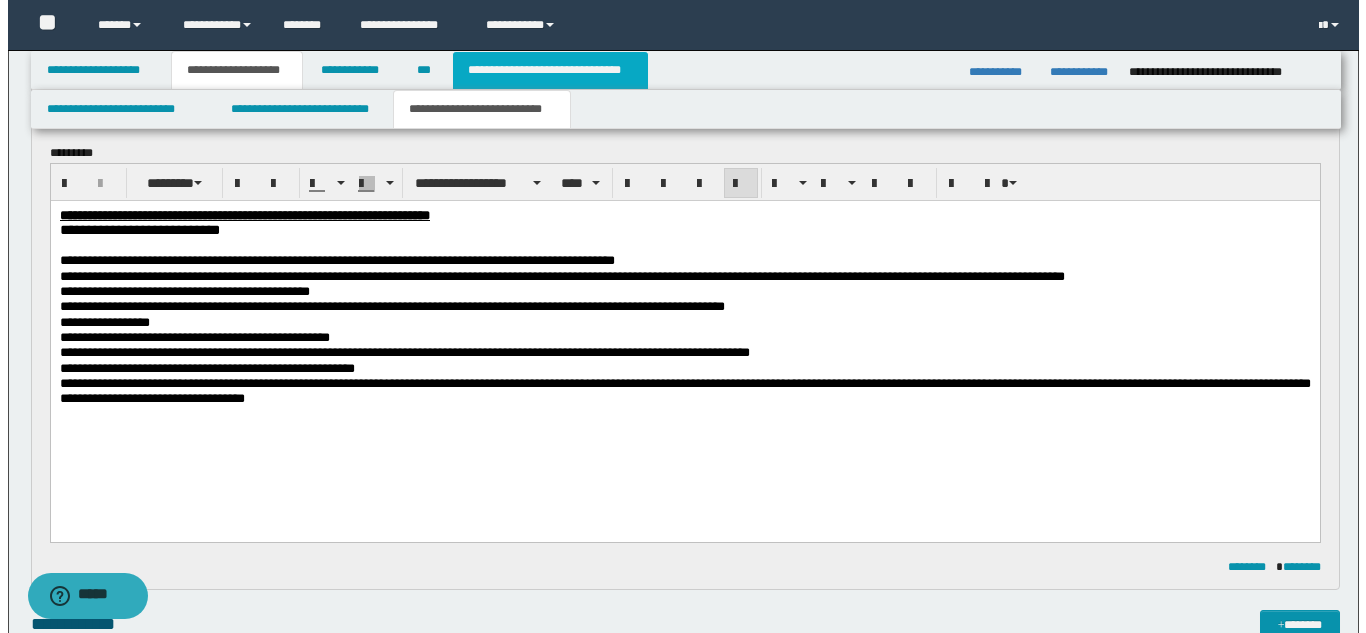 scroll, scrollTop: 0, scrollLeft: 0, axis: both 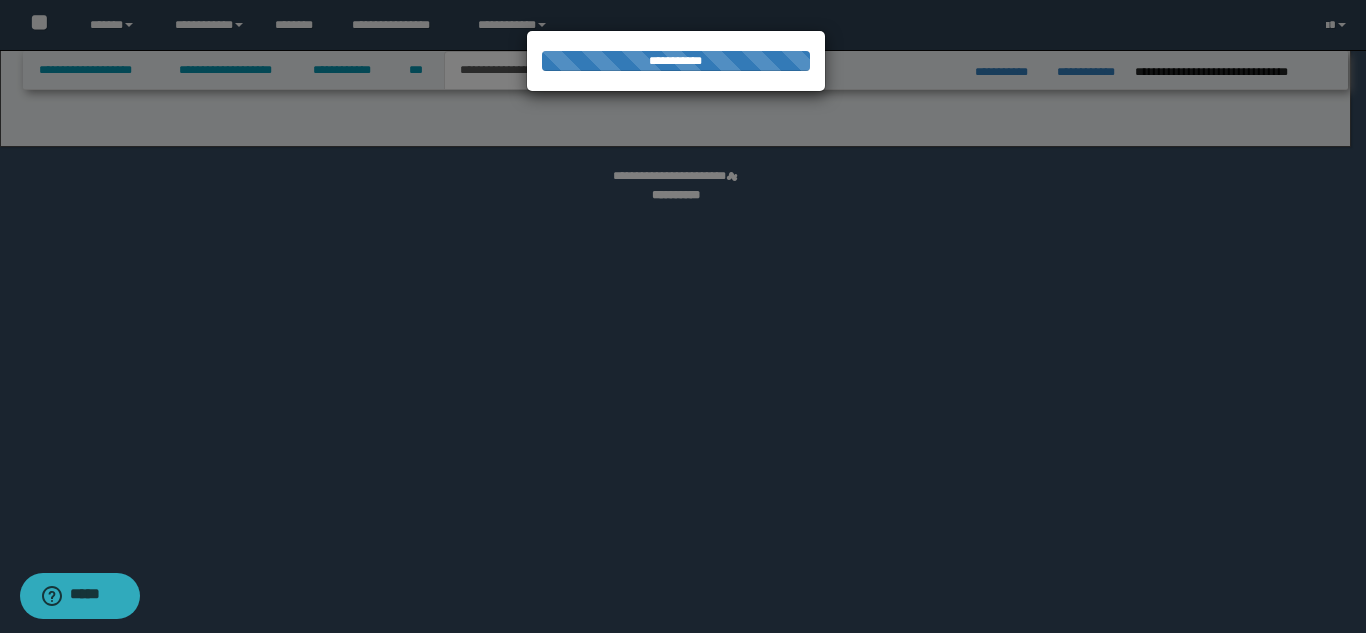 select on "*" 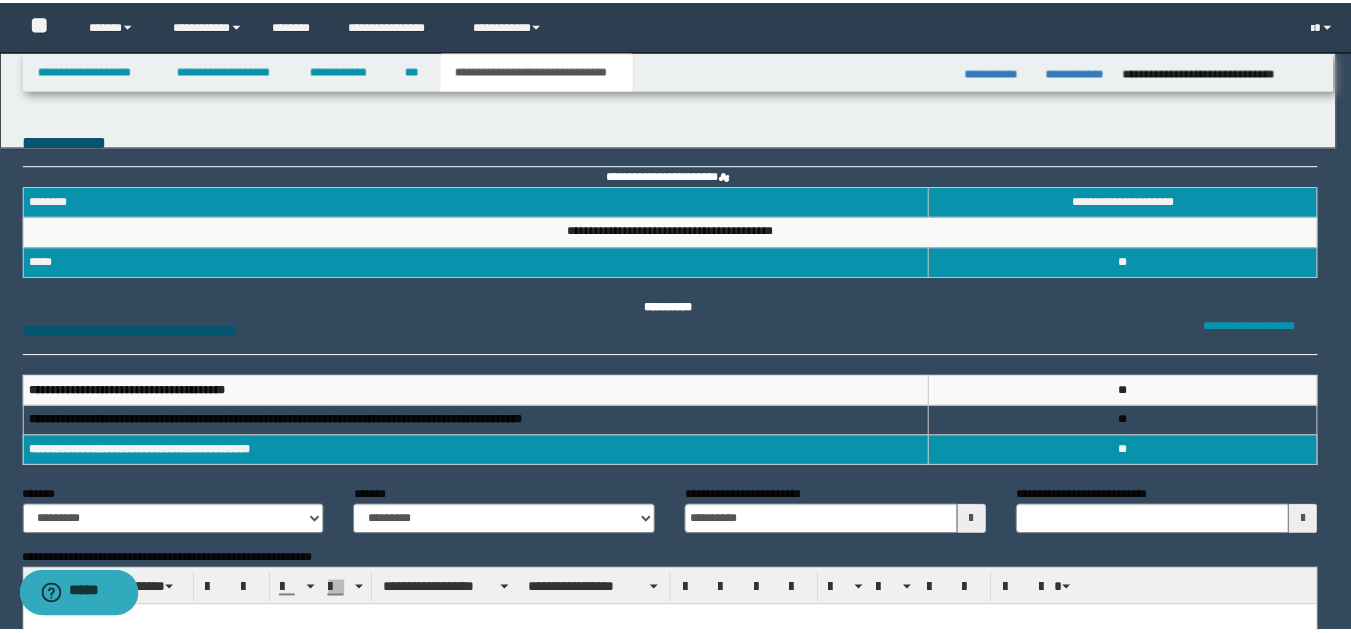 scroll, scrollTop: 0, scrollLeft: 0, axis: both 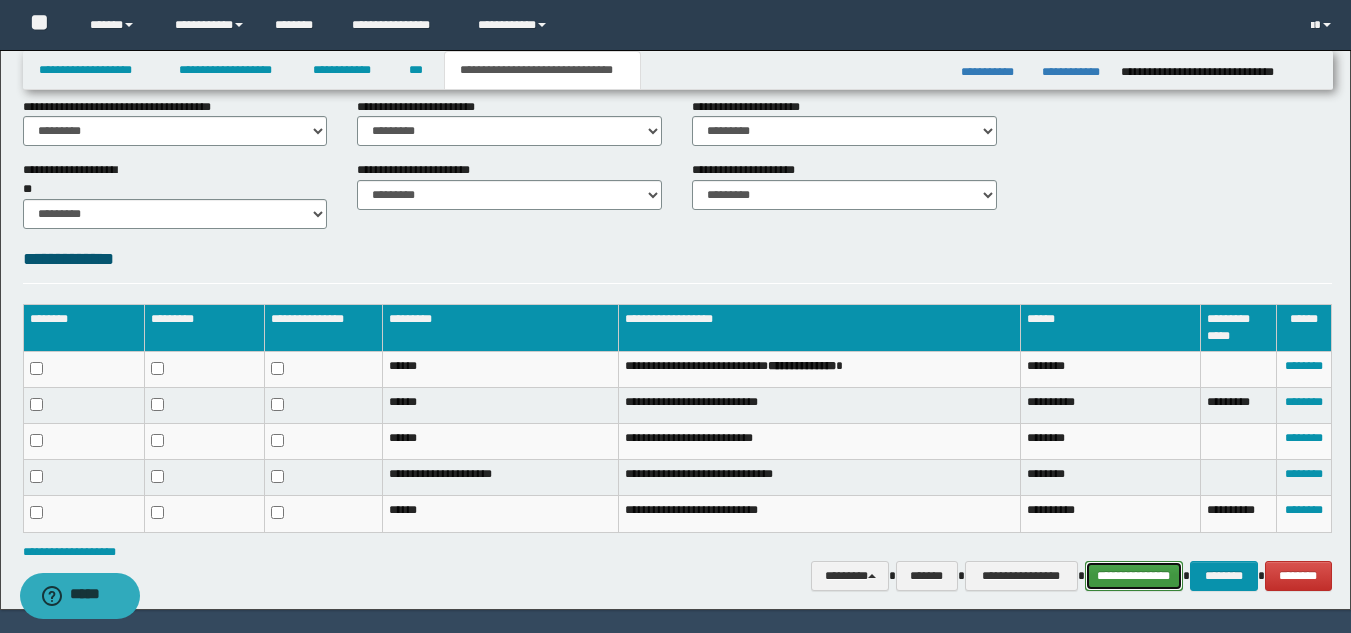 click on "**********" at bounding box center (1134, 576) 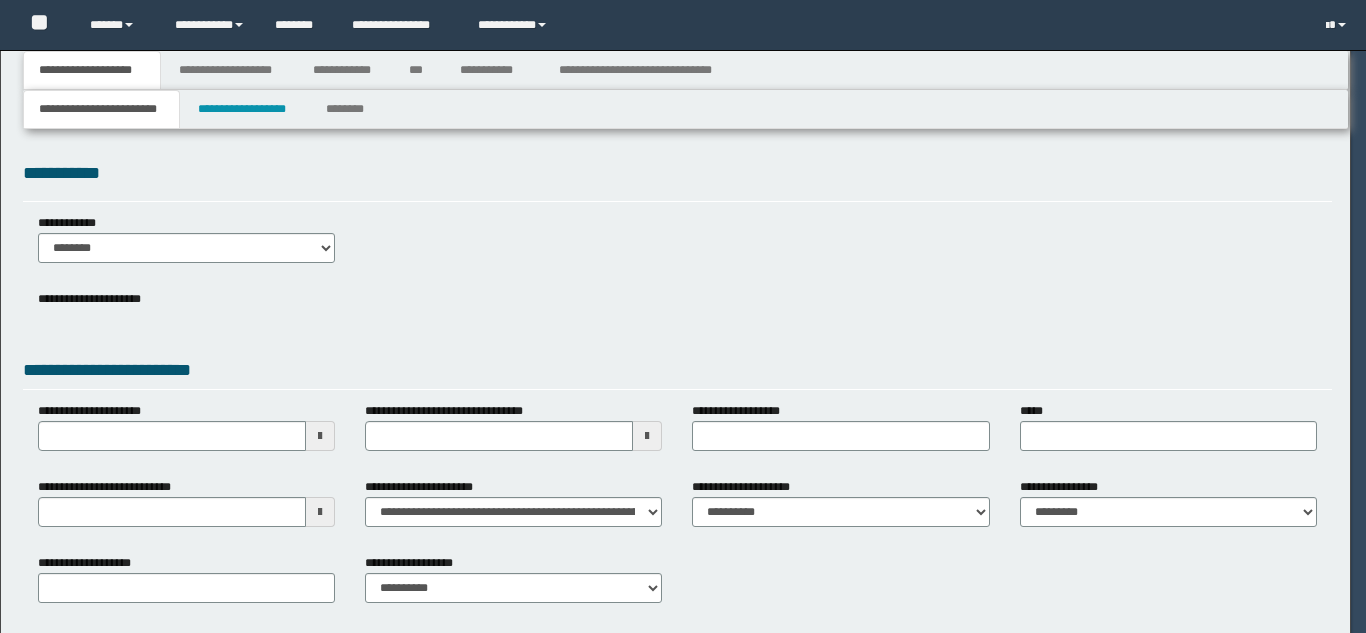 scroll, scrollTop: 0, scrollLeft: 0, axis: both 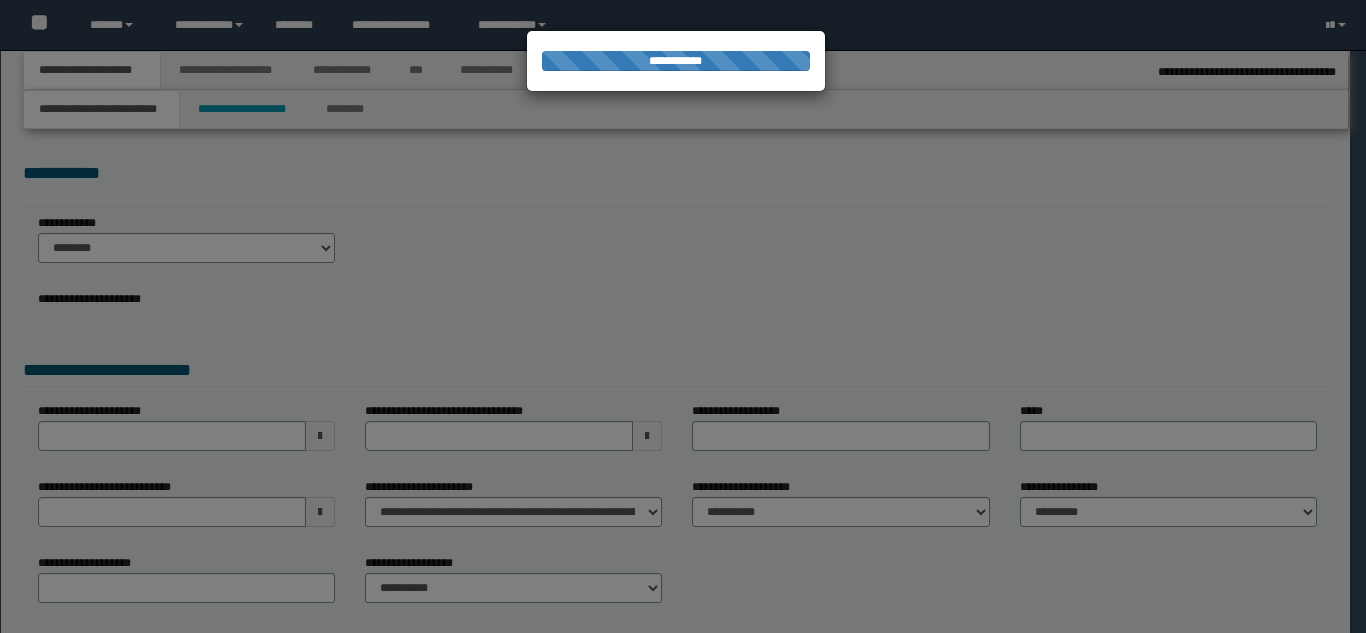 select on "*" 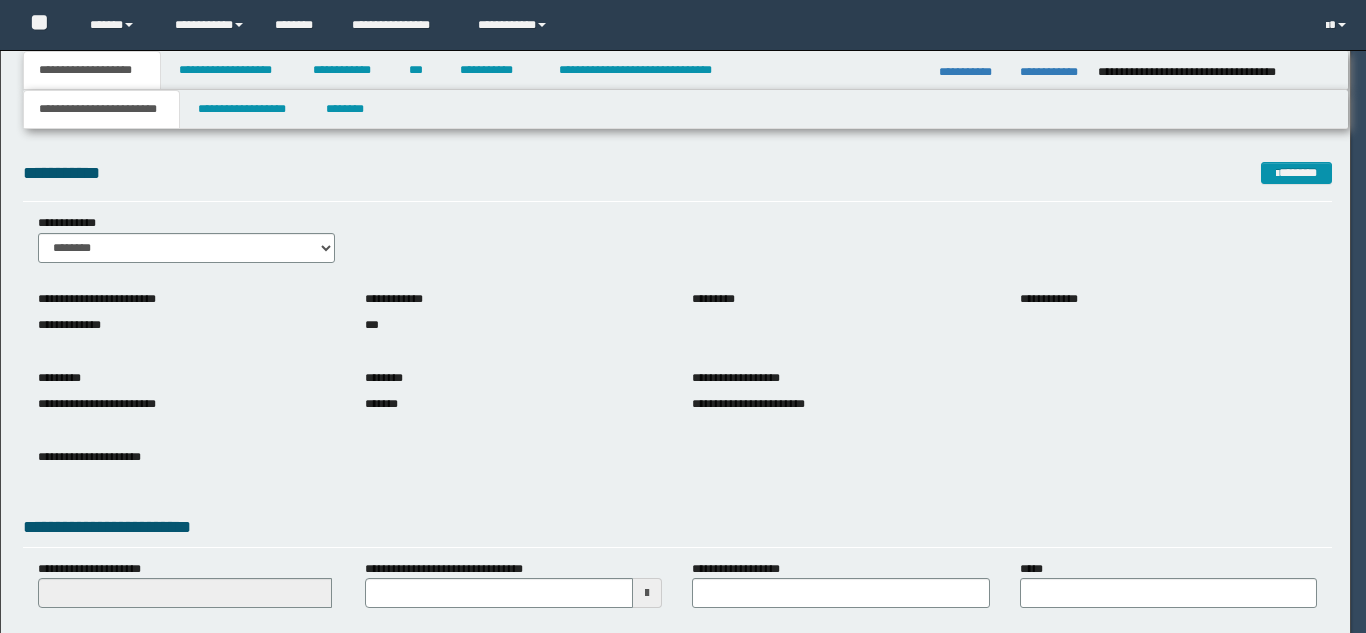 scroll, scrollTop: 0, scrollLeft: 0, axis: both 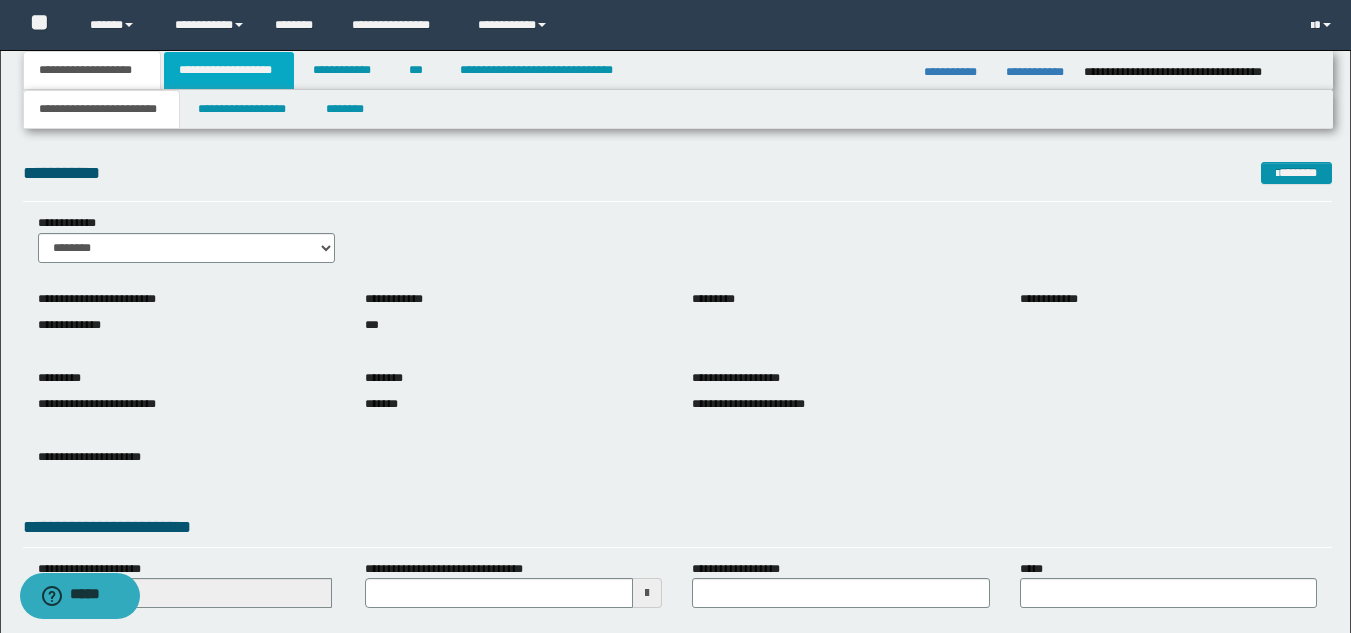 click on "**********" at bounding box center (229, 70) 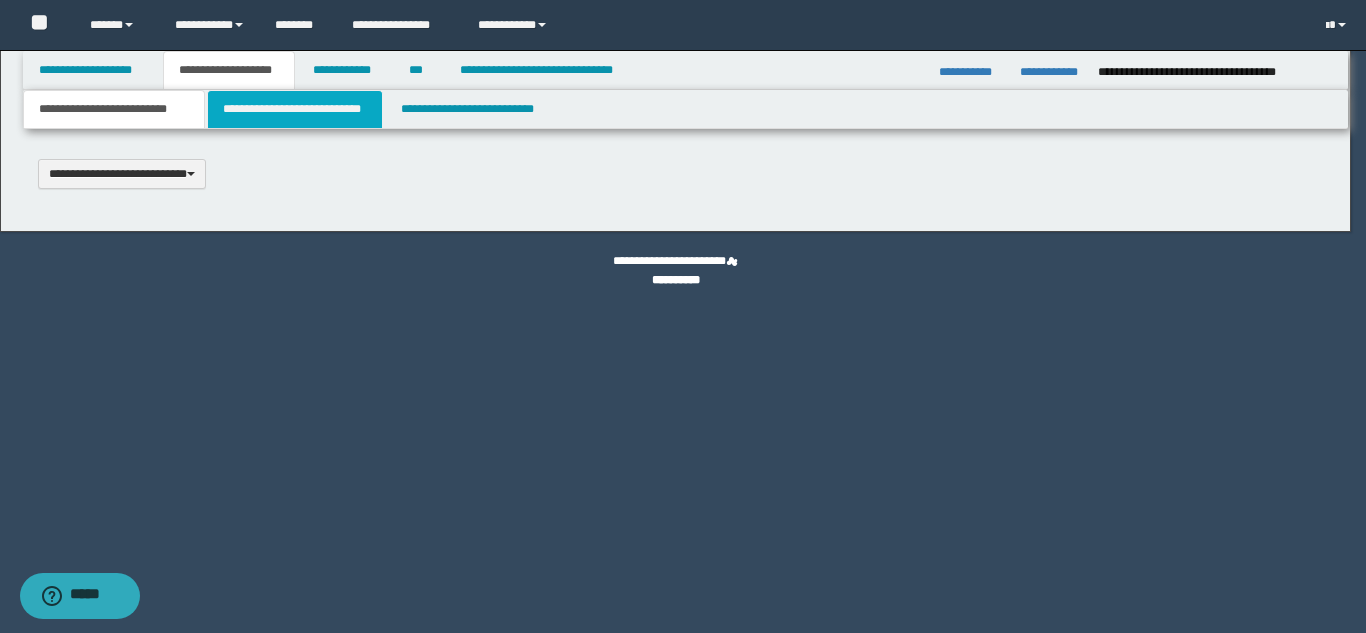 type 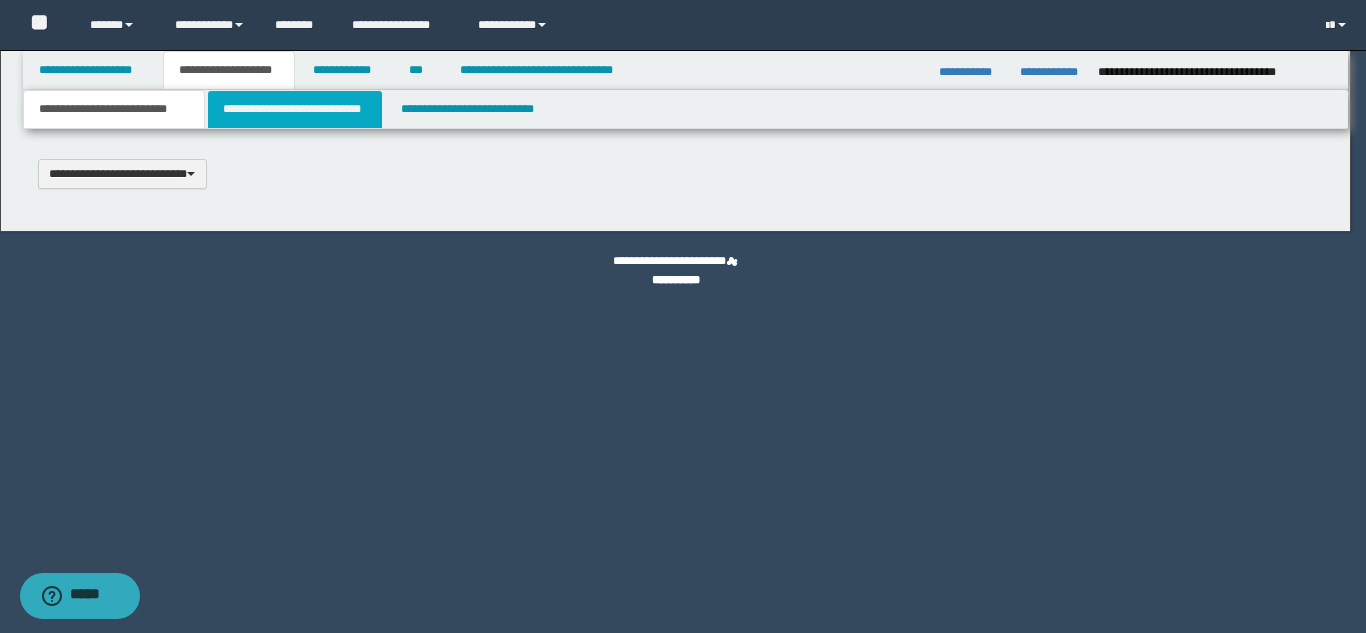 scroll, scrollTop: 0, scrollLeft: 0, axis: both 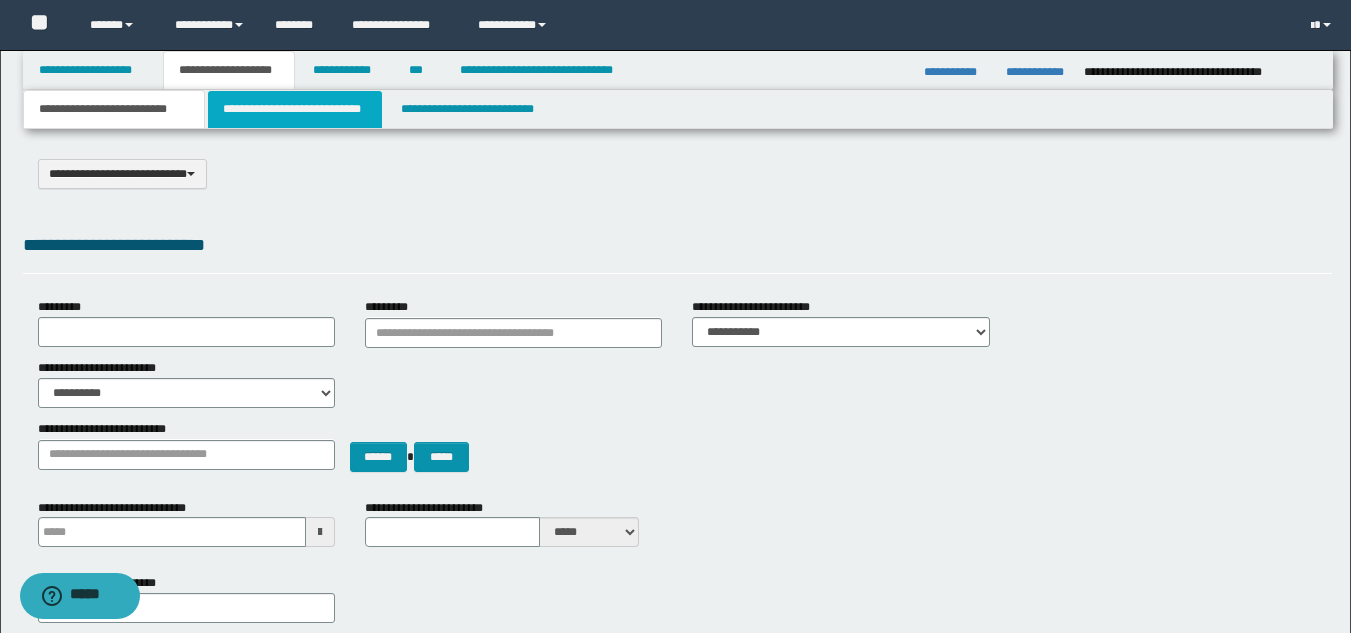 click on "**********" at bounding box center [295, 109] 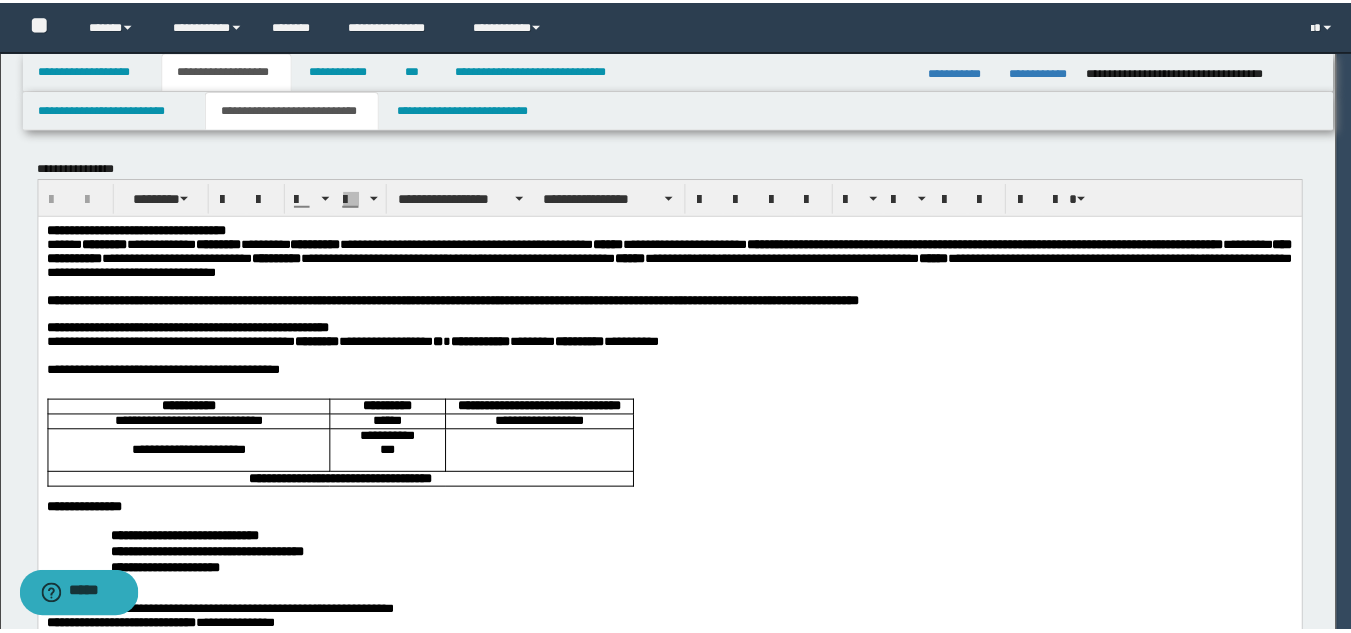 scroll, scrollTop: 0, scrollLeft: 0, axis: both 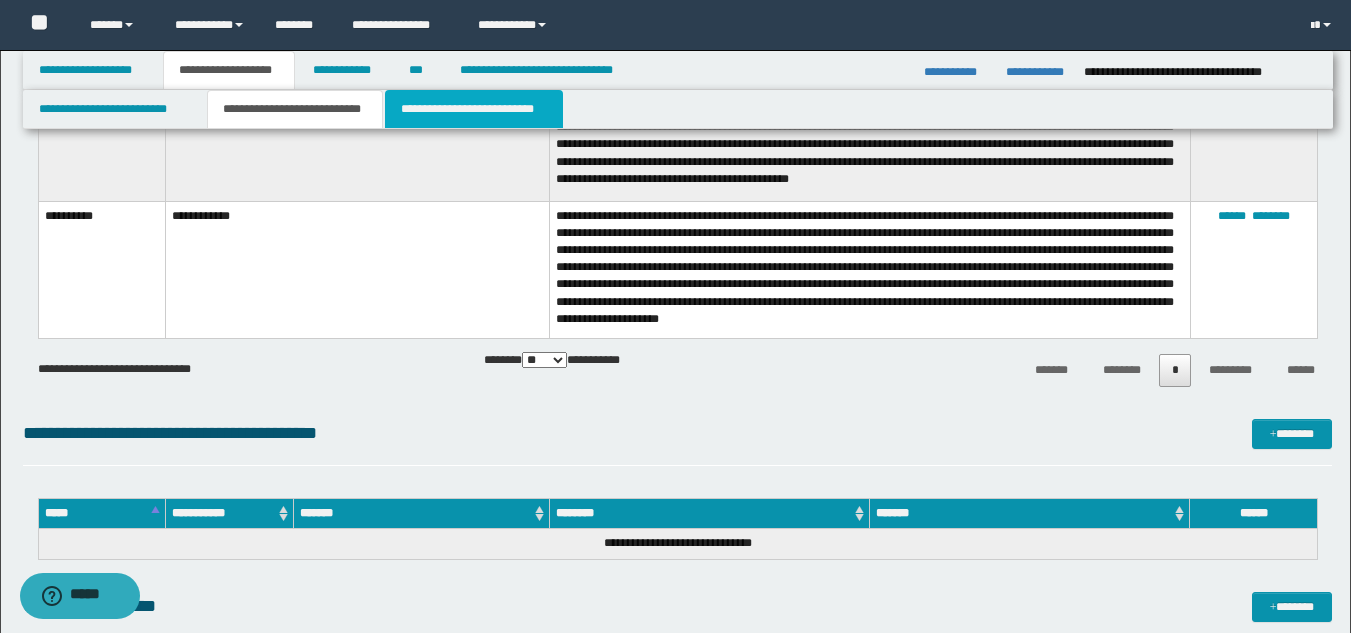 click on "**********" at bounding box center (474, 109) 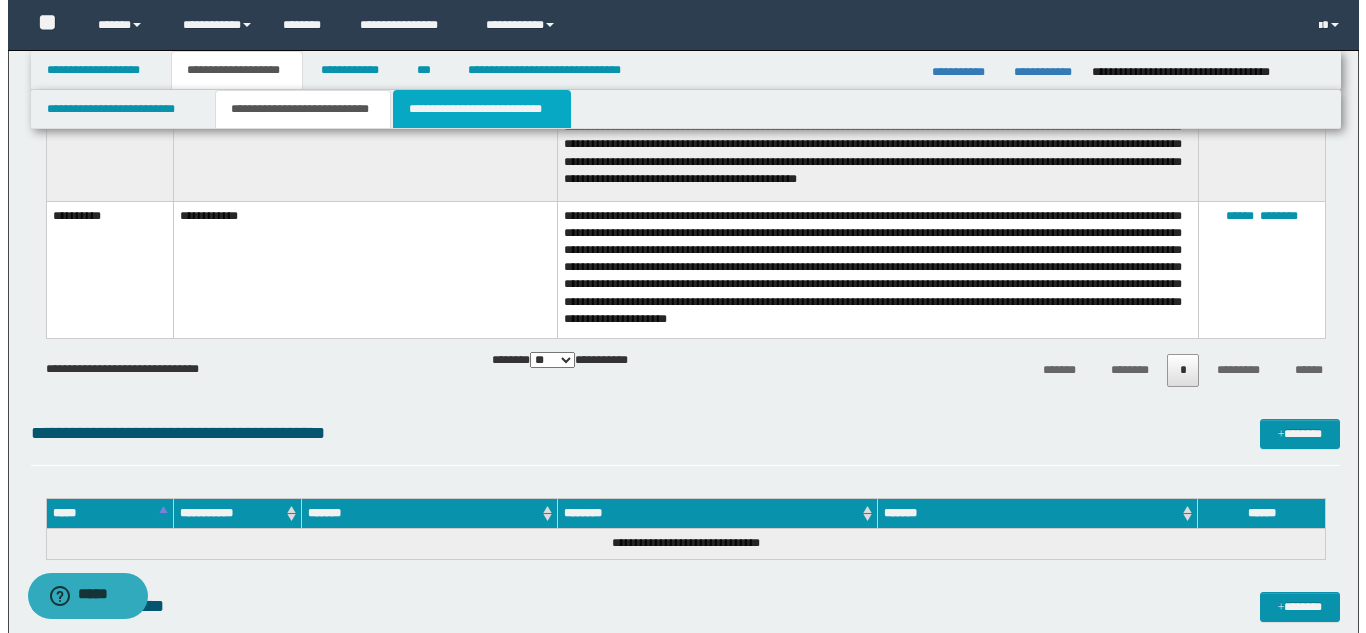 scroll, scrollTop: 0, scrollLeft: 0, axis: both 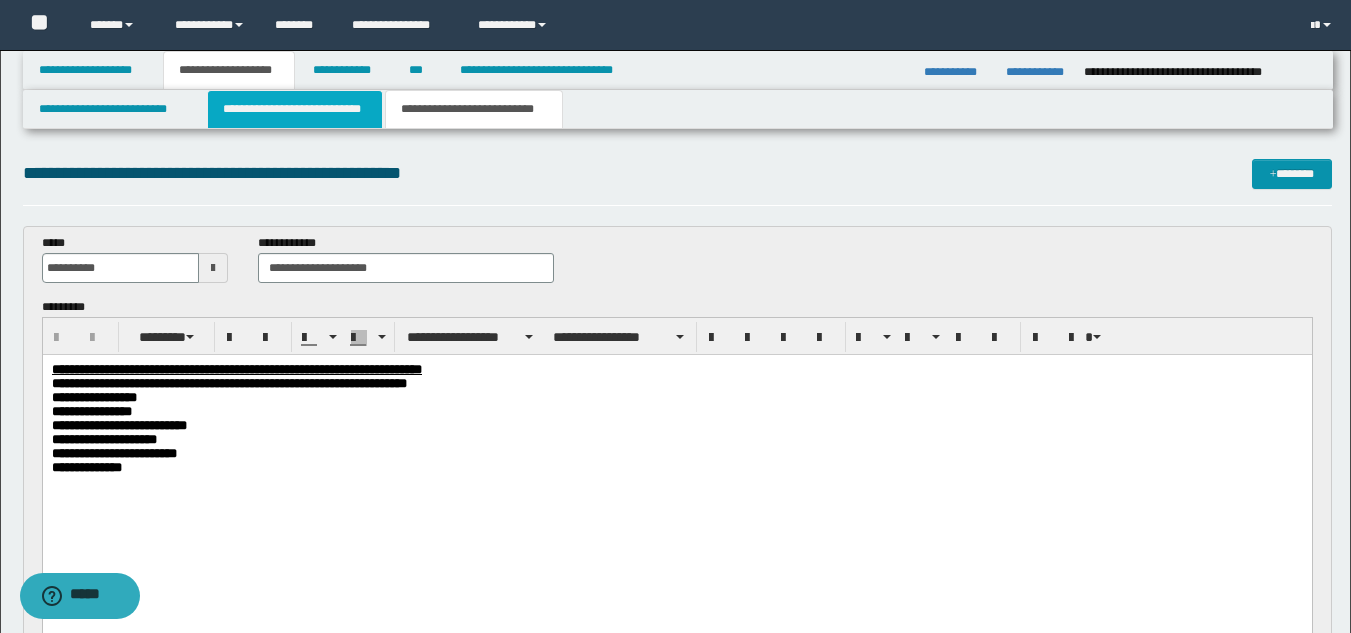 click on "**********" at bounding box center (295, 109) 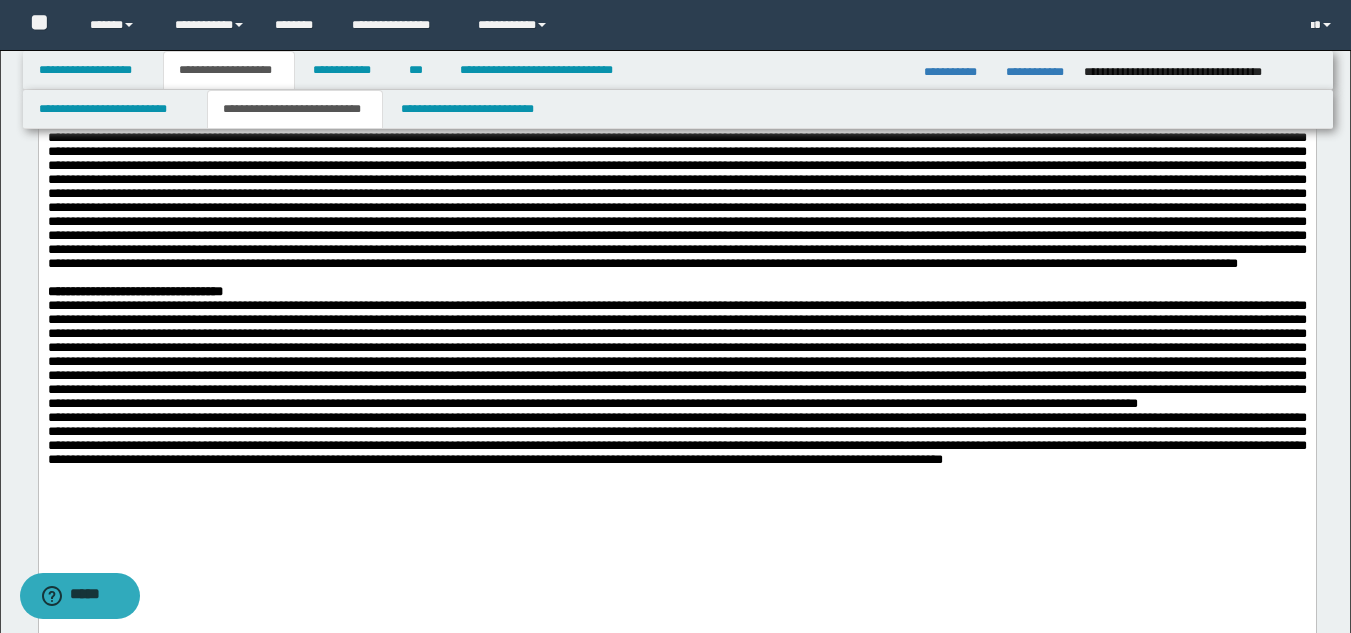 scroll, scrollTop: 780, scrollLeft: 0, axis: vertical 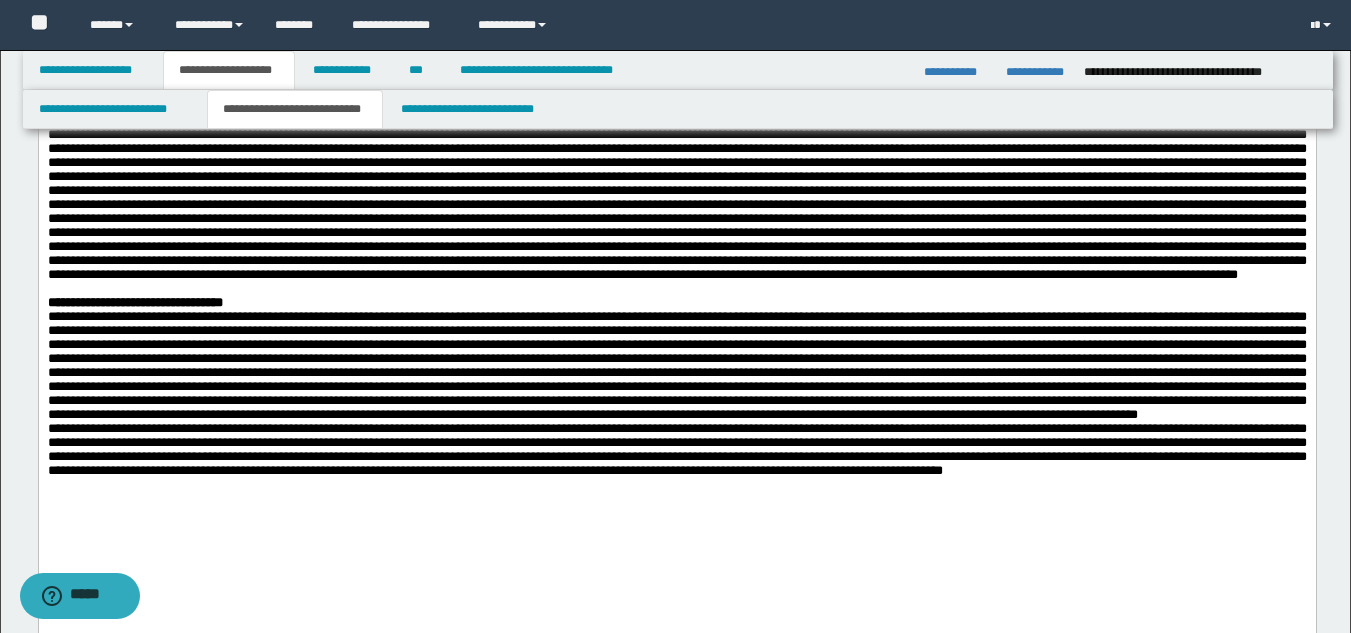 click at bounding box center [676, 190] 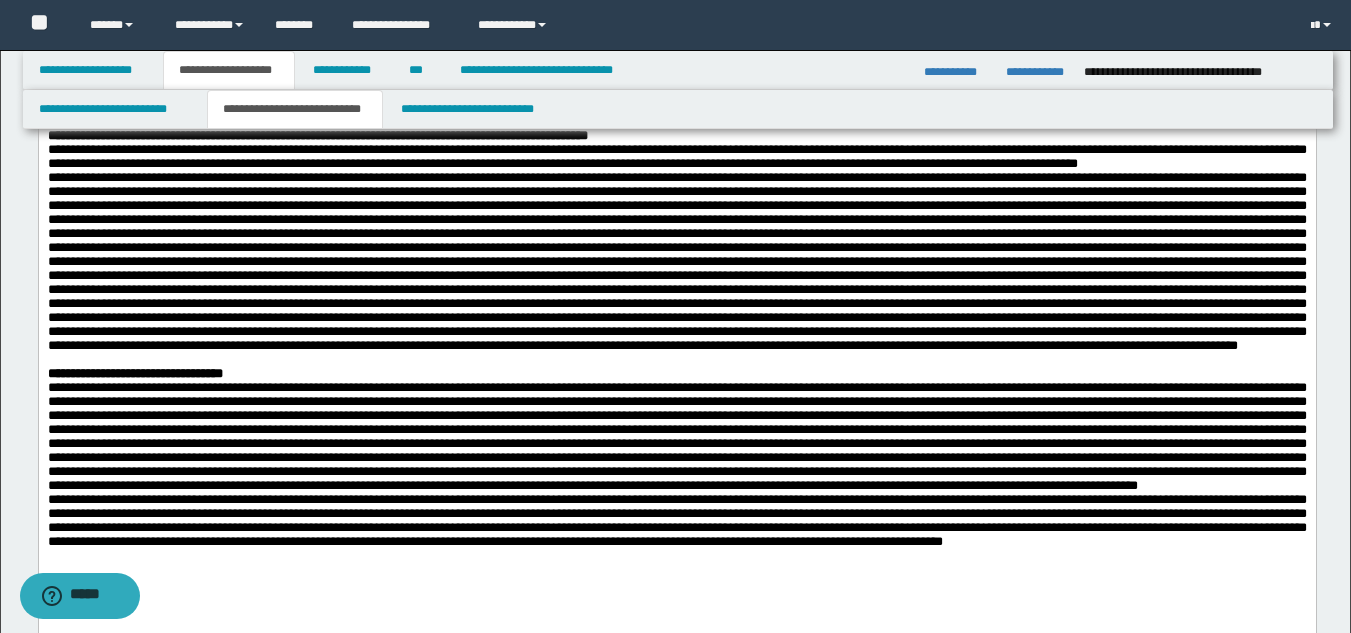 scroll, scrollTop: 685, scrollLeft: 0, axis: vertical 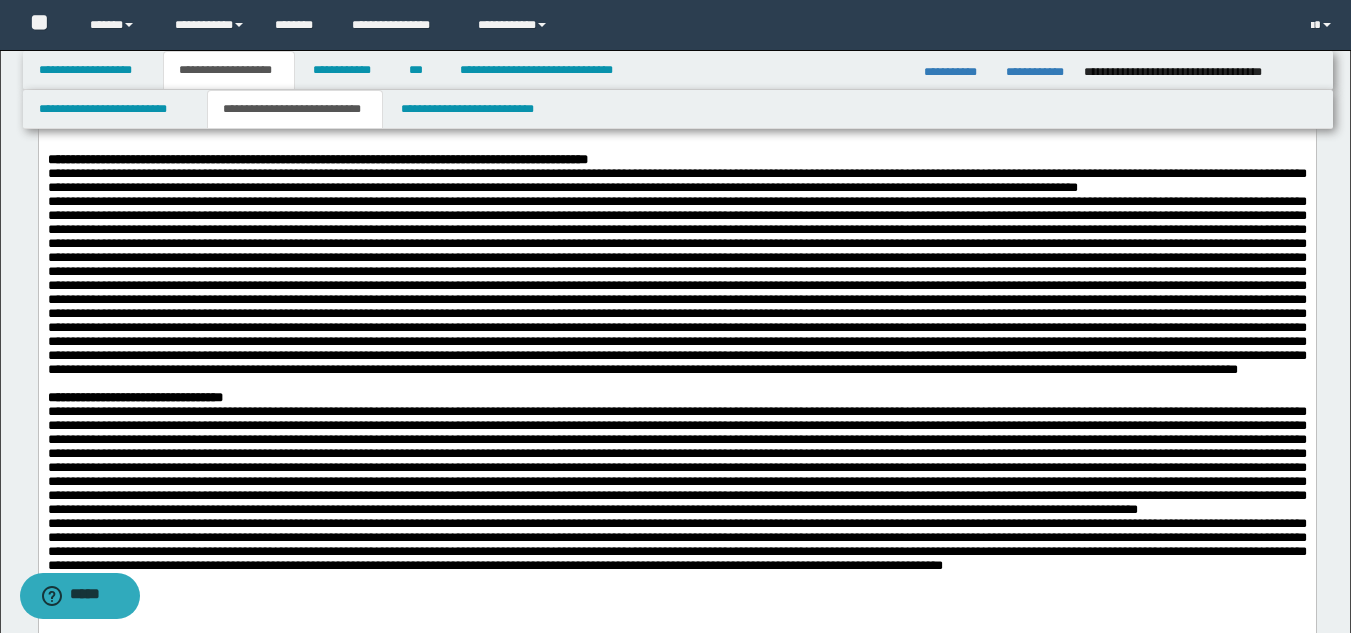 click at bounding box center (676, 146) 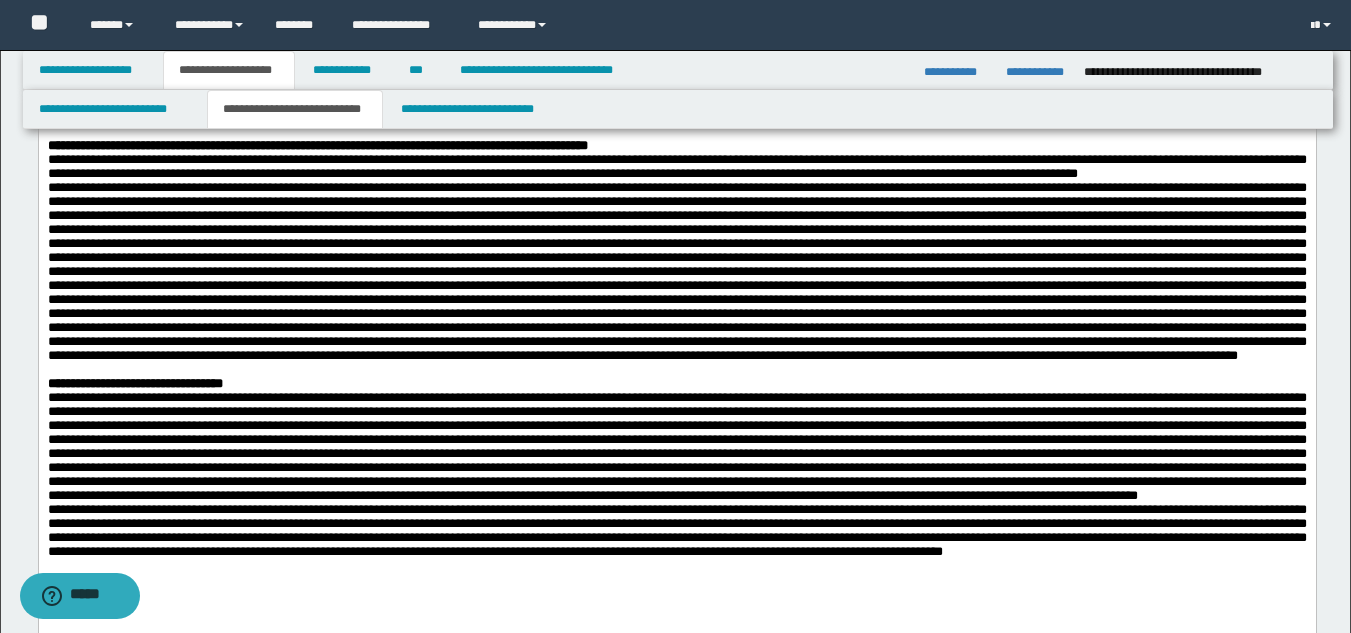 click at bounding box center [676, 271] 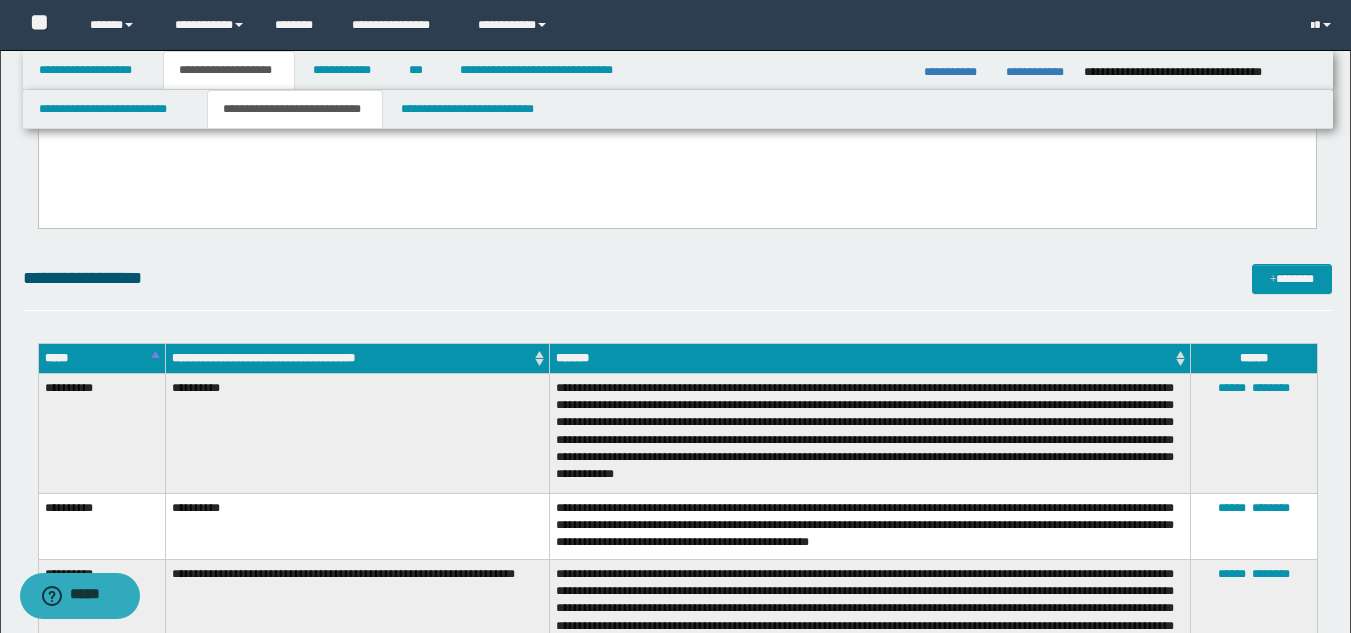 scroll, scrollTop: 1868, scrollLeft: 0, axis: vertical 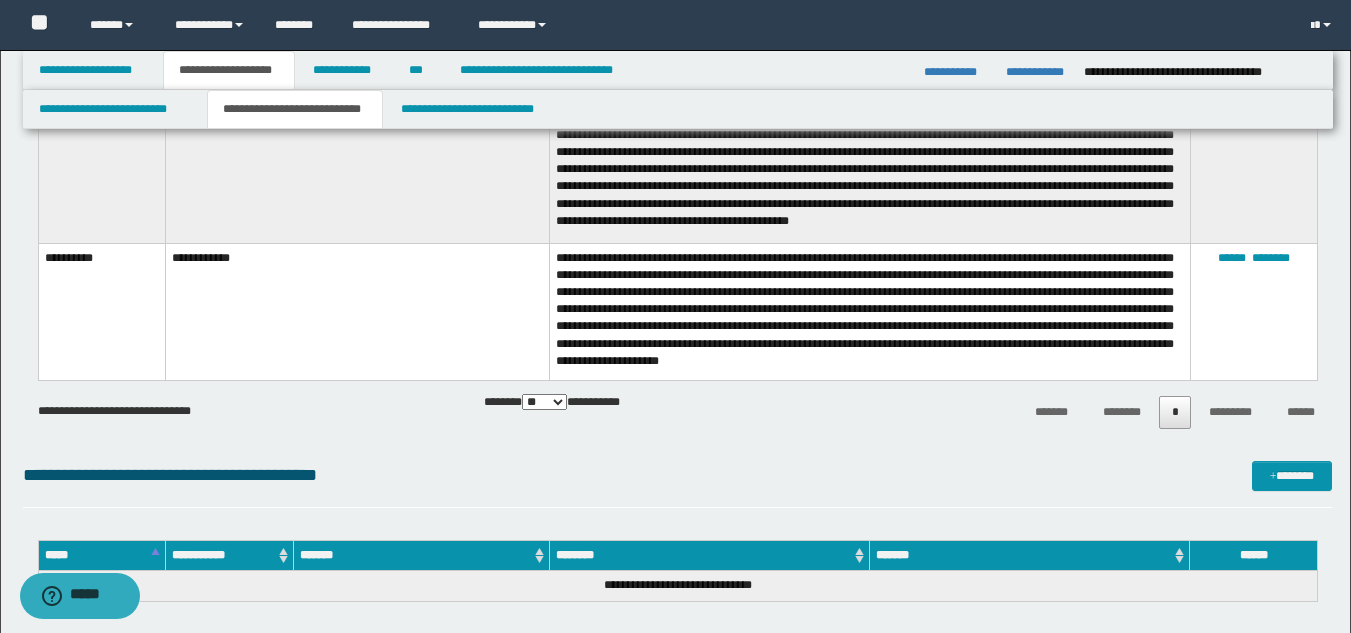 click on "**********" at bounding box center (869, 311) 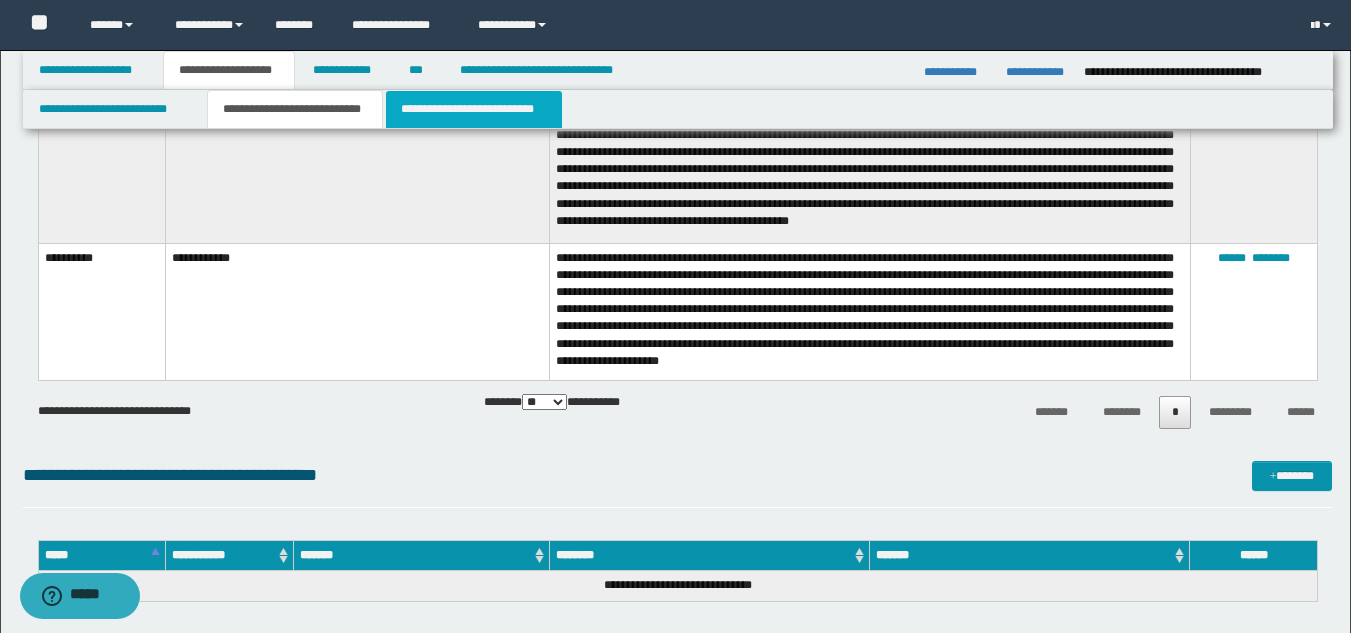 click on "**********" at bounding box center [474, 109] 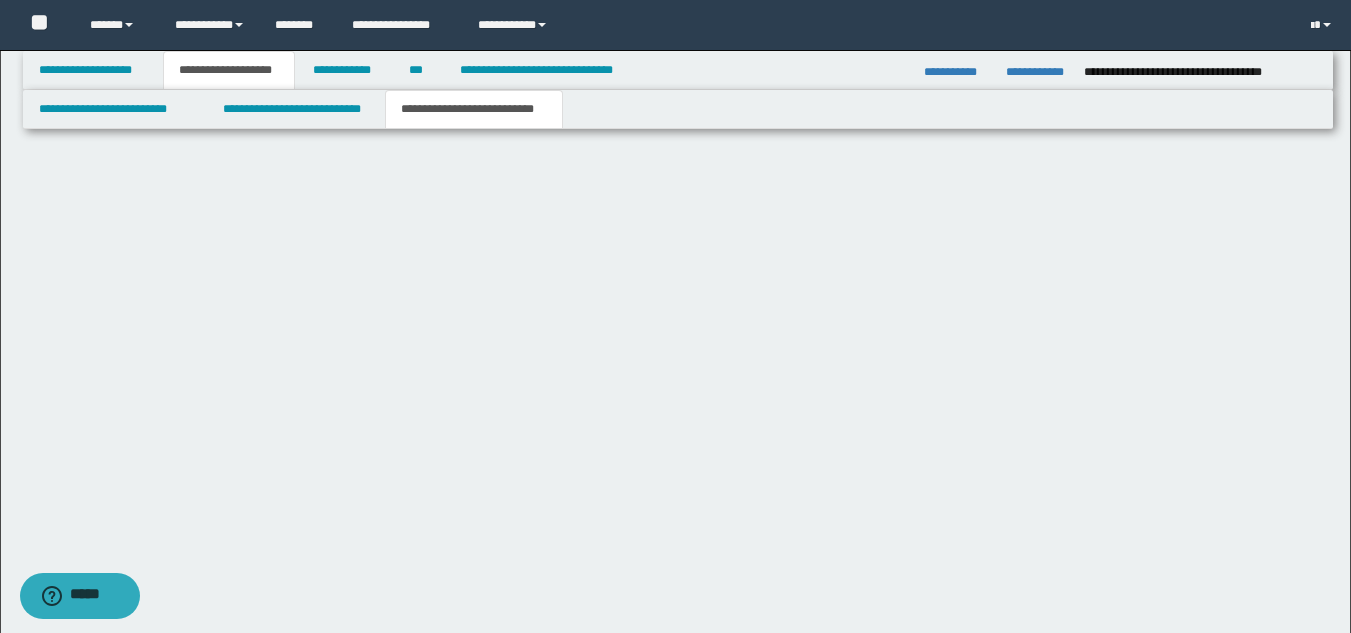 scroll, scrollTop: 998, scrollLeft: 0, axis: vertical 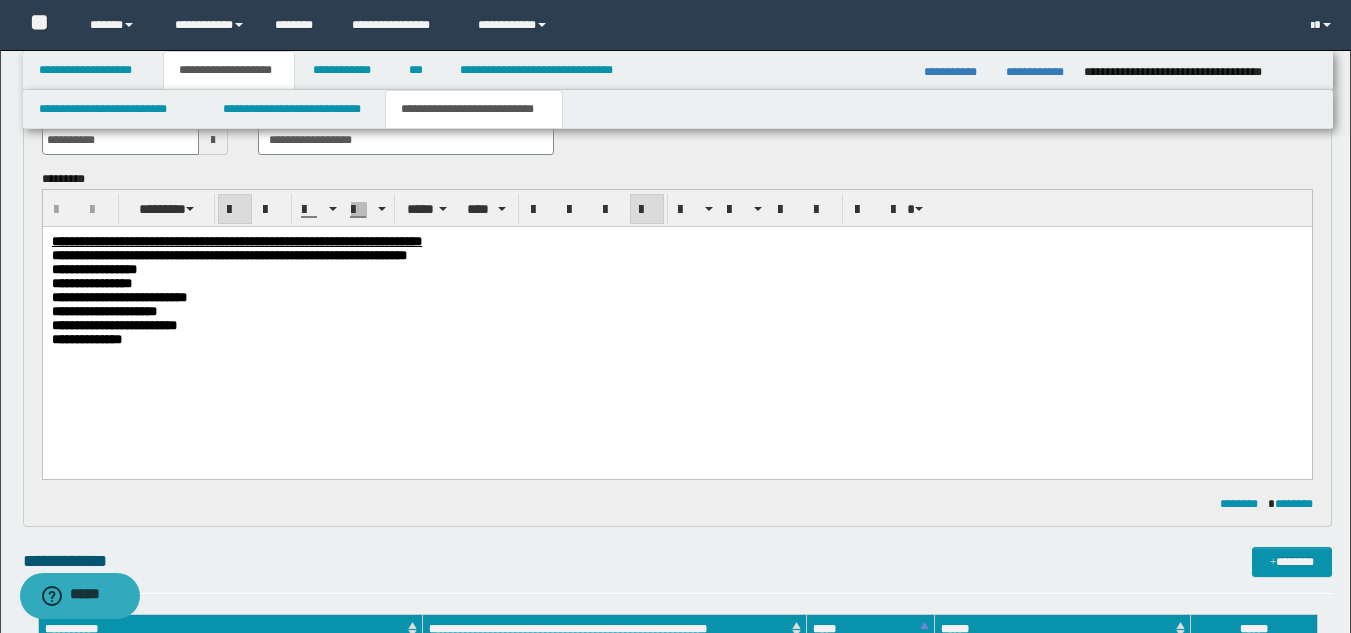 click on "**********" at bounding box center [676, 269] 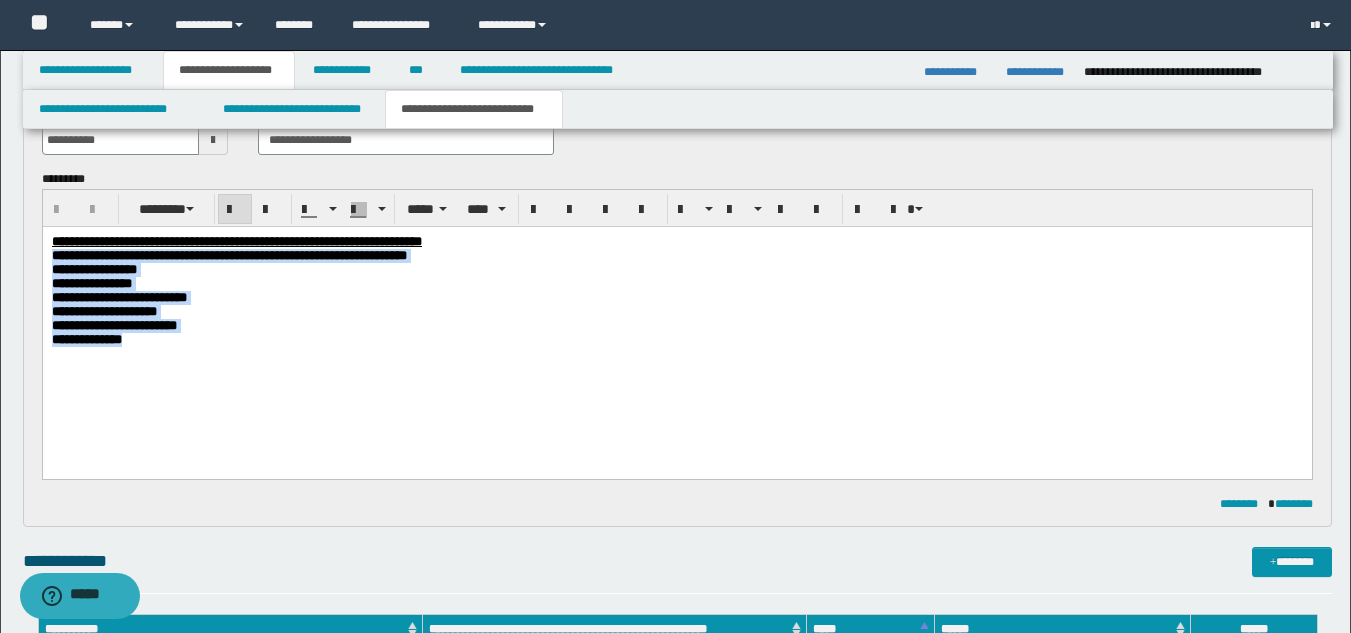 drag, startPoint x: 49, startPoint y: 257, endPoint x: 153, endPoint y: 394, distance: 172.00291 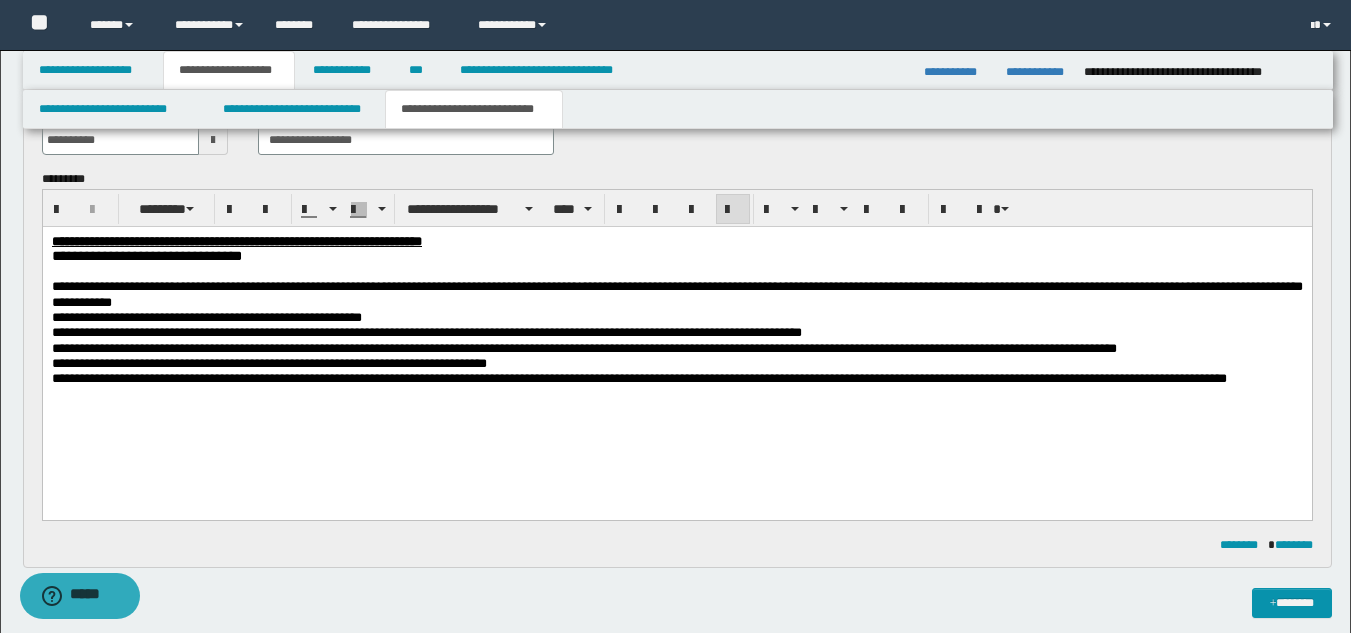 click at bounding box center [213, 140] 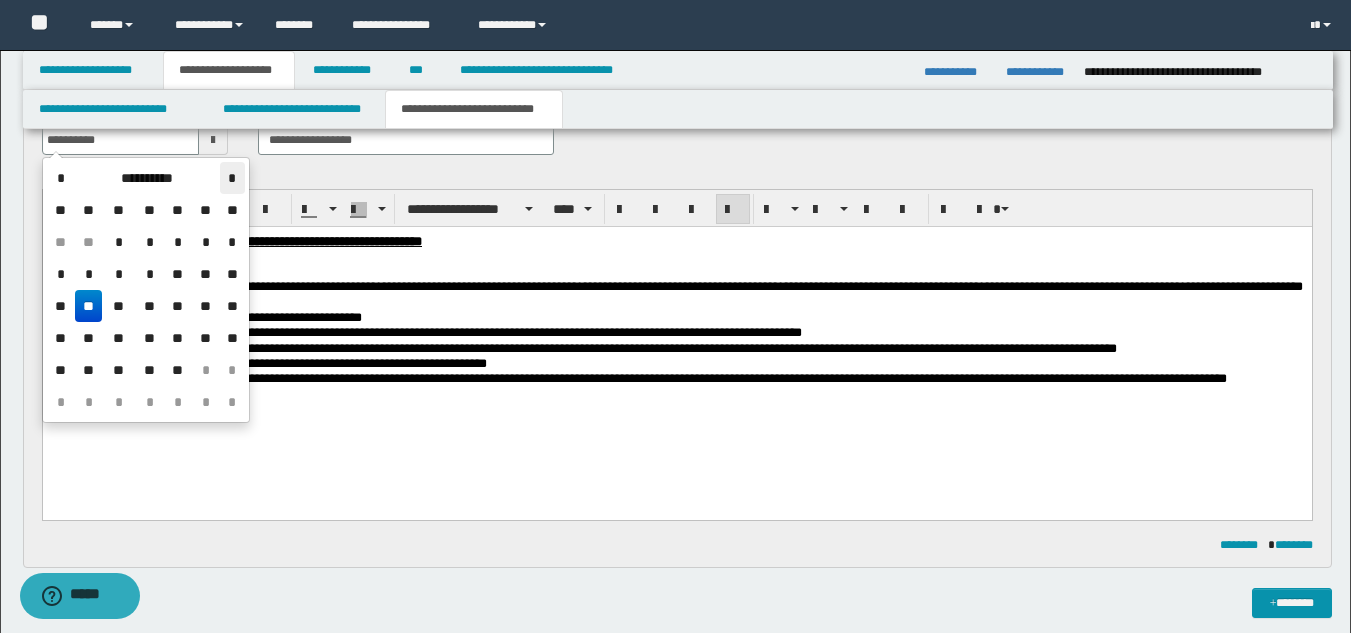 click on "*" at bounding box center (232, 178) 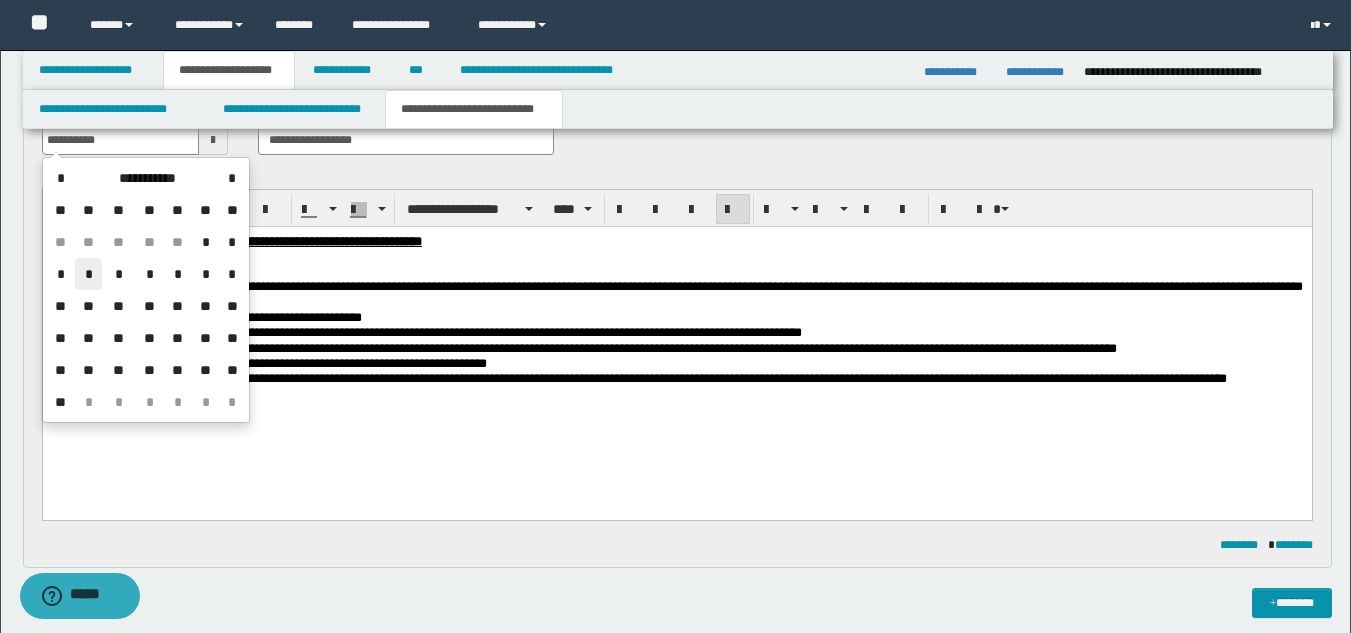click on "*" at bounding box center [89, 274] 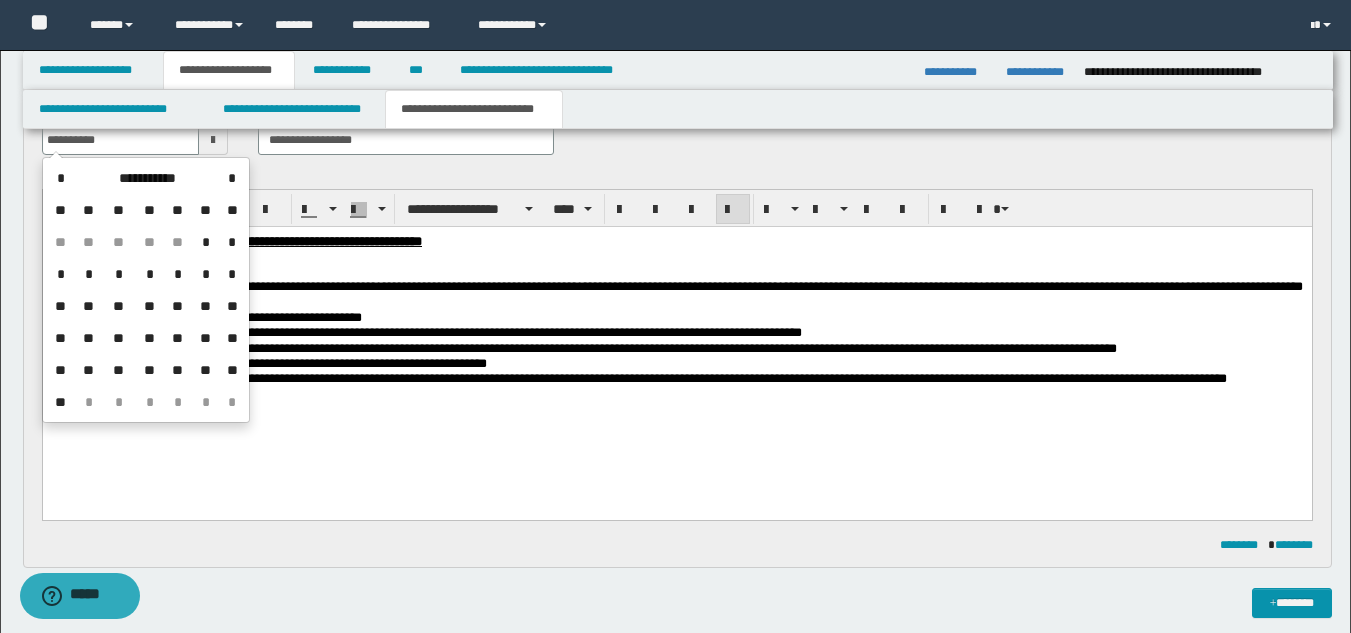 type on "**********" 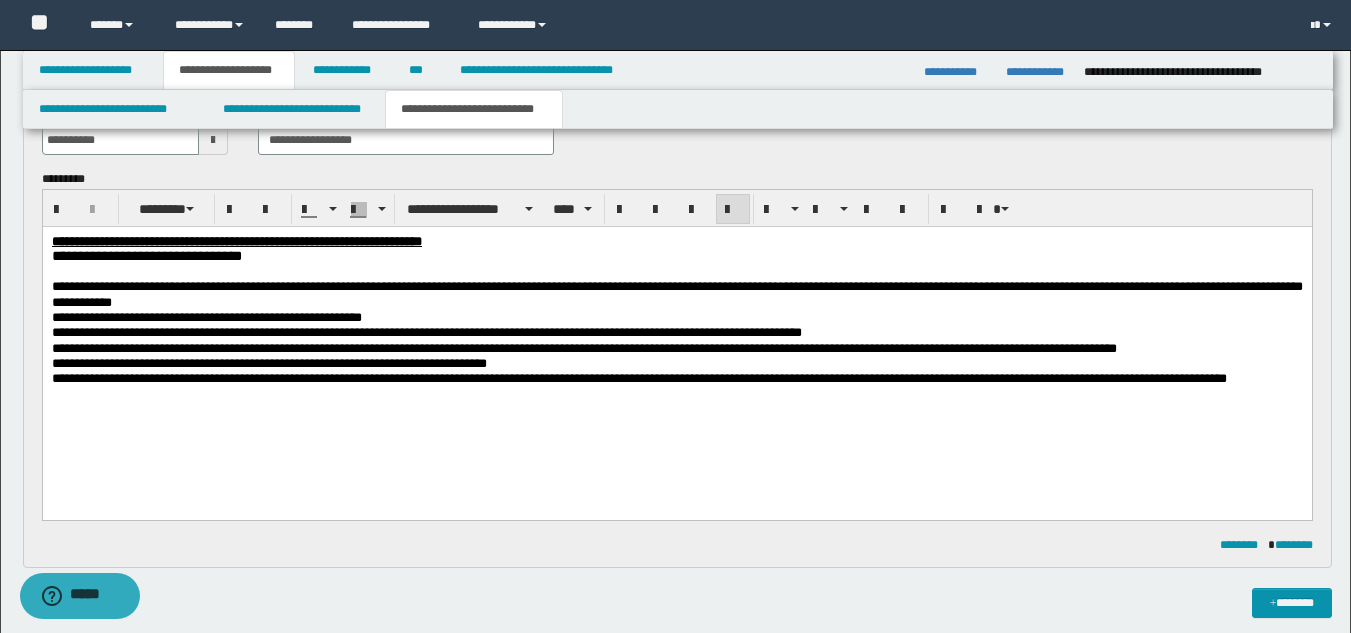 click on "**********" at bounding box center [426, 331] 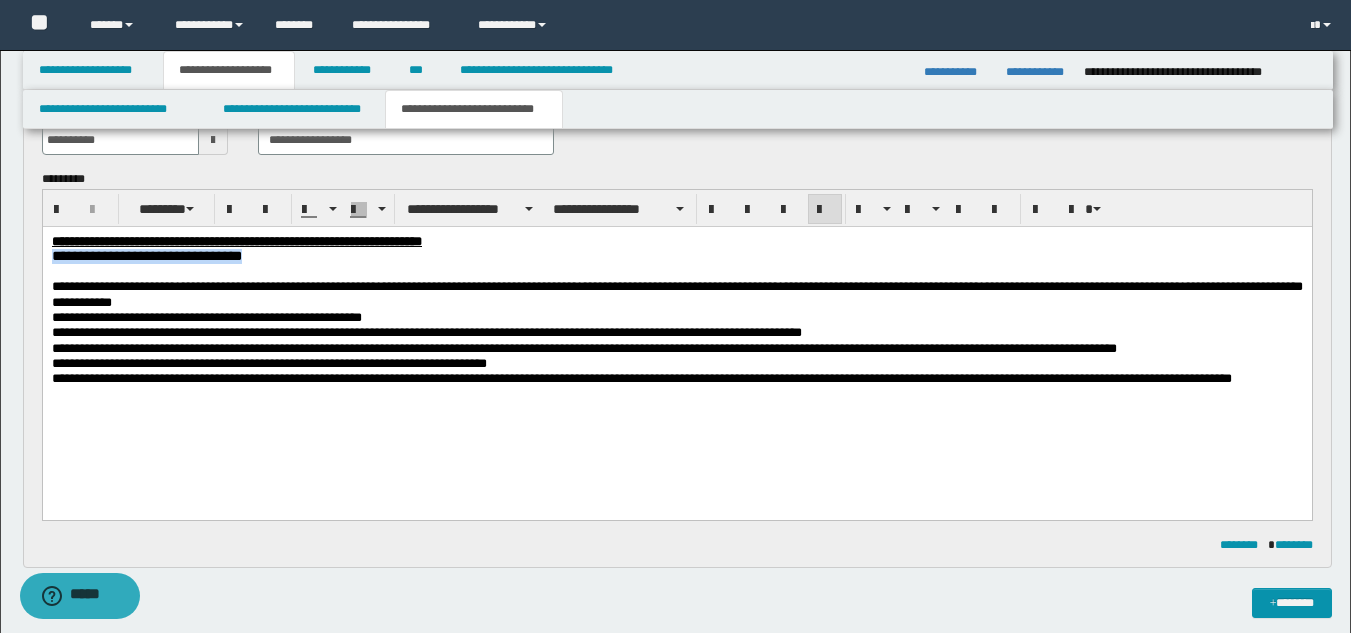 drag, startPoint x: 364, startPoint y: 264, endPoint x: 51, endPoint y: 274, distance: 313.1597 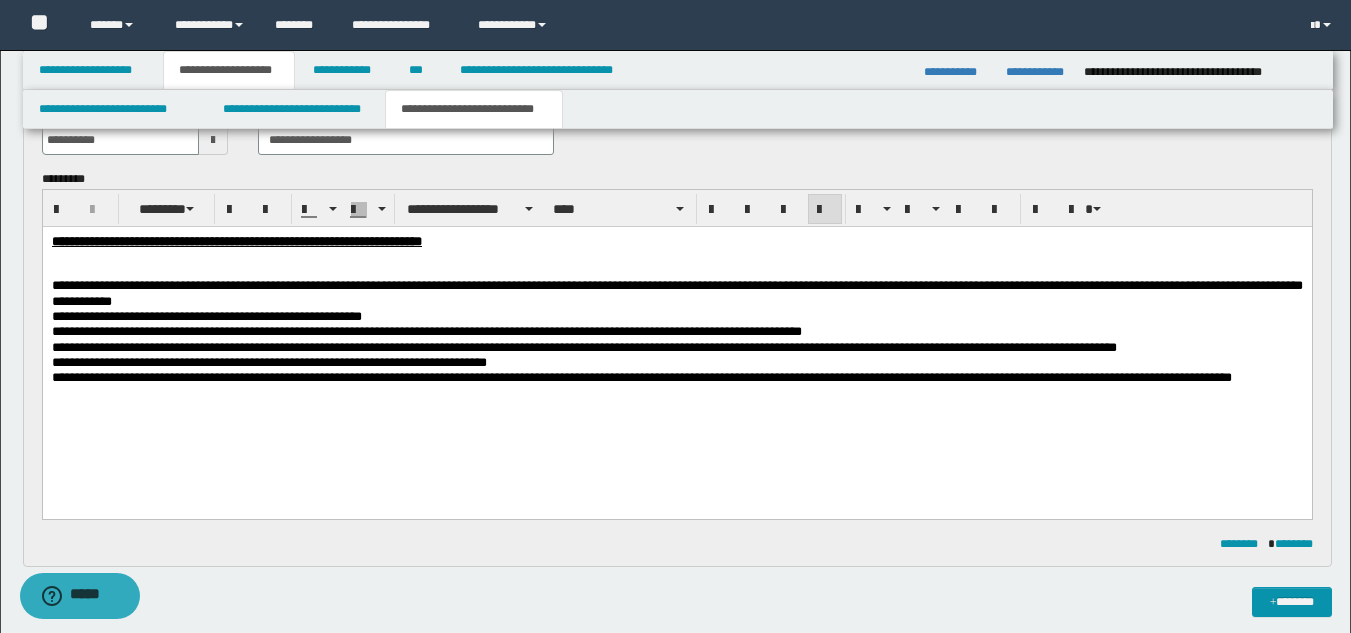click on "**********" at bounding box center (676, 334) 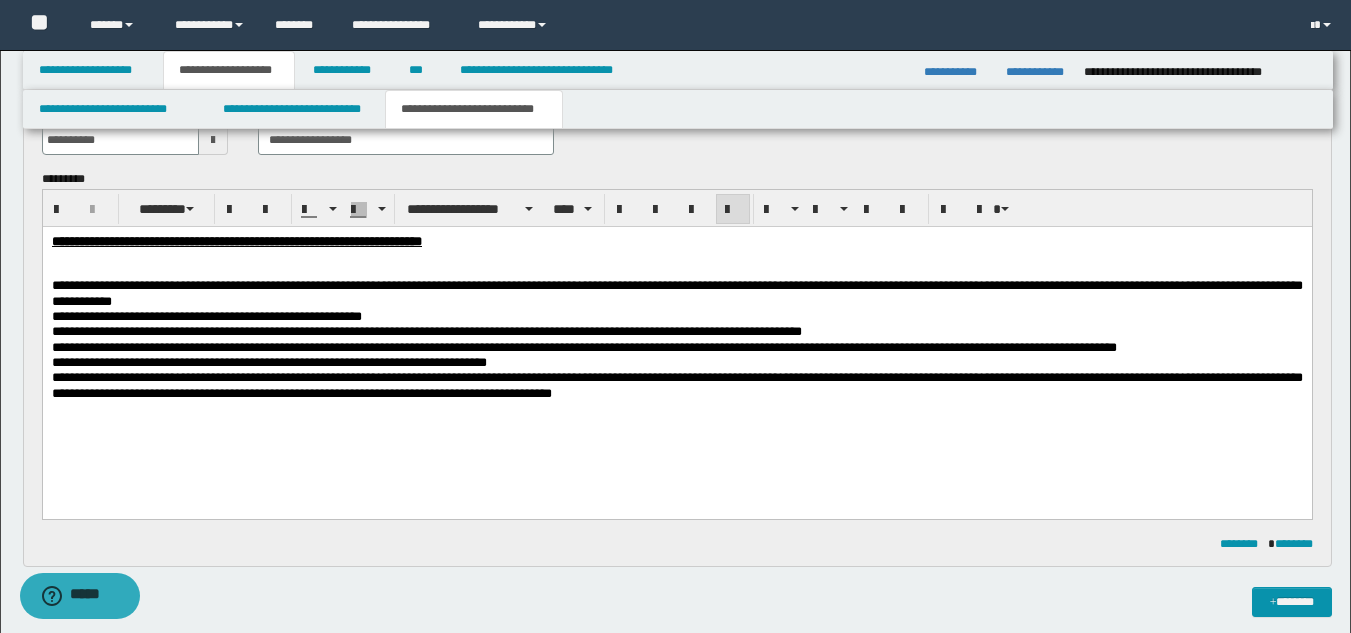 click on "**********" at bounding box center (676, 384) 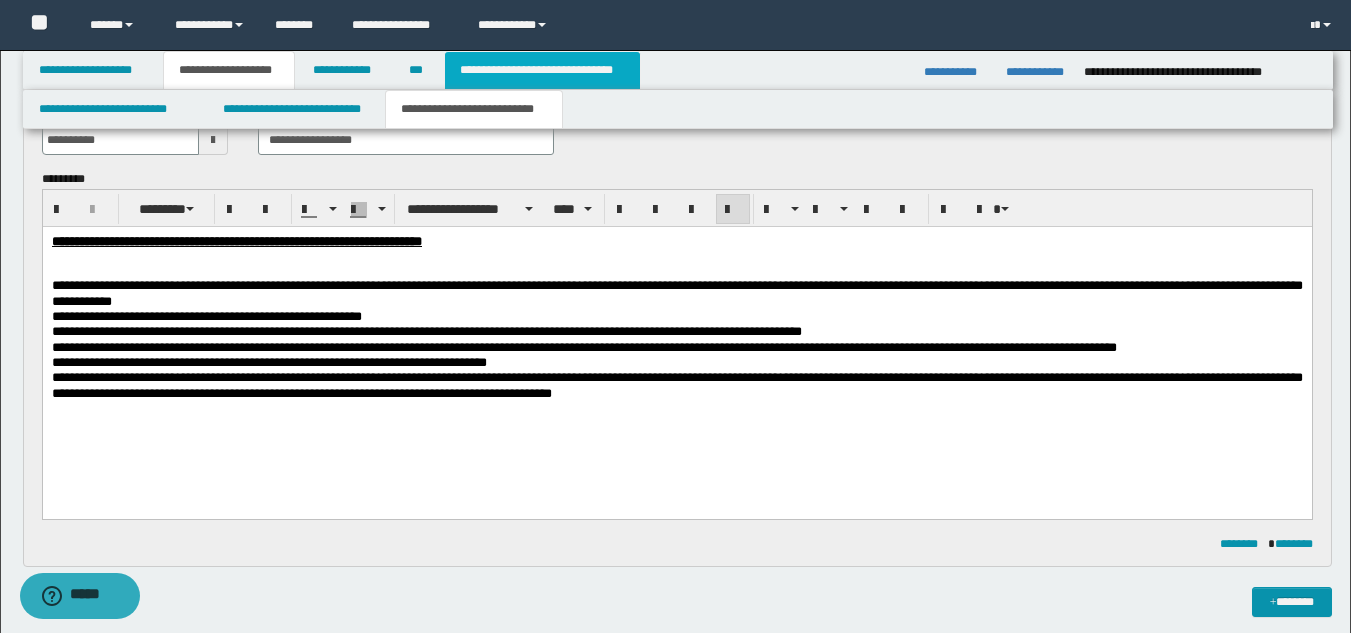click on "**********" at bounding box center (542, 70) 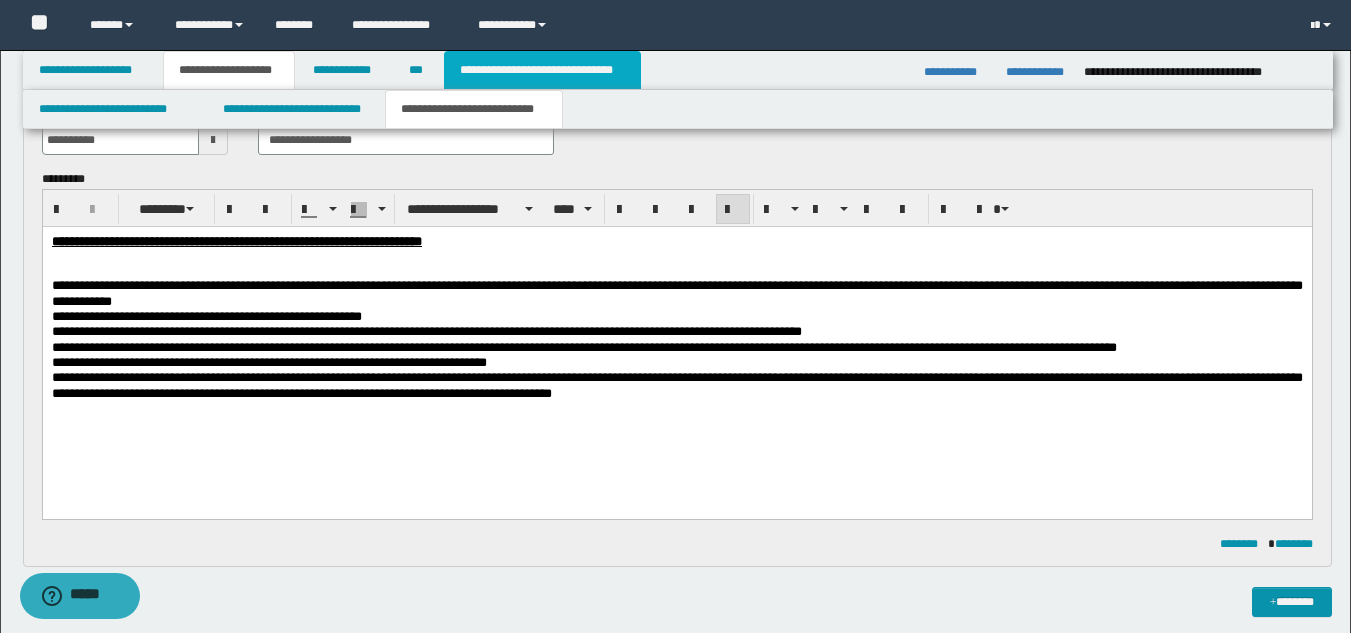scroll, scrollTop: 0, scrollLeft: 0, axis: both 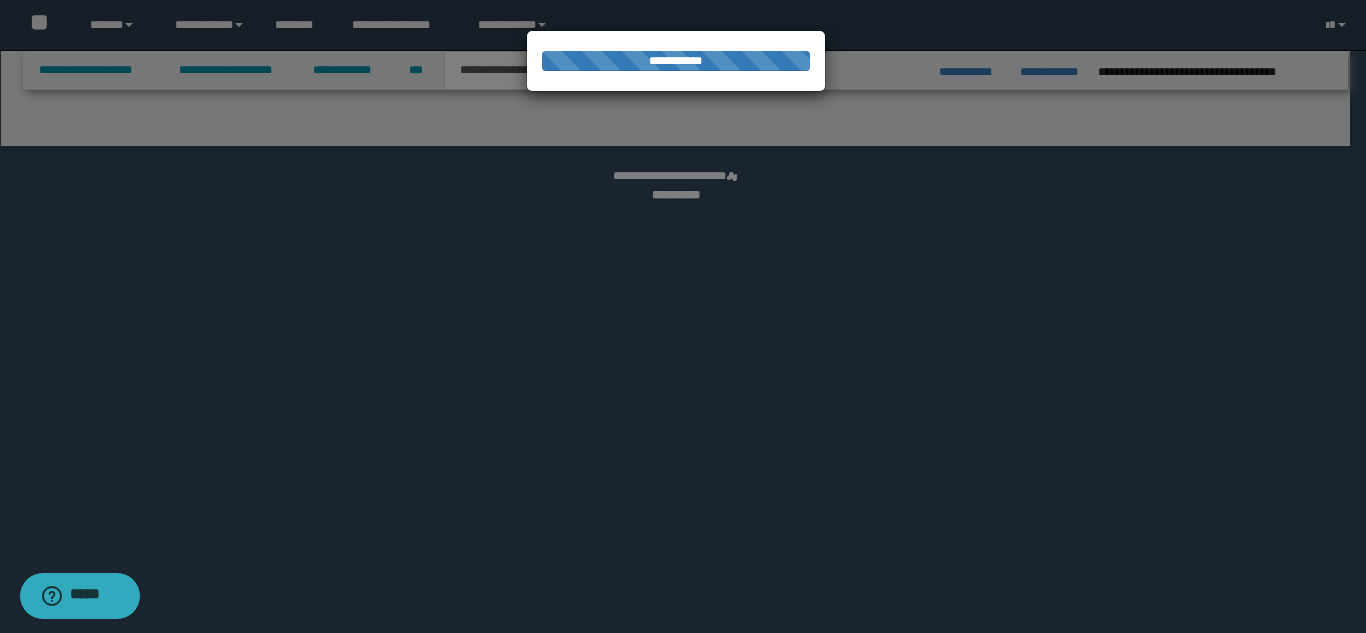 select on "*" 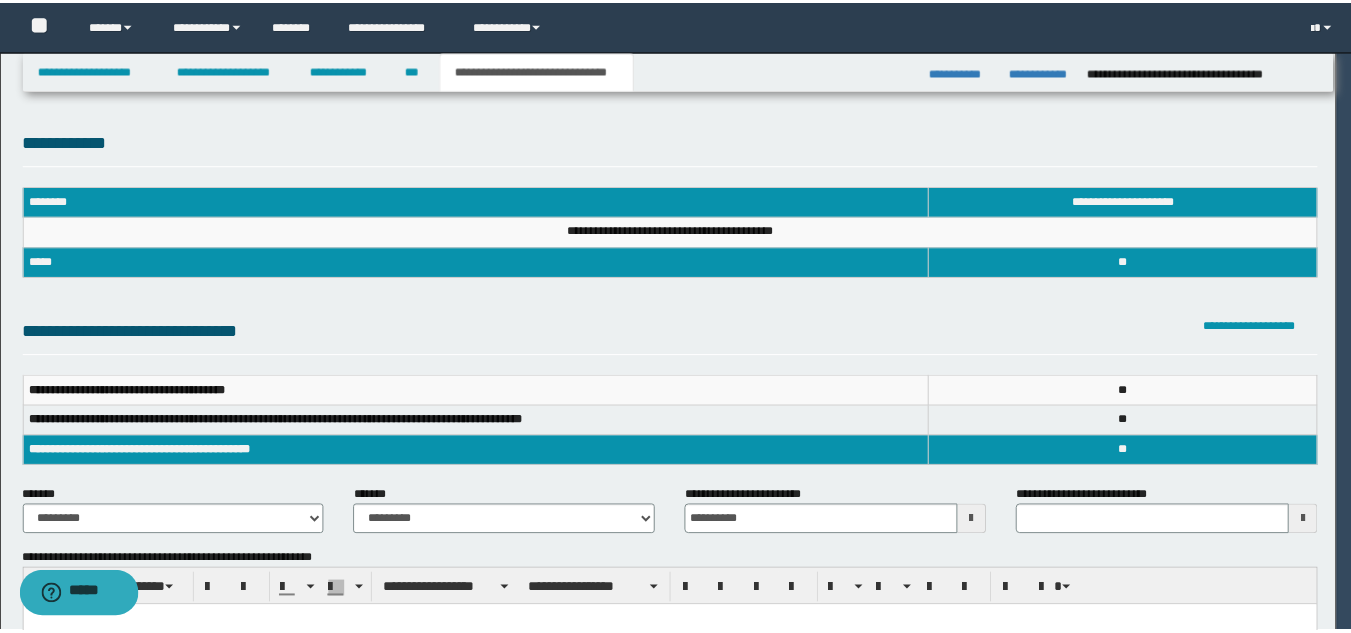 scroll, scrollTop: 0, scrollLeft: 0, axis: both 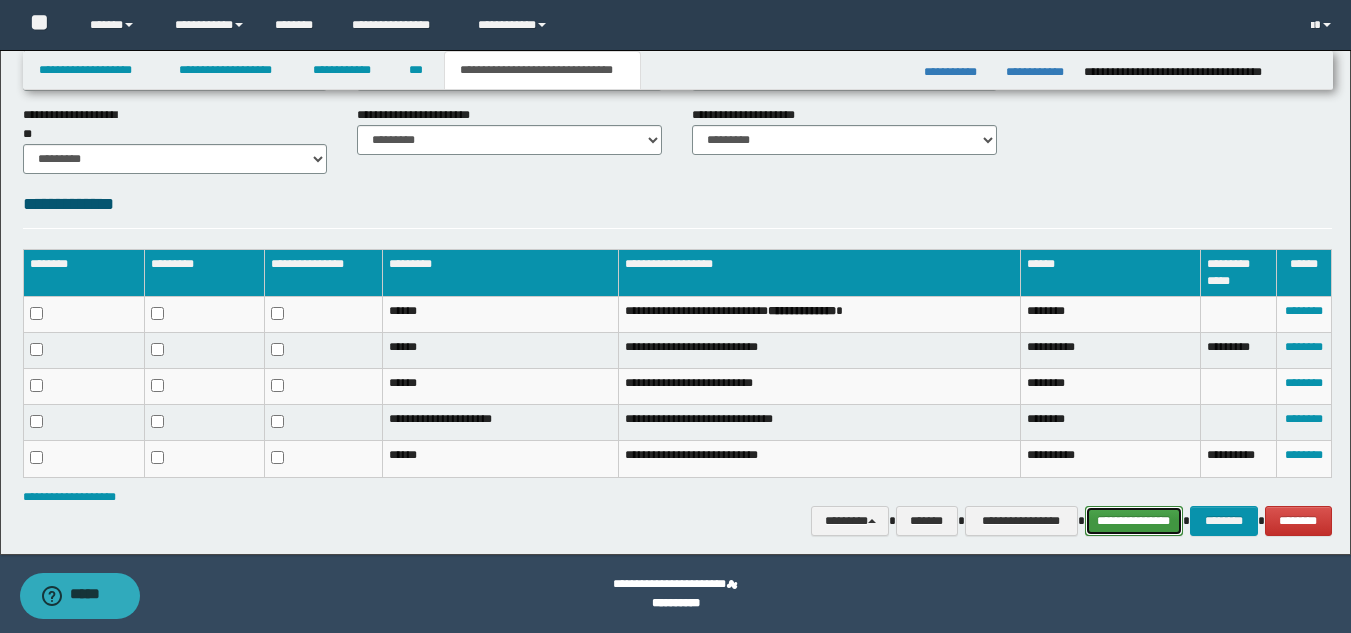 drag, startPoint x: 1149, startPoint y: 515, endPoint x: 1007, endPoint y: 431, distance: 164.98485 